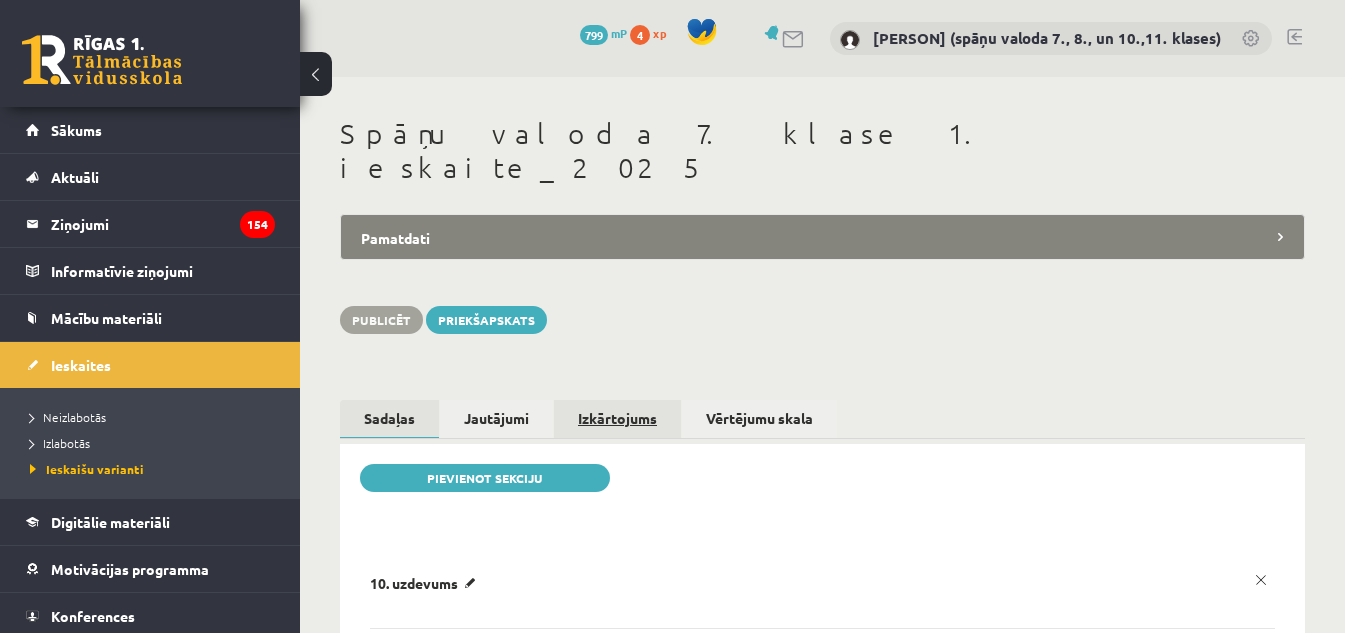 scroll, scrollTop: 0, scrollLeft: 0, axis: both 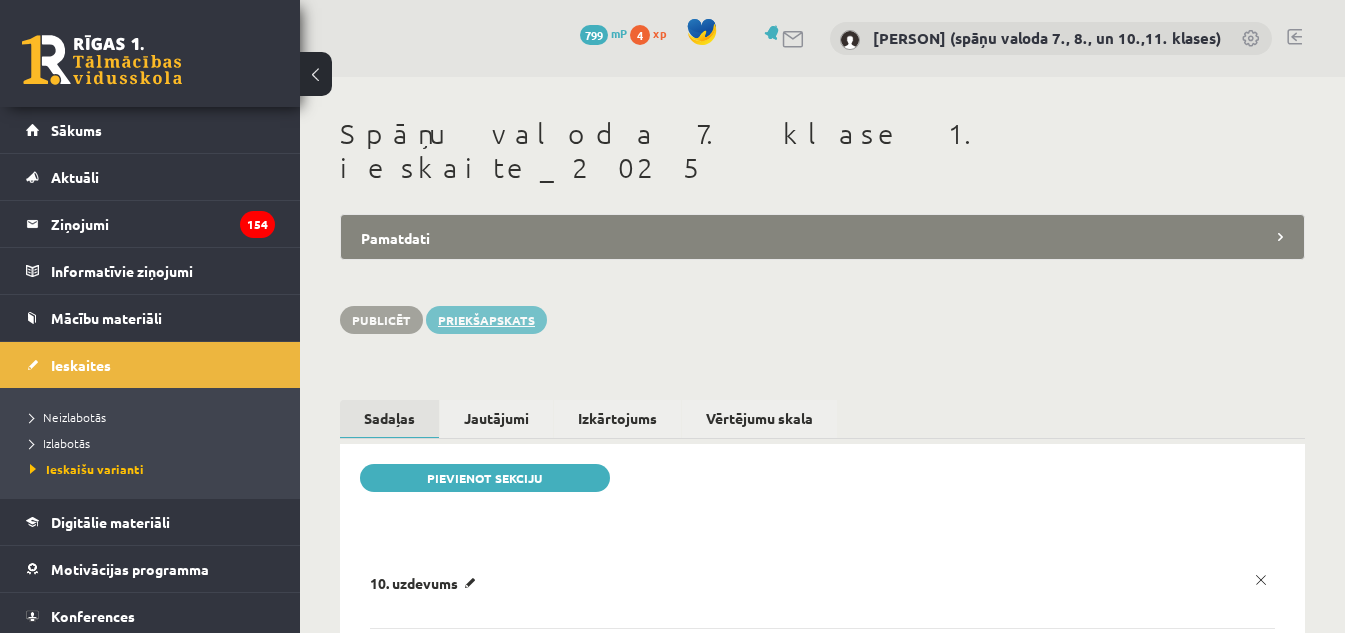 click on "Priekšapskats" at bounding box center [486, 320] 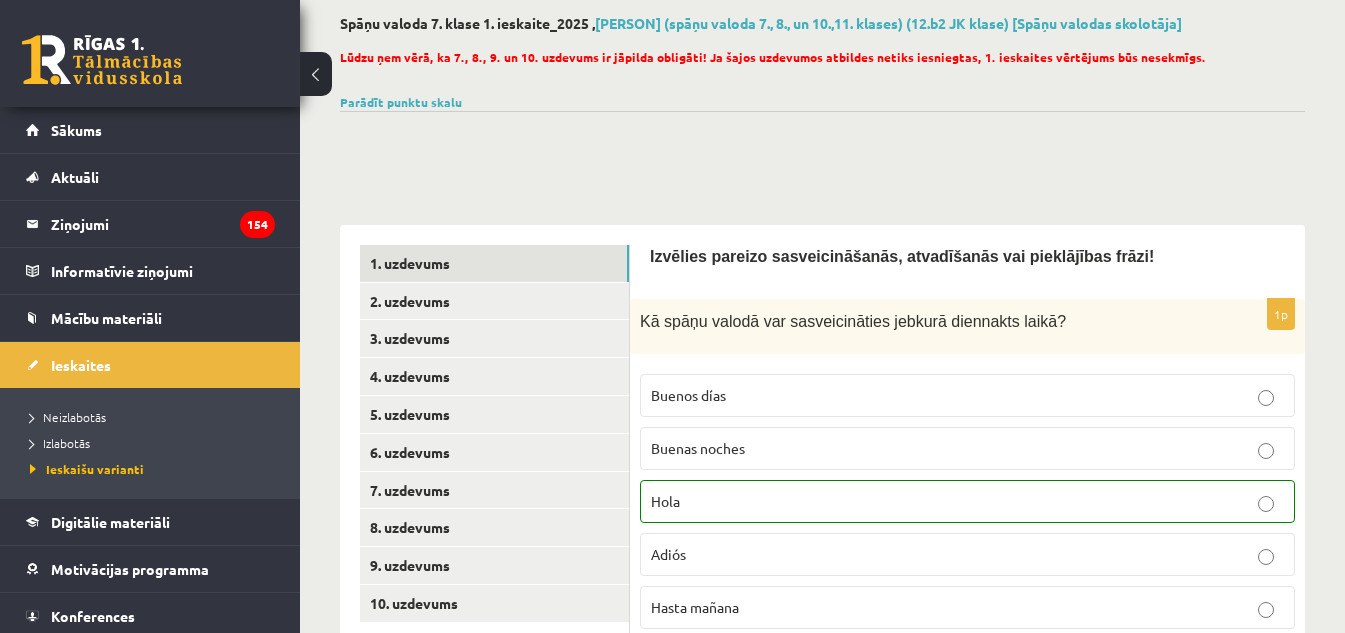 scroll, scrollTop: 100, scrollLeft: 0, axis: vertical 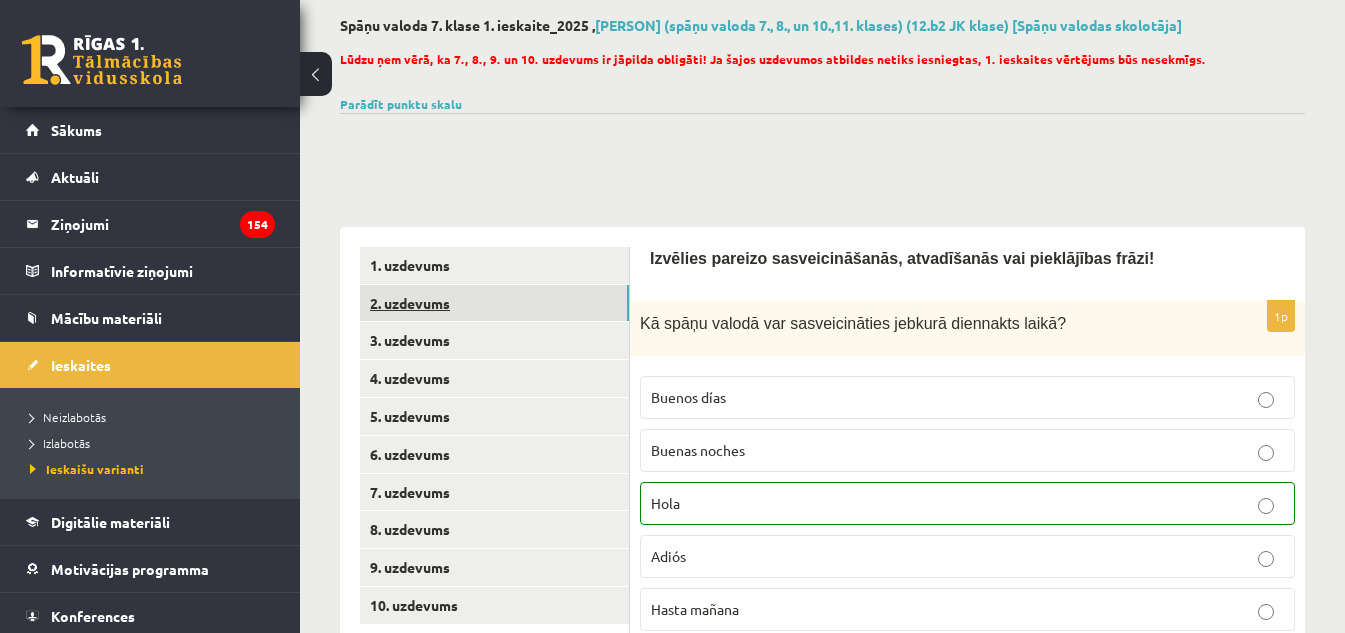 click on "2. uzdevums" at bounding box center [494, 303] 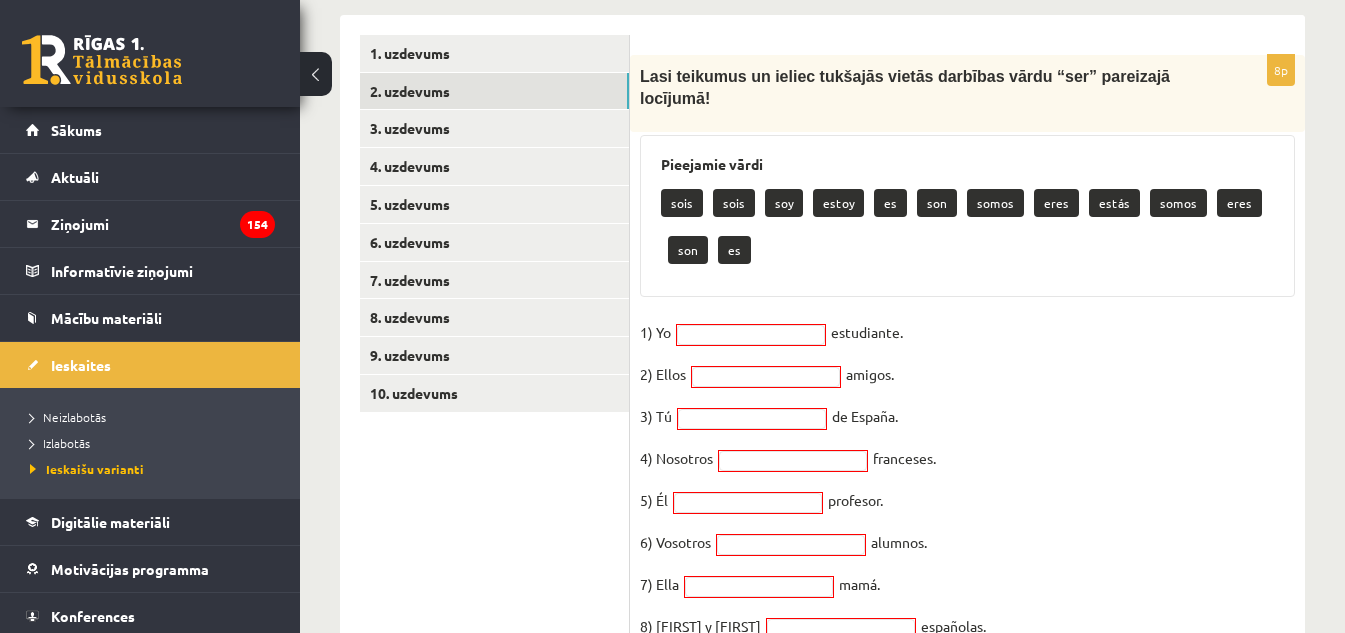 scroll, scrollTop: 281, scrollLeft: 0, axis: vertical 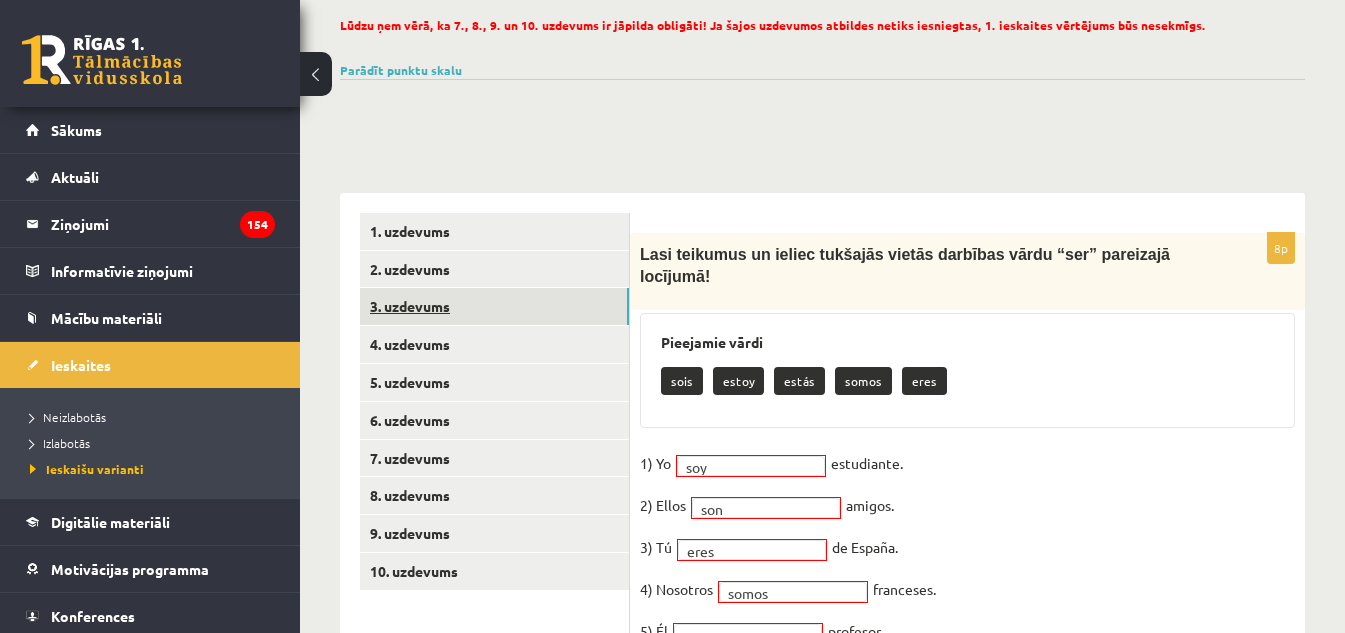 click on "3. uzdevums" at bounding box center [494, 306] 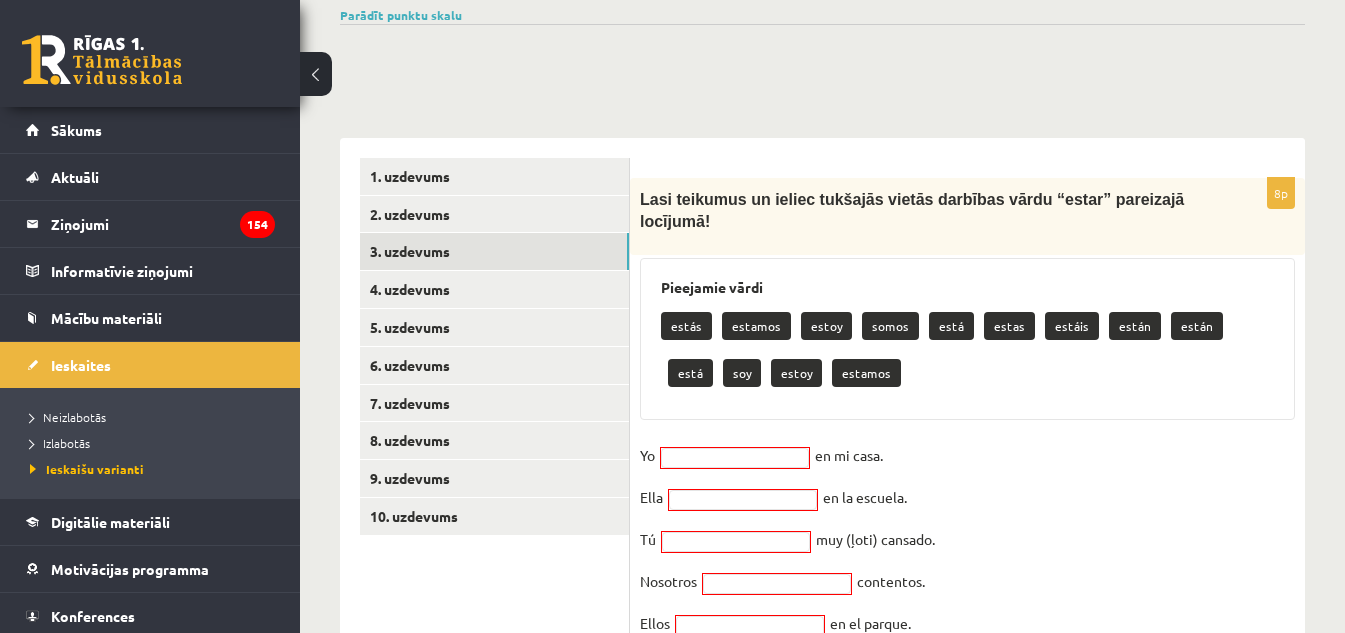 scroll, scrollTop: 234, scrollLeft: 0, axis: vertical 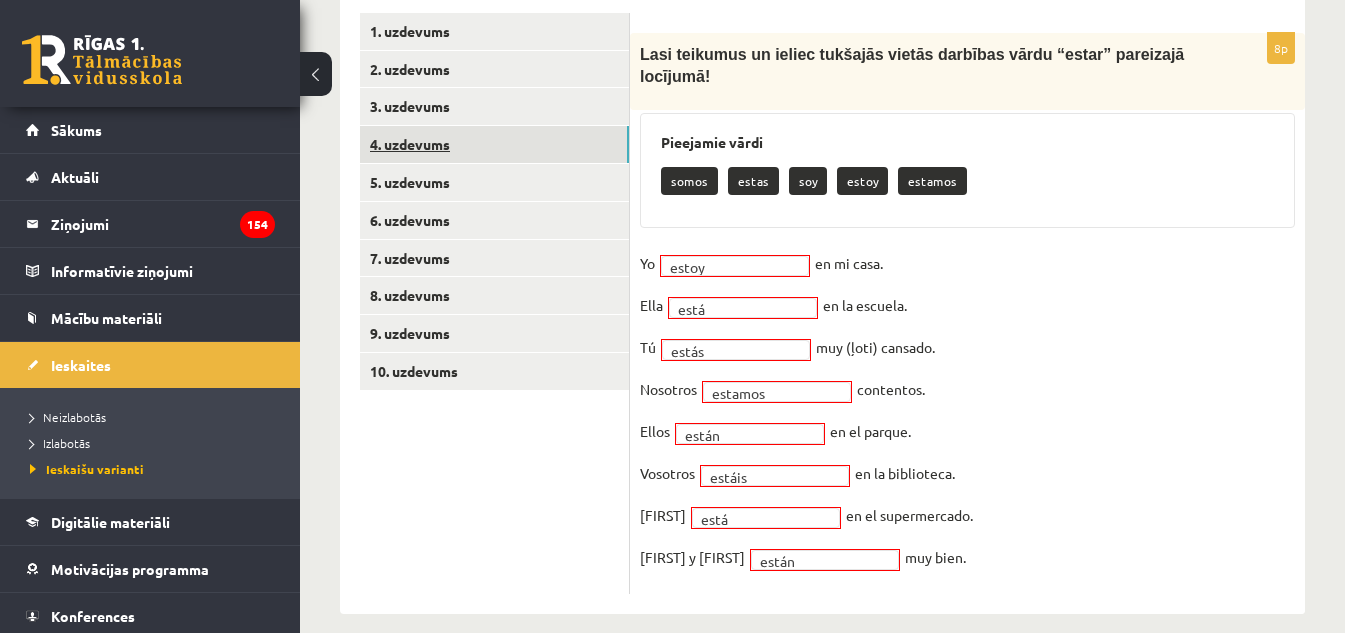 click on "4. uzdevums" at bounding box center (494, 144) 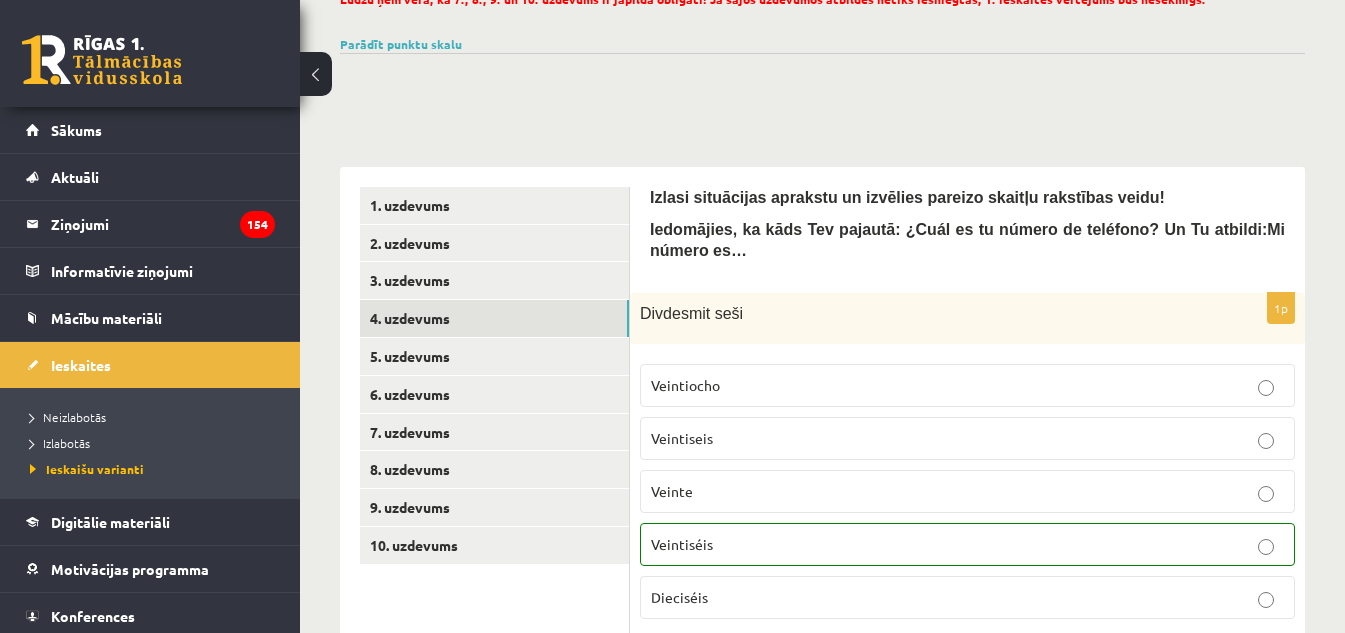 scroll, scrollTop: 161, scrollLeft: 0, axis: vertical 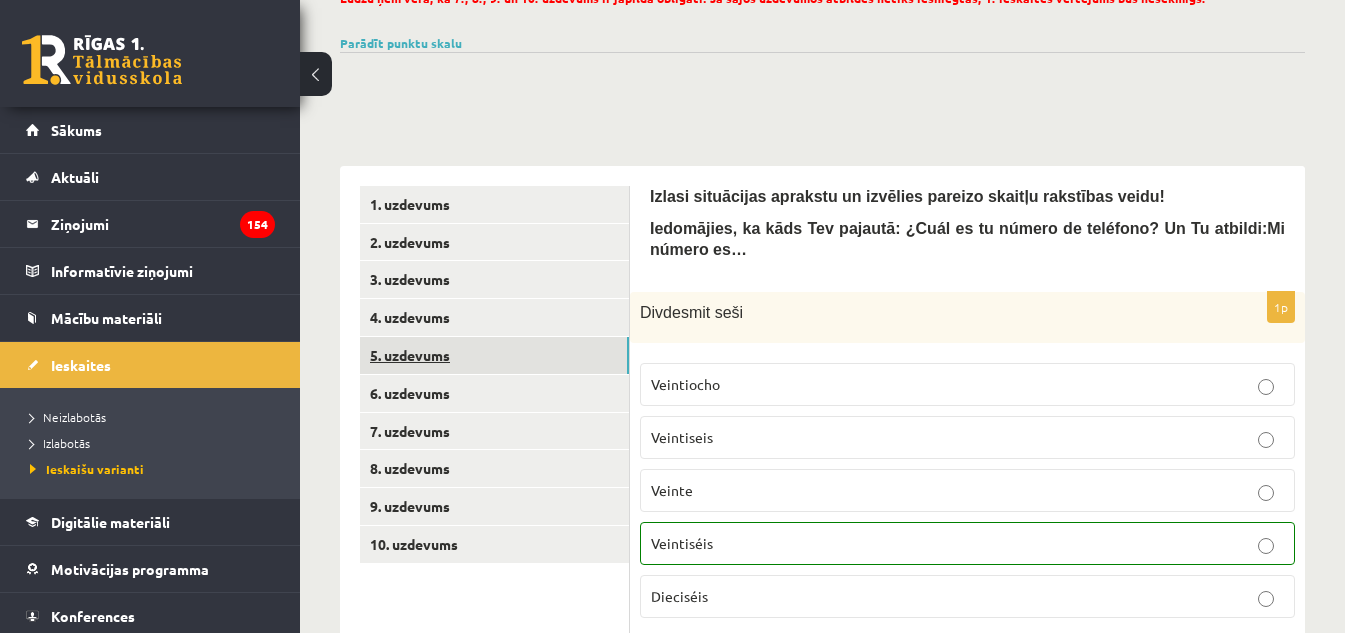 click on "5. uzdevums" at bounding box center (494, 355) 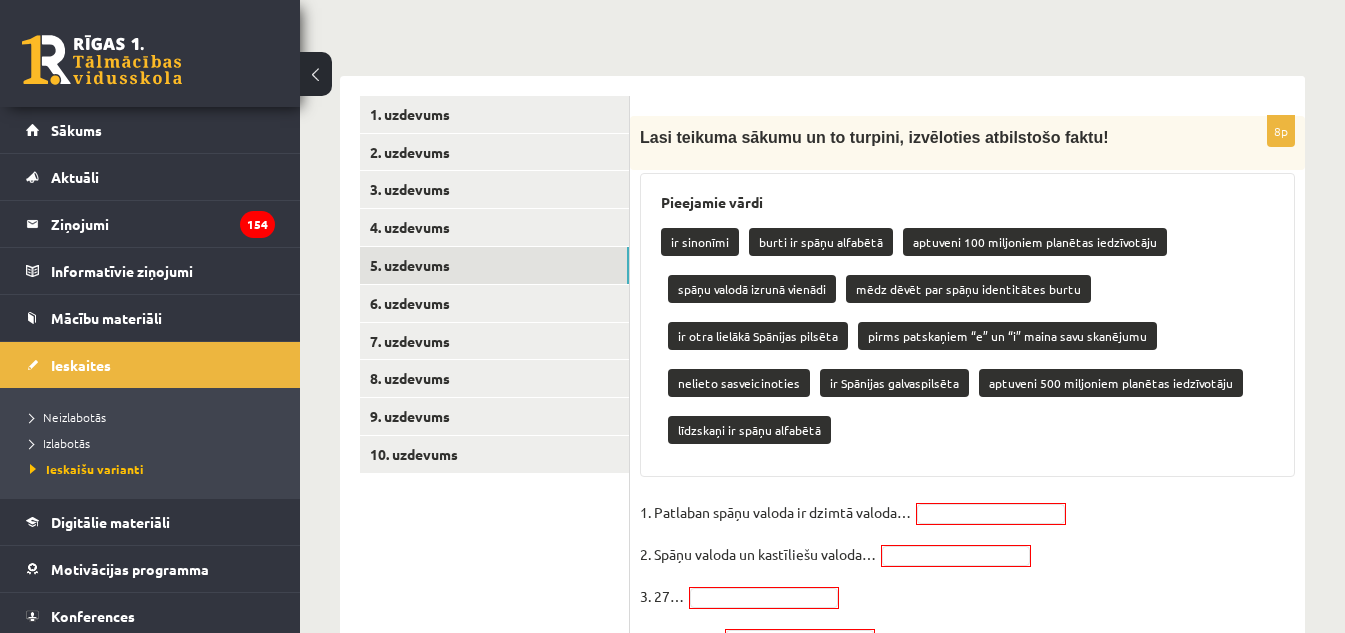 scroll, scrollTop: 361, scrollLeft: 0, axis: vertical 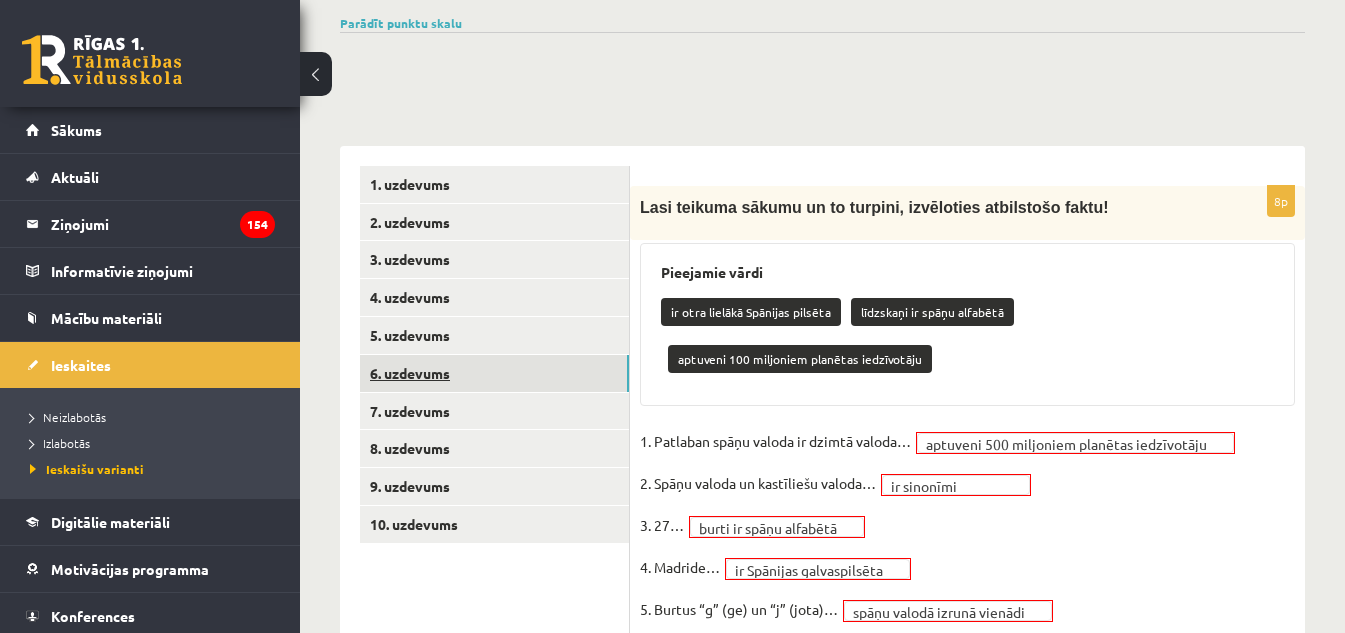 click on "6. uzdevums" at bounding box center [494, 373] 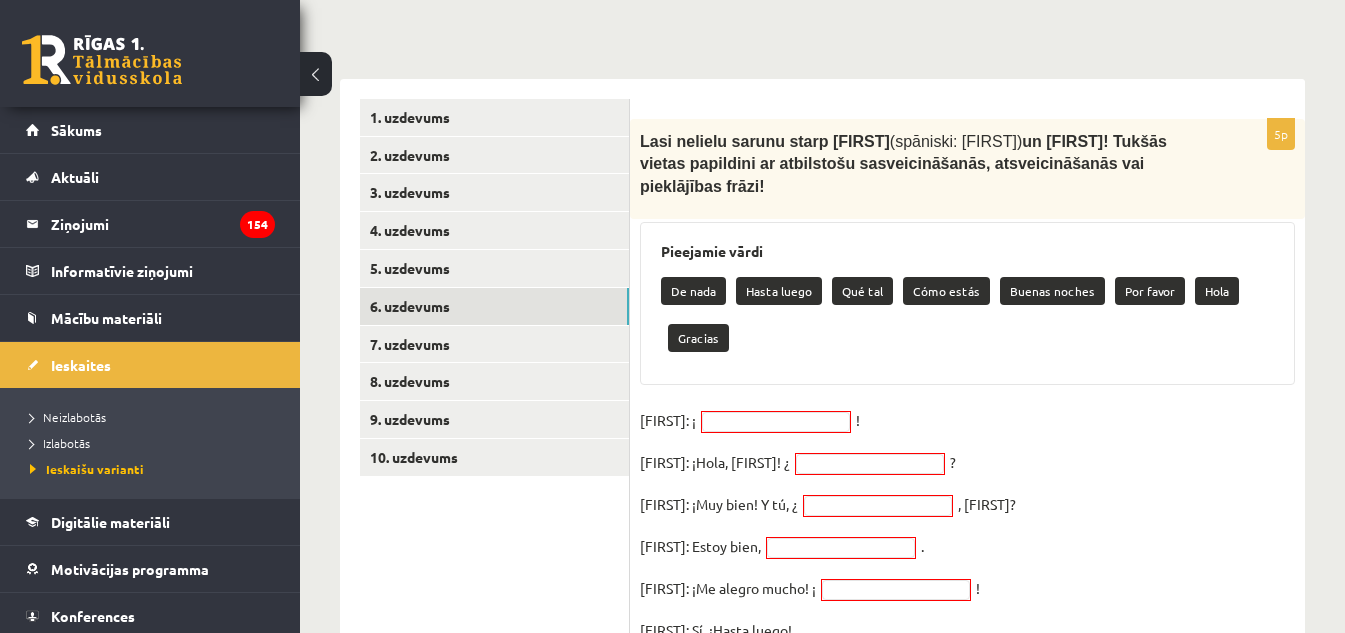 scroll, scrollTop: 281, scrollLeft: 0, axis: vertical 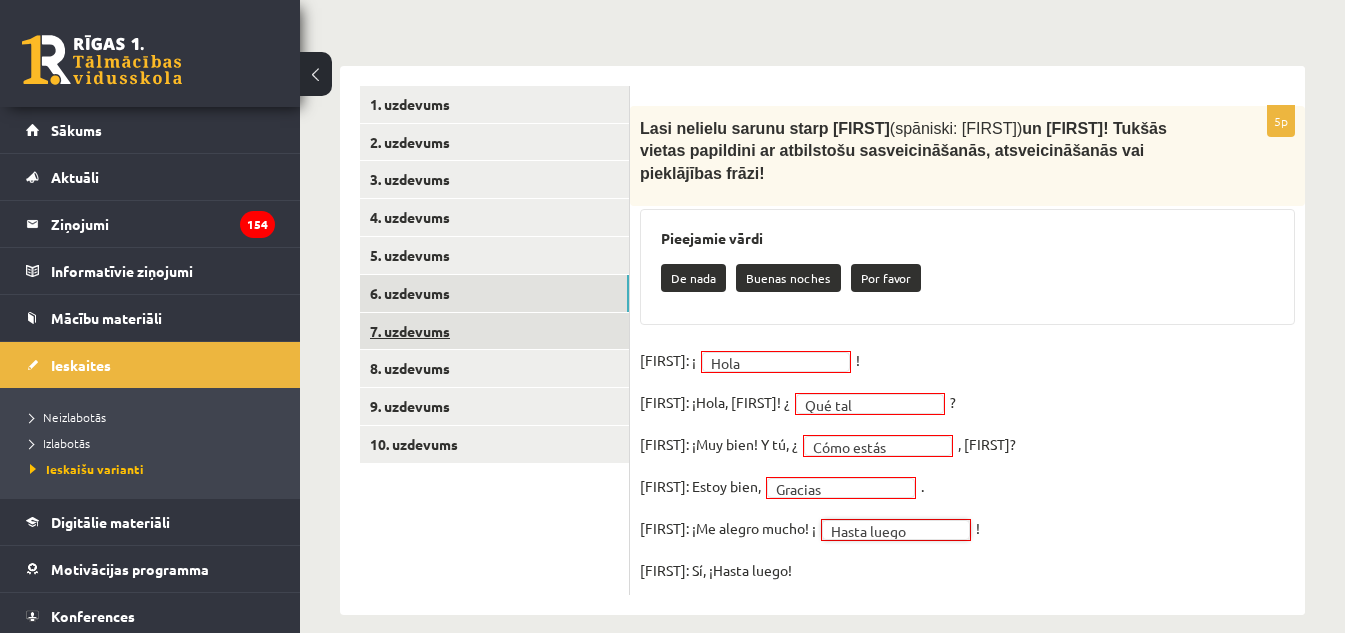 click on "7. uzdevums" at bounding box center (494, 331) 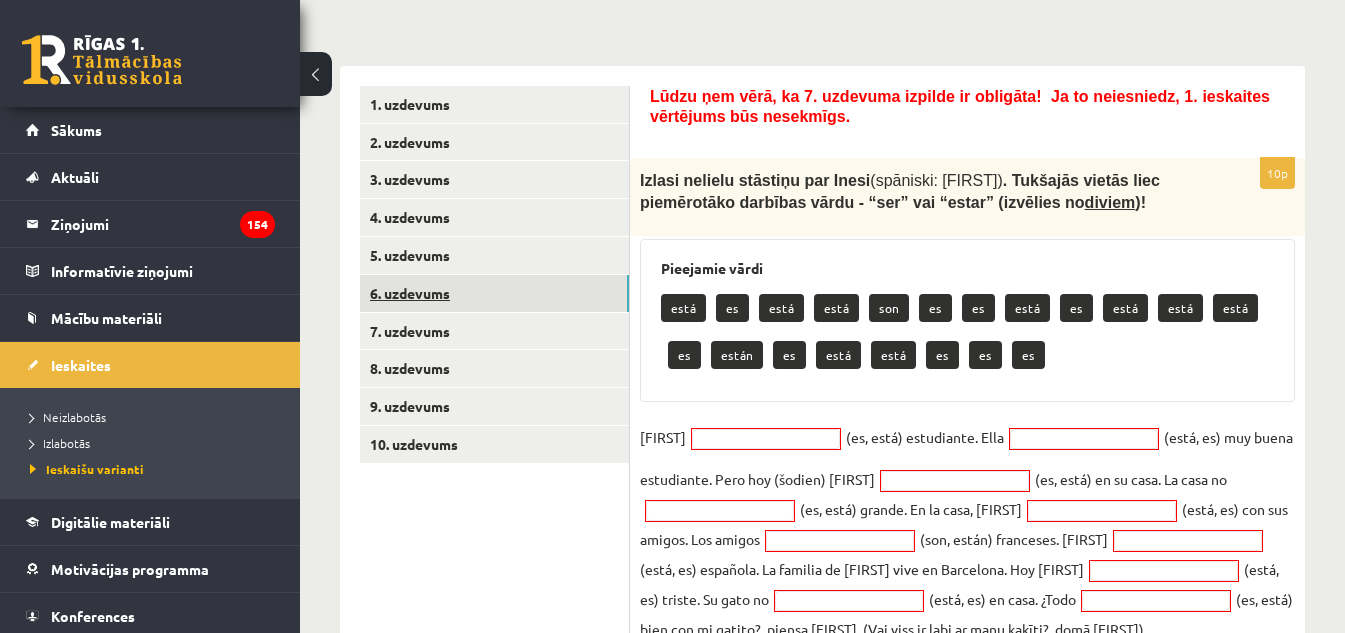 click on "6. uzdevums" at bounding box center [494, 293] 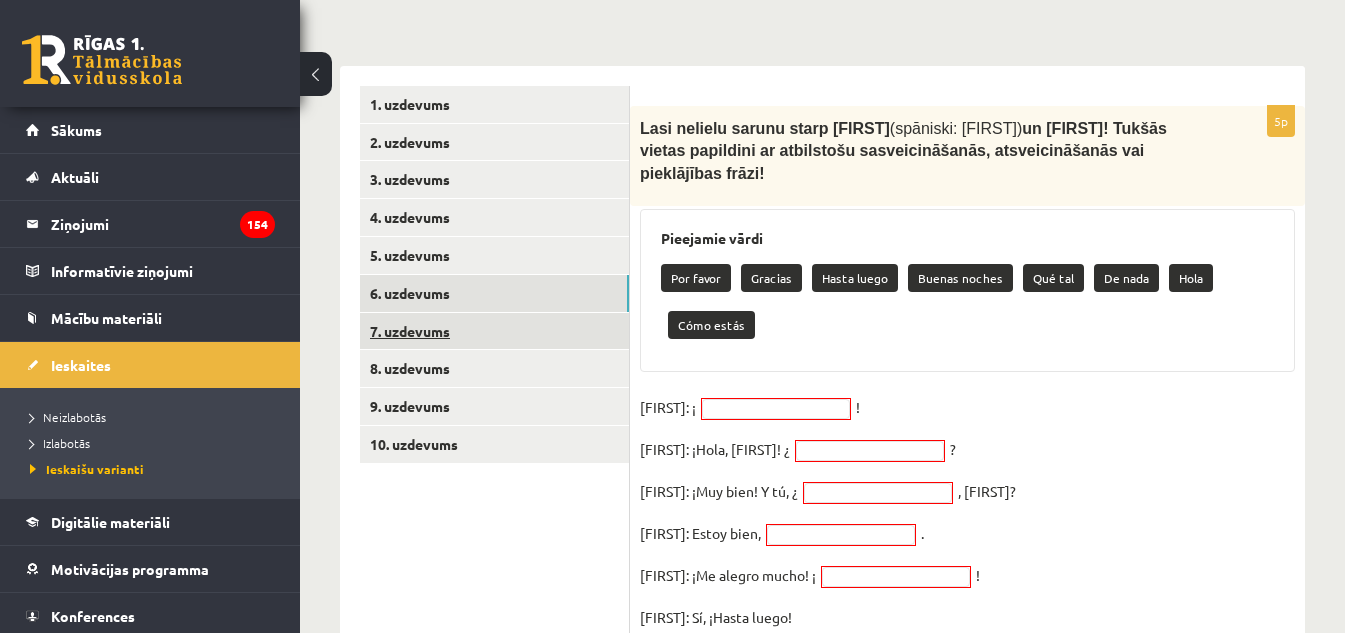 click on "7. uzdevums" at bounding box center [494, 331] 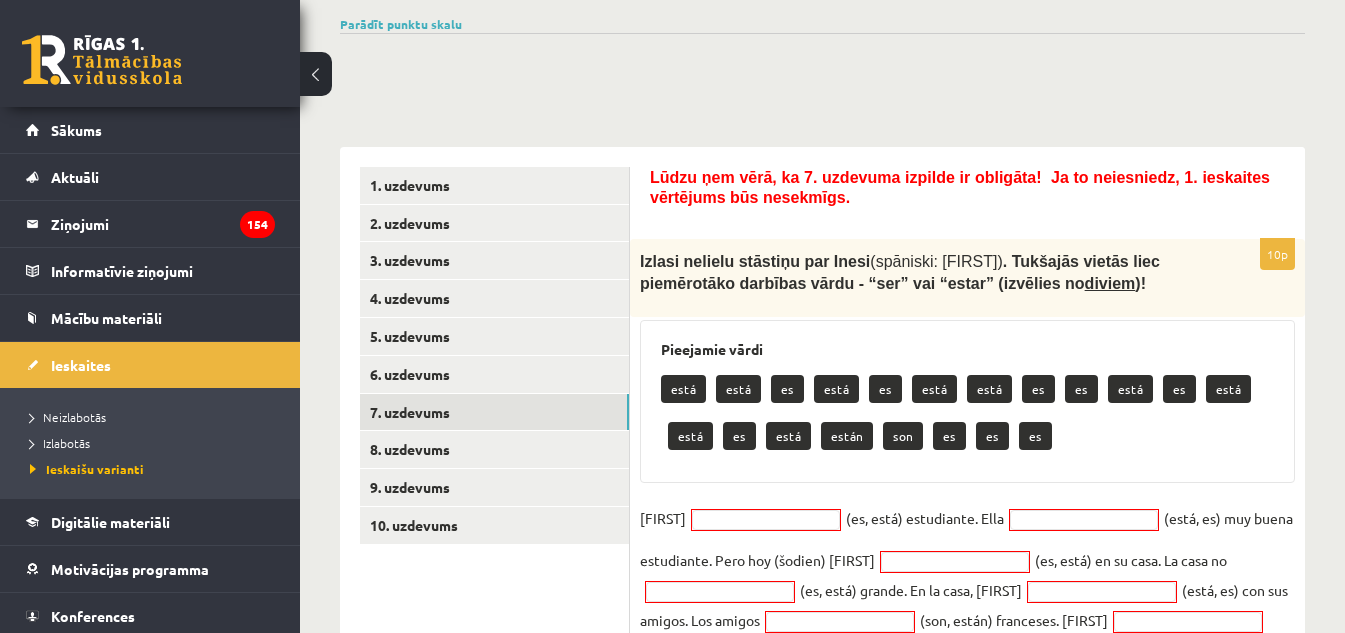 scroll, scrollTop: 142, scrollLeft: 0, axis: vertical 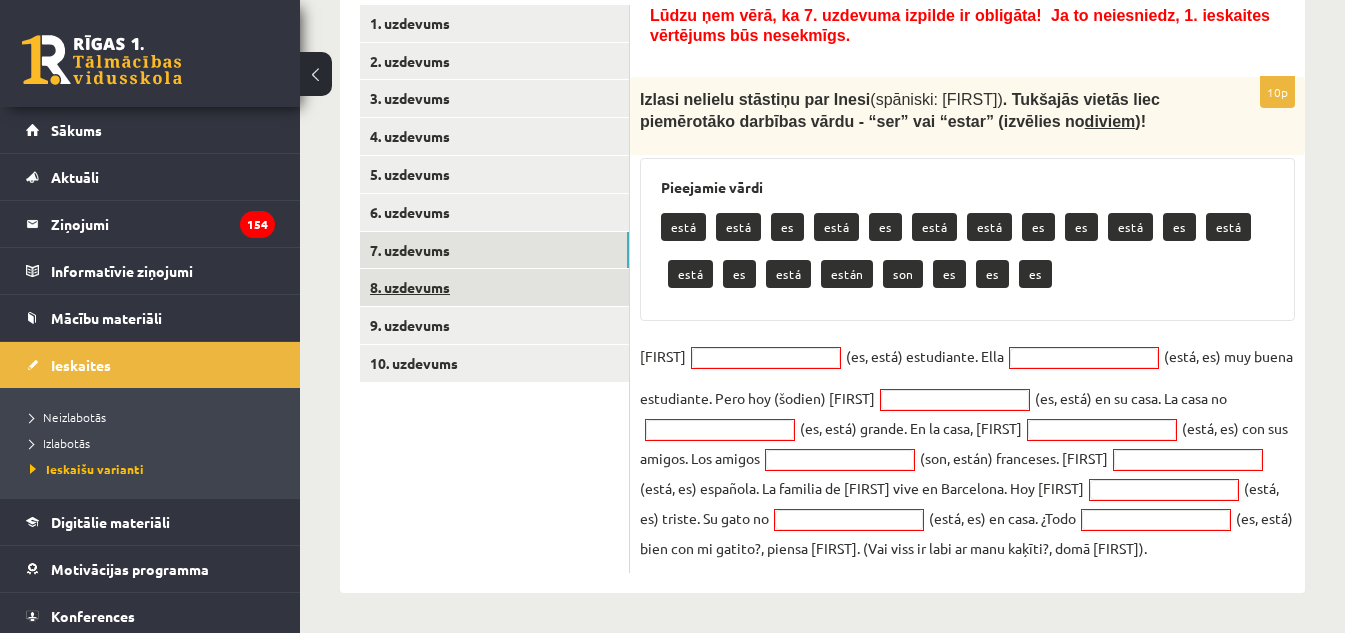 click on "8. uzdevums" at bounding box center [494, 287] 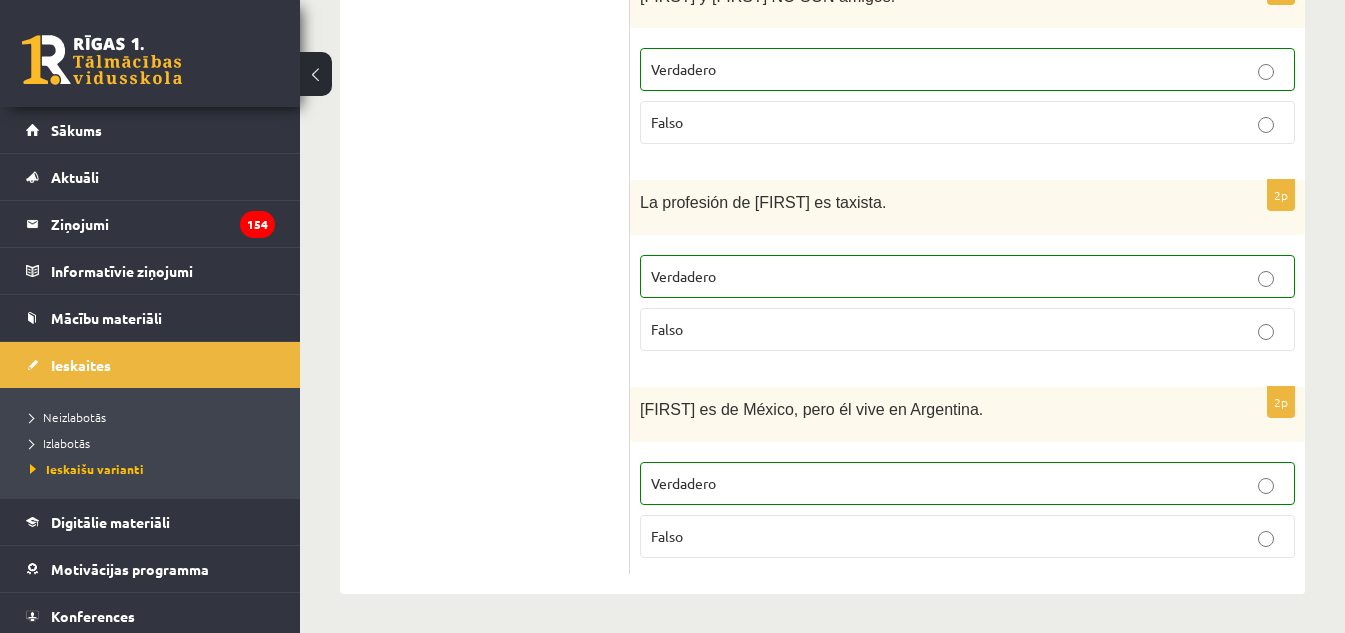 scroll, scrollTop: 2741, scrollLeft: 0, axis: vertical 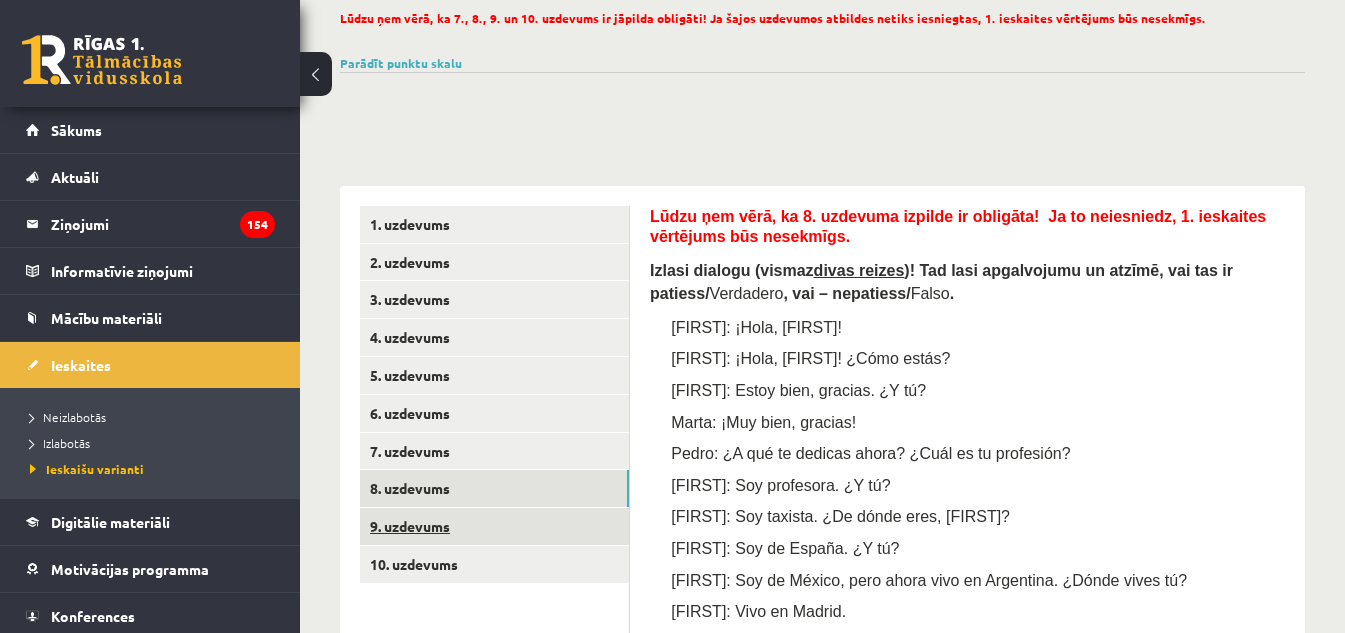 click on "9. uzdevums" at bounding box center [494, 526] 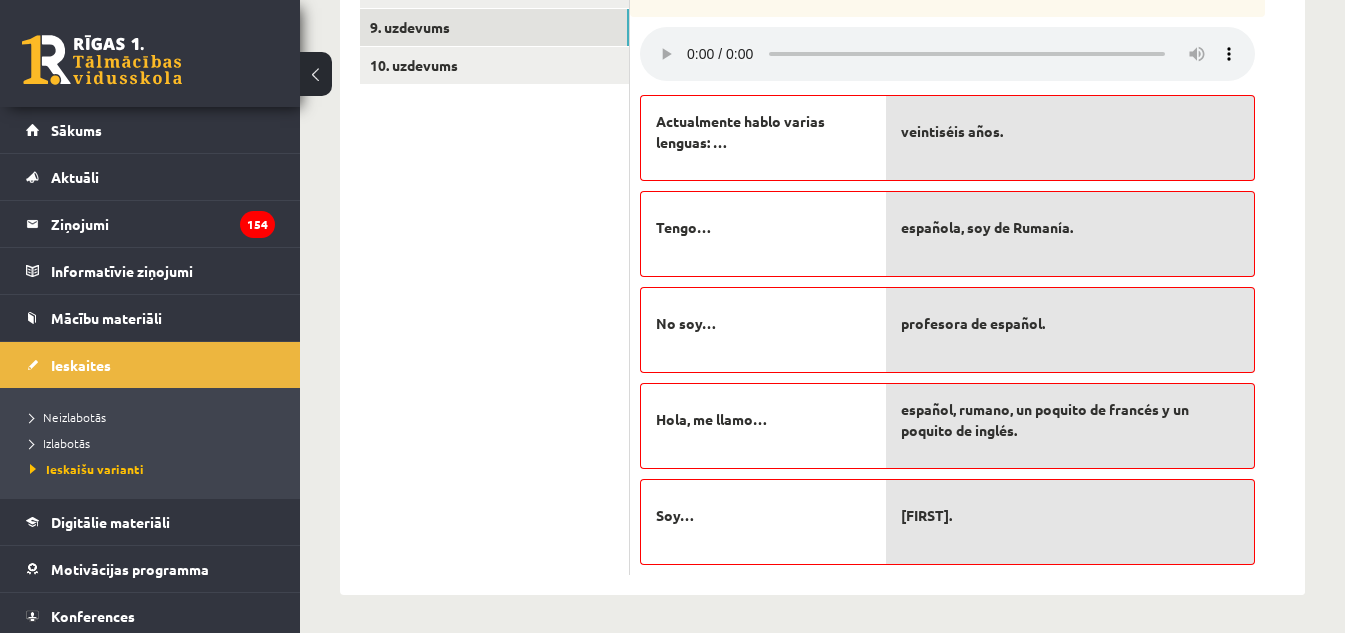 scroll, scrollTop: 641, scrollLeft: 0, axis: vertical 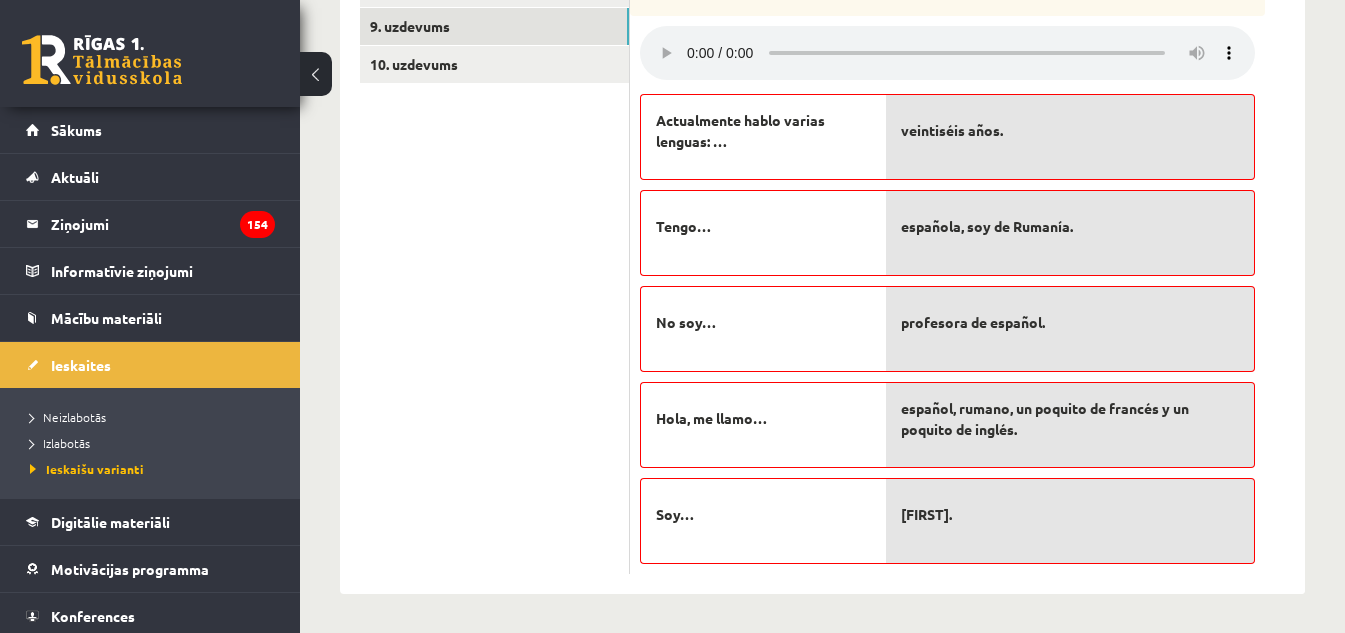 type 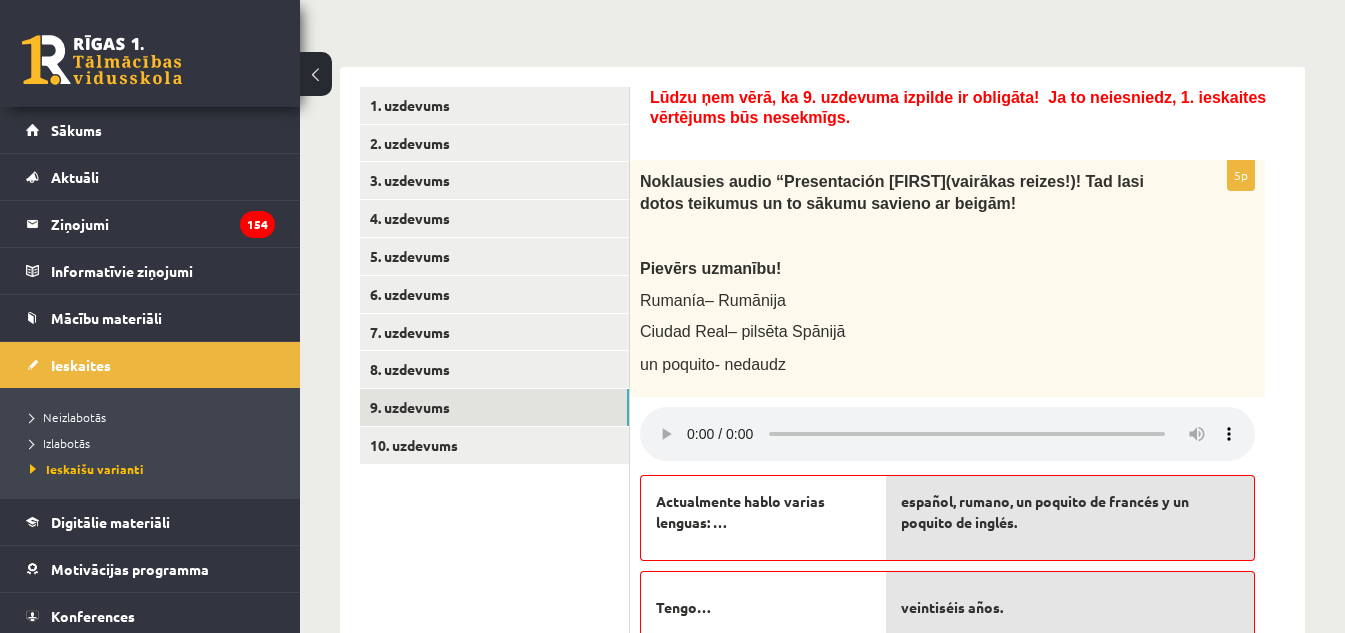 scroll, scrollTop: 244, scrollLeft: 0, axis: vertical 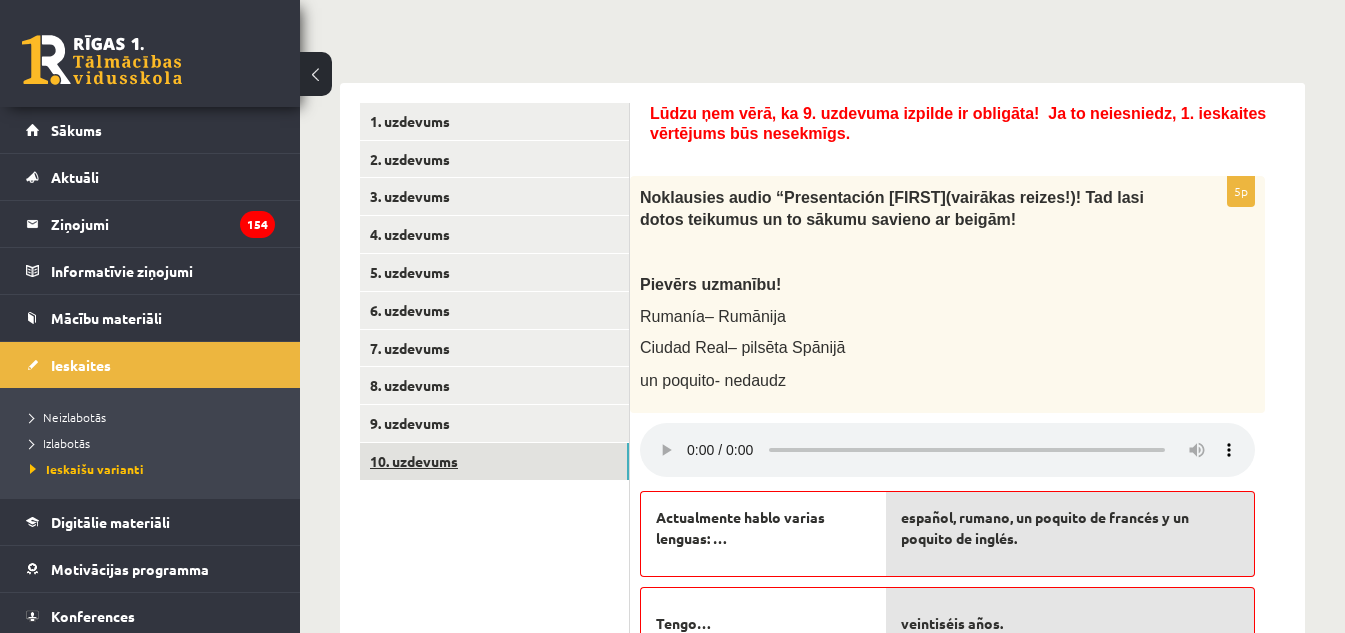 click on "10. uzdevums" at bounding box center (494, 461) 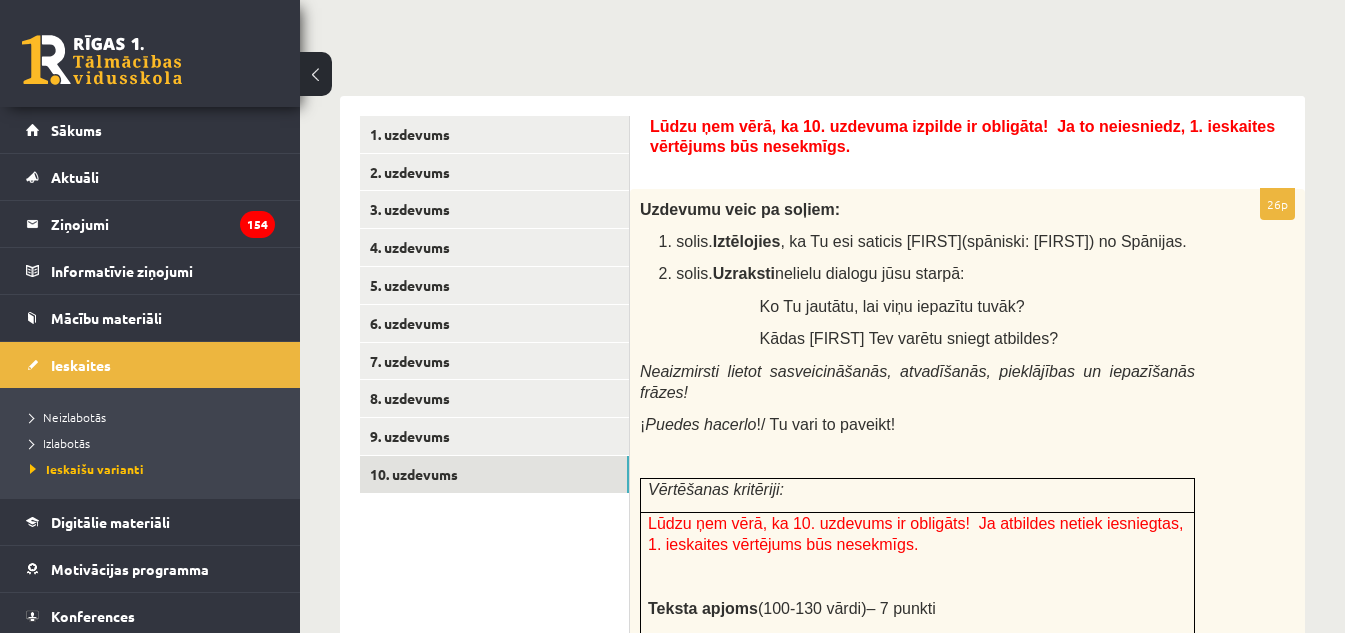 scroll, scrollTop: 198, scrollLeft: 0, axis: vertical 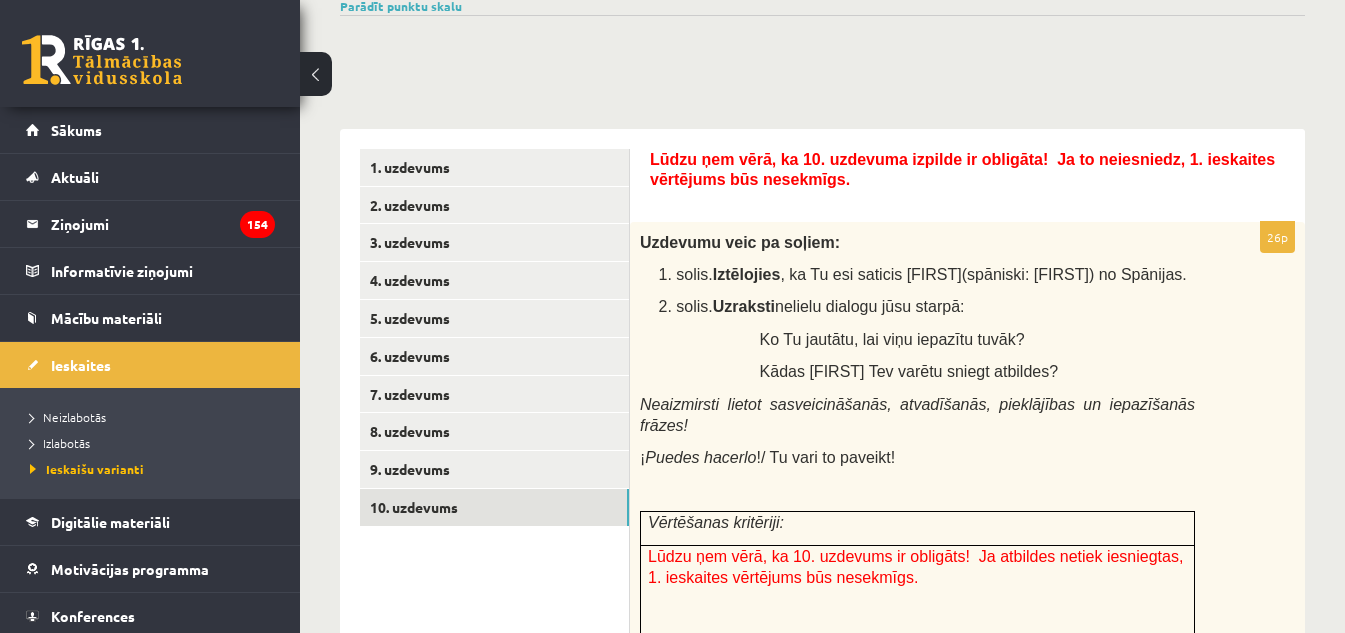 click on "Lūdzu ņem vērā, ka 10. uzdevuma izpilde ir obligāta!  Ja to neiesniedz, 1. ieskaites vērtējums būs nesekmīgs." at bounding box center (967, 169) 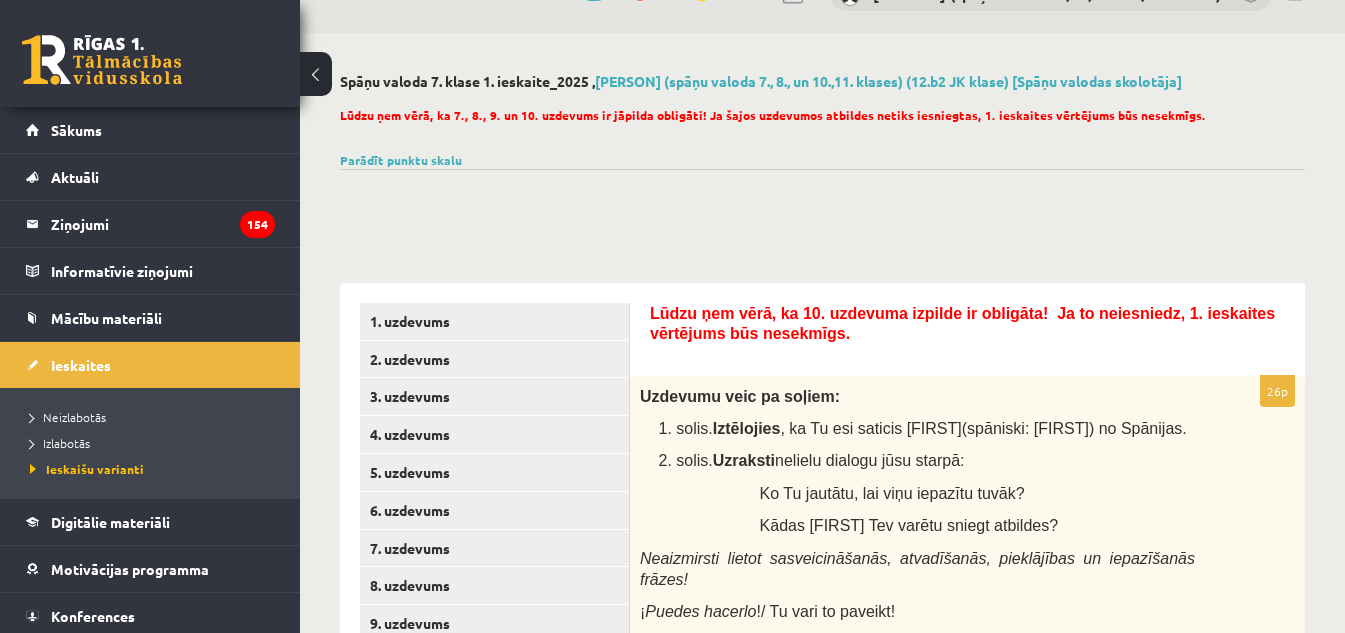 scroll, scrollTop: 0, scrollLeft: 0, axis: both 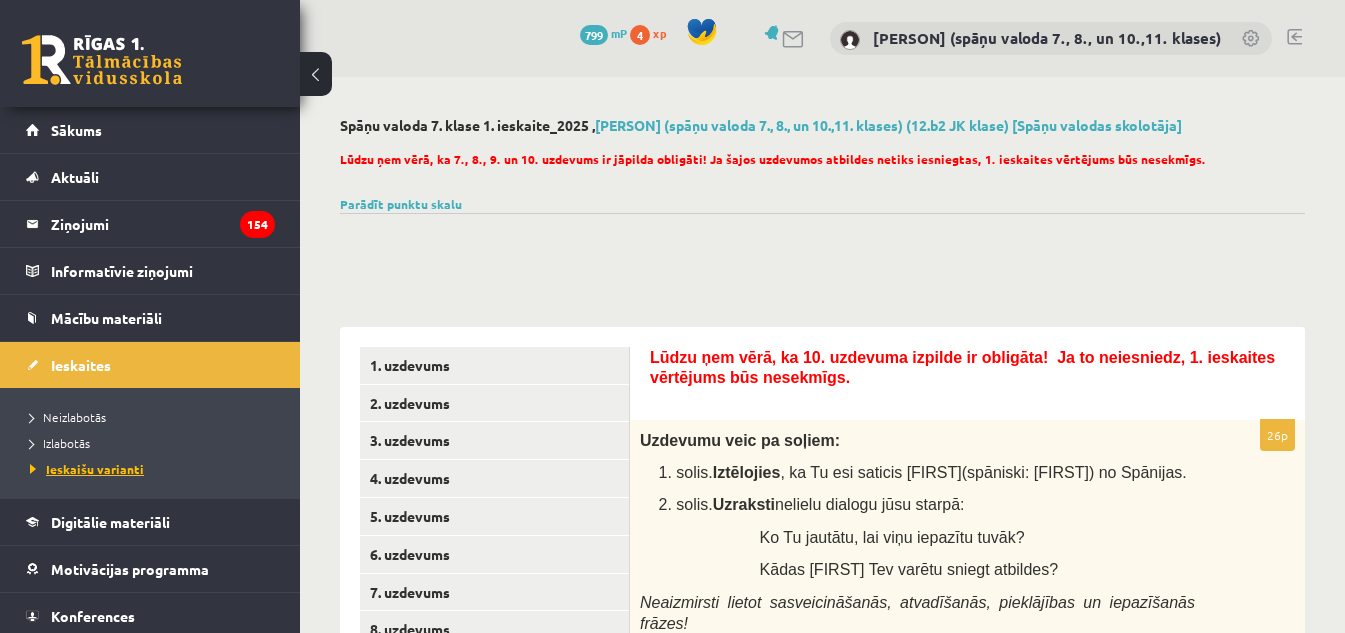 click on "Ieskaišu varianti" at bounding box center [87, 469] 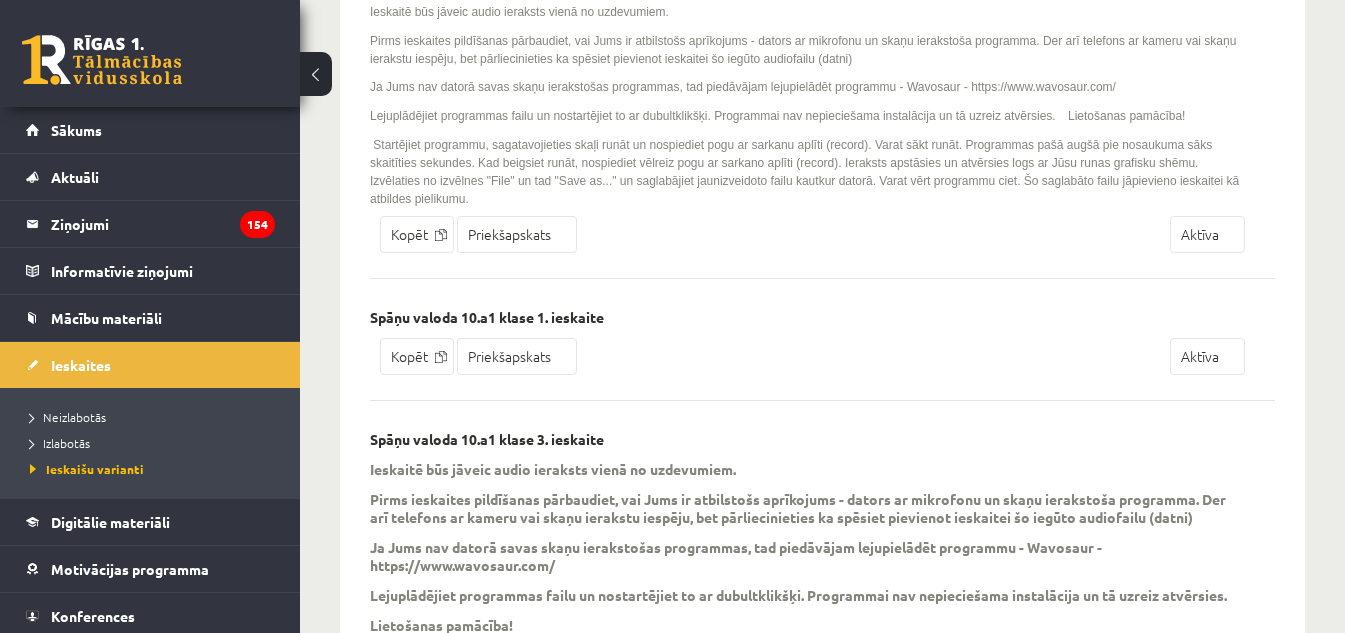 scroll, scrollTop: 6100, scrollLeft: 0, axis: vertical 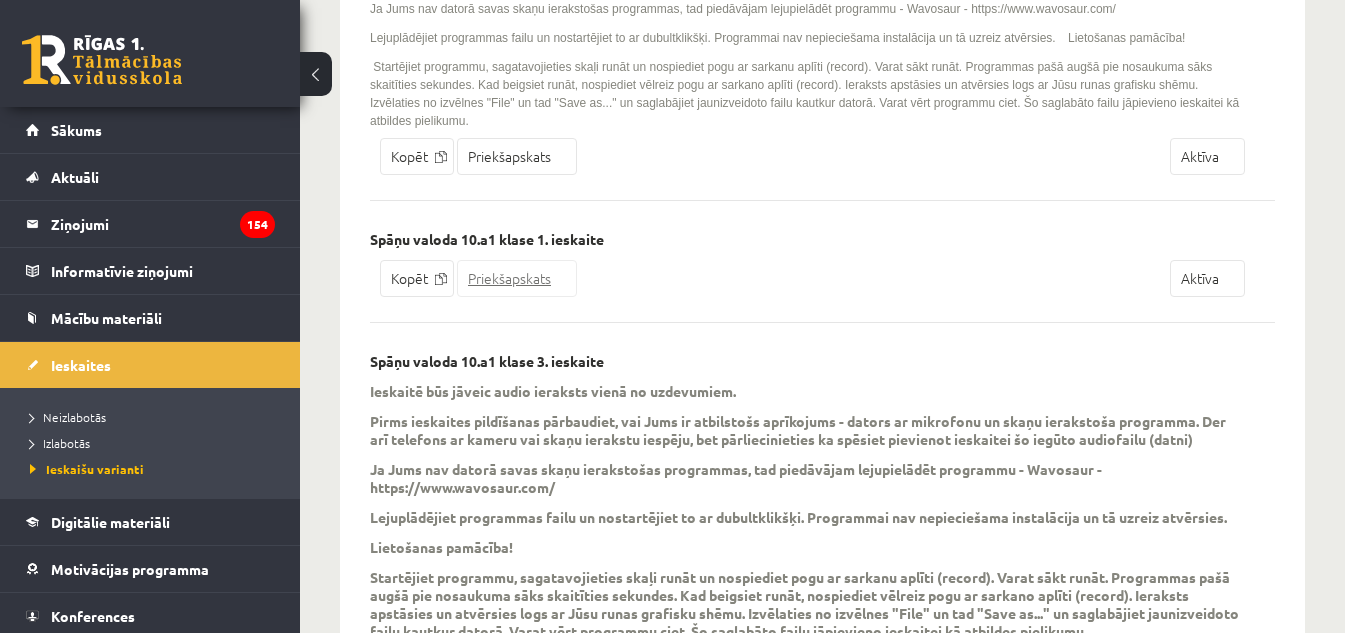 click on "Priekšapskats" at bounding box center (517, 278) 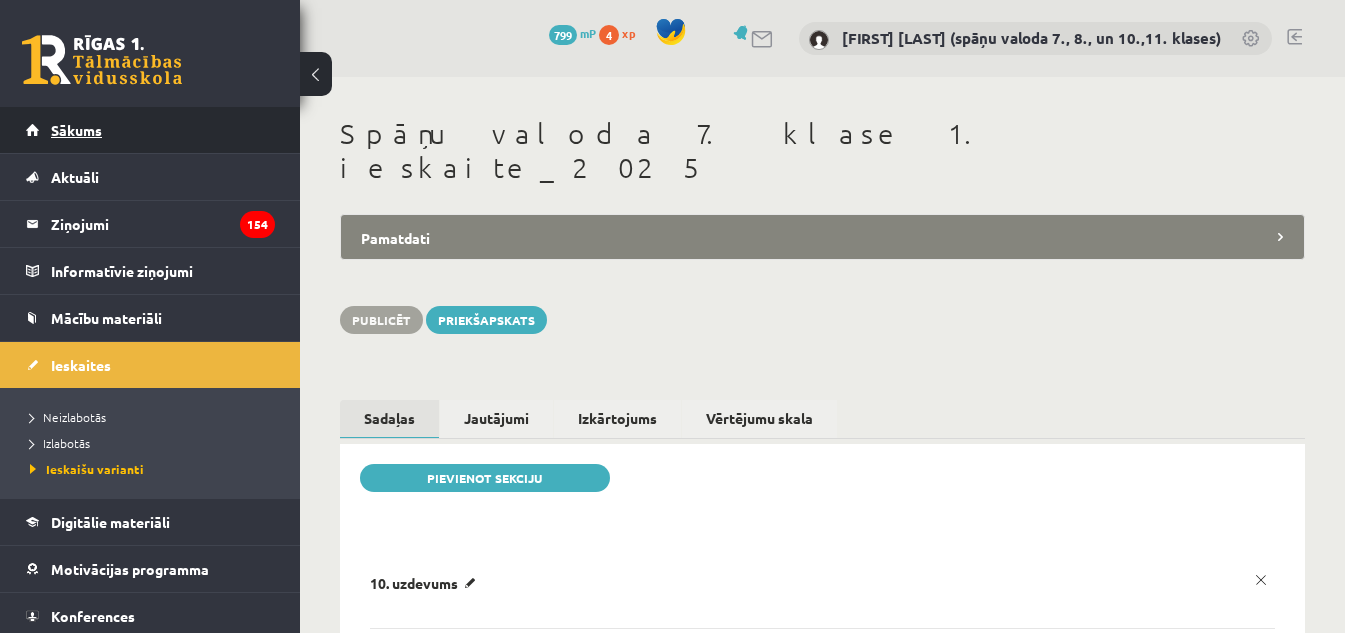 scroll, scrollTop: 0, scrollLeft: 0, axis: both 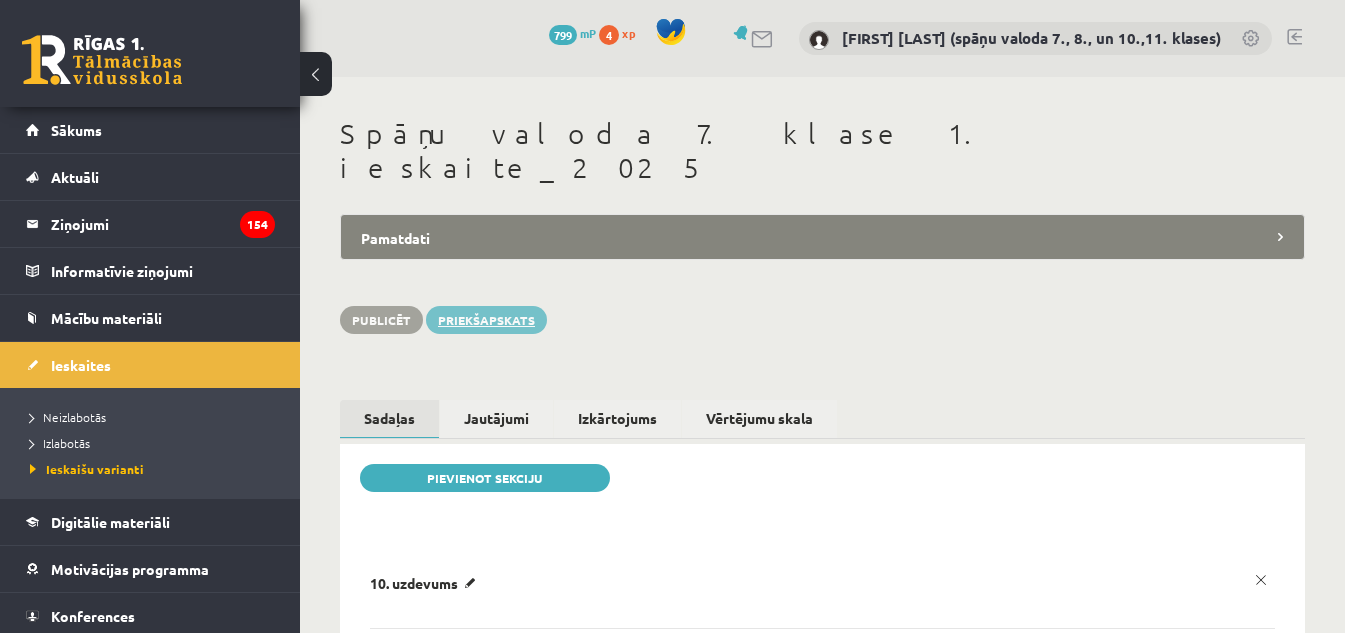 click on "Priekšapskats" at bounding box center (486, 320) 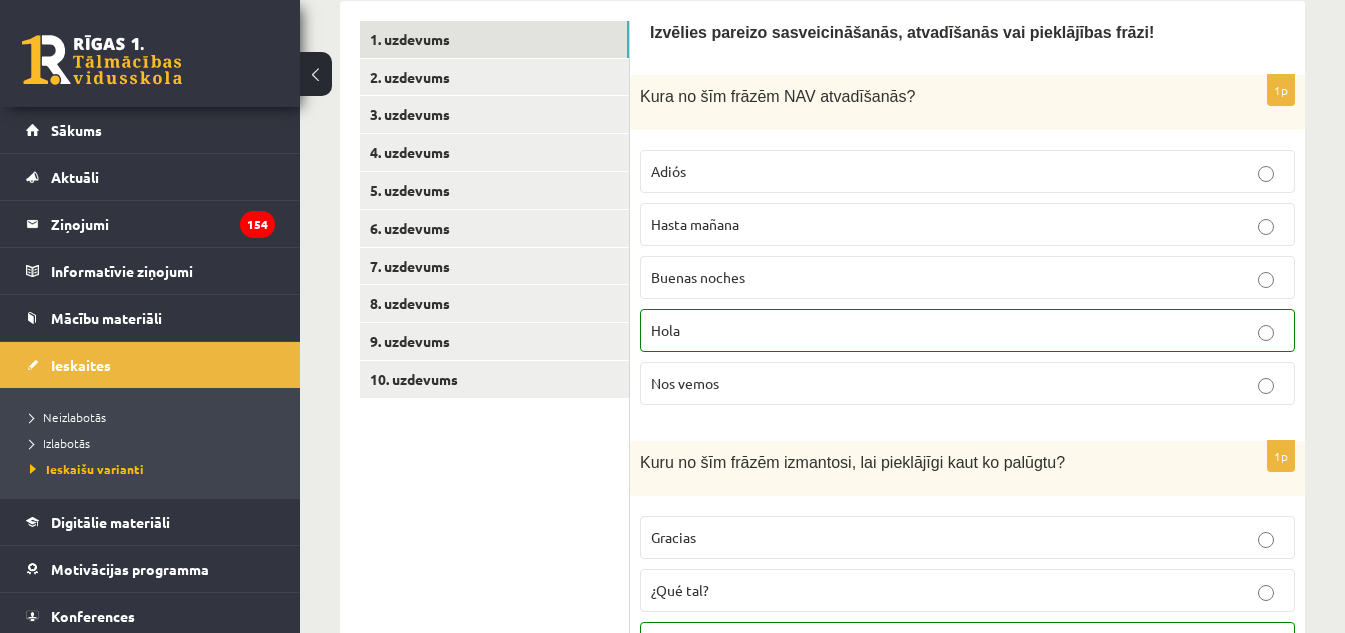 scroll, scrollTop: 39, scrollLeft: 0, axis: vertical 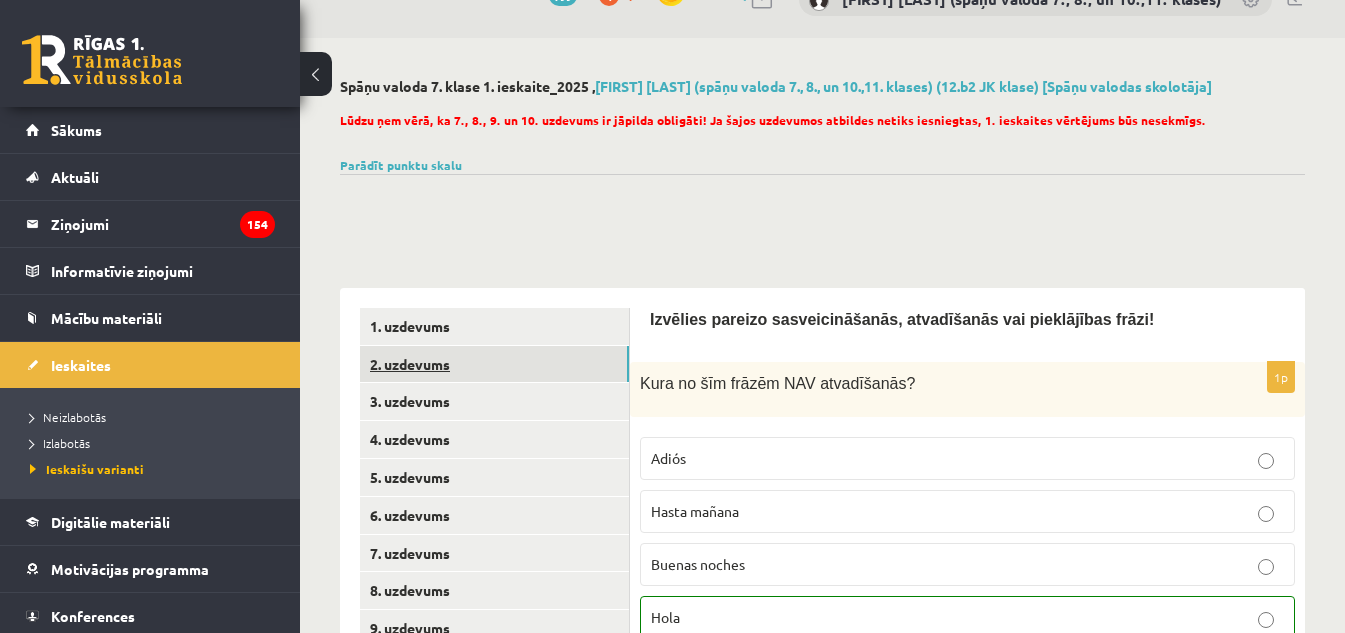 click on "2. uzdevums" at bounding box center (494, 364) 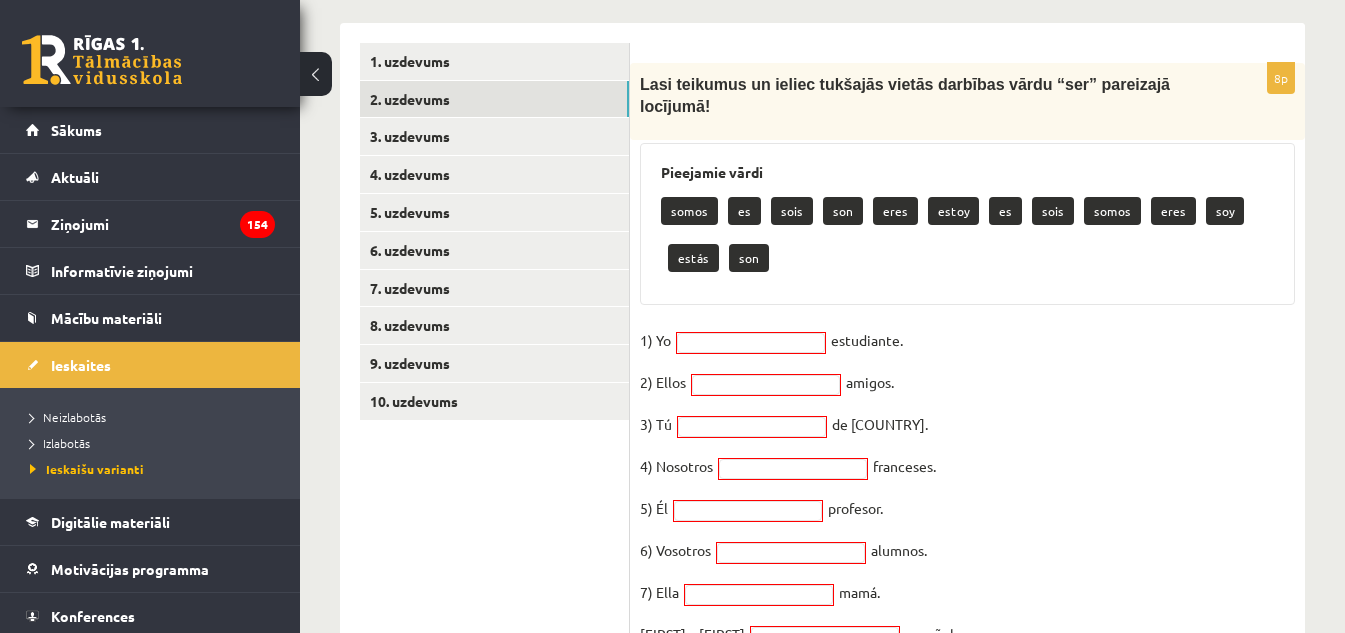scroll, scrollTop: 339, scrollLeft: 0, axis: vertical 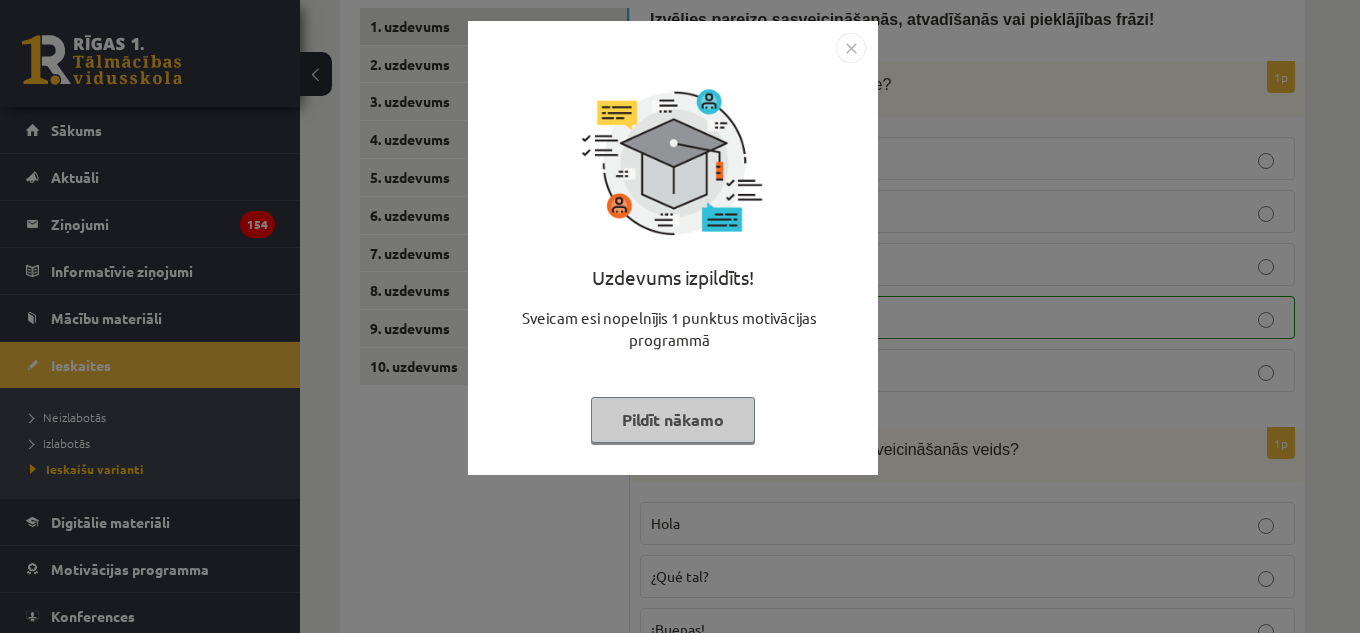 click on "Pildīt nākamo" at bounding box center (673, 420) 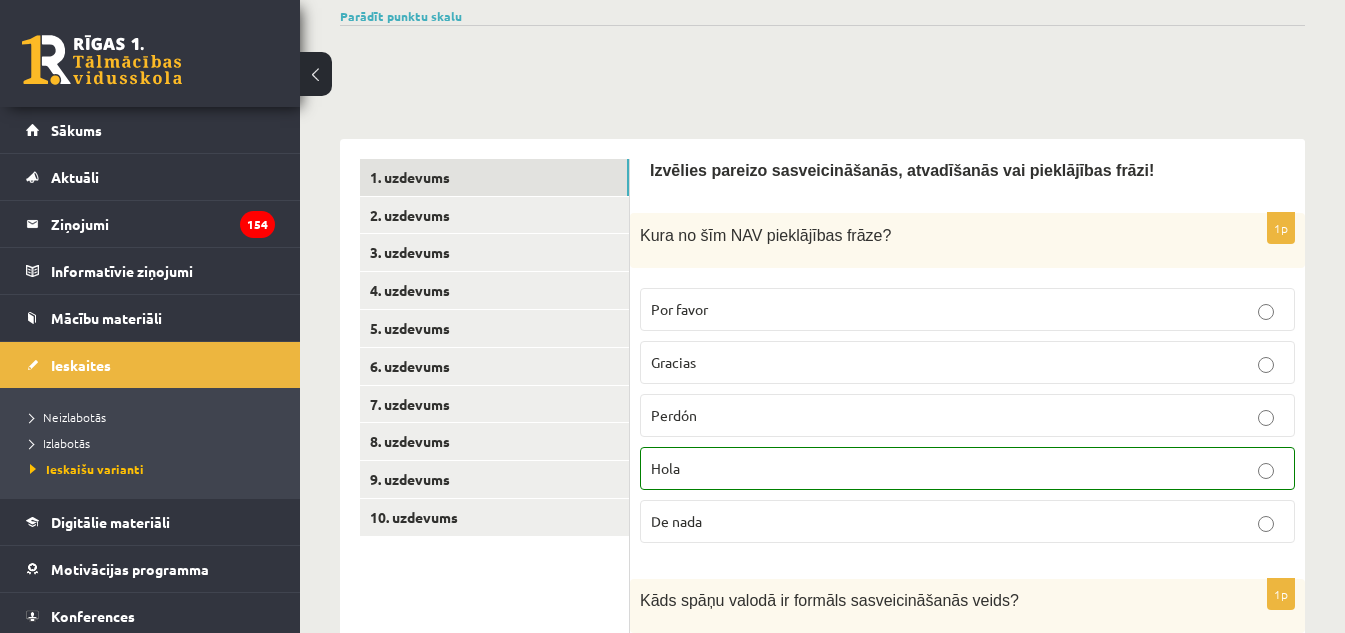 scroll, scrollTop: 139, scrollLeft: 0, axis: vertical 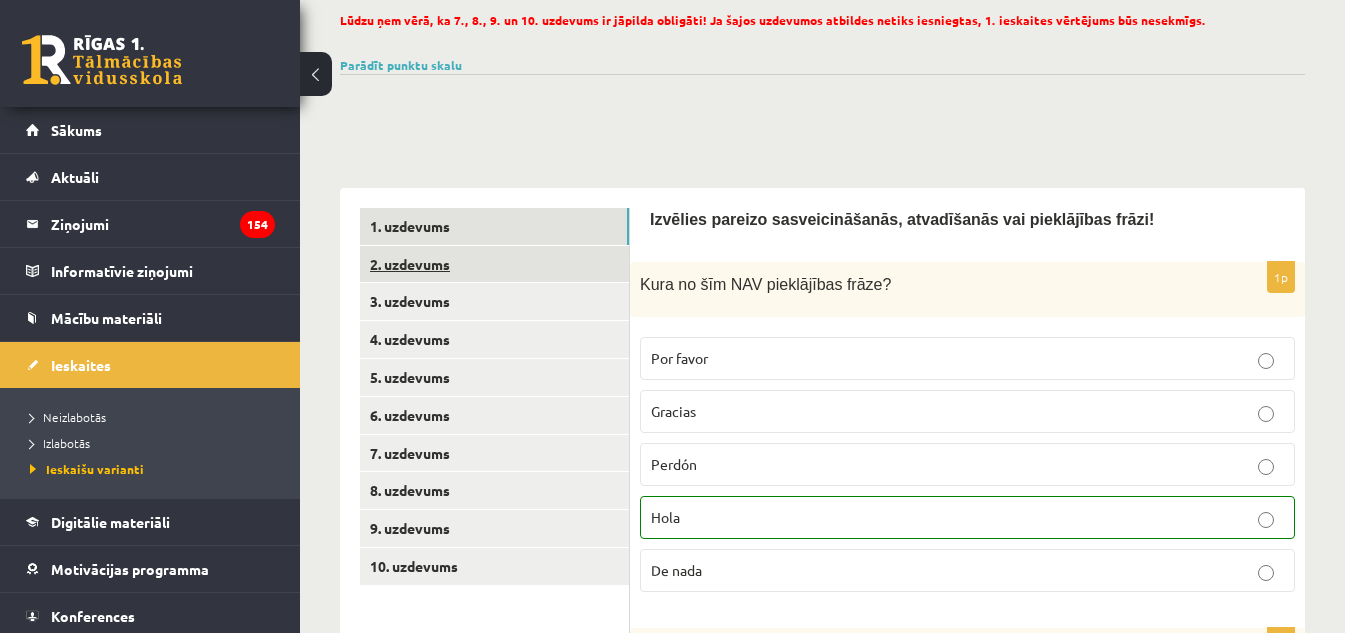 click on "2. uzdevums" at bounding box center [494, 264] 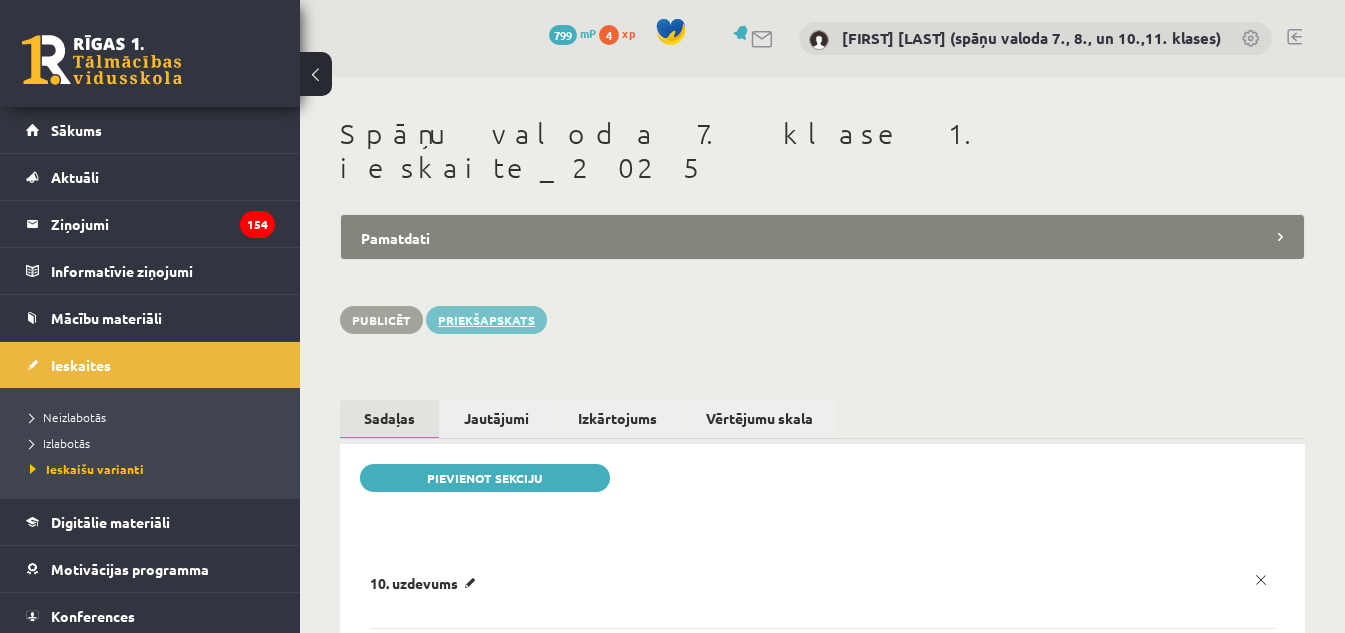 scroll, scrollTop: 0, scrollLeft: 0, axis: both 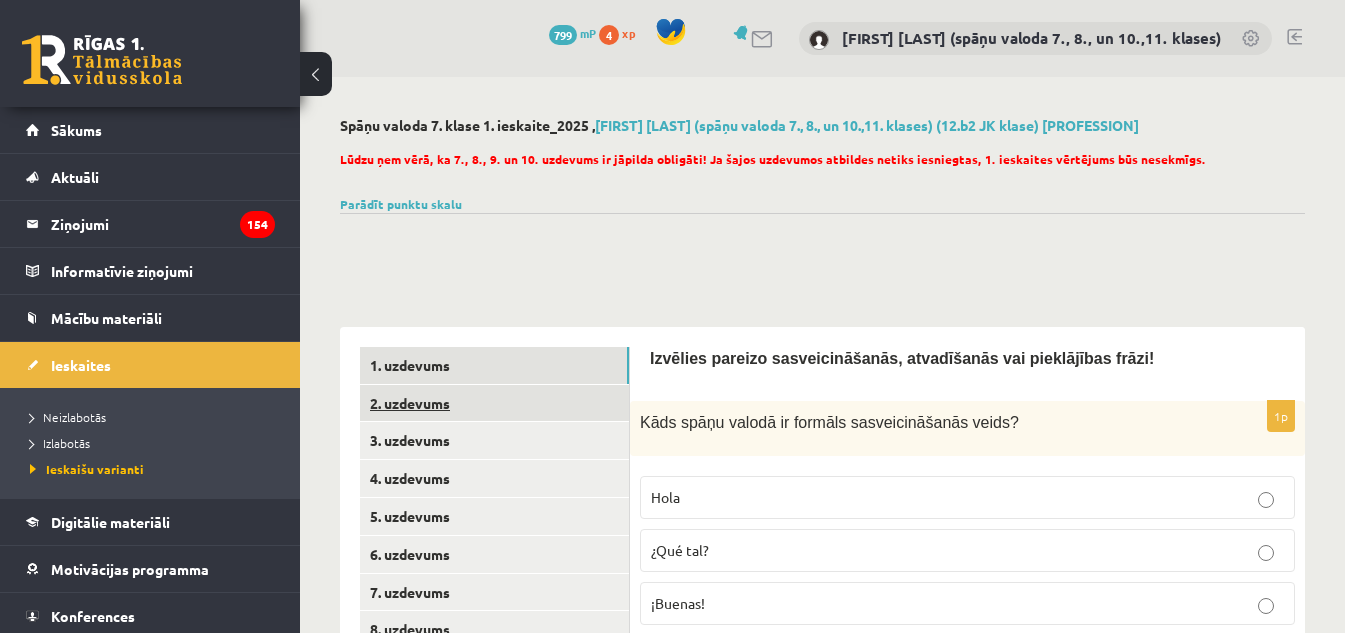 click on "2. uzdevums" at bounding box center [494, 403] 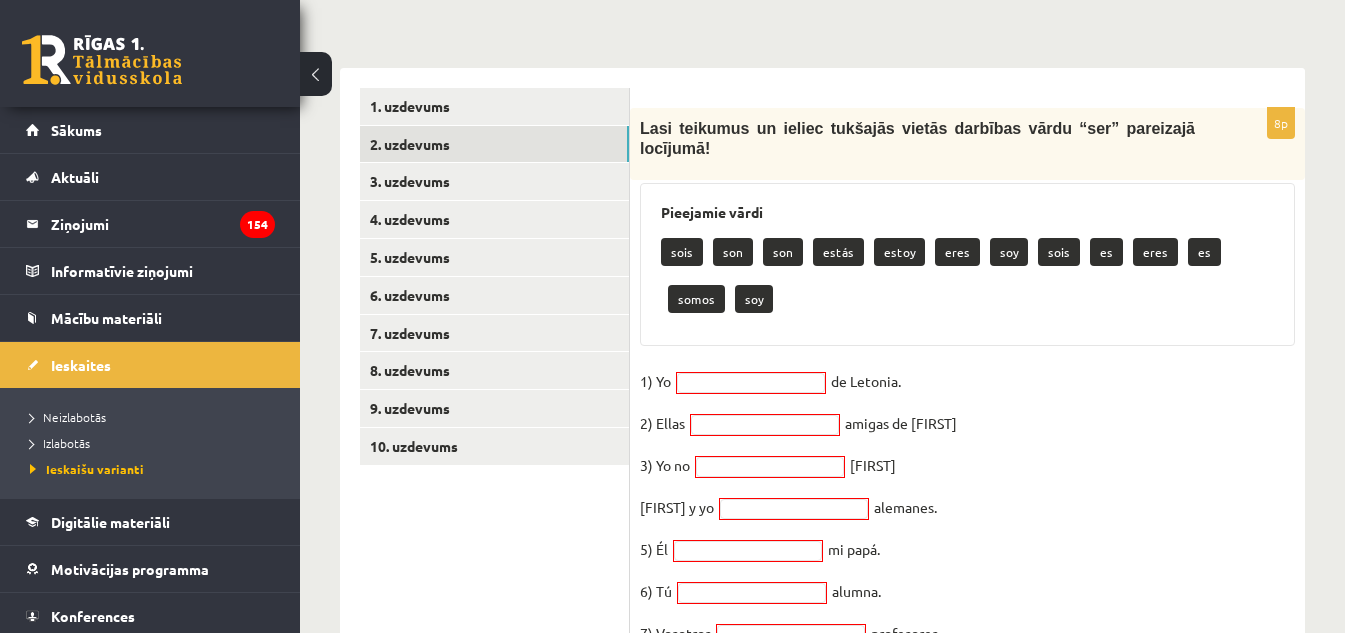 scroll, scrollTop: 300, scrollLeft: 0, axis: vertical 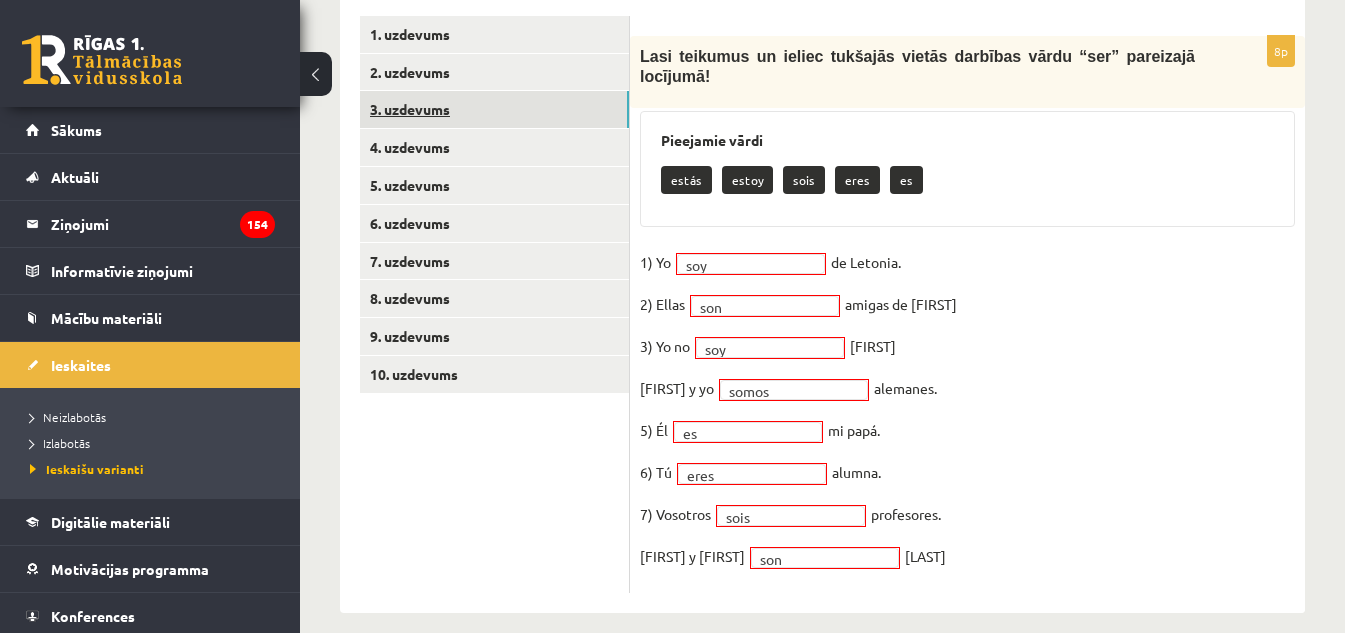 click on "3. uzdevums" at bounding box center (494, 109) 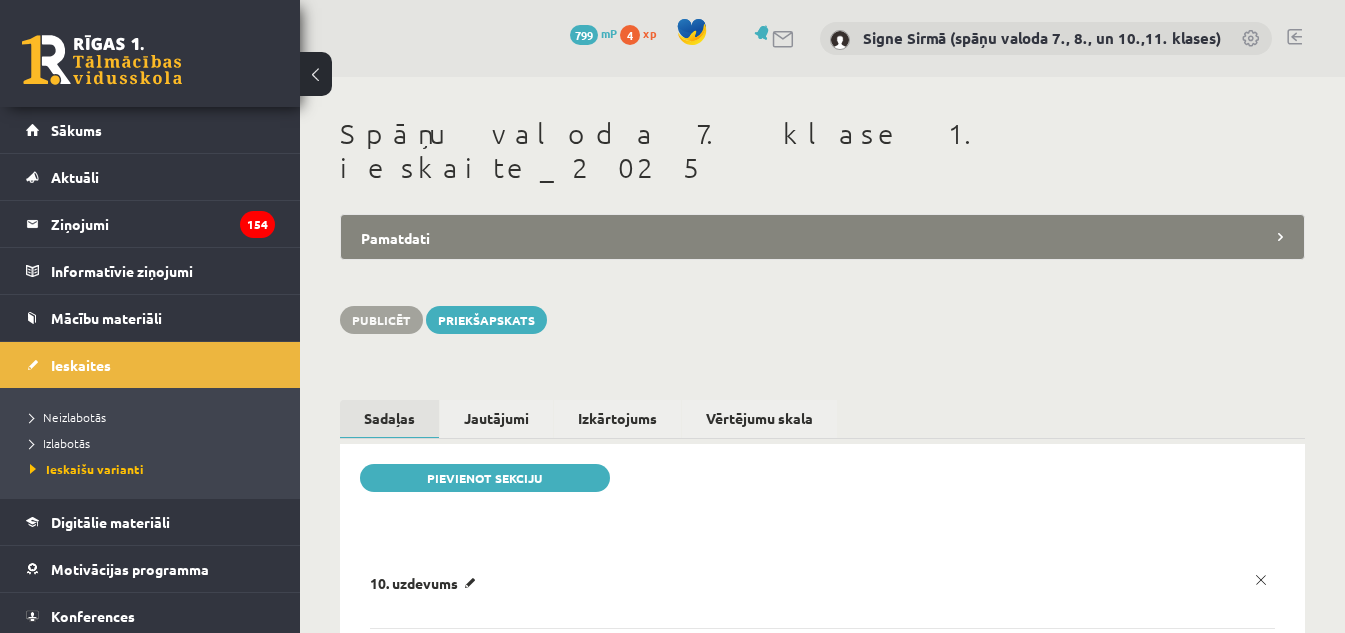 scroll, scrollTop: 0, scrollLeft: 0, axis: both 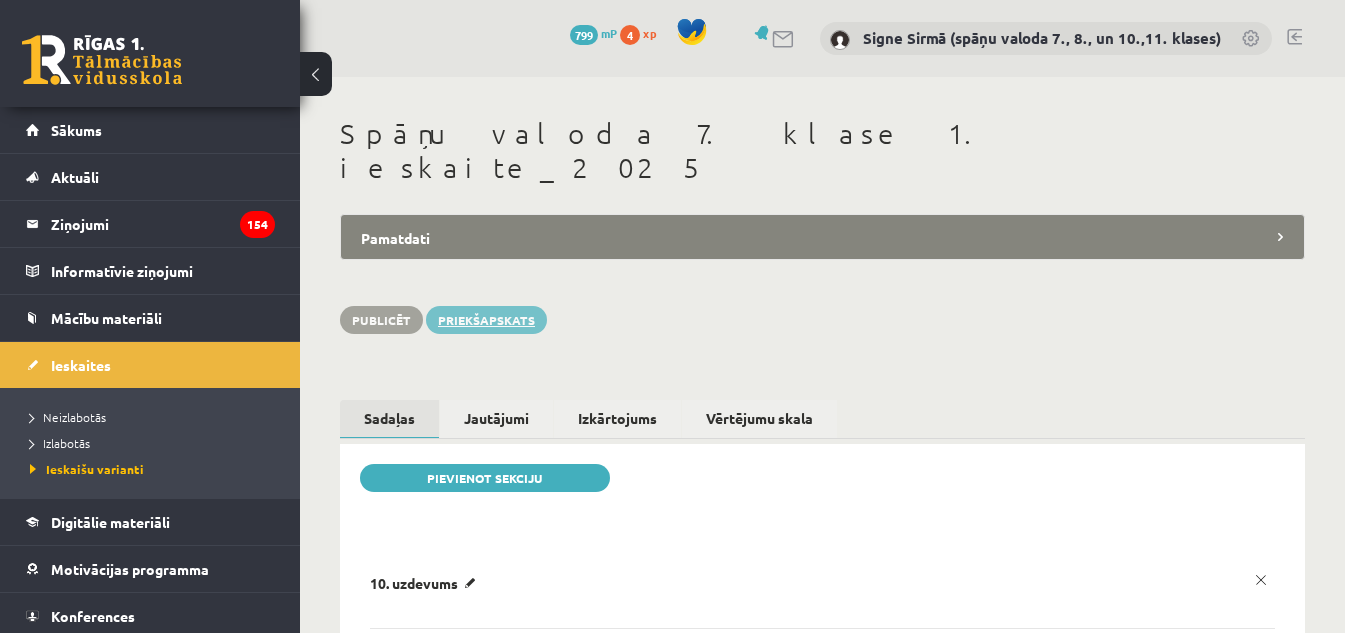 click on "Priekšapskats" at bounding box center (486, 320) 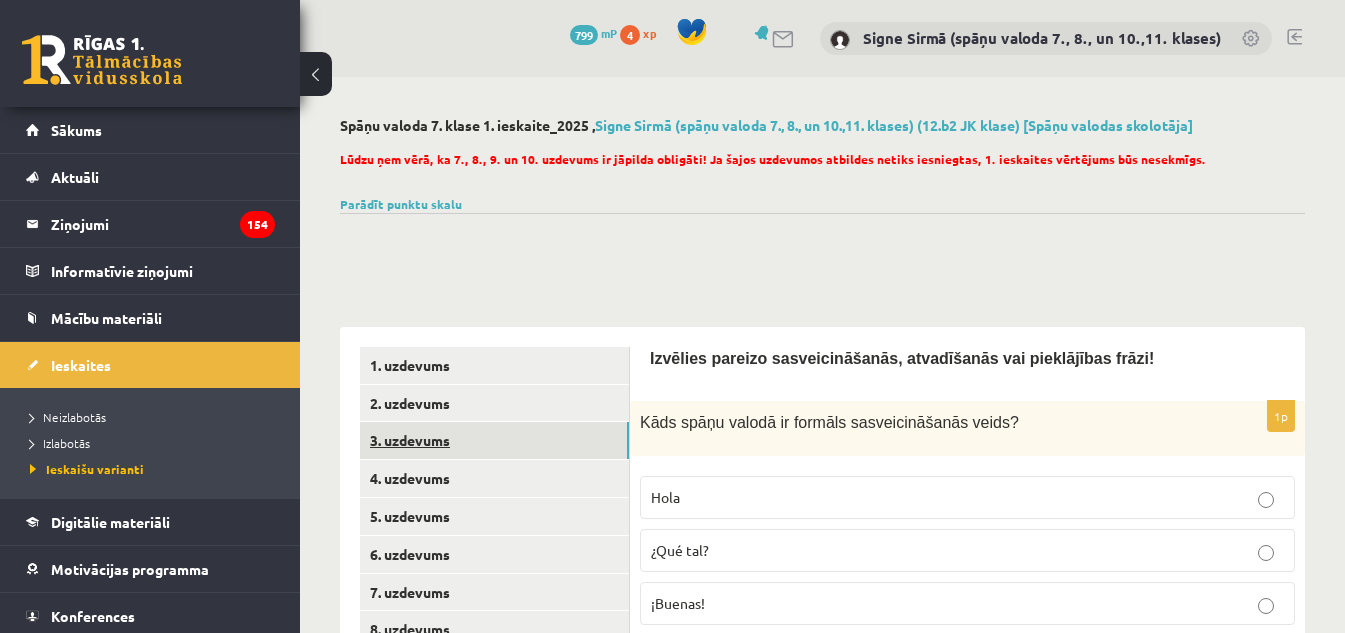 click on "3. uzdevums" at bounding box center (494, 440) 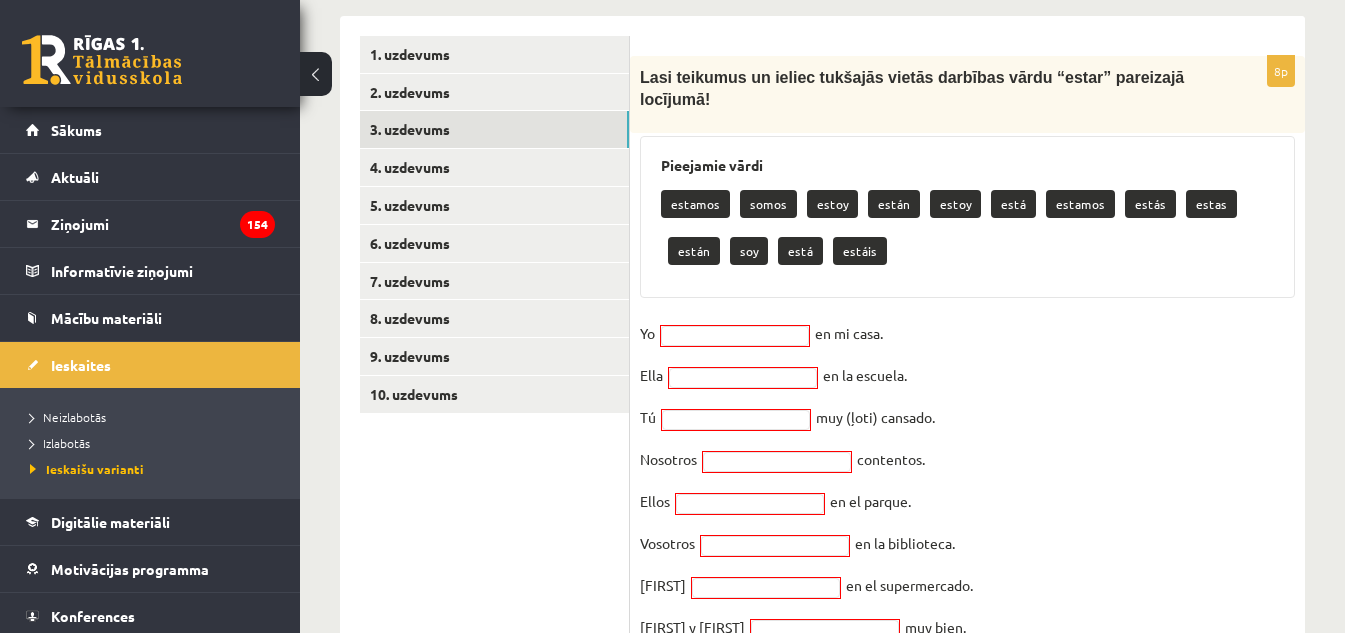 scroll, scrollTop: 381, scrollLeft: 0, axis: vertical 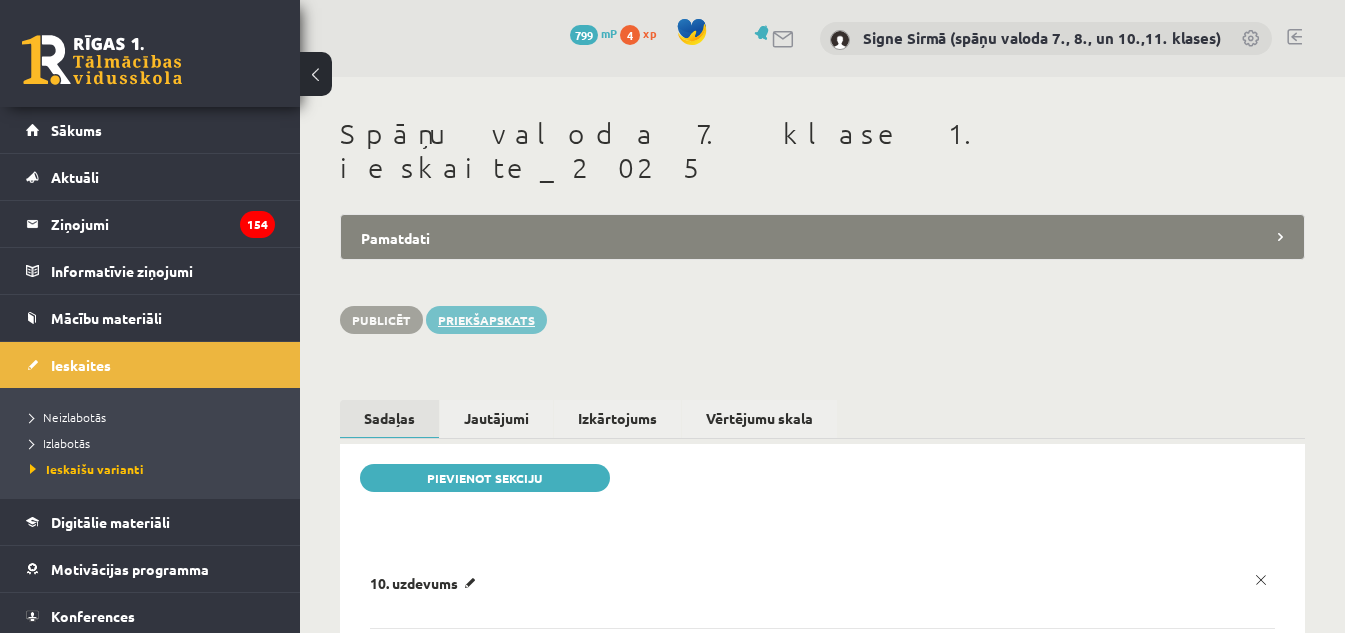 click on "Priekšapskats" at bounding box center (486, 320) 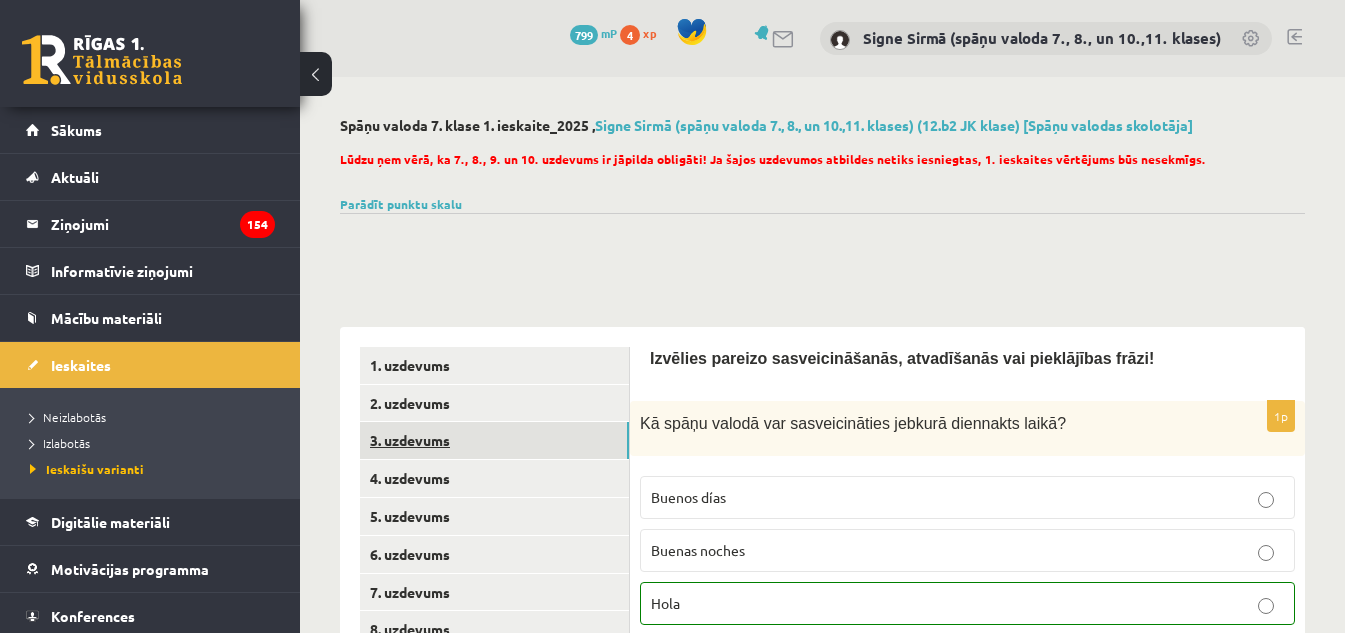 click on "3. uzdevums" at bounding box center (494, 440) 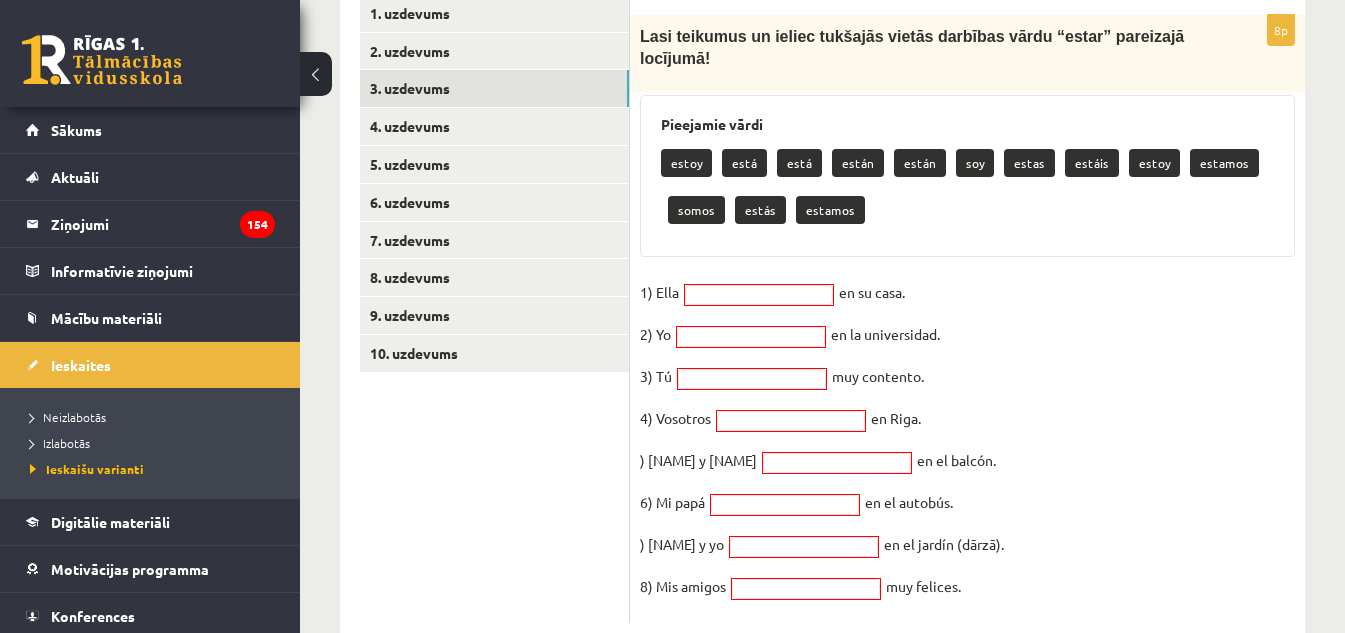 scroll, scrollTop: 381, scrollLeft: 0, axis: vertical 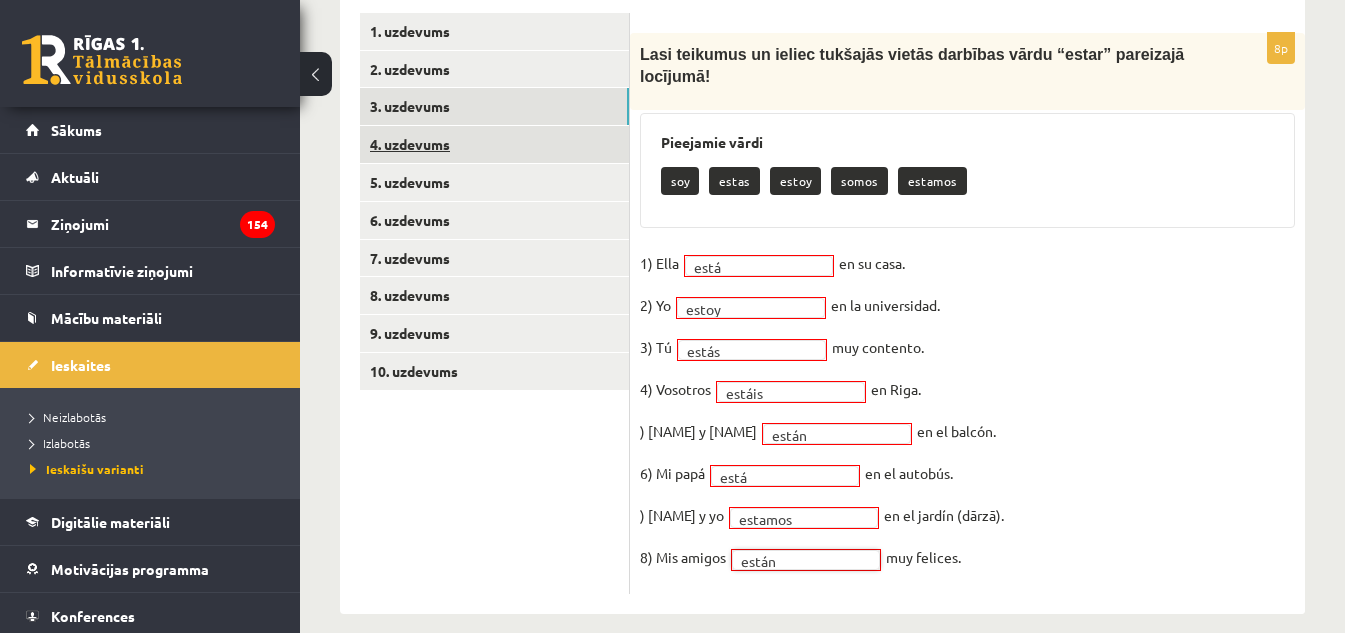 click on "4. uzdevums" at bounding box center (494, 144) 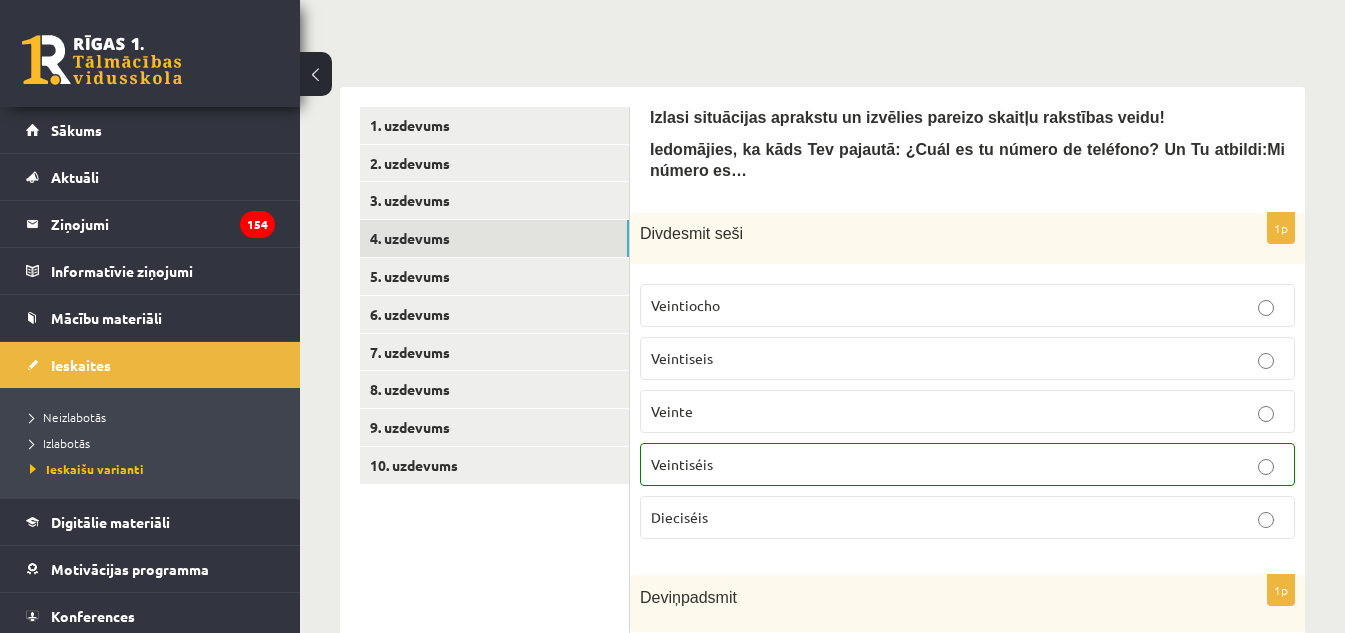 scroll, scrollTop: 0, scrollLeft: 0, axis: both 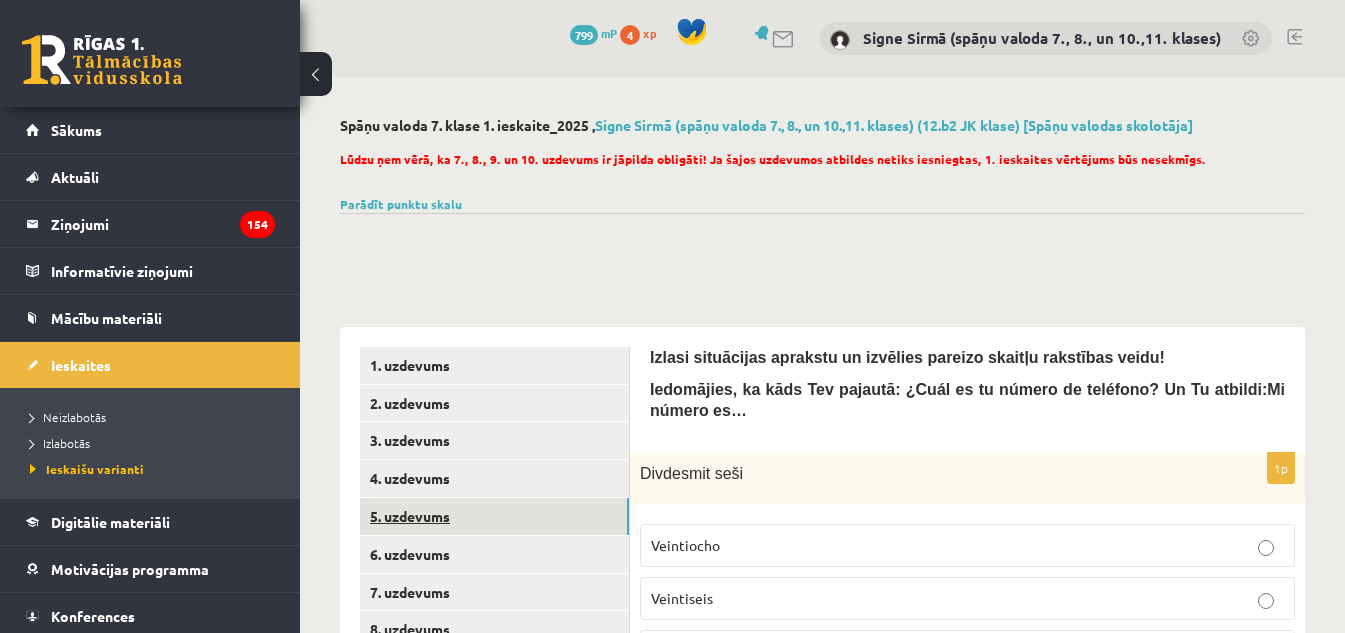 click on "5. uzdevums" at bounding box center [494, 516] 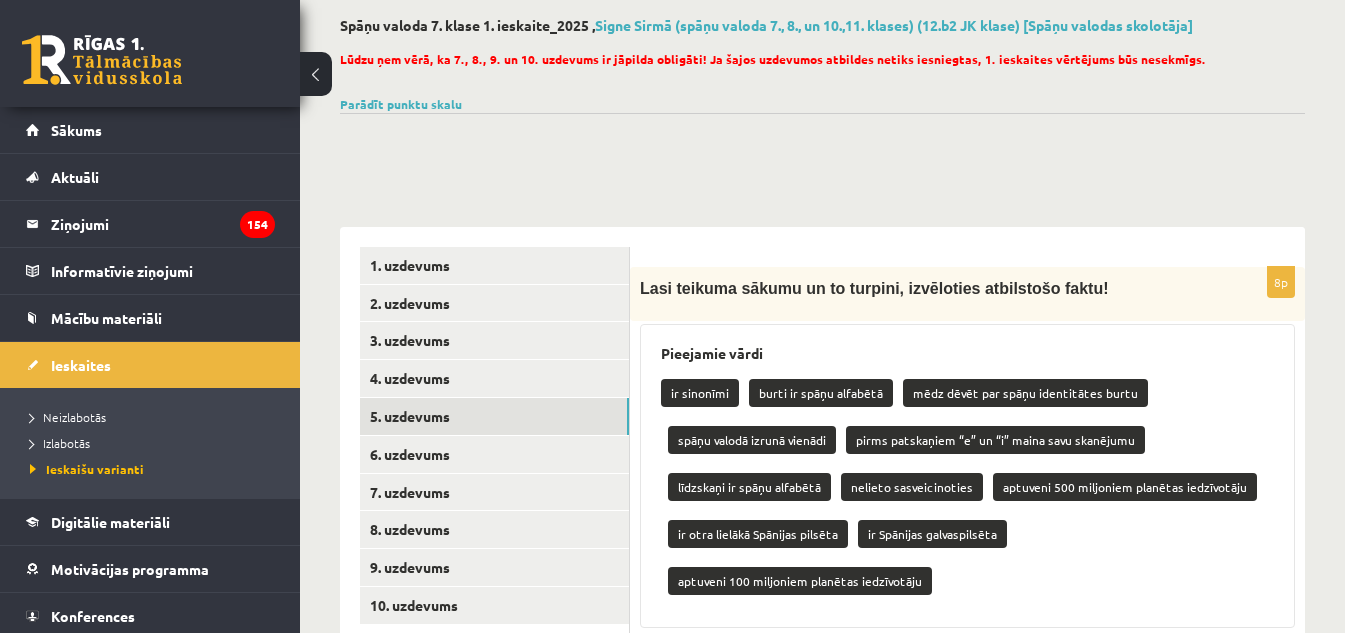 scroll, scrollTop: 200, scrollLeft: 0, axis: vertical 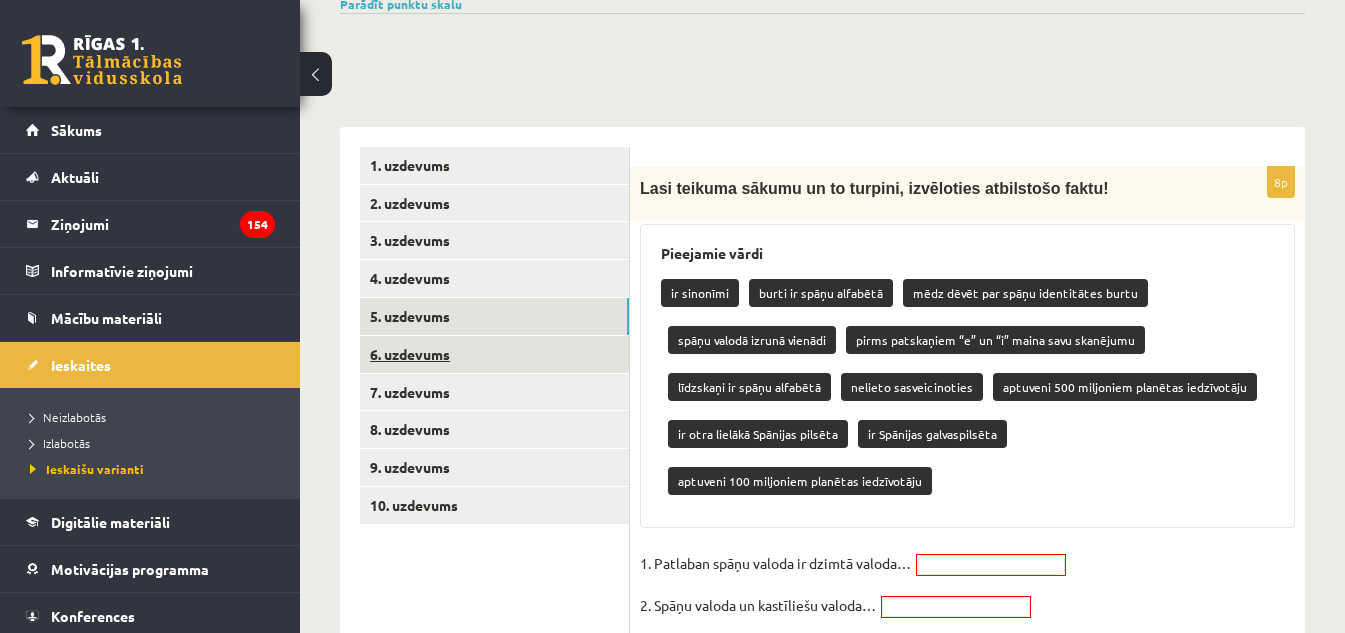 click on "6. uzdevums" at bounding box center (494, 354) 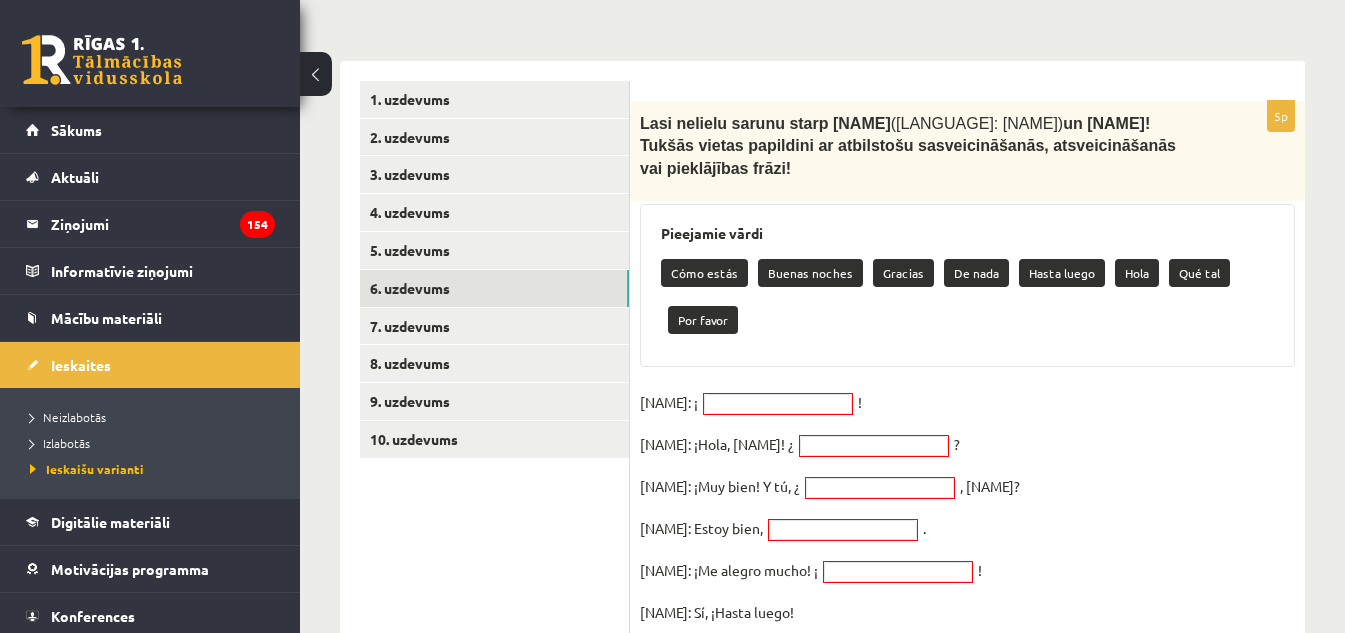 scroll, scrollTop: 300, scrollLeft: 0, axis: vertical 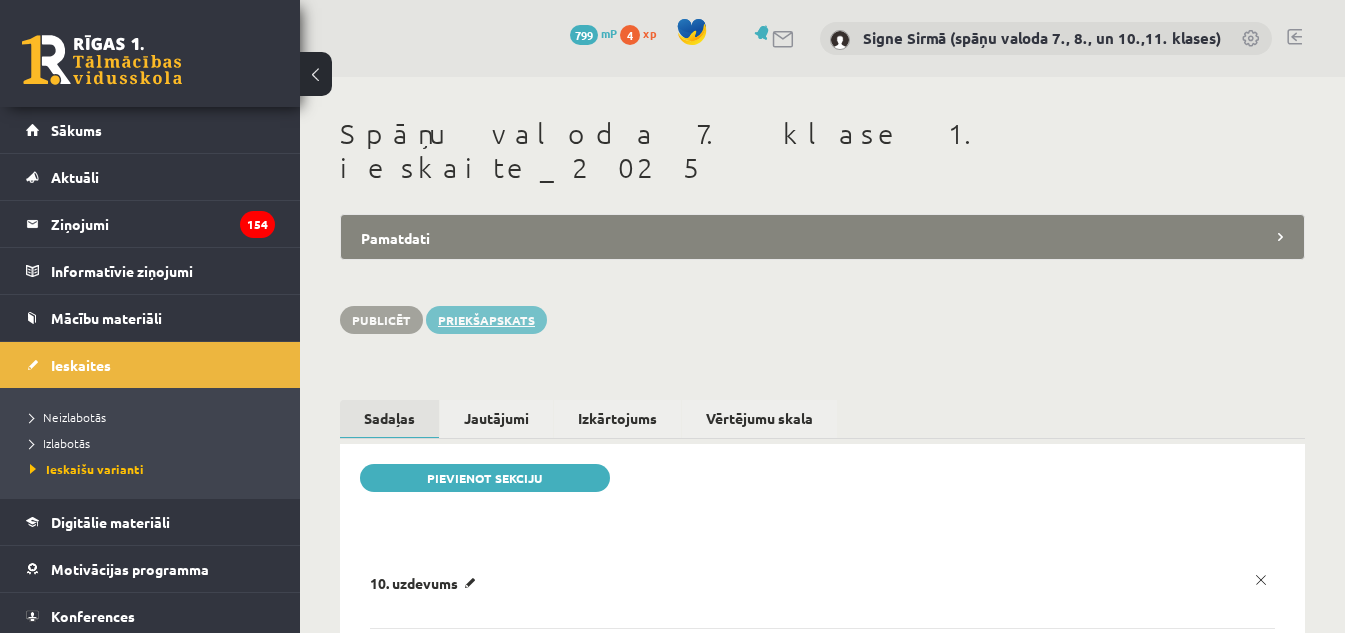 click on "Priekšapskats" at bounding box center (486, 320) 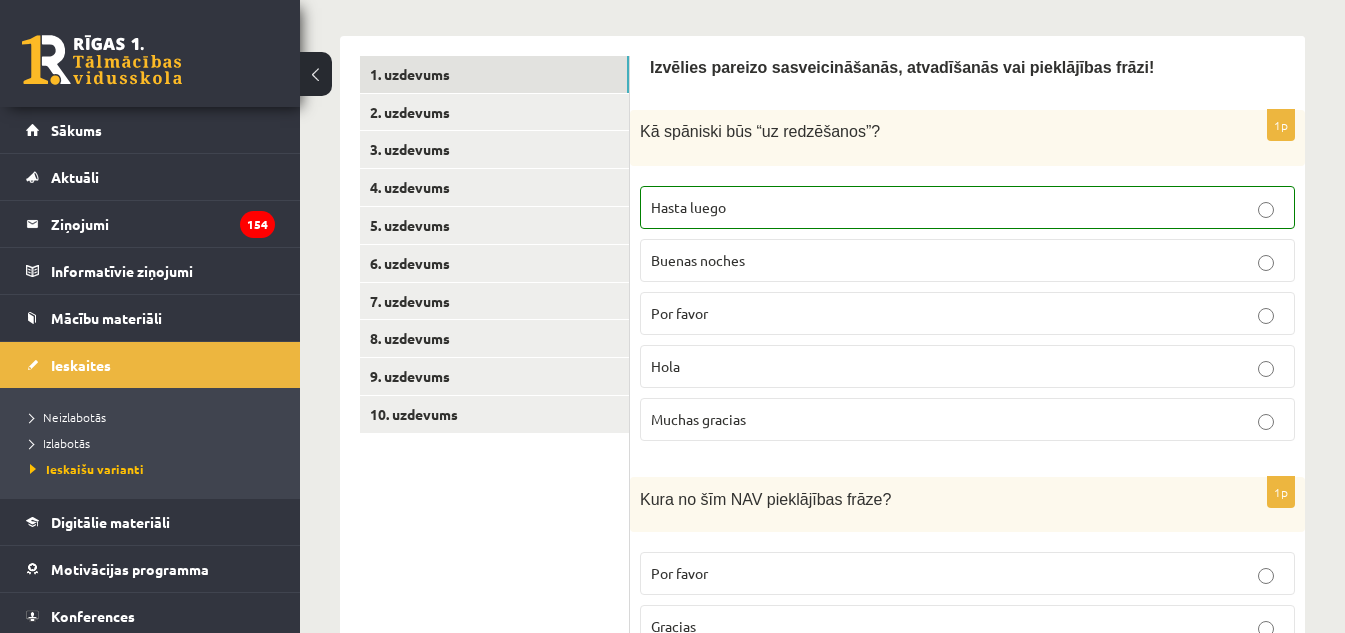 scroll, scrollTop: 300, scrollLeft: 0, axis: vertical 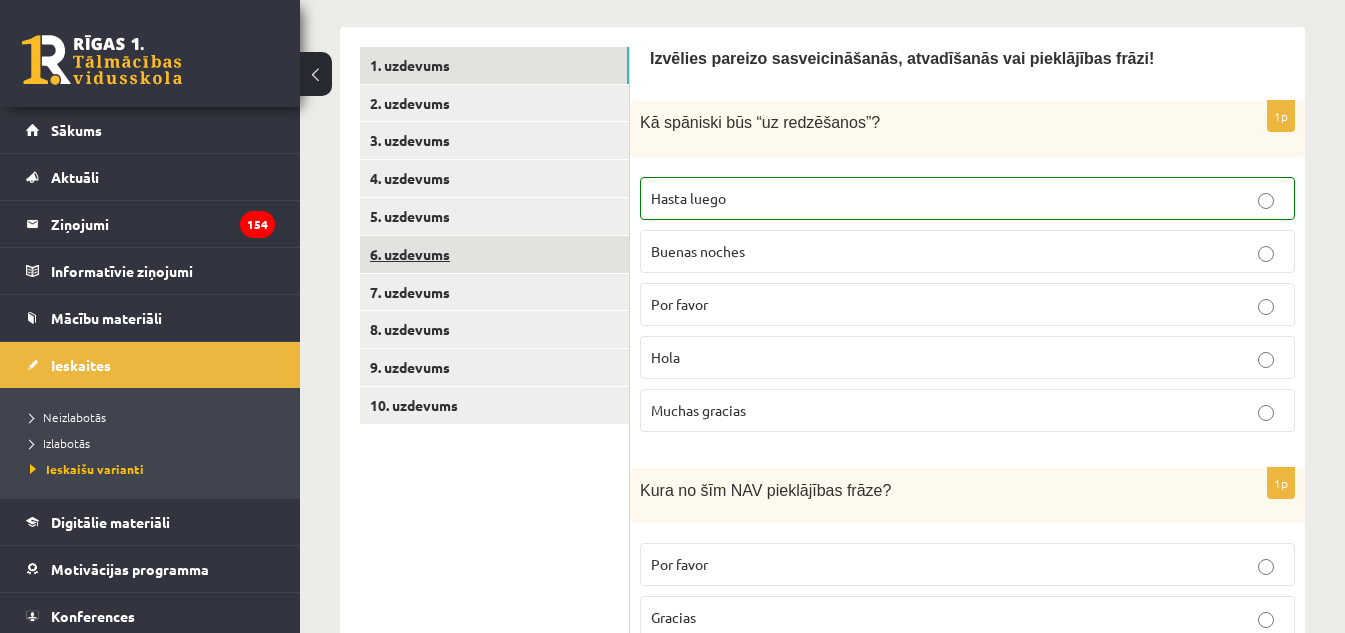 click on "6. uzdevums" at bounding box center (494, 254) 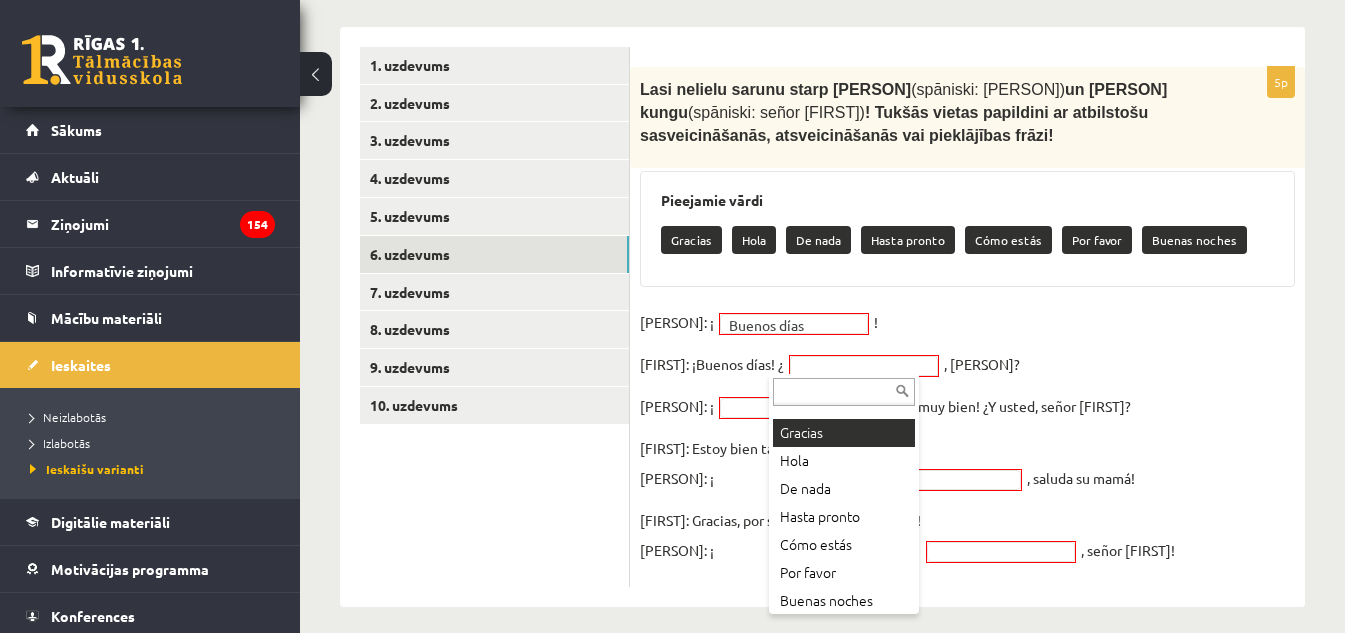 scroll, scrollTop: 24, scrollLeft: 0, axis: vertical 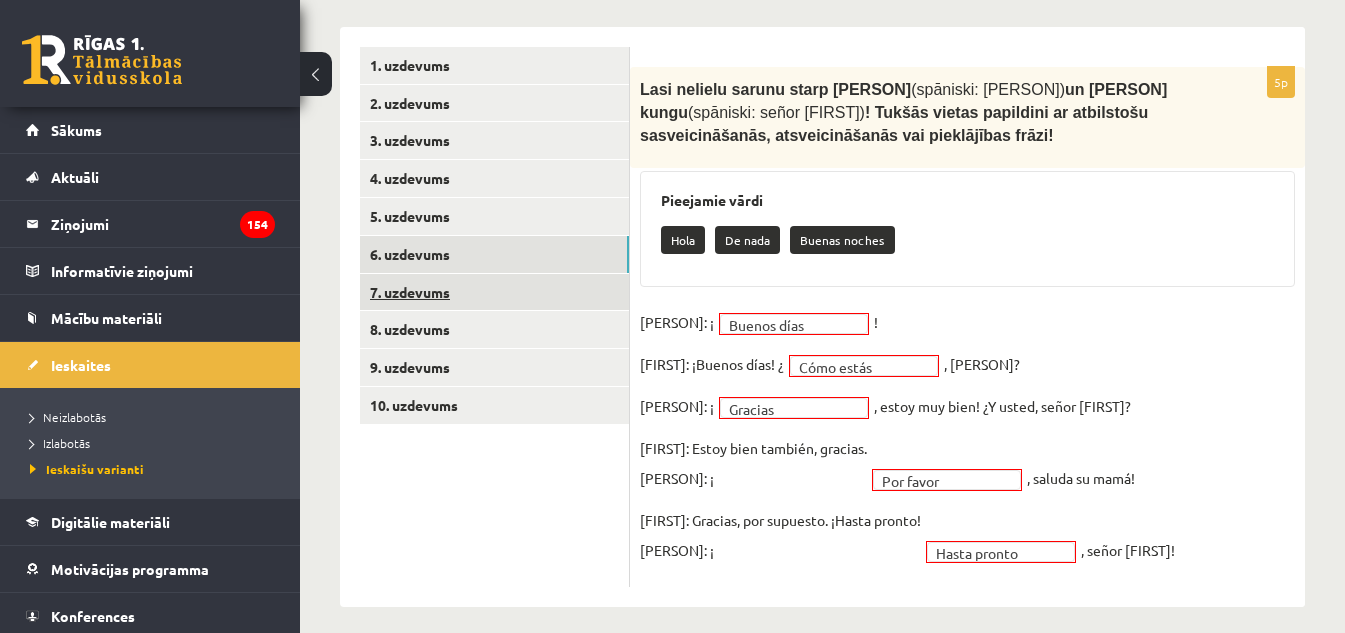 click on "7. uzdevums" at bounding box center [494, 292] 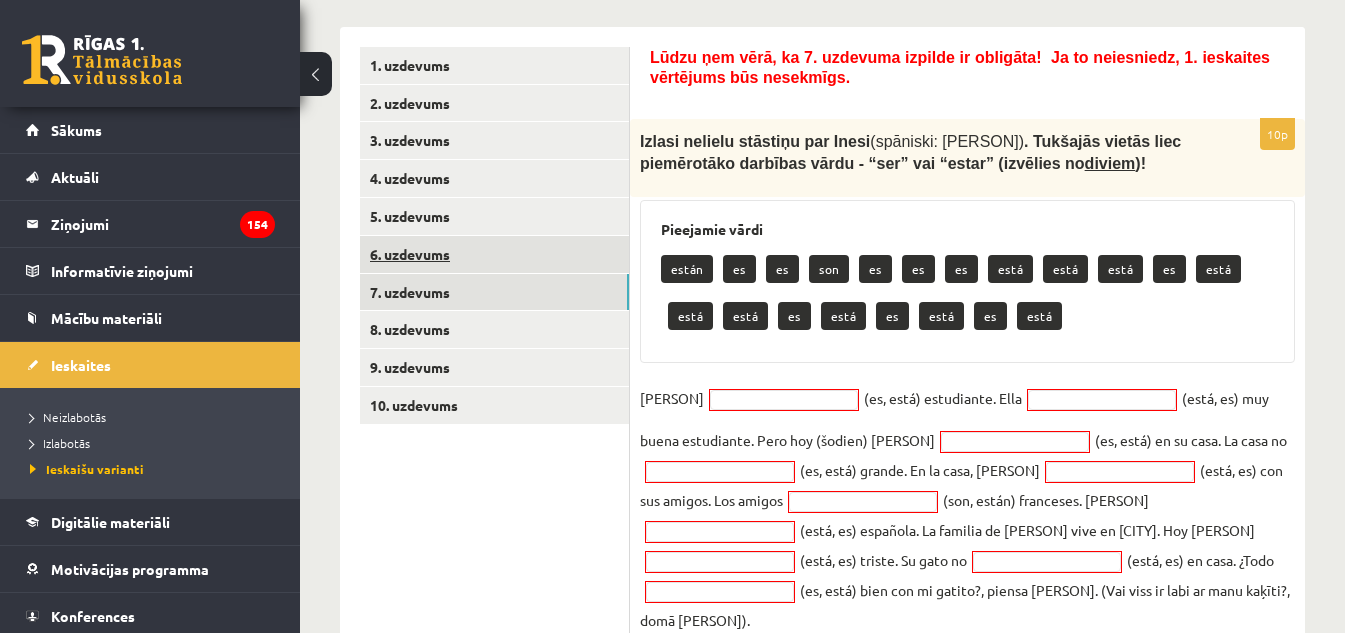 click on "6. uzdevums" at bounding box center (494, 254) 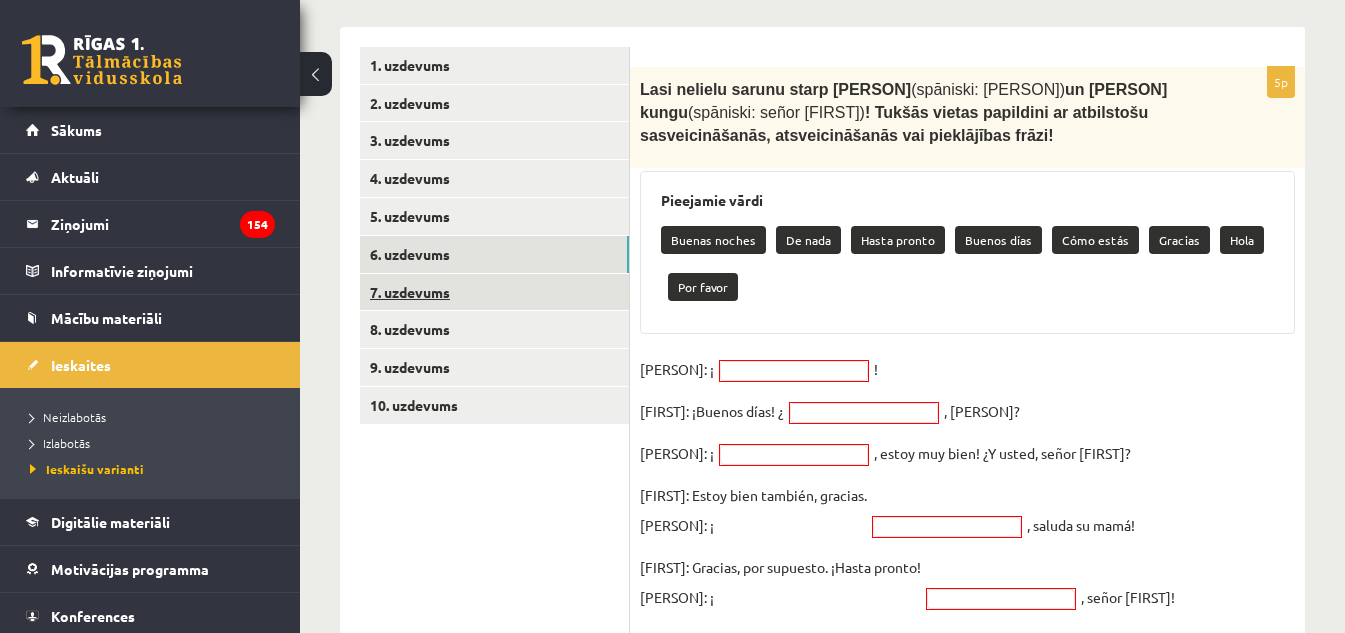 click on "7. uzdevums" at bounding box center [494, 292] 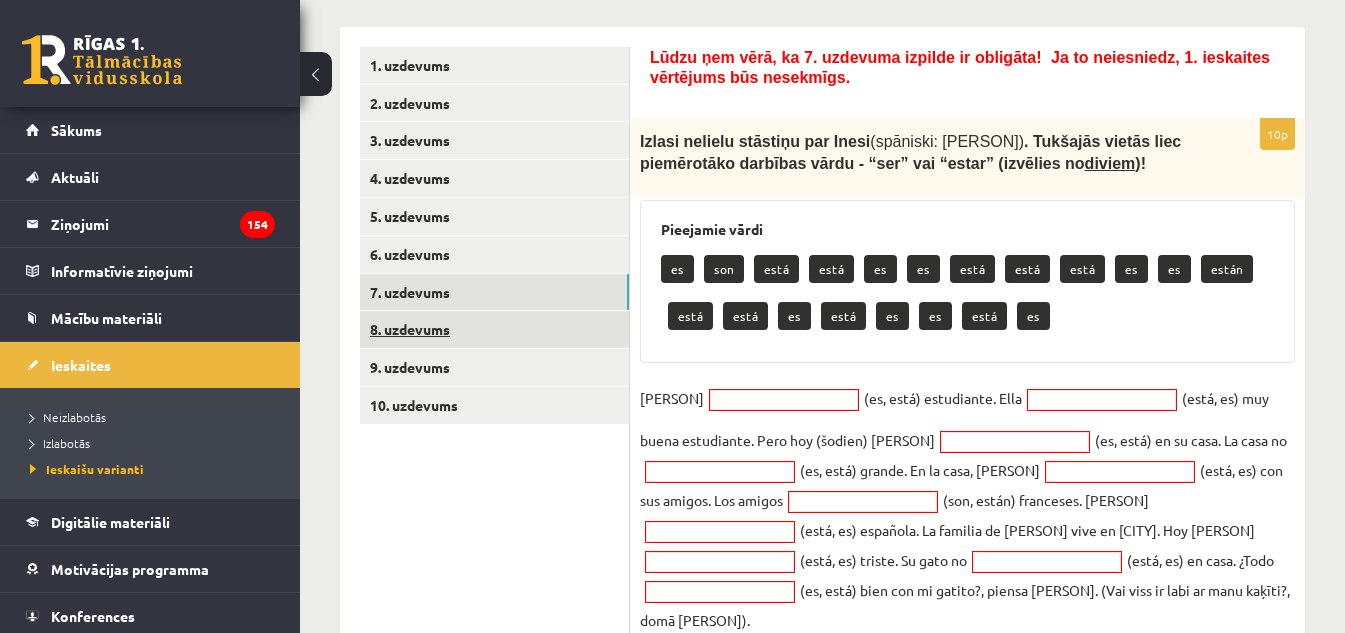 click on "8. uzdevums" at bounding box center [494, 329] 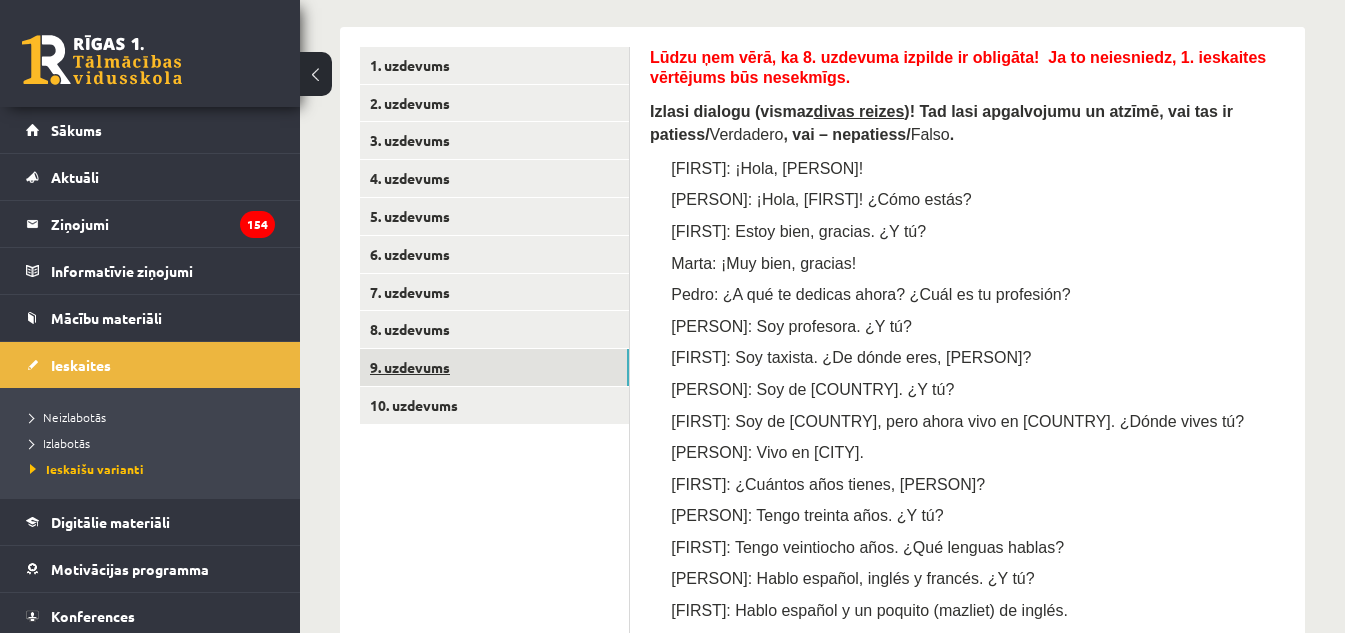 click on "9. uzdevums" at bounding box center (494, 367) 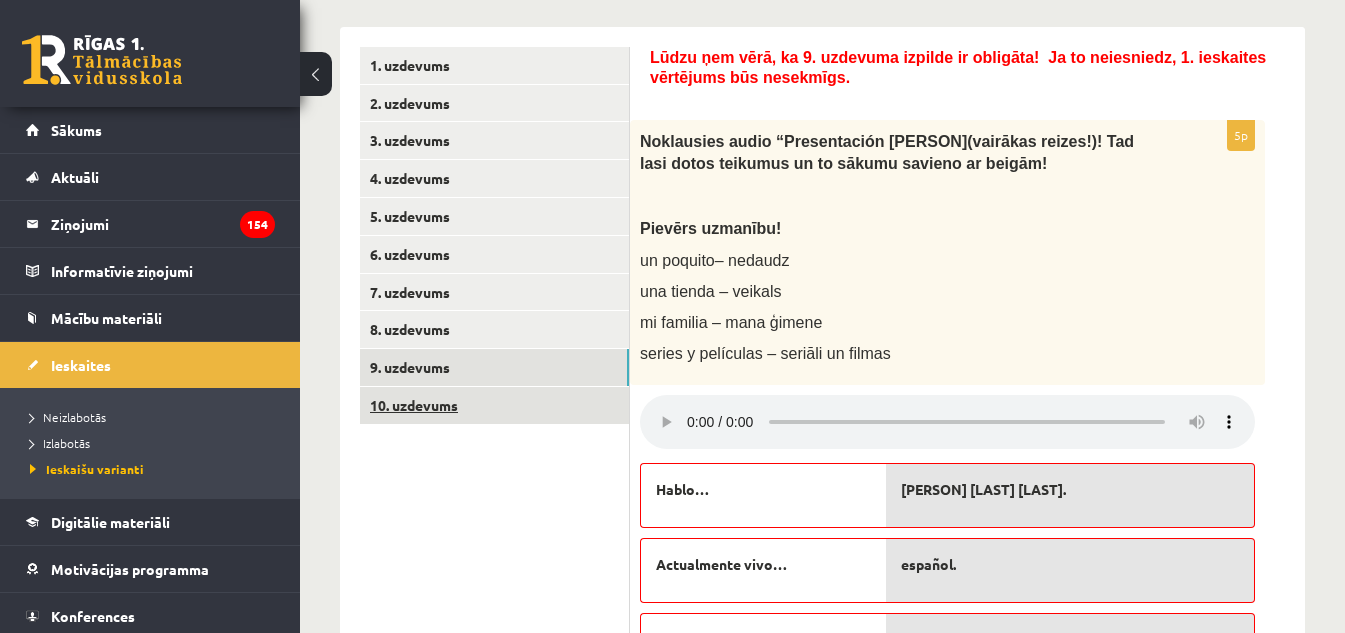 click on "10. uzdevums" at bounding box center [494, 405] 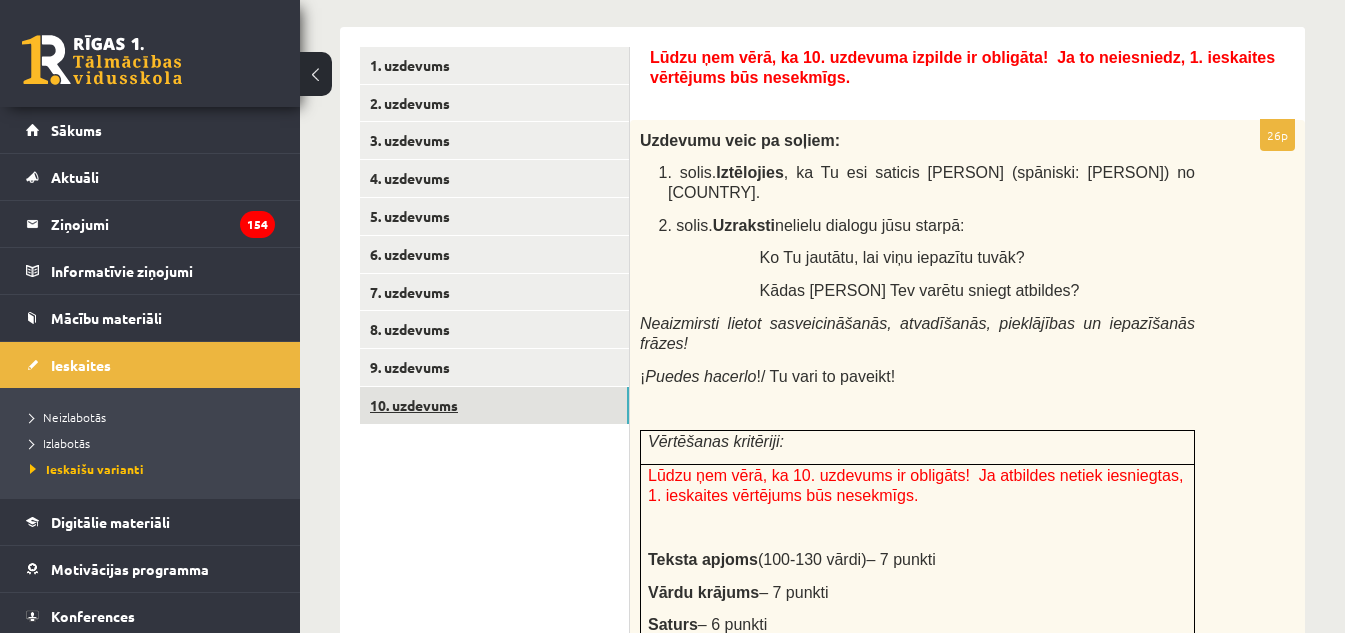 scroll, scrollTop: 0, scrollLeft: 0, axis: both 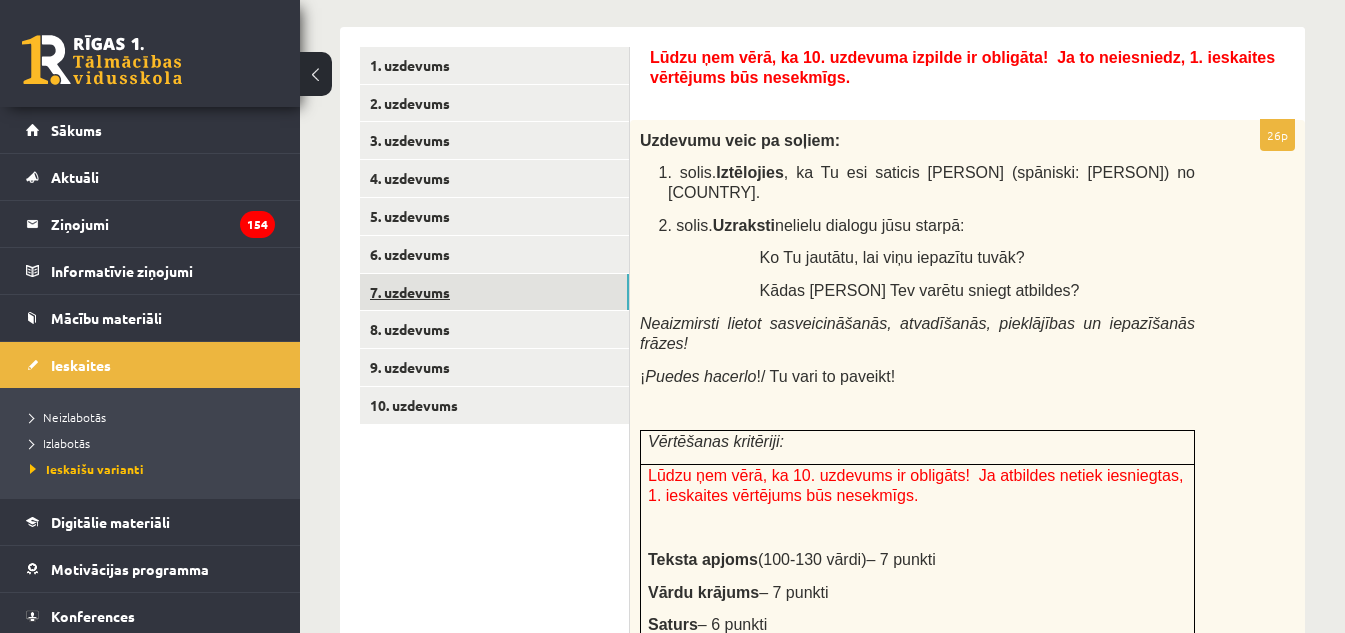 click on "7. uzdevums" at bounding box center [494, 292] 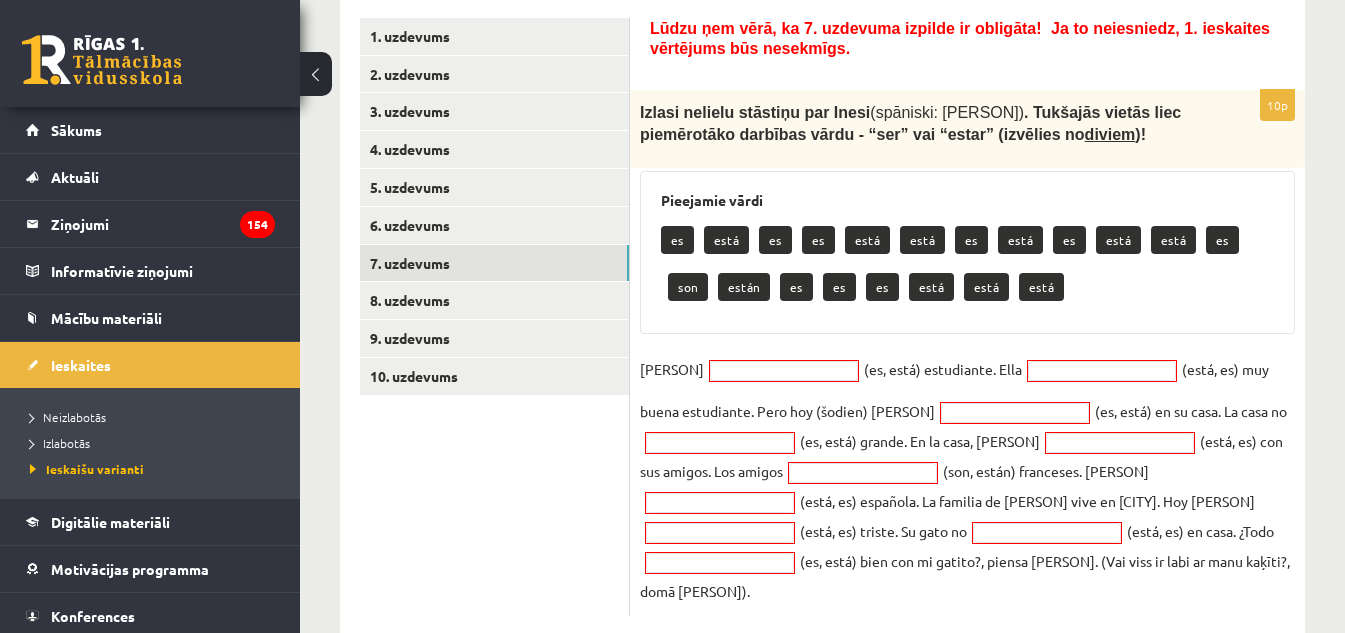 scroll, scrollTop: 342, scrollLeft: 0, axis: vertical 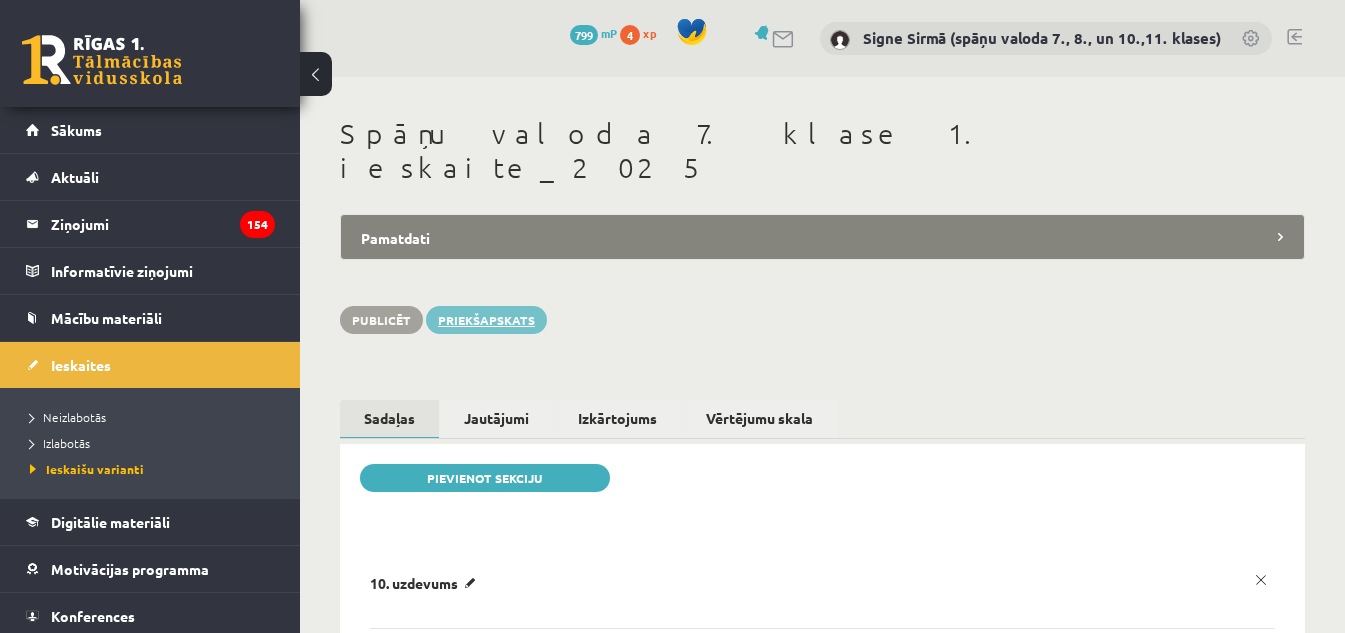 click on "Priekšapskats" at bounding box center (486, 320) 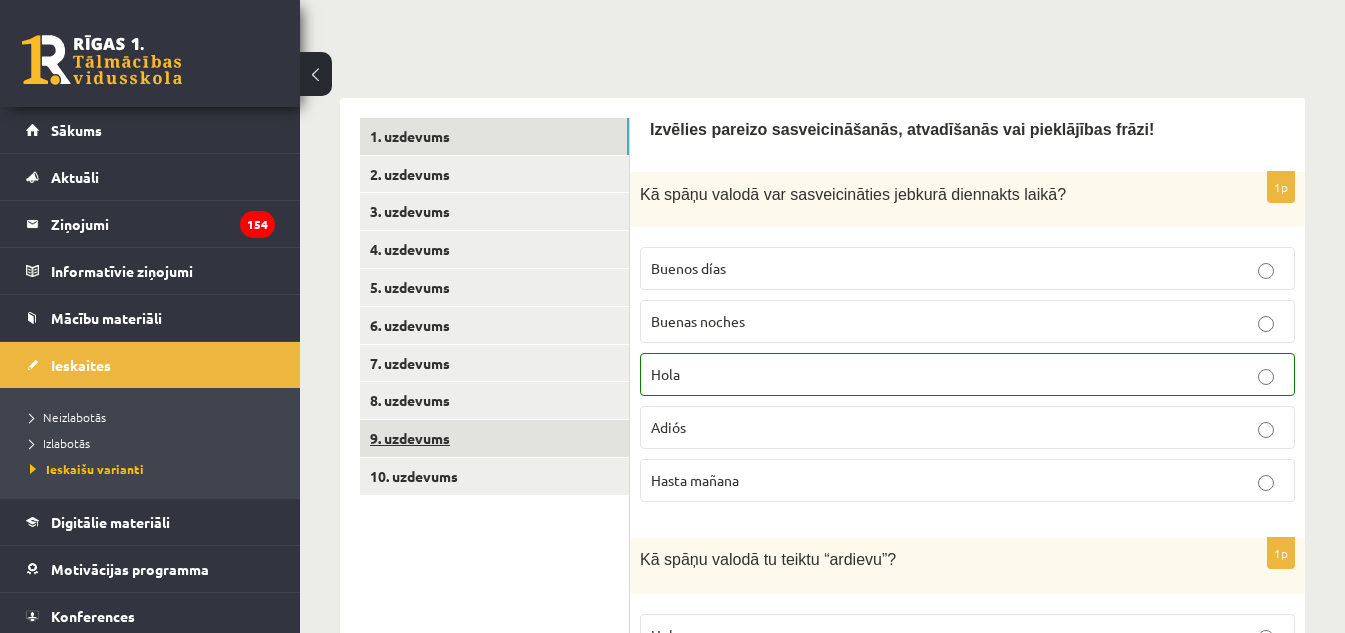 scroll, scrollTop: 300, scrollLeft: 0, axis: vertical 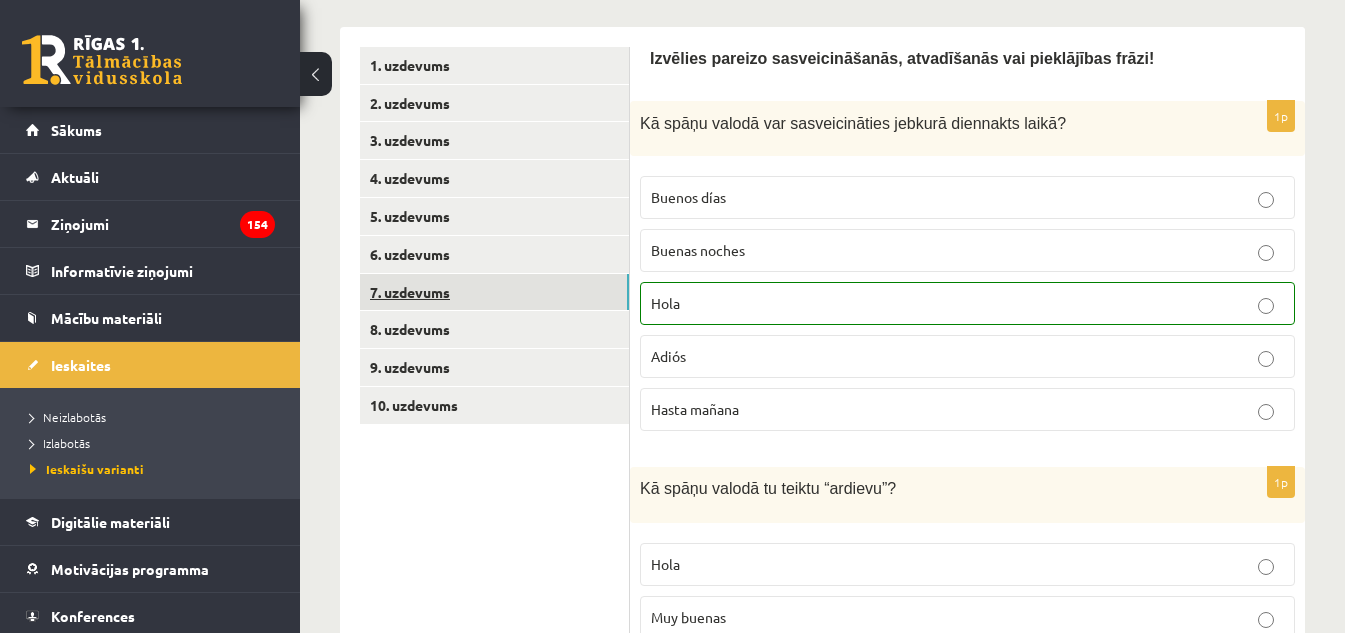 click on "7. uzdevums" at bounding box center (494, 292) 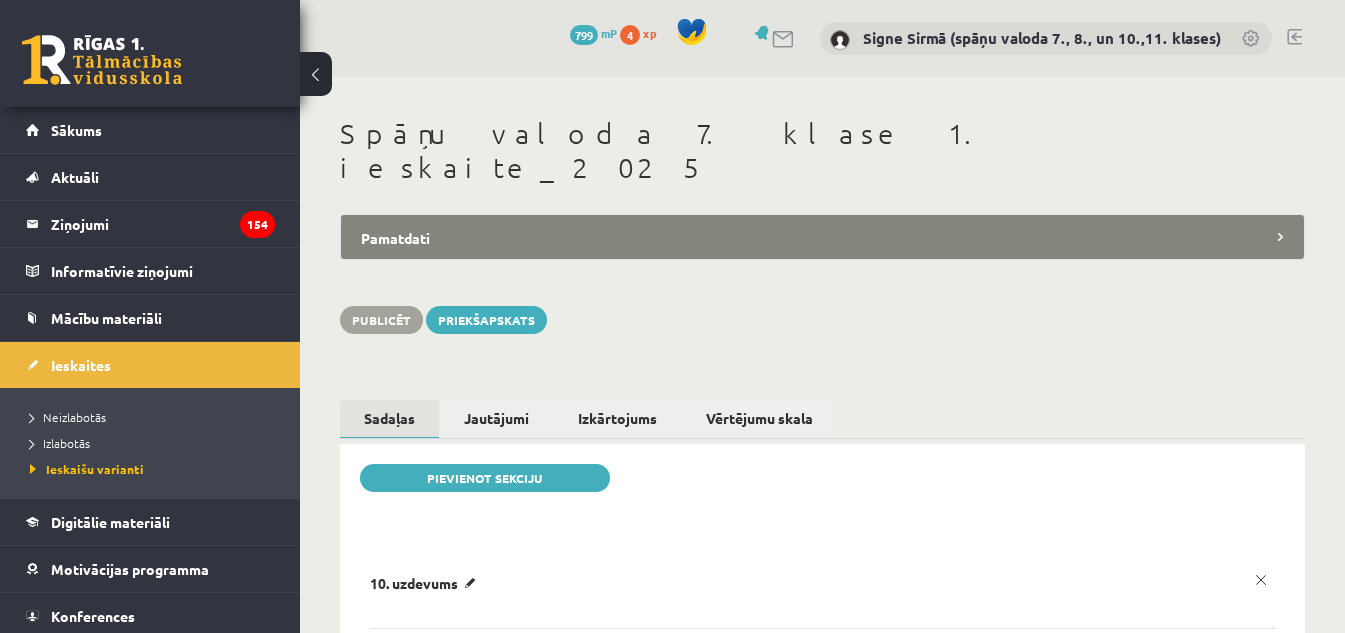 scroll, scrollTop: 0, scrollLeft: 0, axis: both 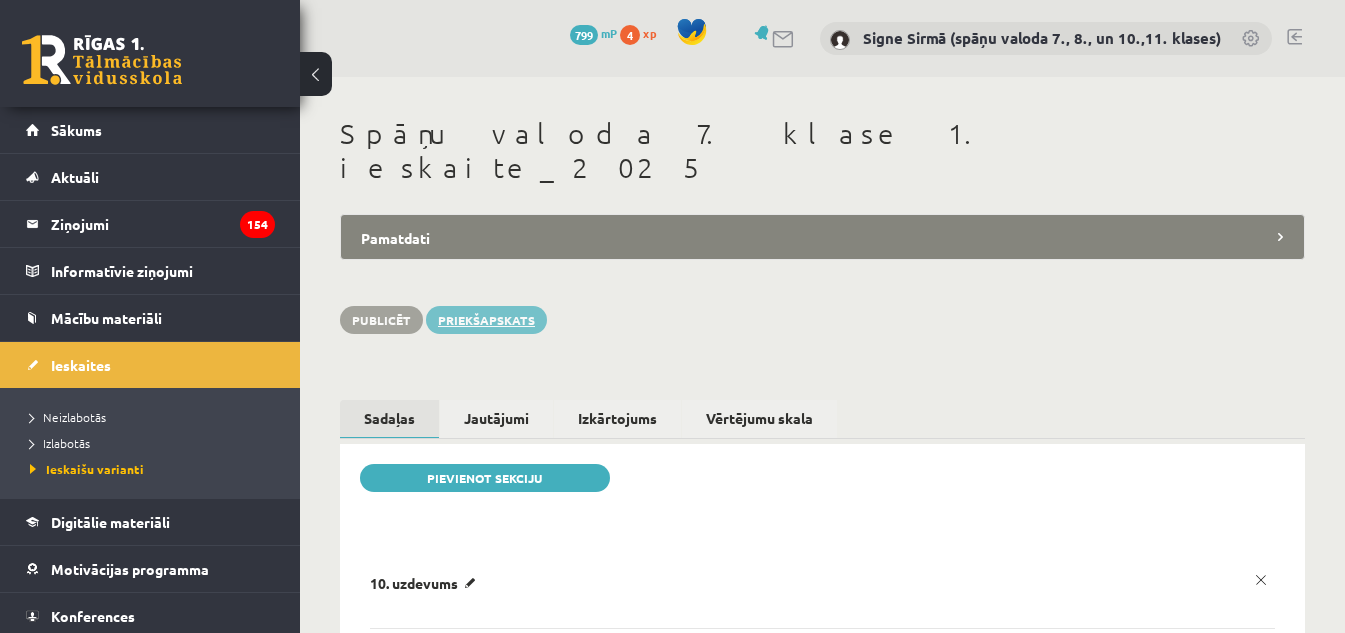 click on "Priekšapskats" at bounding box center [486, 320] 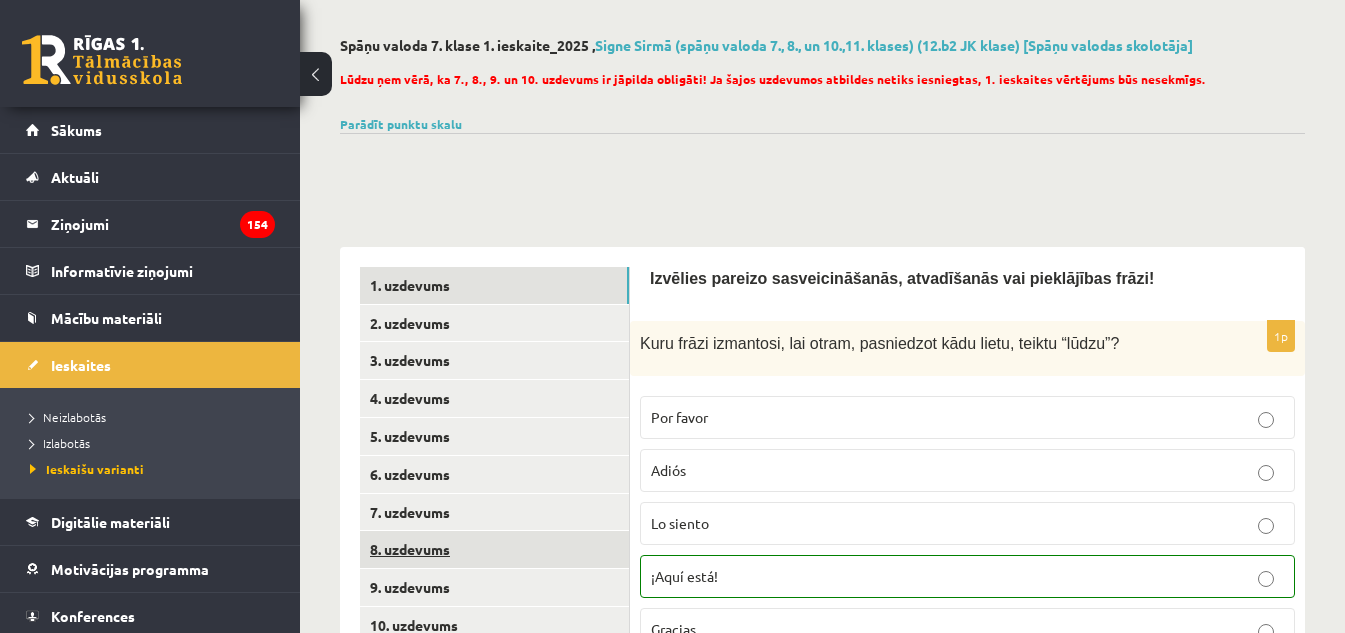 scroll, scrollTop: 200, scrollLeft: 0, axis: vertical 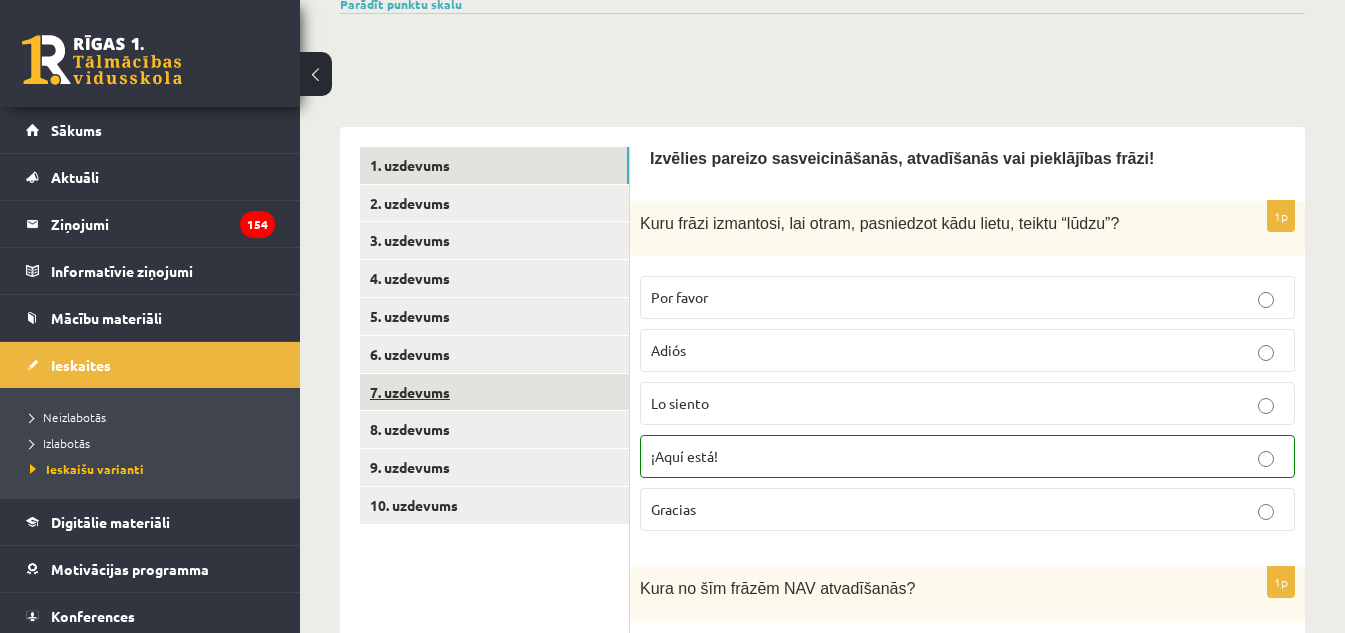 click on "7. uzdevums" at bounding box center (494, 392) 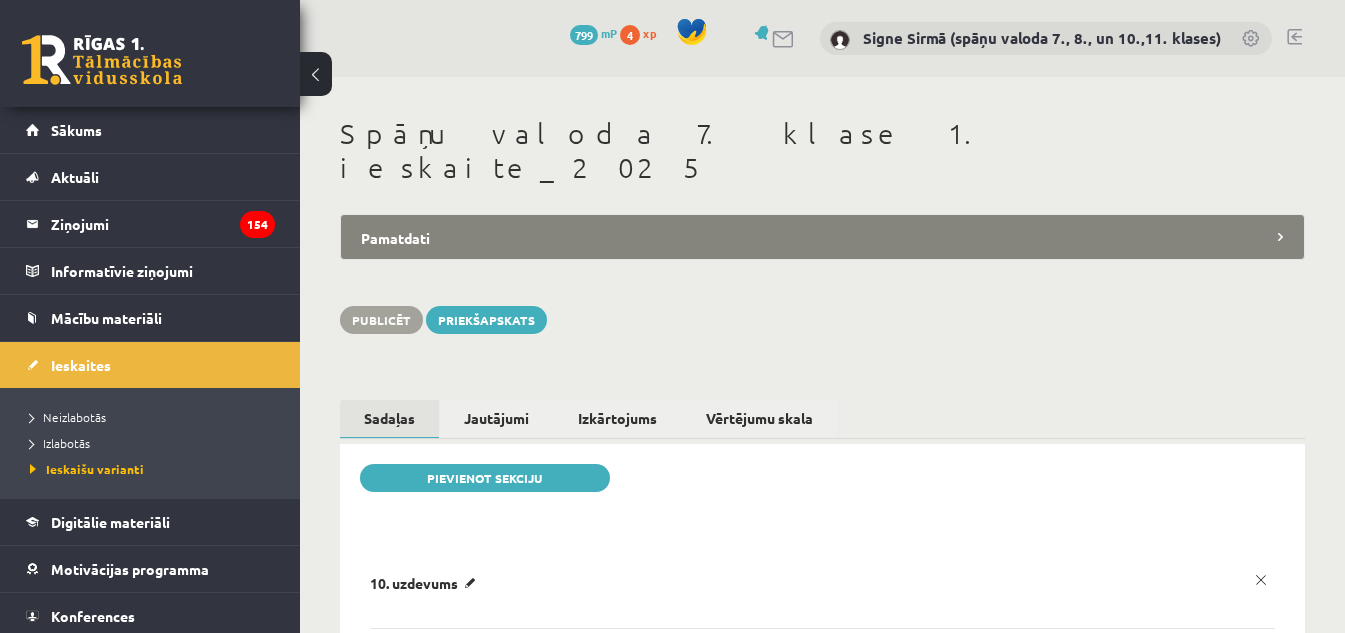 scroll, scrollTop: 0, scrollLeft: 0, axis: both 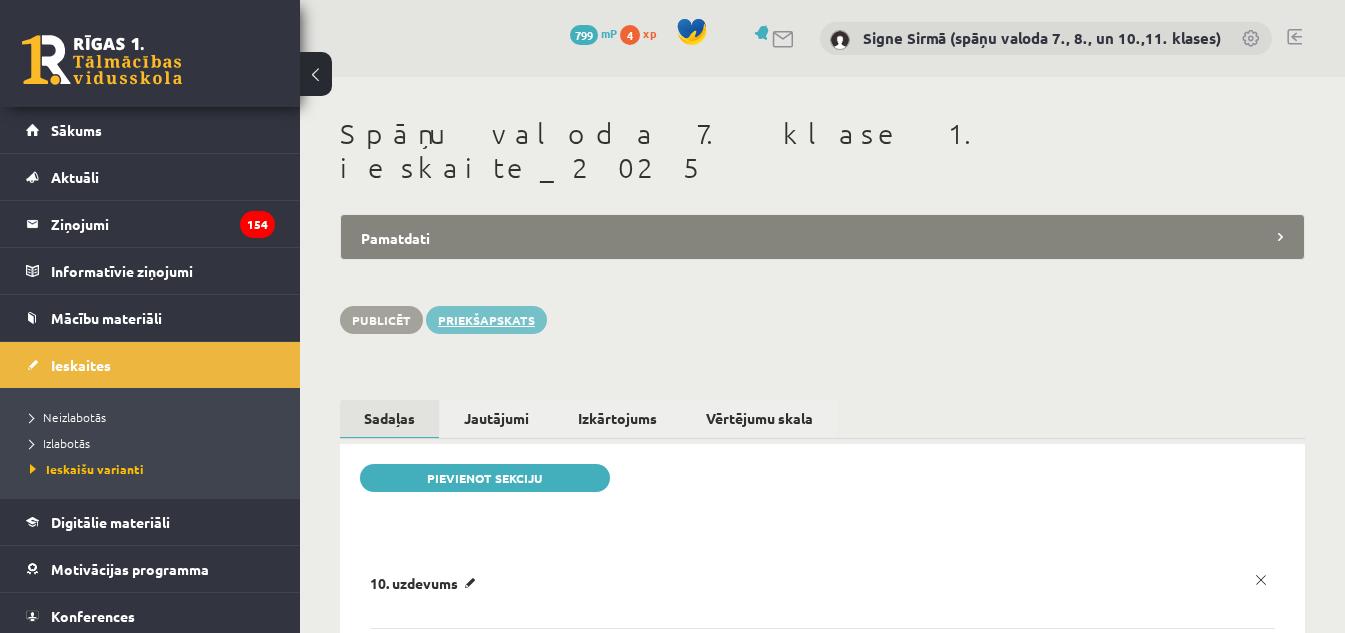 click on "Priekšapskats" at bounding box center (486, 320) 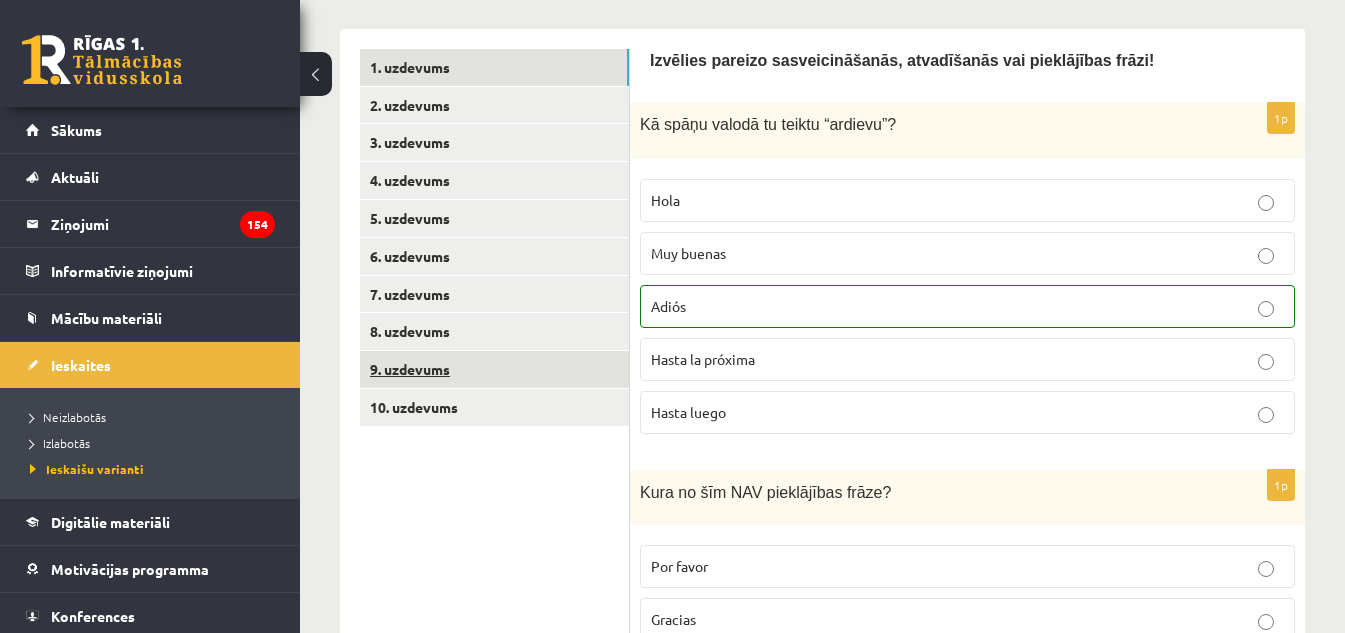scroll, scrollTop: 300, scrollLeft: 0, axis: vertical 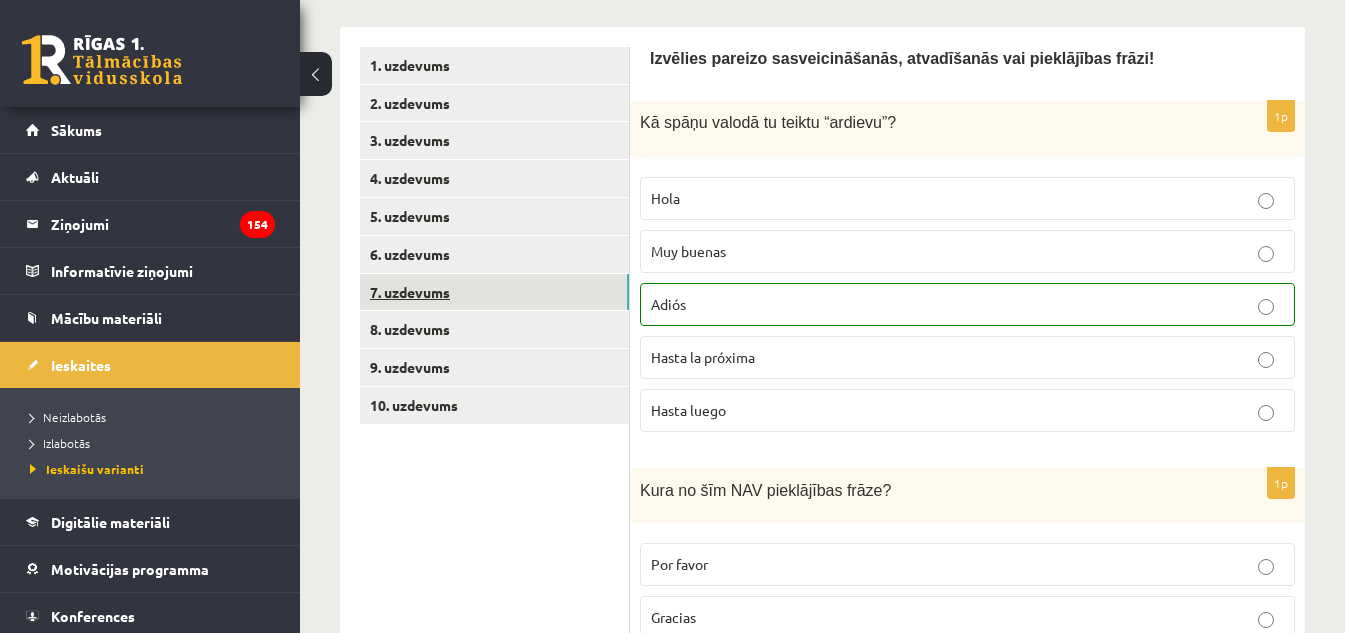 click on "7. uzdevums" at bounding box center [494, 292] 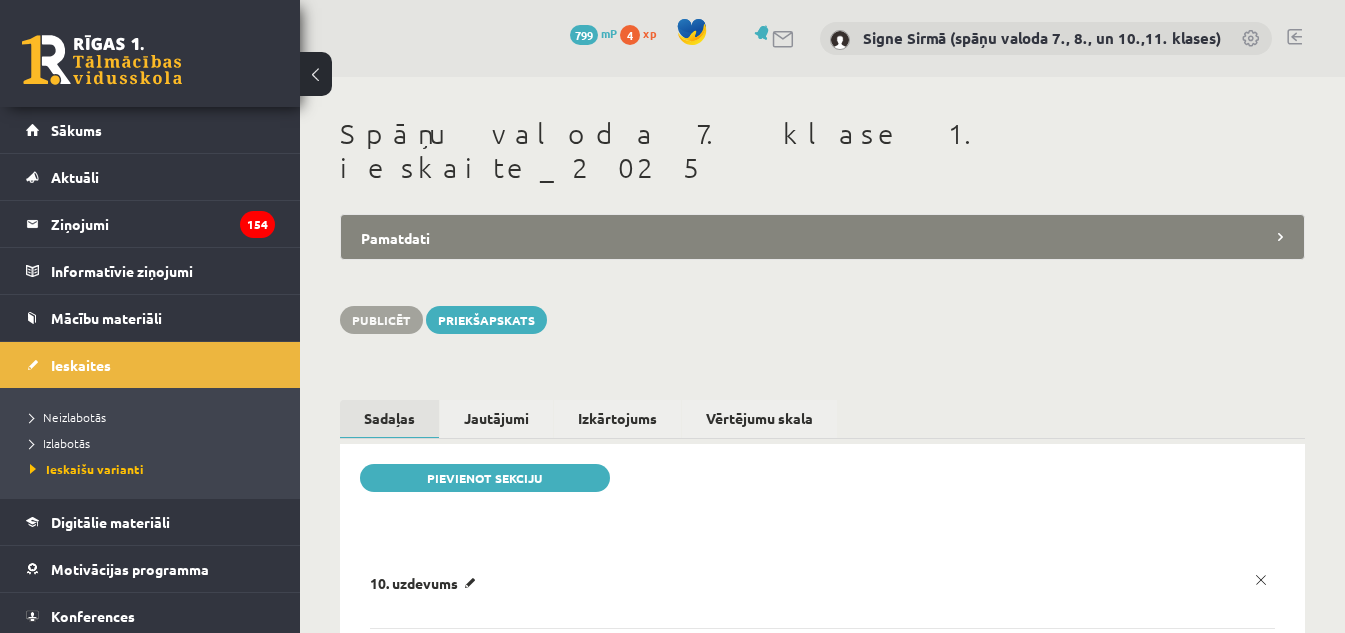 scroll, scrollTop: 0, scrollLeft: 0, axis: both 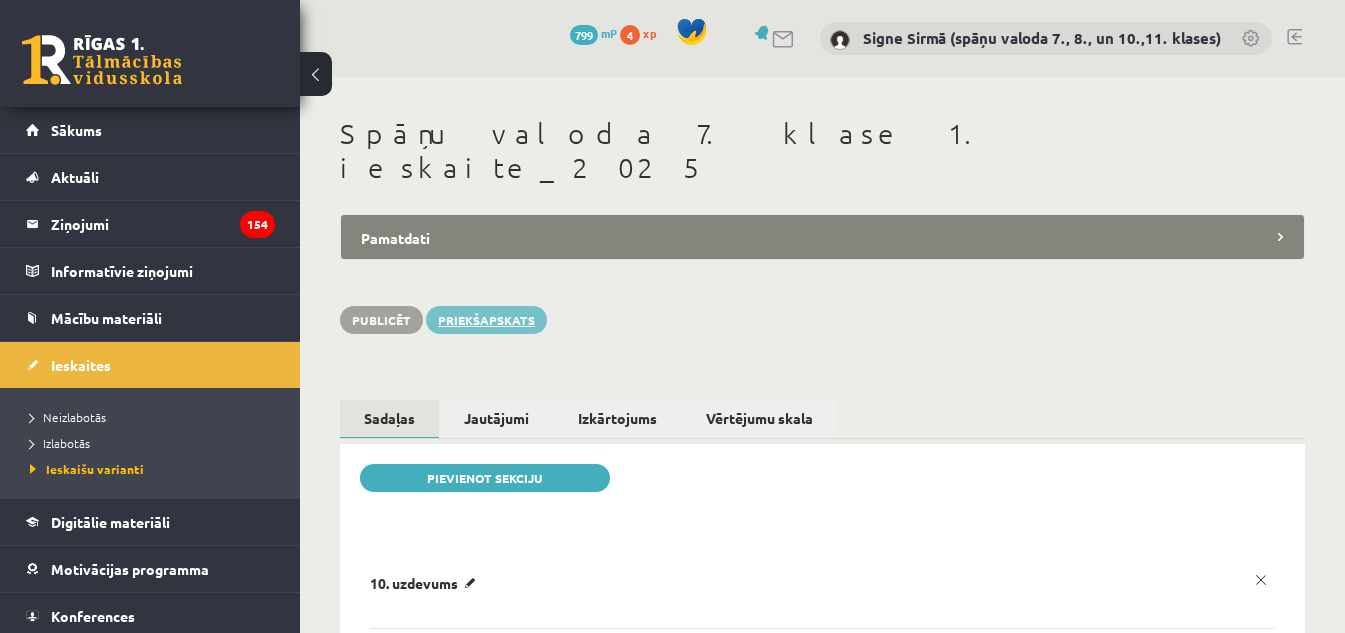 click on "Priekšapskats" at bounding box center (486, 320) 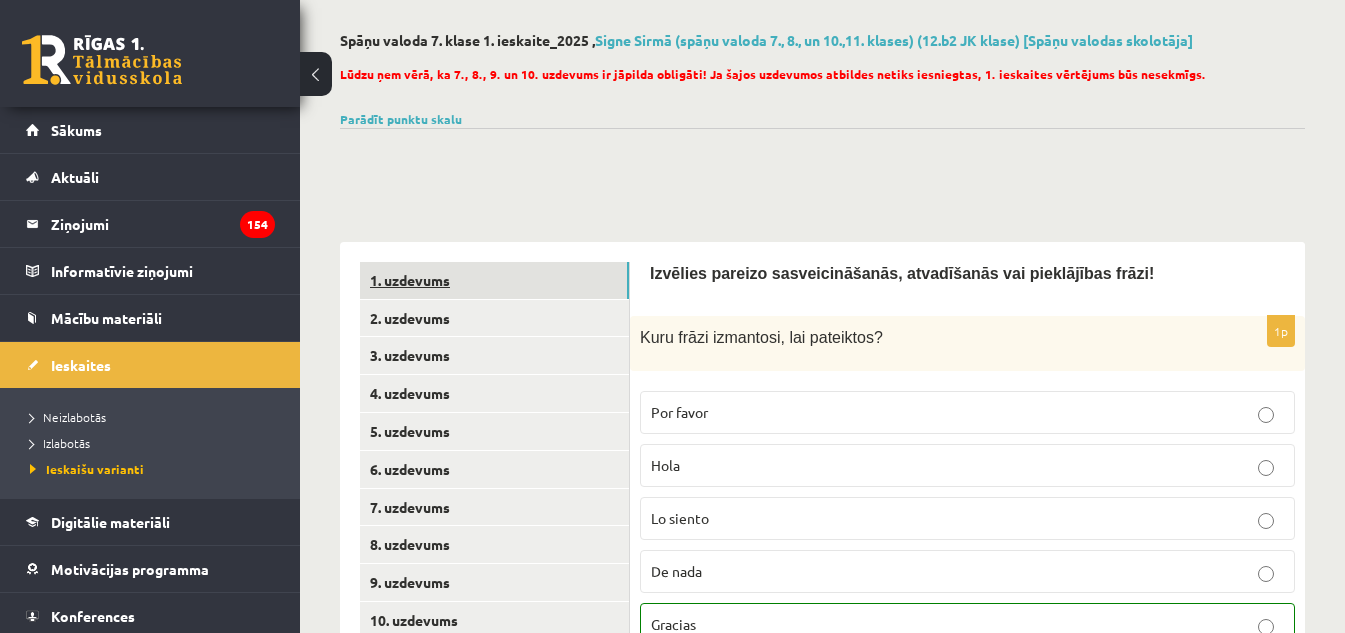 scroll, scrollTop: 300, scrollLeft: 0, axis: vertical 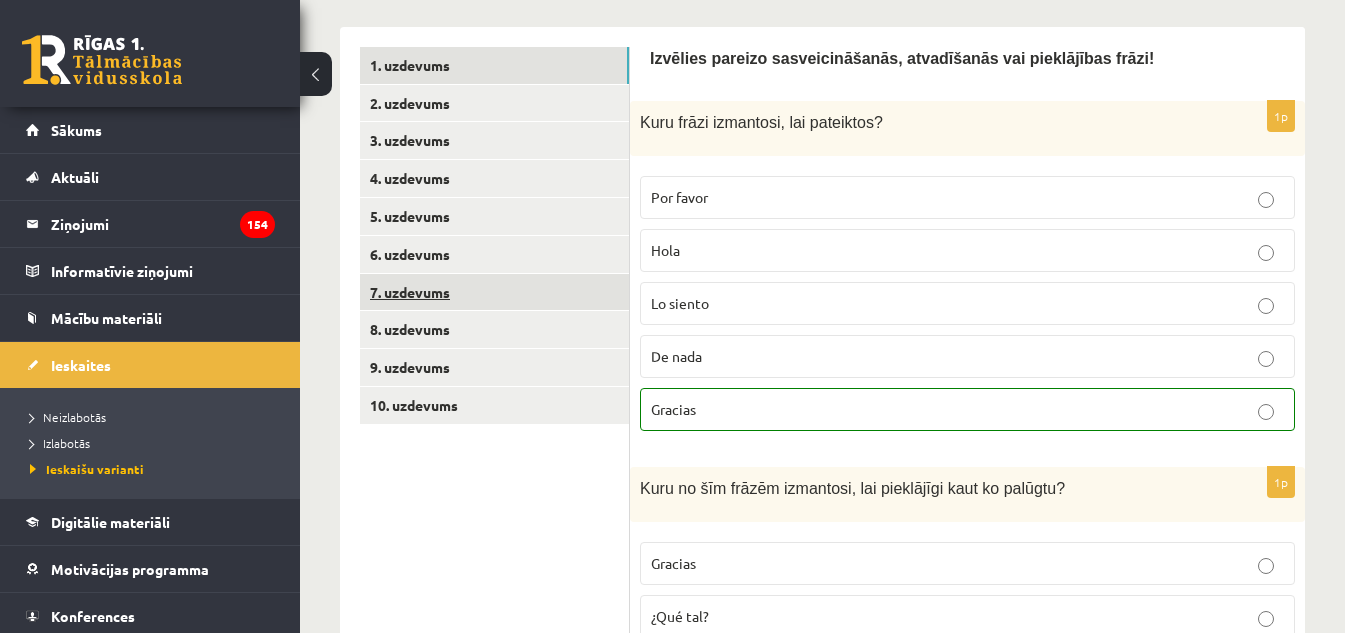 click on "7. uzdevums" at bounding box center (494, 292) 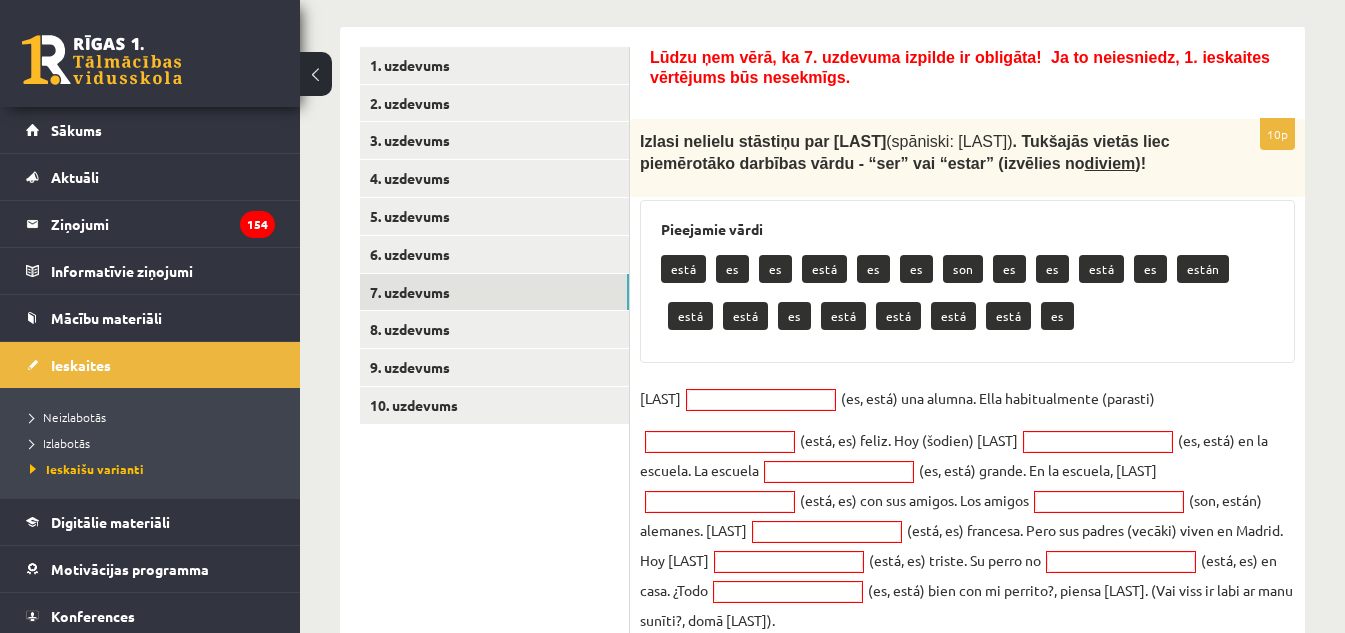 scroll, scrollTop: 372, scrollLeft: 0, axis: vertical 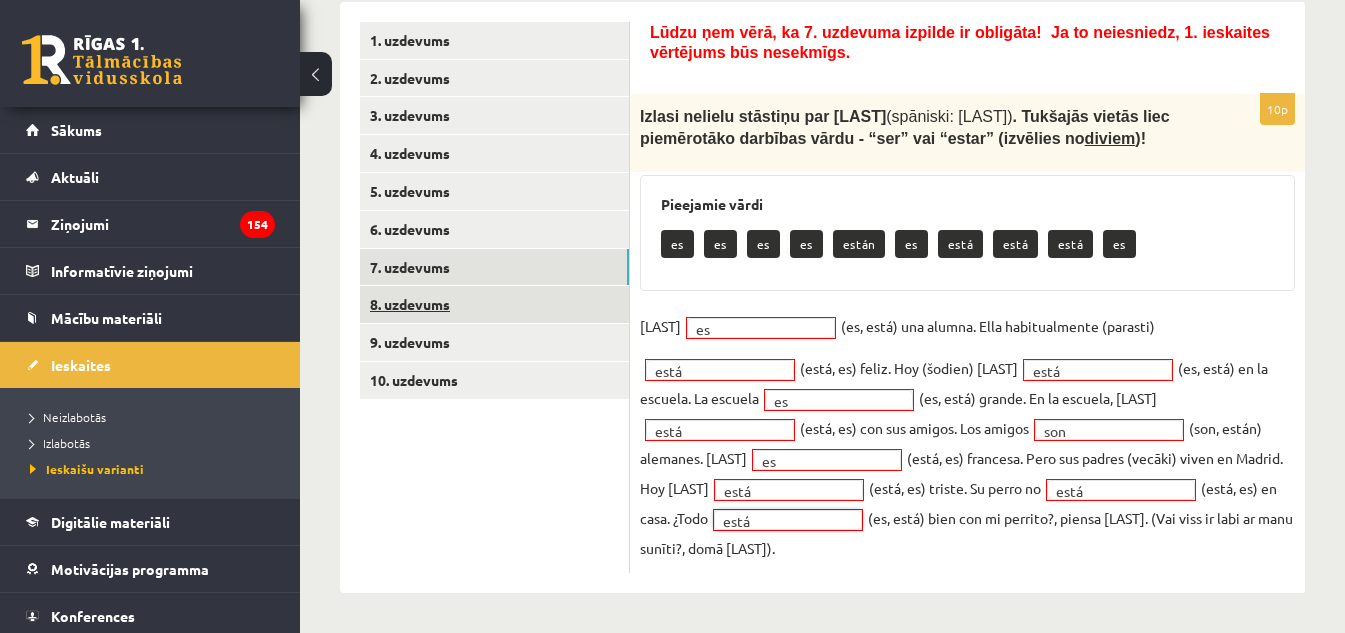 click on "8. uzdevums" at bounding box center (494, 304) 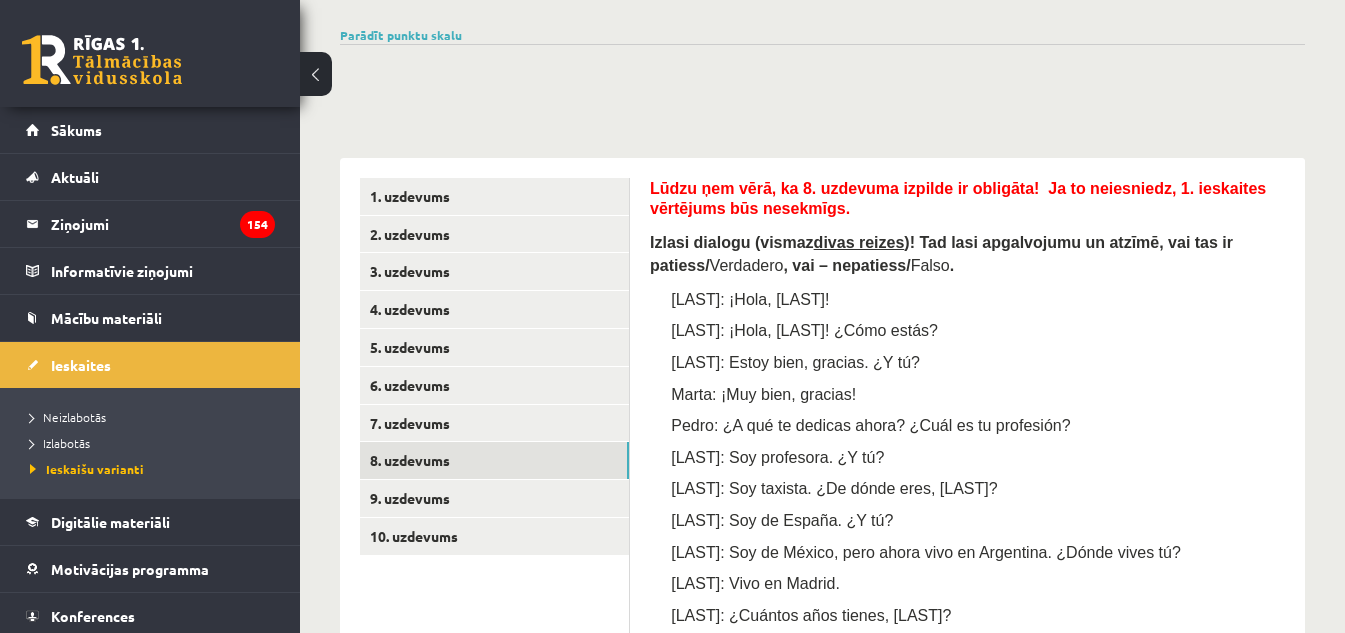 scroll, scrollTop: 225, scrollLeft: 0, axis: vertical 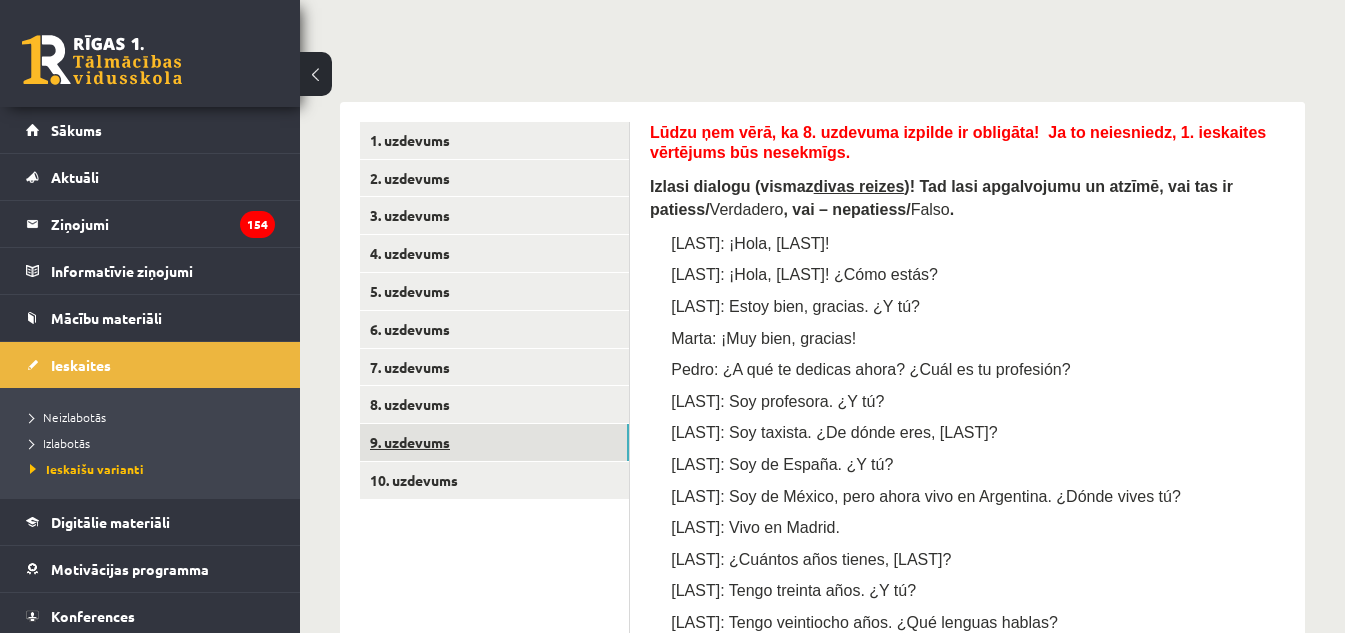 click on "9. uzdevums" at bounding box center [494, 442] 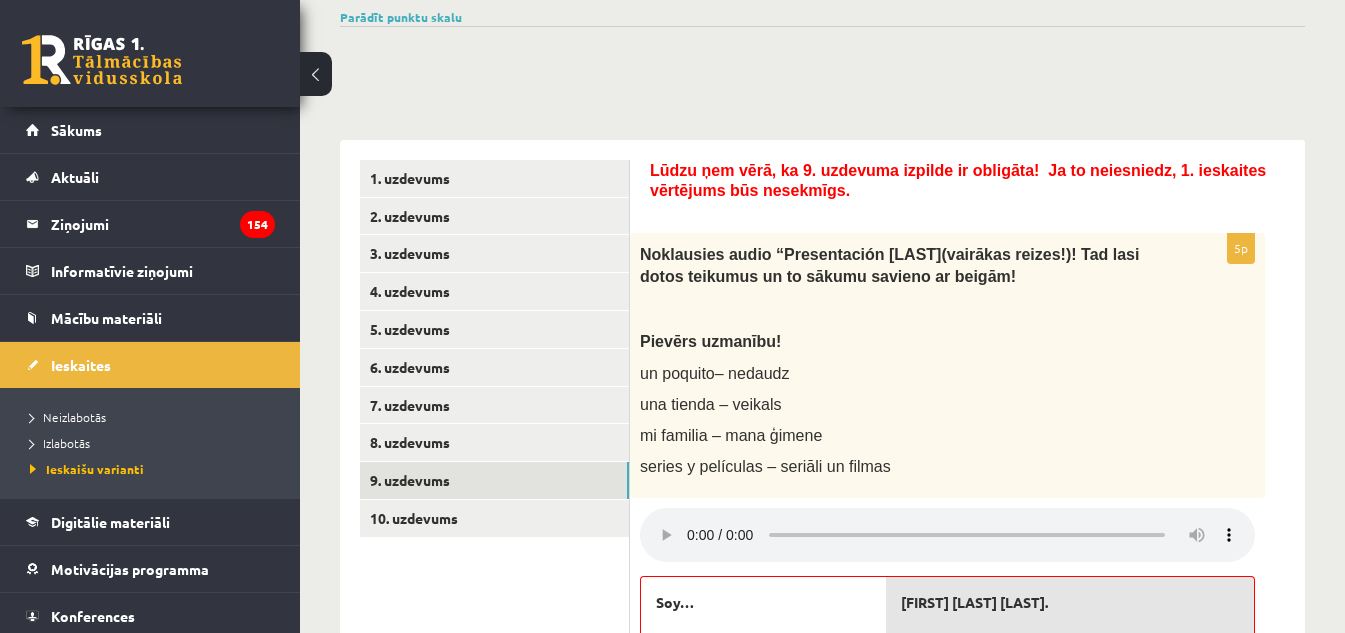 scroll, scrollTop: 300, scrollLeft: 0, axis: vertical 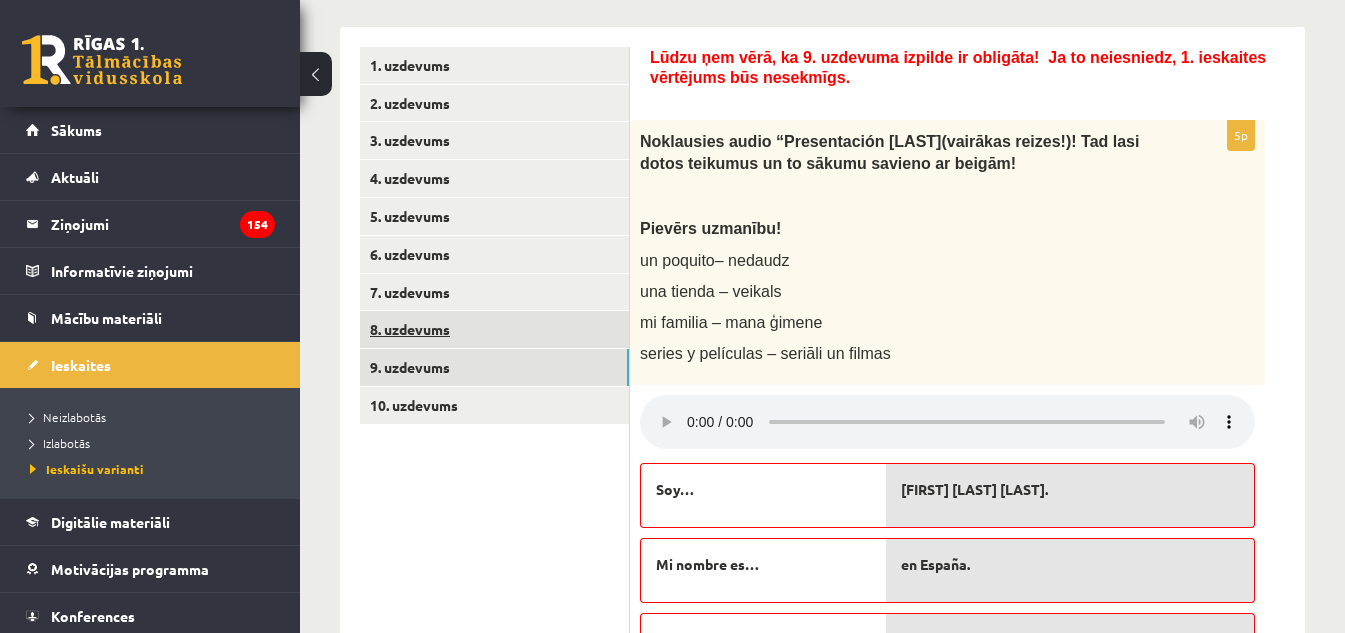 click on "8. uzdevums" at bounding box center (494, 329) 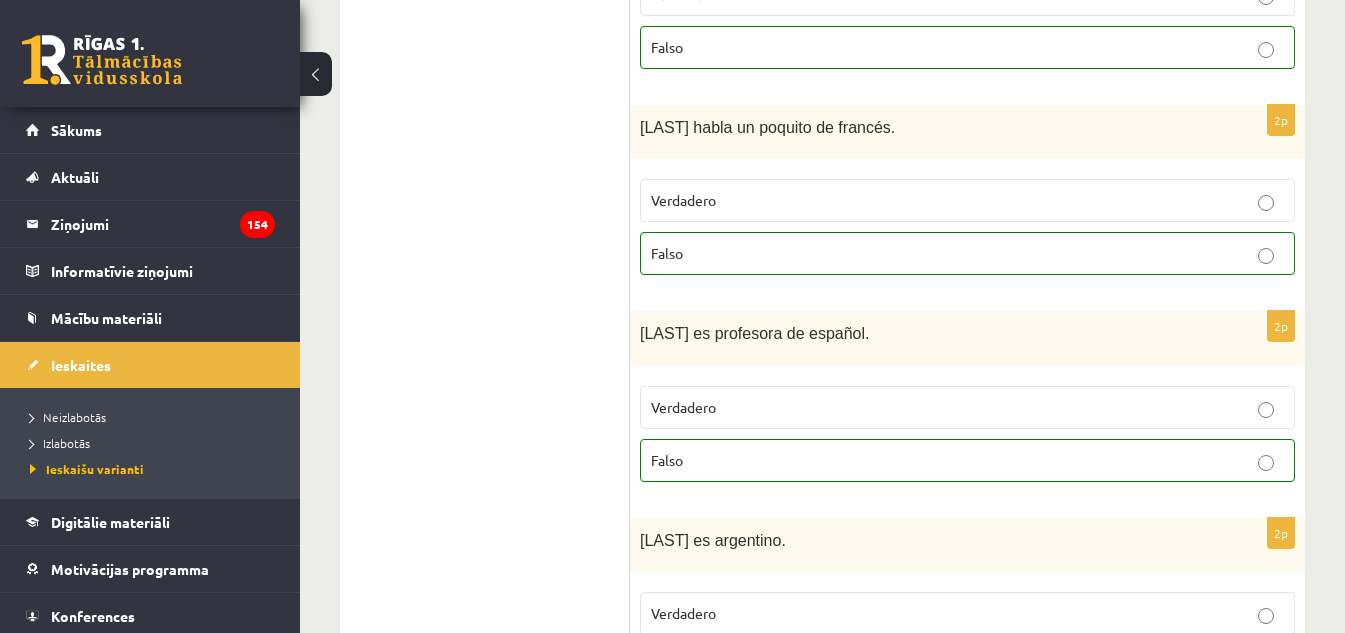 scroll, scrollTop: 2200, scrollLeft: 0, axis: vertical 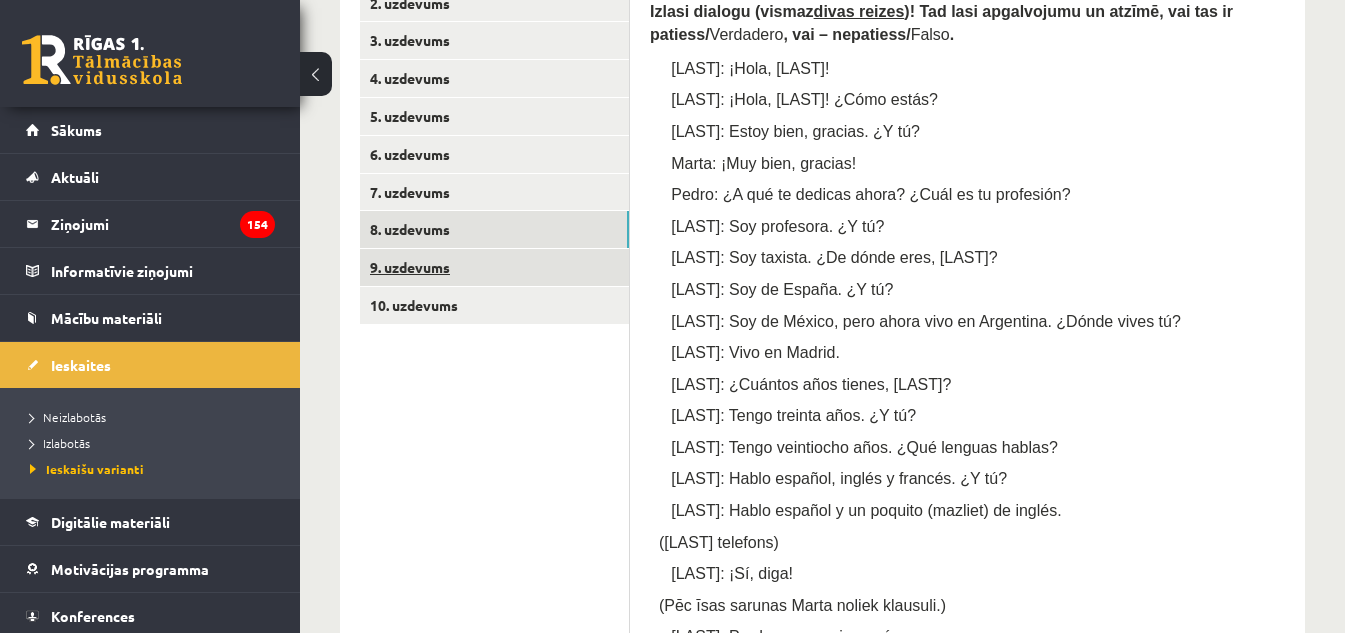 click on "9. uzdevums" at bounding box center [494, 267] 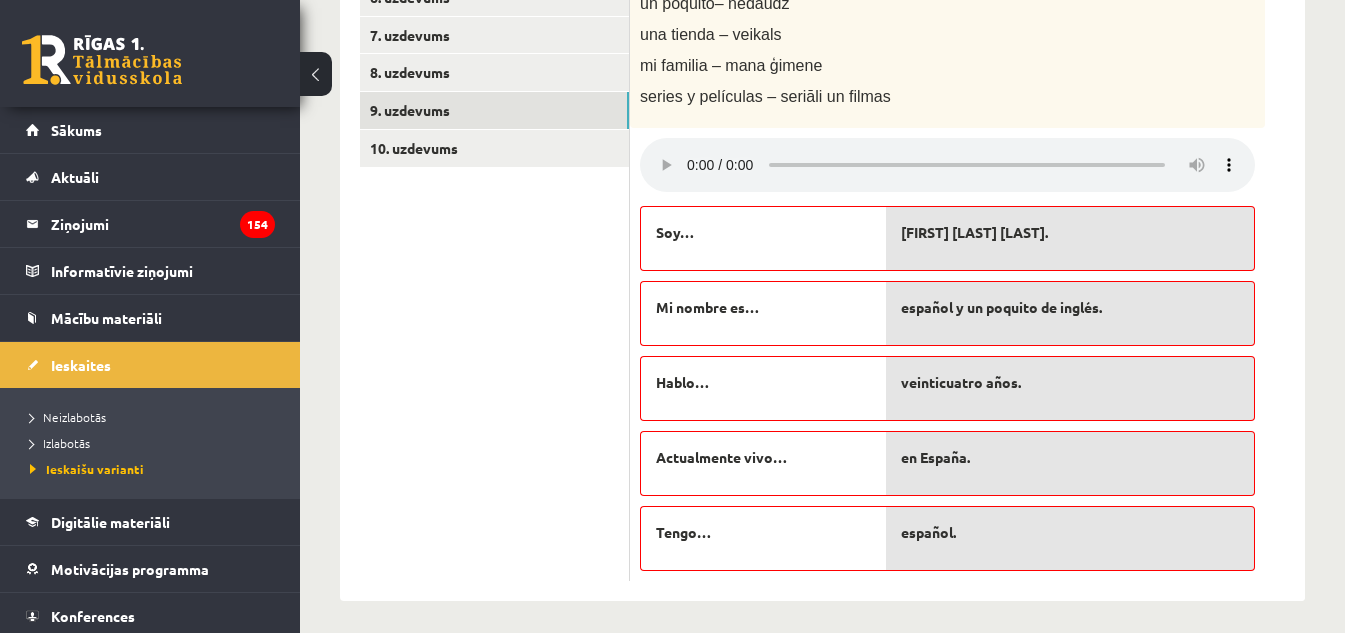 scroll, scrollTop: 567, scrollLeft: 0, axis: vertical 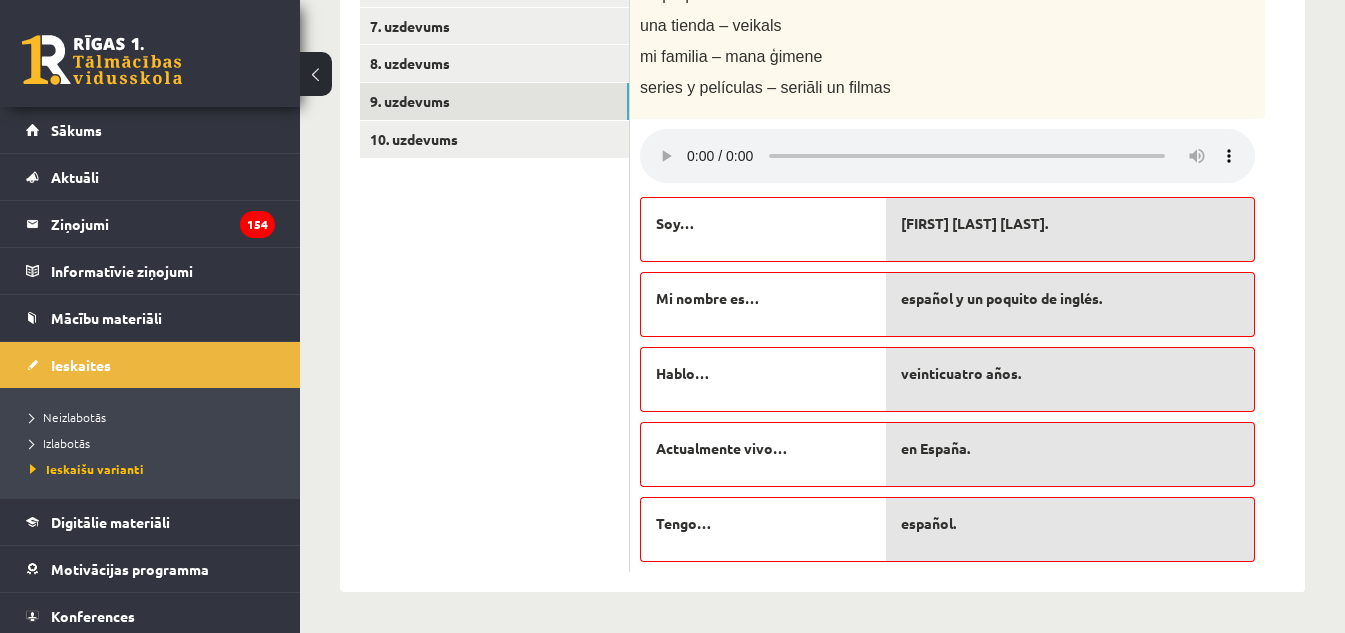 type 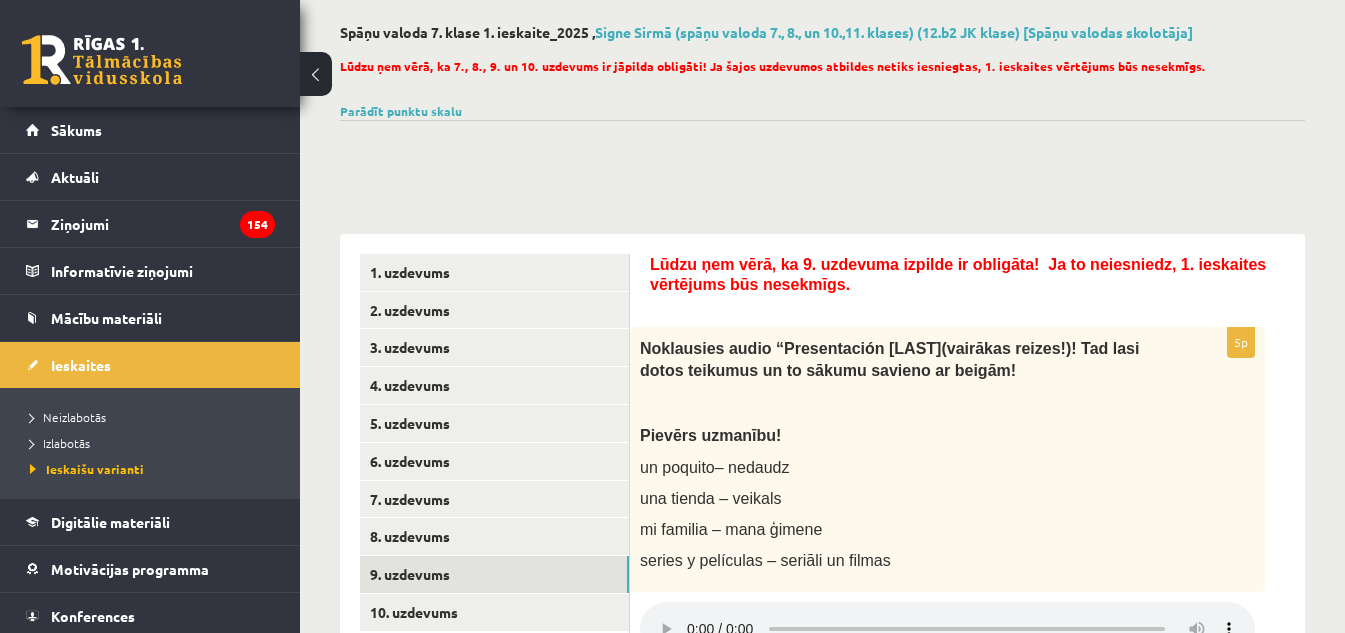 scroll, scrollTop: 167, scrollLeft: 0, axis: vertical 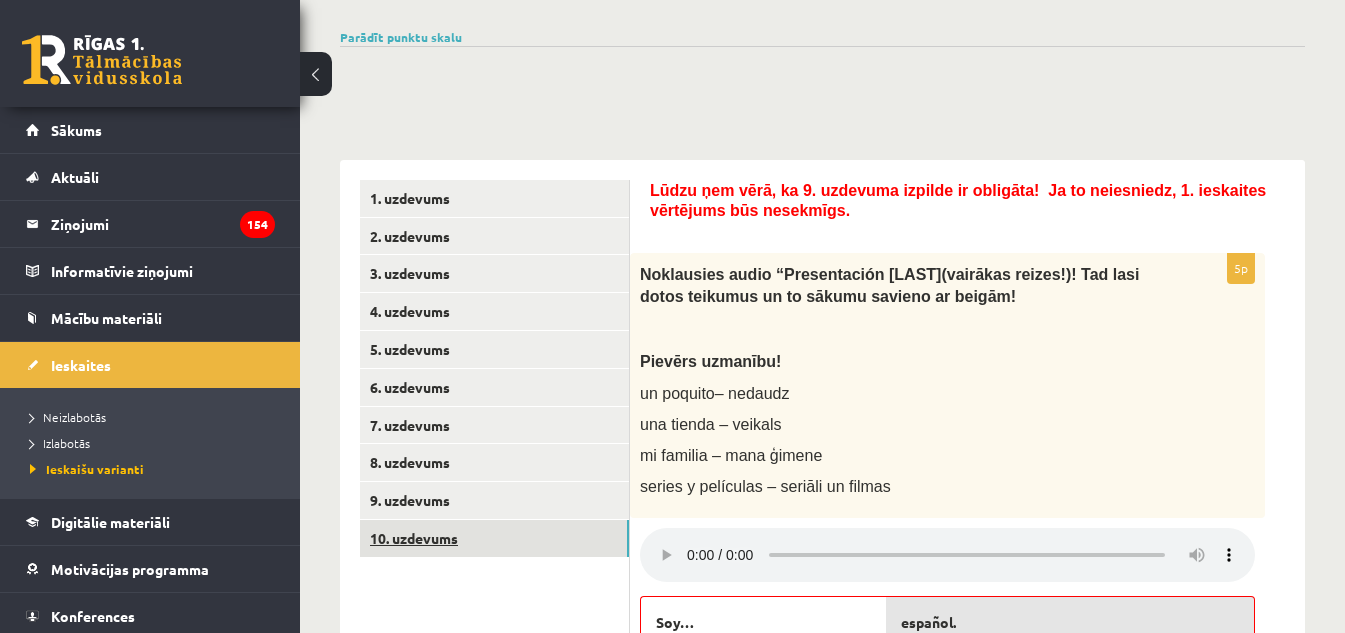 click on "10. uzdevums" at bounding box center (494, 538) 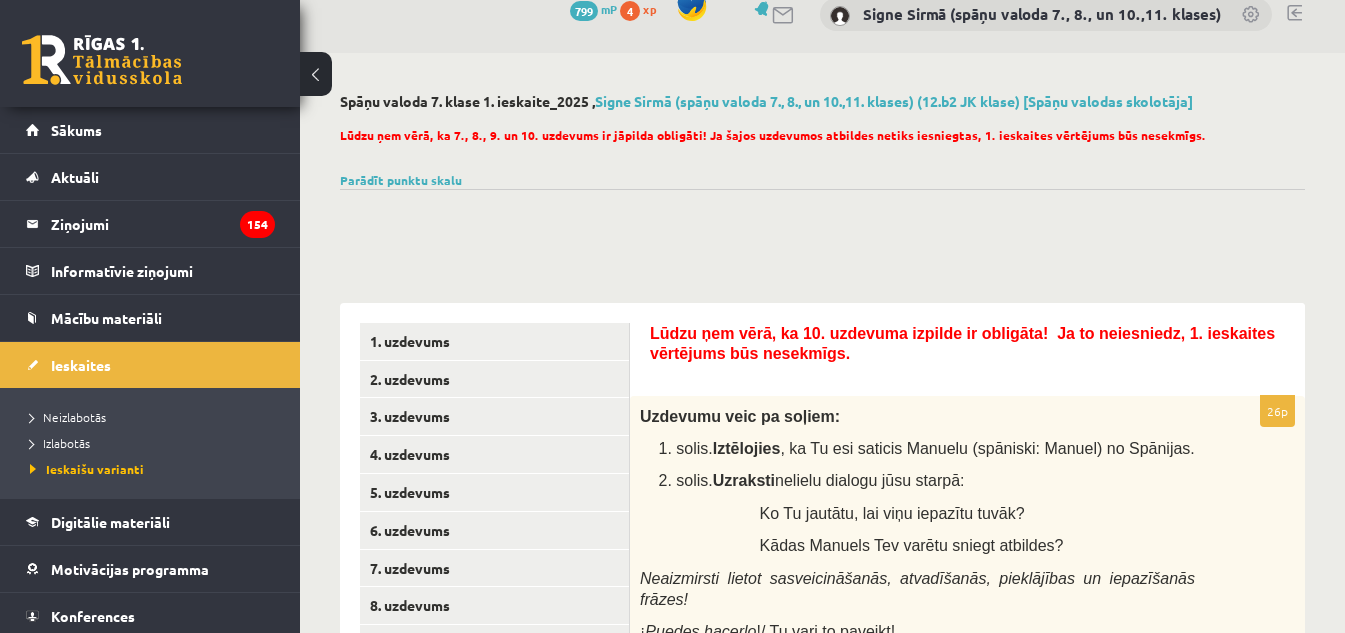 scroll, scrollTop: 0, scrollLeft: 0, axis: both 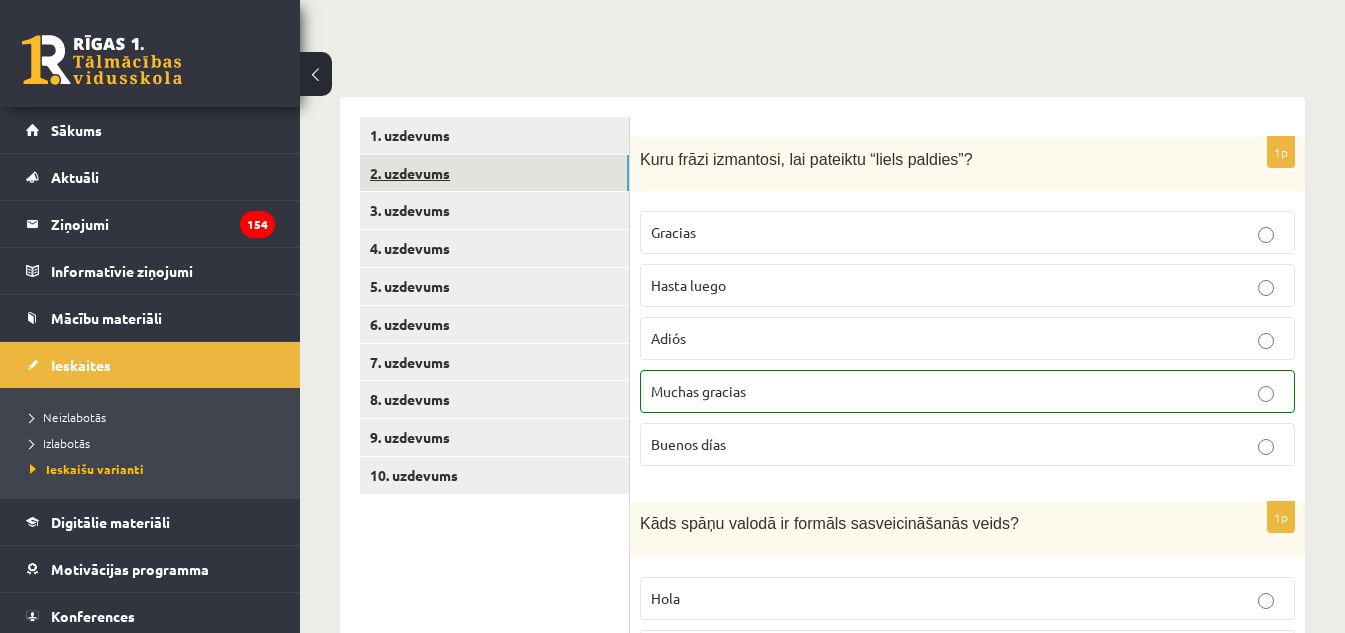 click on "2. uzdevums" at bounding box center (494, 173) 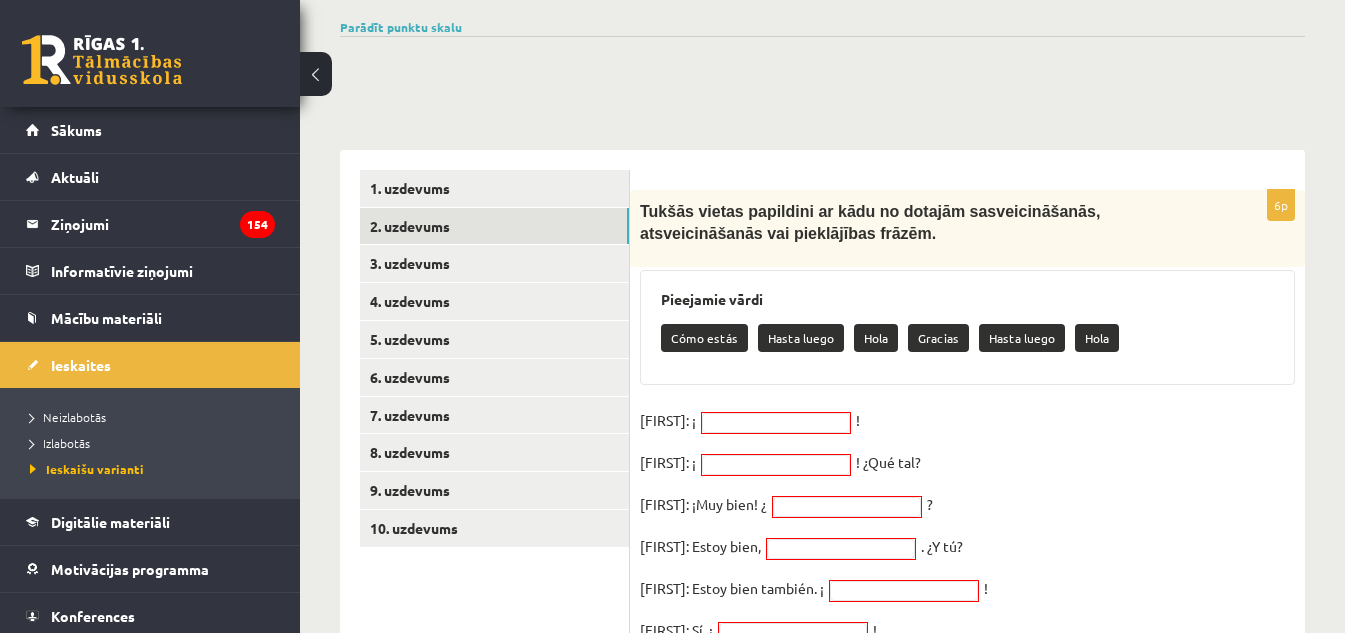 scroll, scrollTop: 200, scrollLeft: 0, axis: vertical 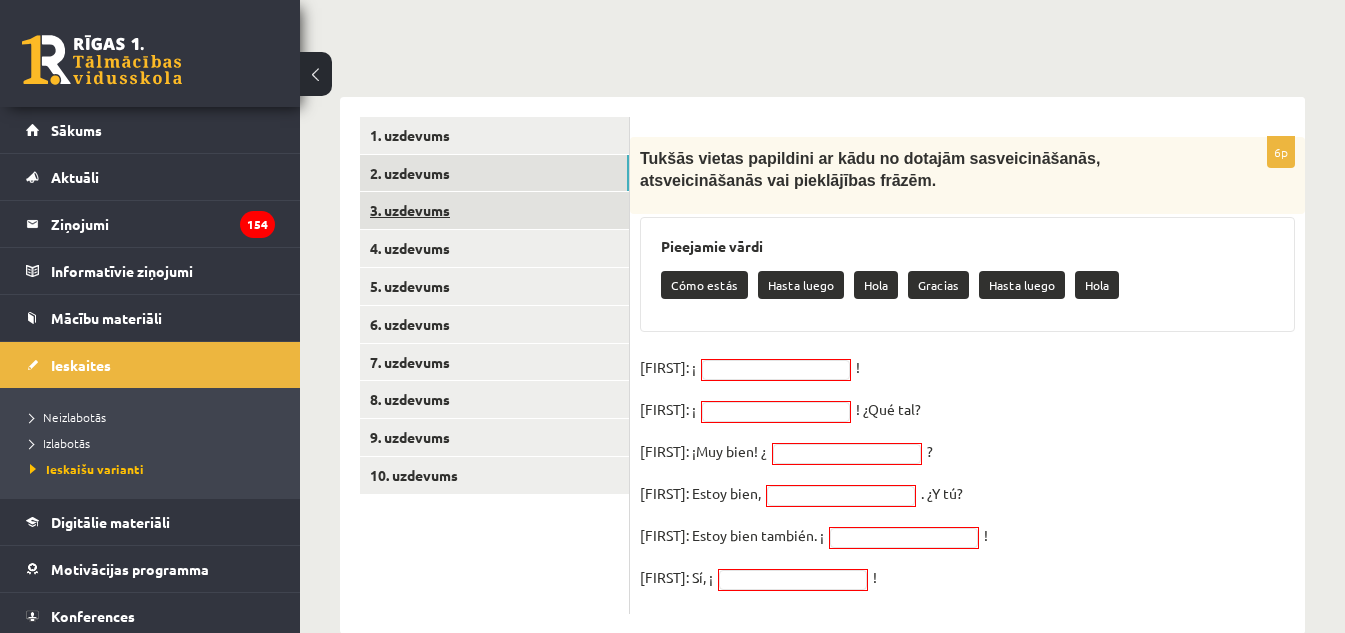 click on "3. uzdevums" at bounding box center (494, 210) 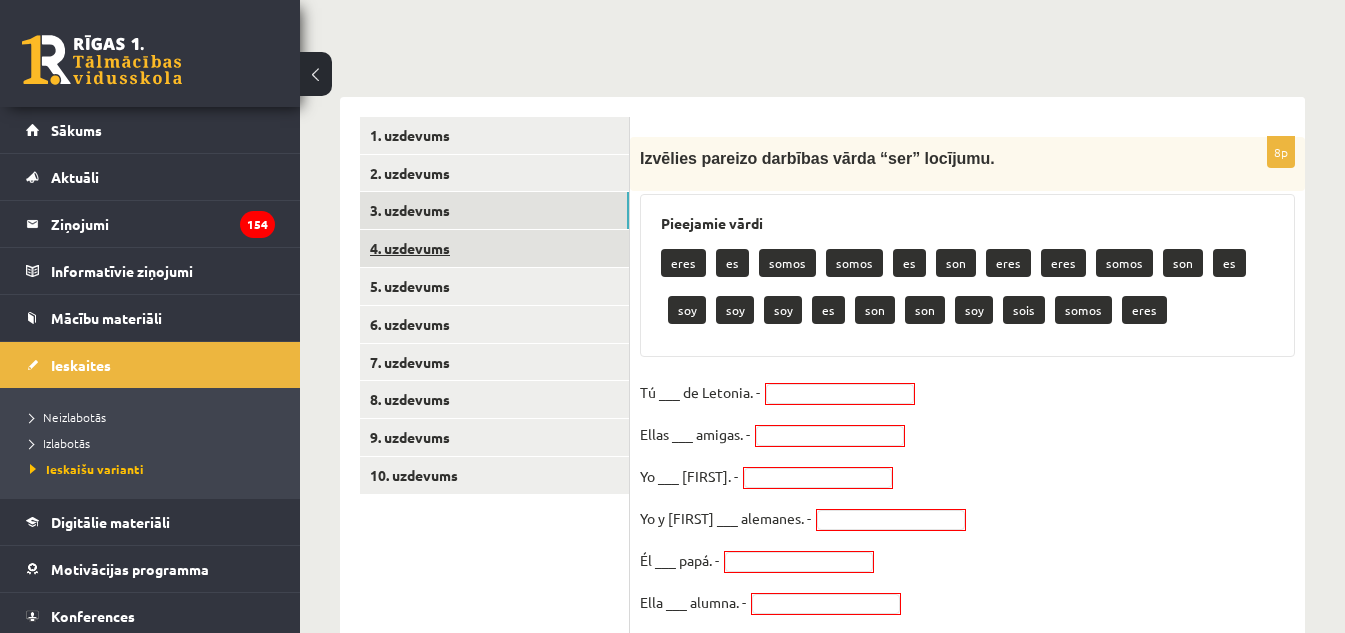 click on "4. uzdevums" at bounding box center [494, 248] 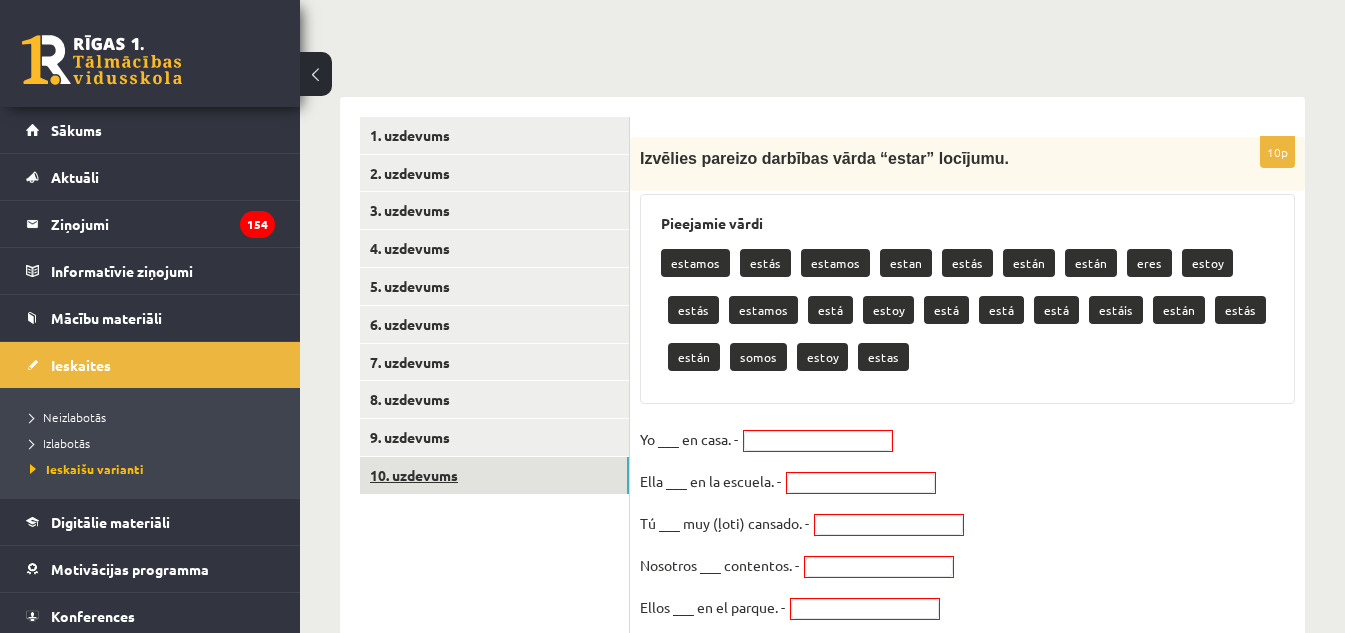 click on "10. uzdevums" at bounding box center [494, 475] 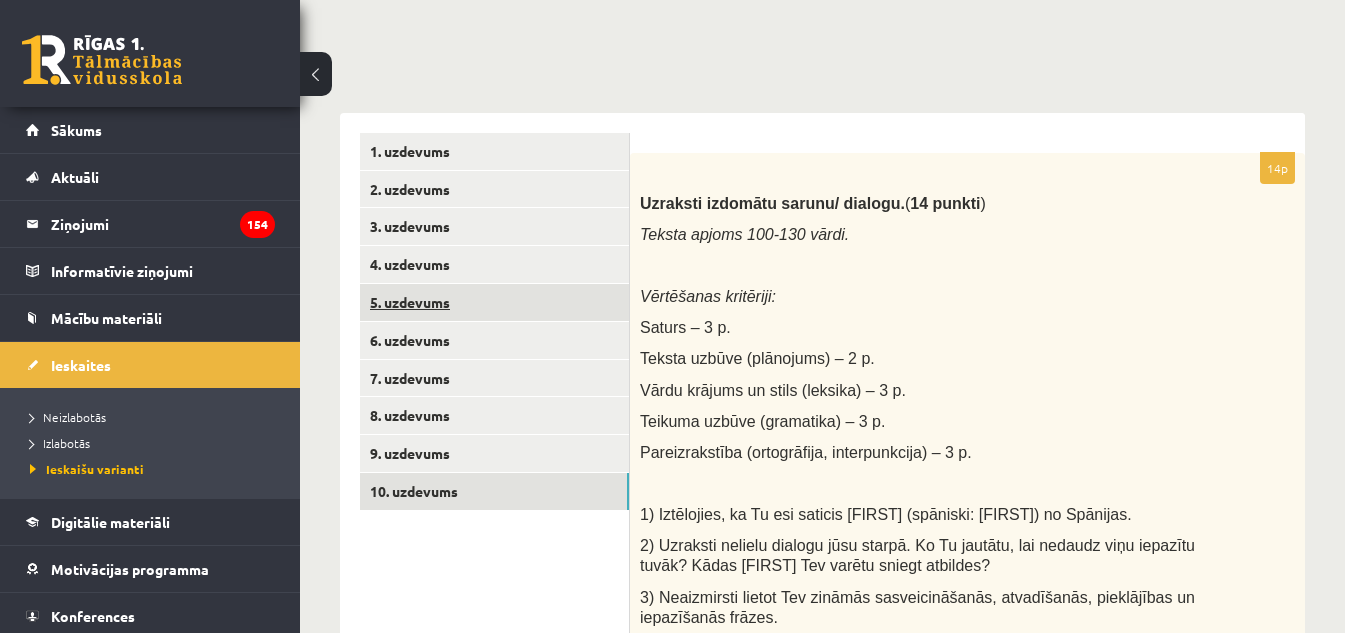 scroll, scrollTop: 300, scrollLeft: 0, axis: vertical 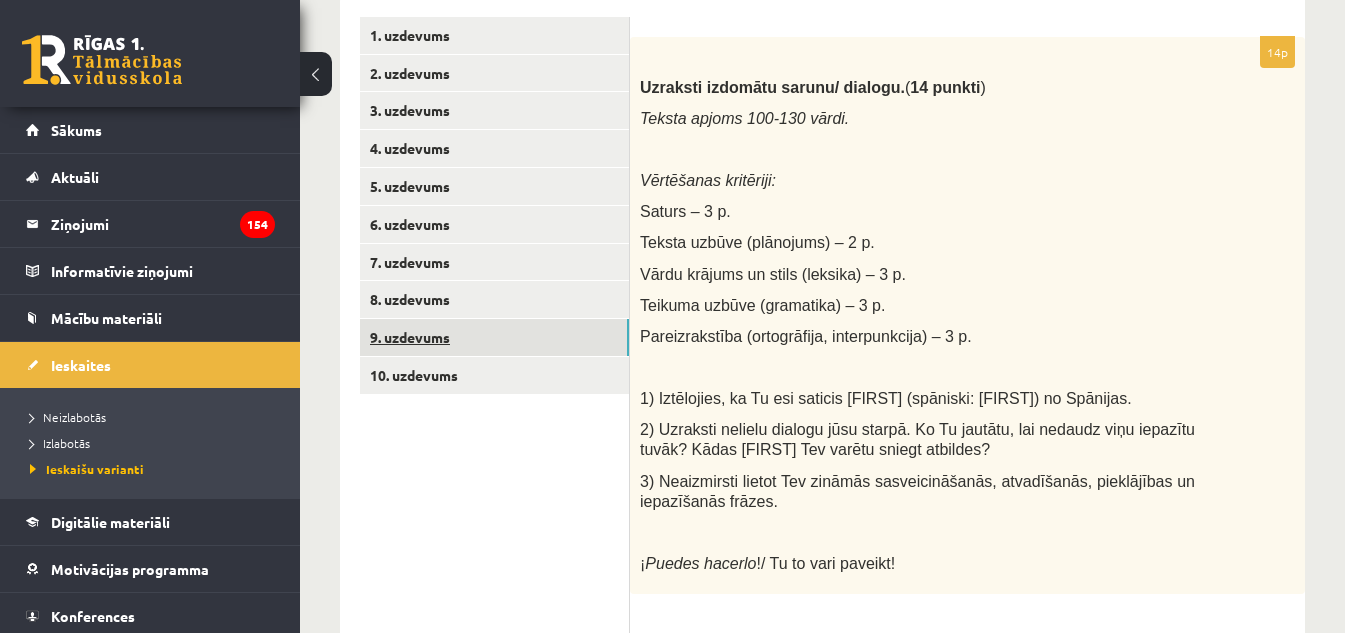 click on "9. uzdevums" at bounding box center (494, 337) 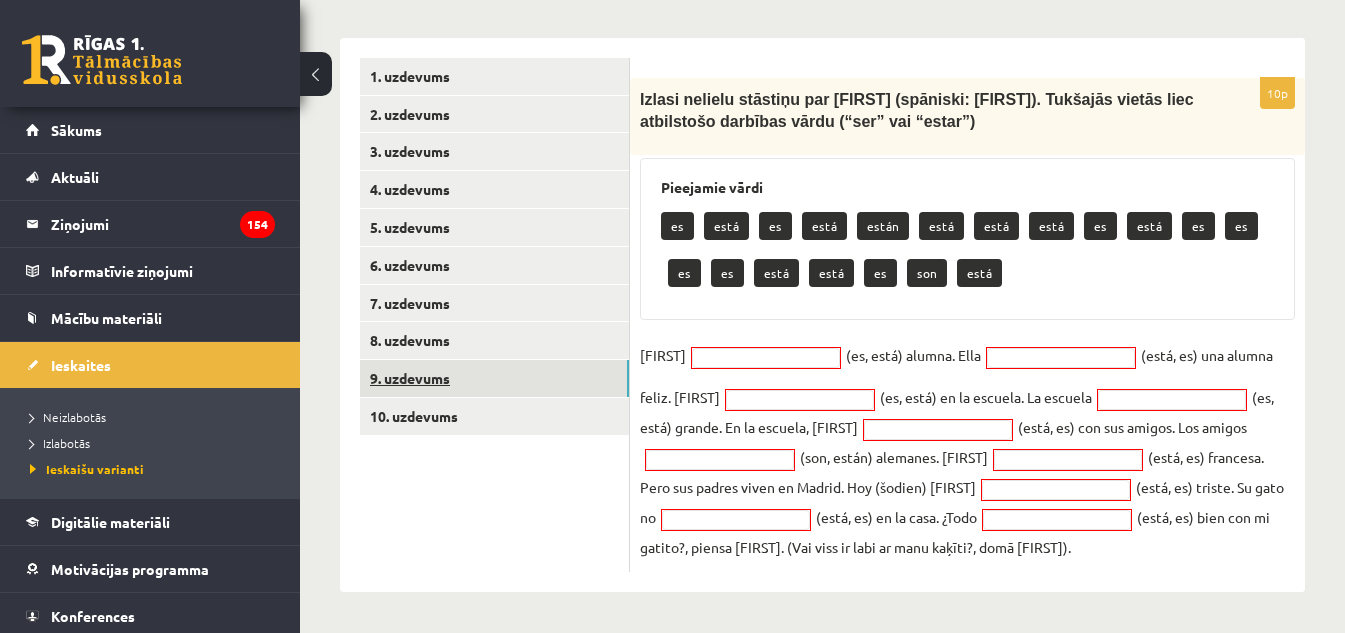 scroll, scrollTop: 260, scrollLeft: 0, axis: vertical 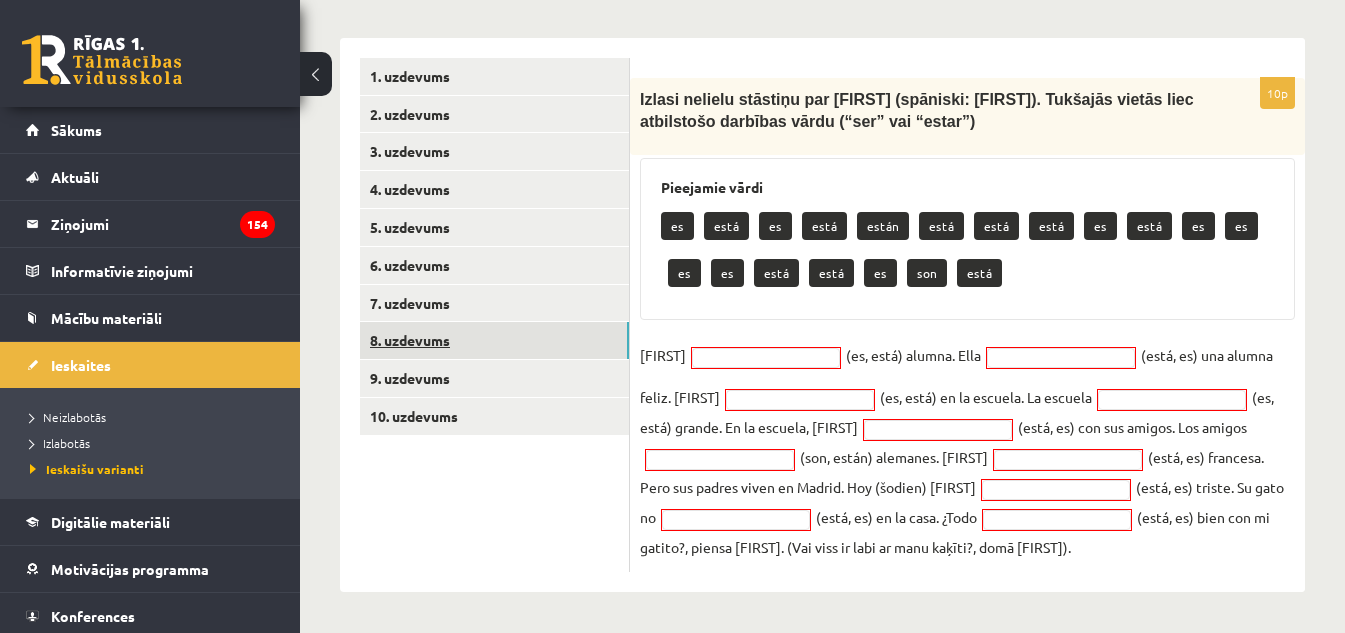 click on "8. uzdevums" at bounding box center (494, 340) 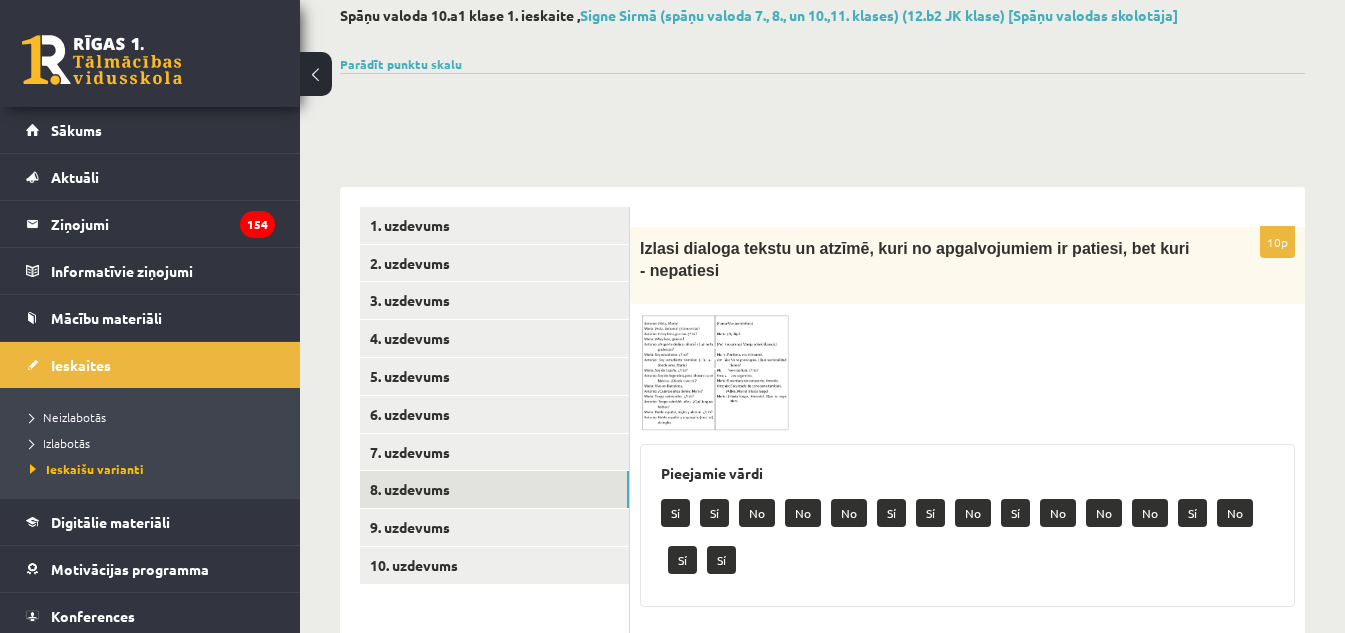 scroll, scrollTop: 60, scrollLeft: 0, axis: vertical 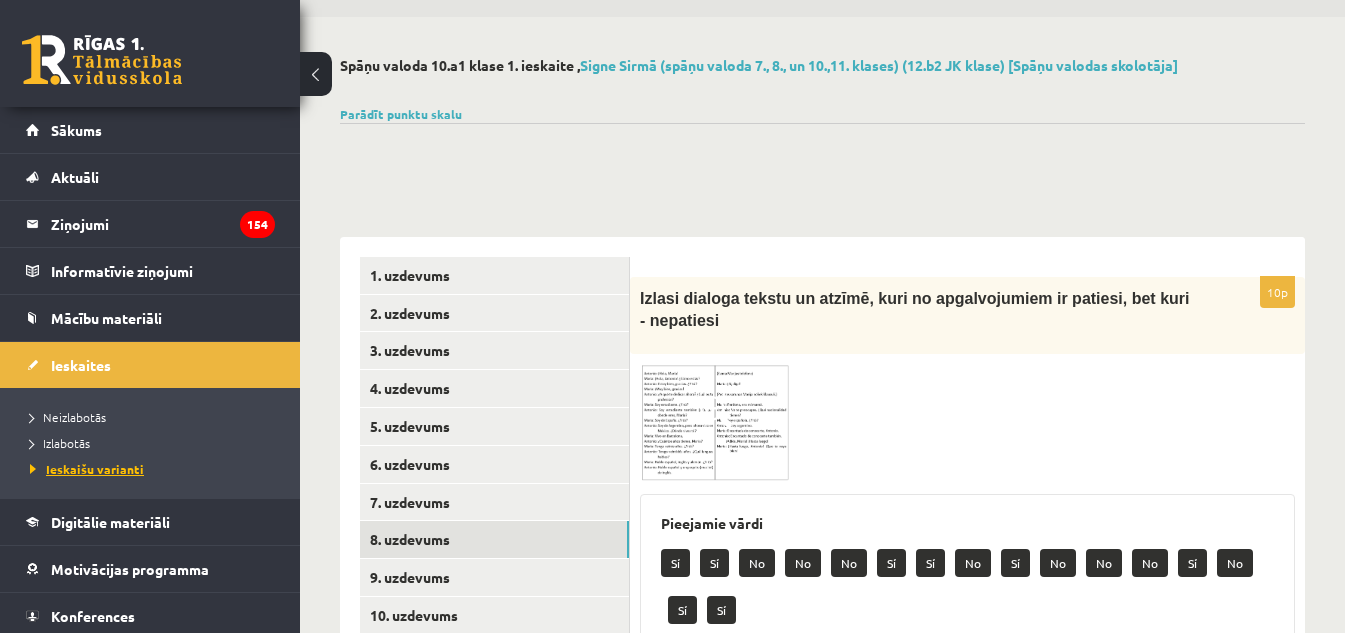 click on "Ieskaišu varianti" at bounding box center (87, 469) 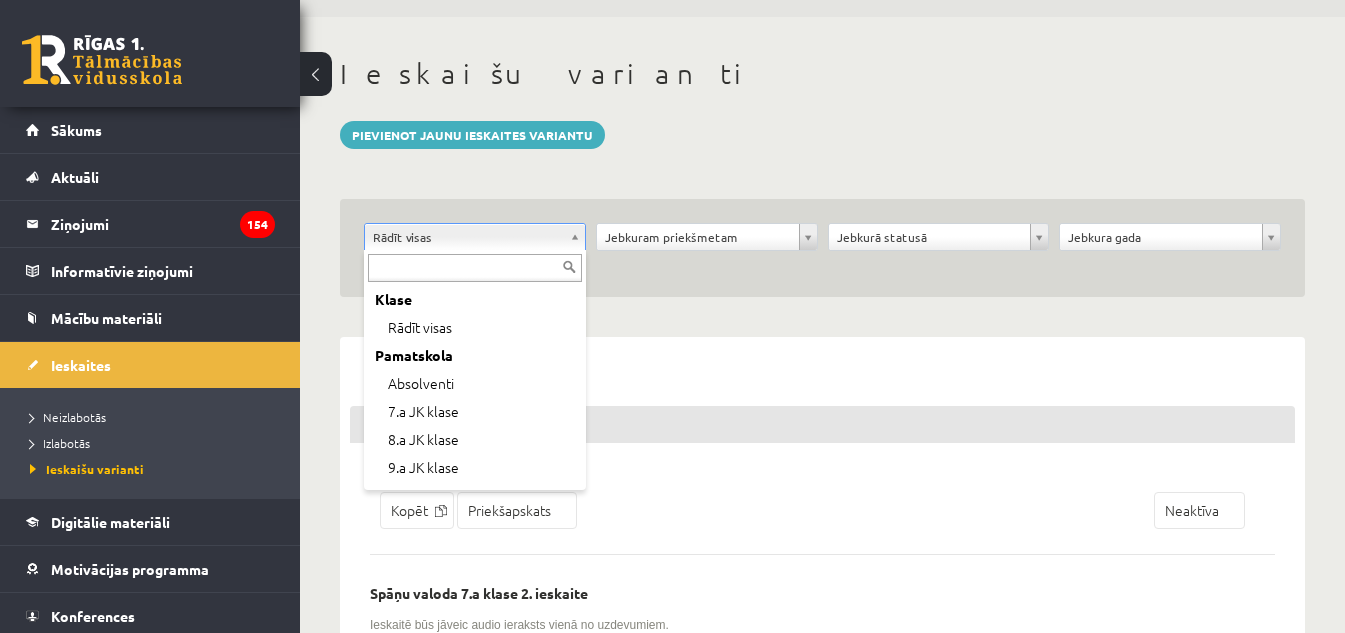 scroll, scrollTop: 200, scrollLeft: 0, axis: vertical 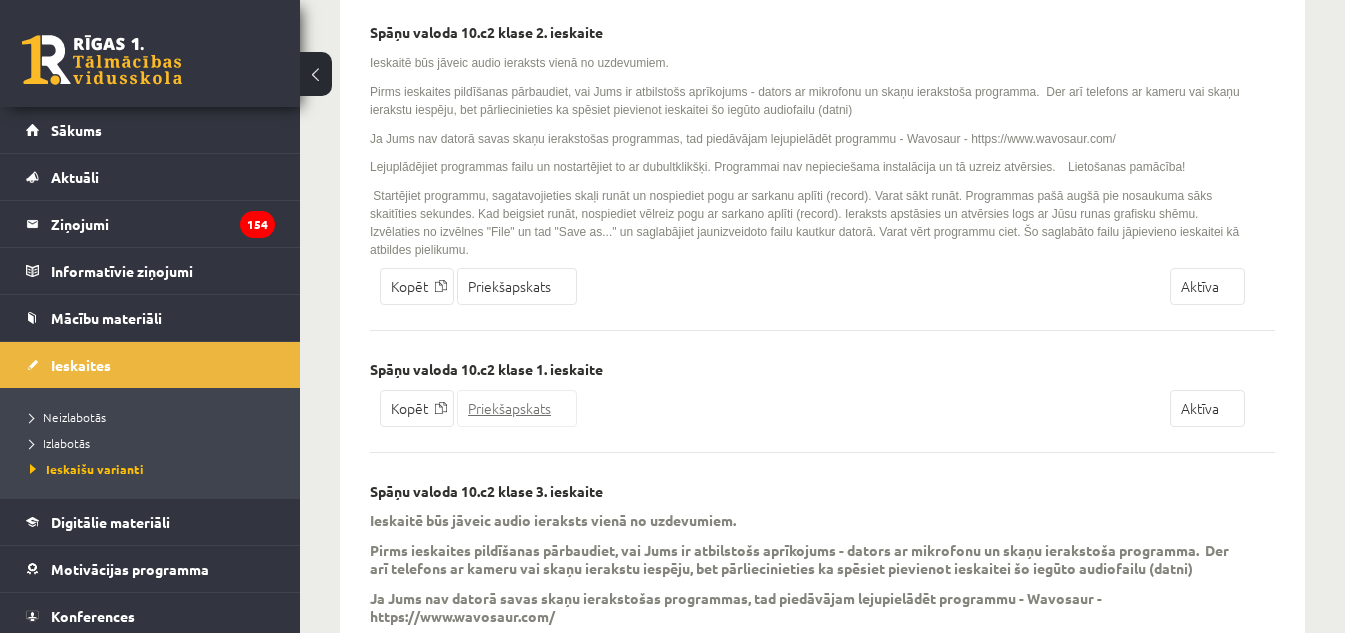 click on "Priekšapskats" at bounding box center [517, 408] 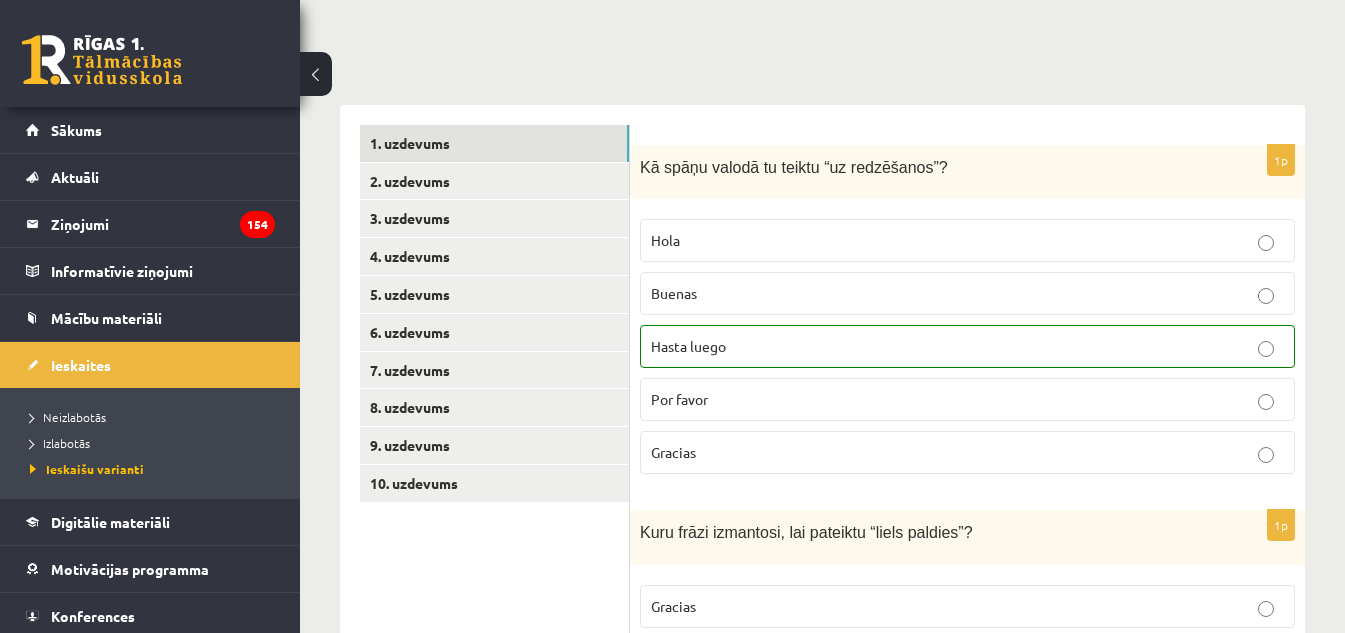 scroll, scrollTop: 200, scrollLeft: 0, axis: vertical 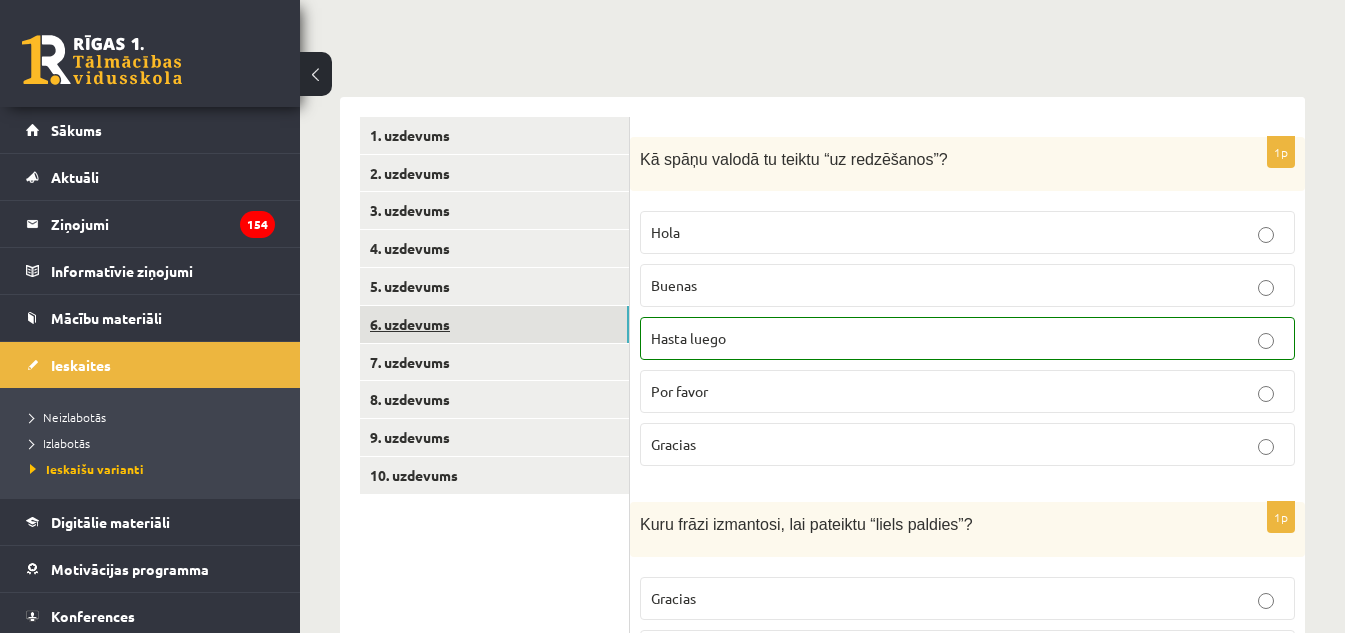 click on "6. uzdevums" at bounding box center (494, 324) 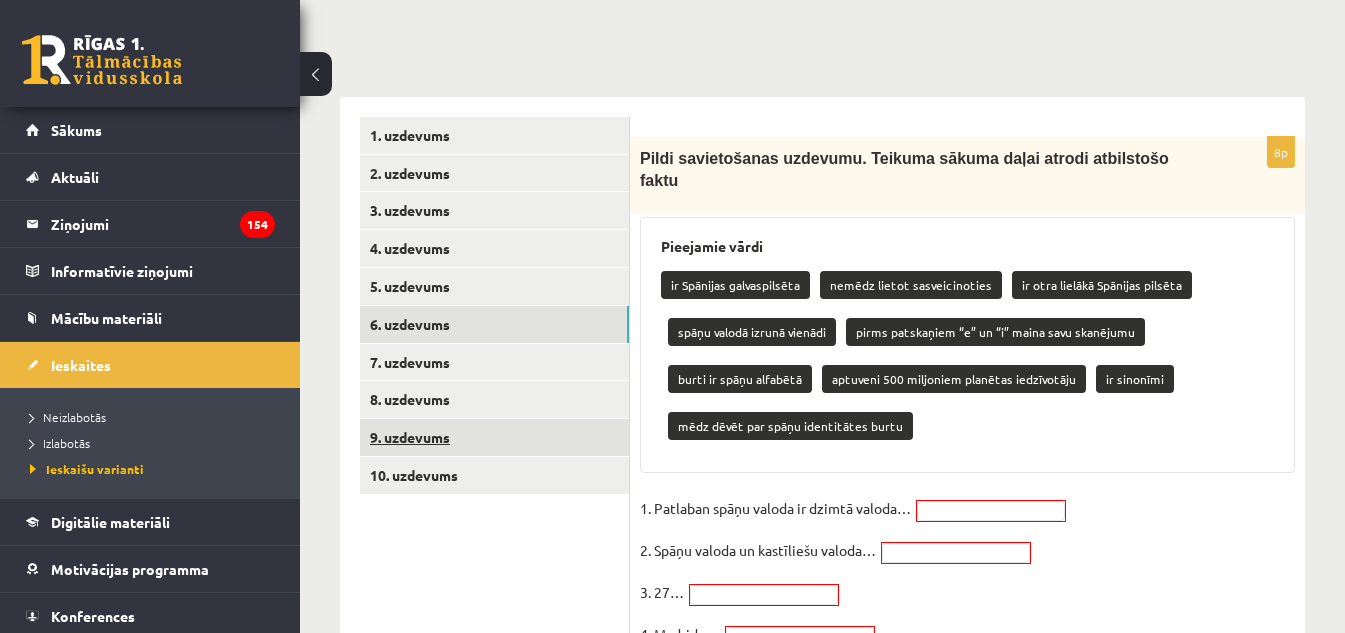 click on "9. uzdevums" at bounding box center [494, 437] 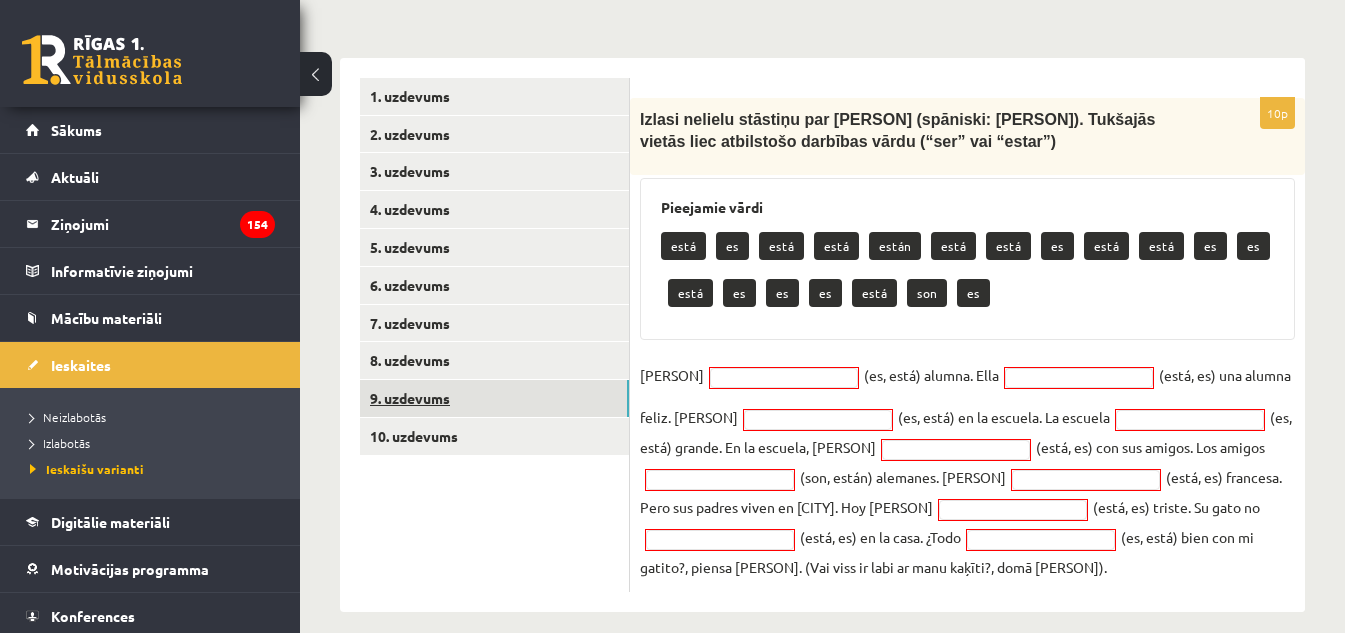 scroll, scrollTop: 259, scrollLeft: 0, axis: vertical 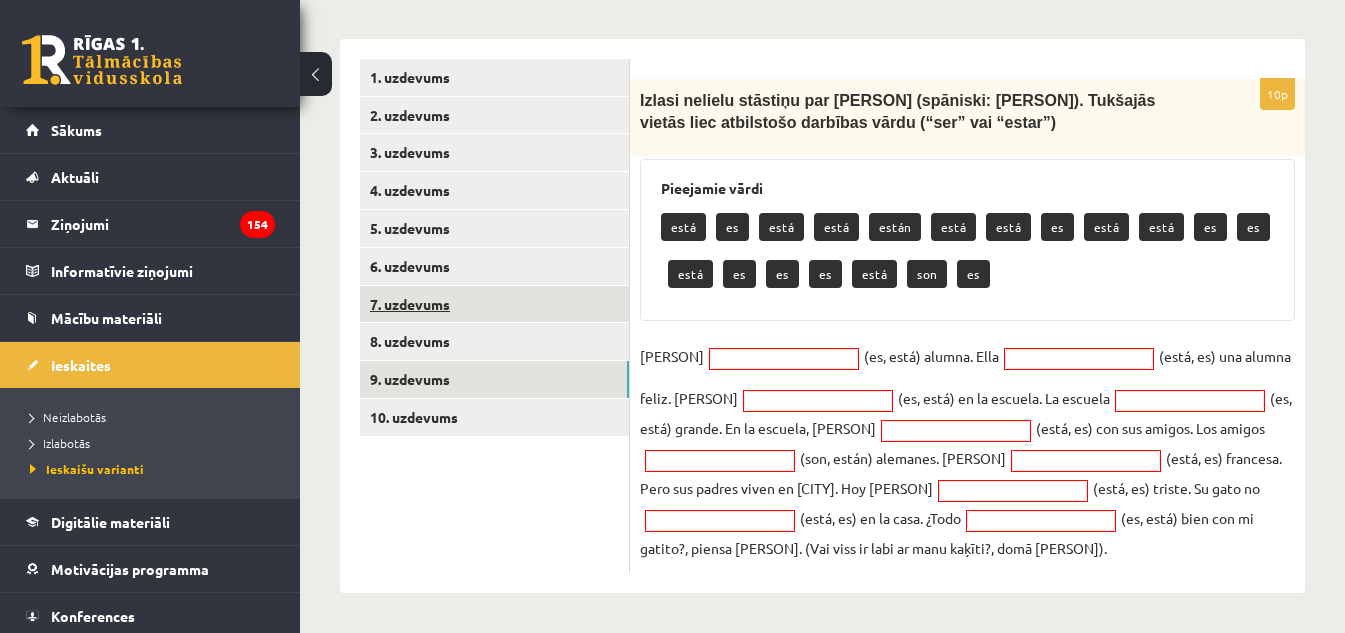 click on "7. uzdevums" at bounding box center (494, 304) 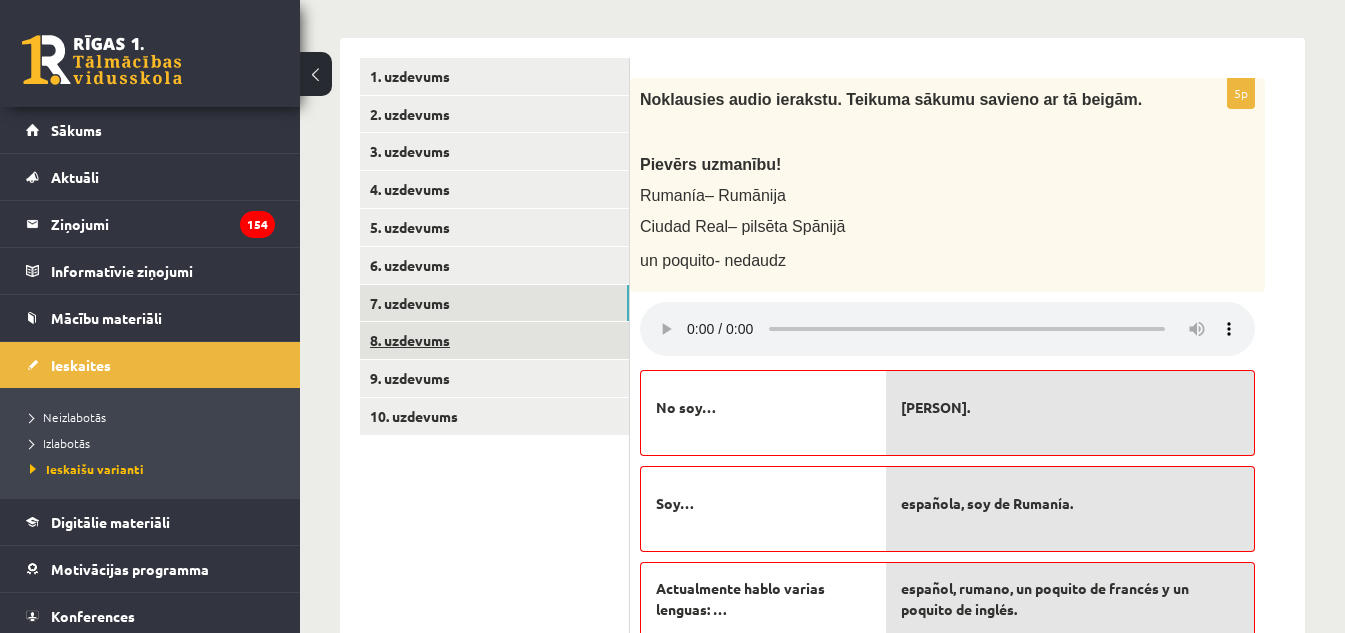 click on "8. uzdevums" at bounding box center [494, 340] 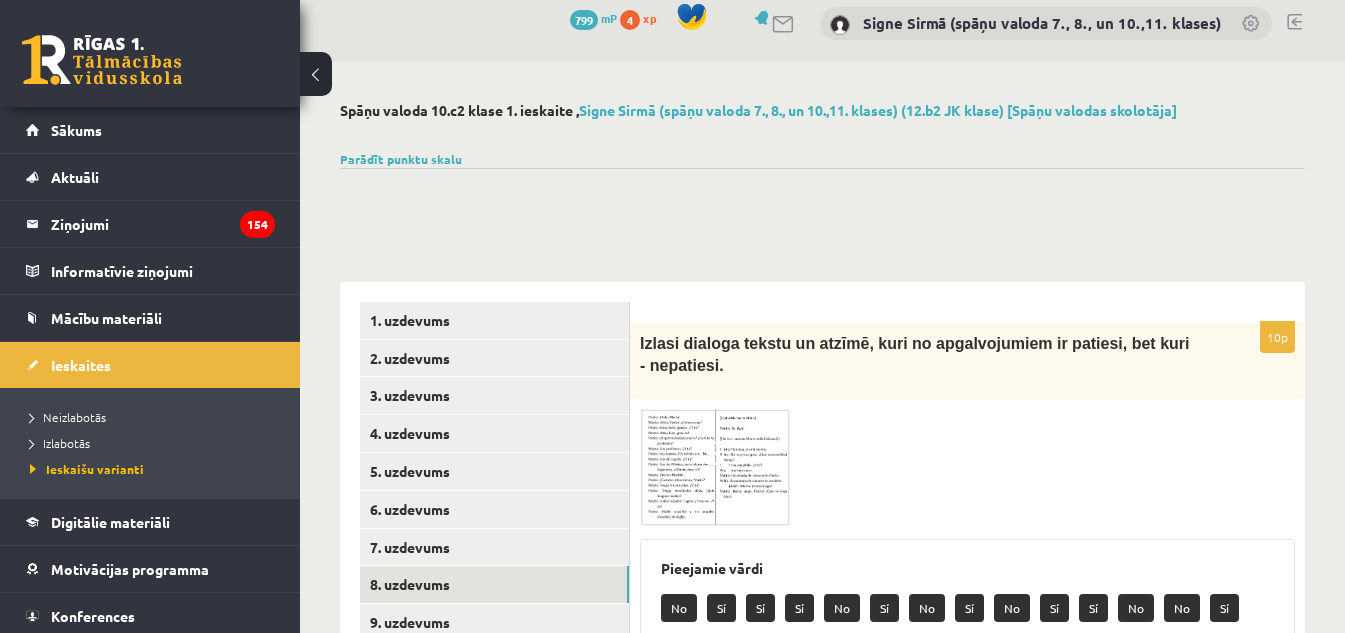 scroll, scrollTop: 0, scrollLeft: 0, axis: both 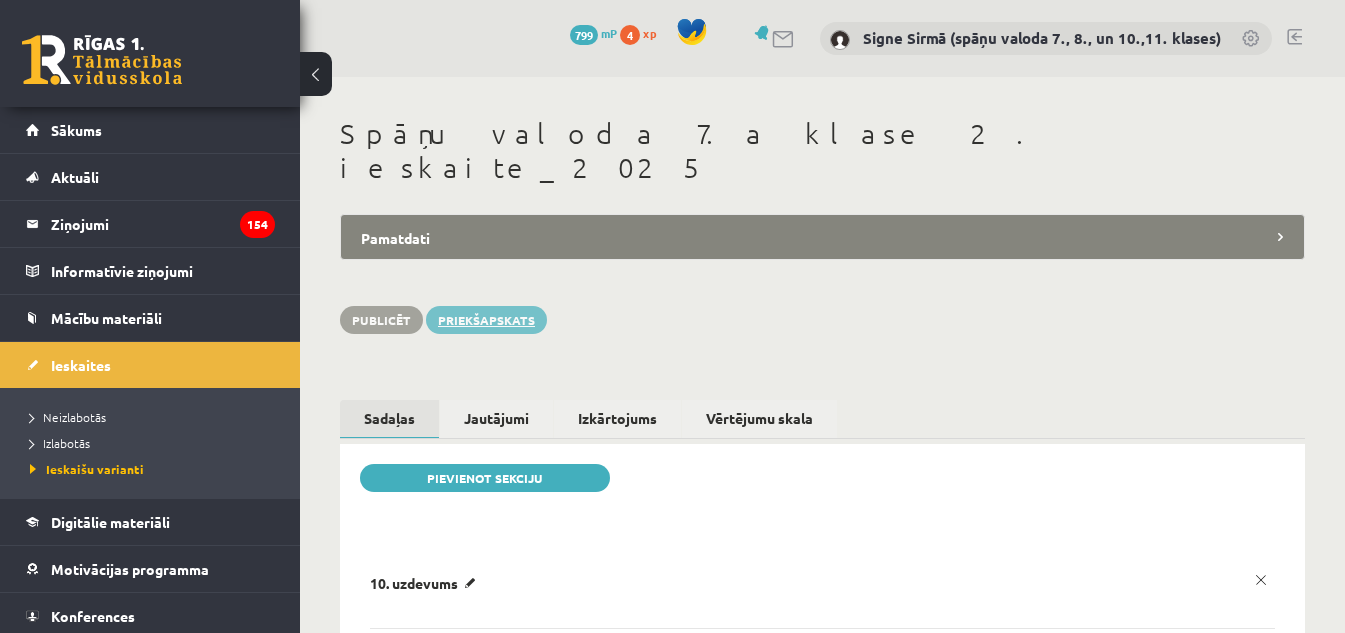 click on "Priekšapskats" at bounding box center [486, 320] 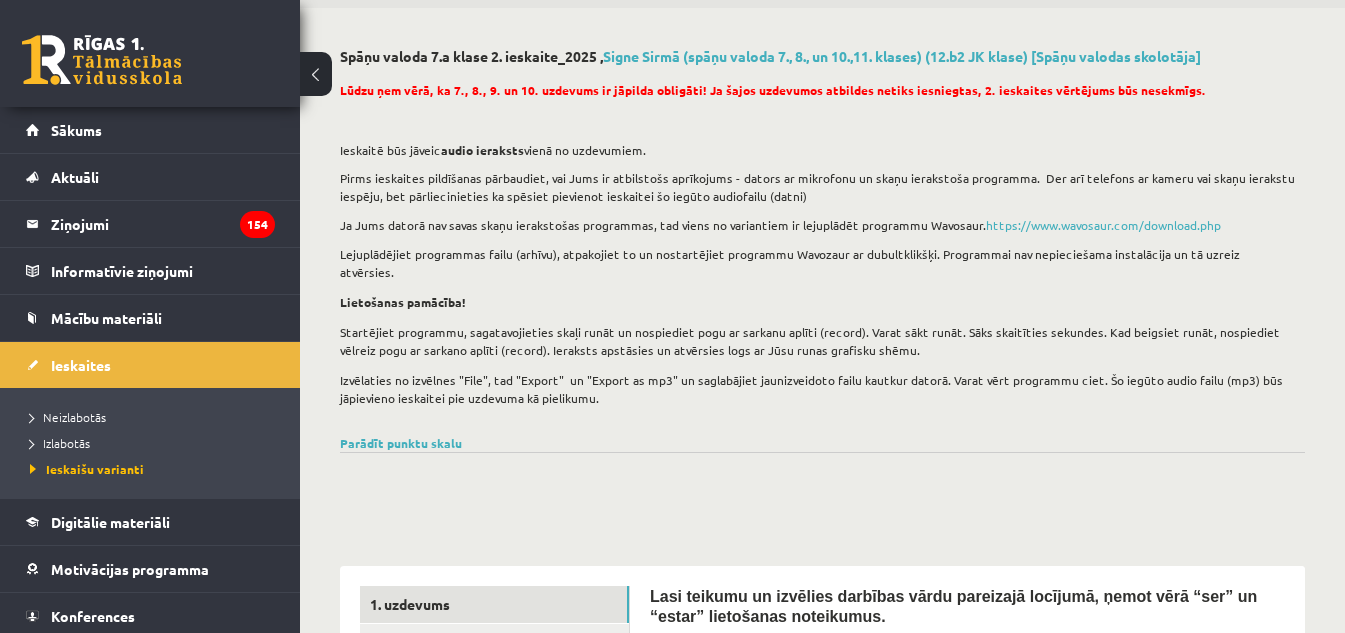 scroll, scrollTop: 200, scrollLeft: 0, axis: vertical 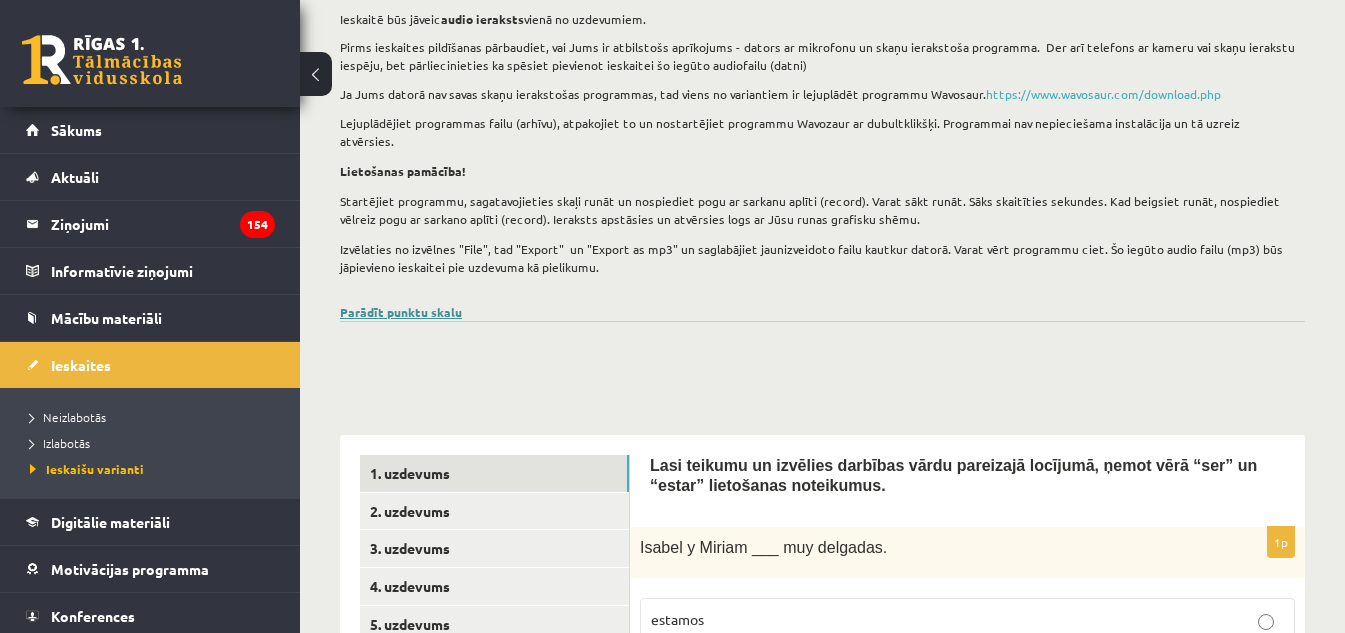 click on "Parādīt punktu skalu" at bounding box center [401, 312] 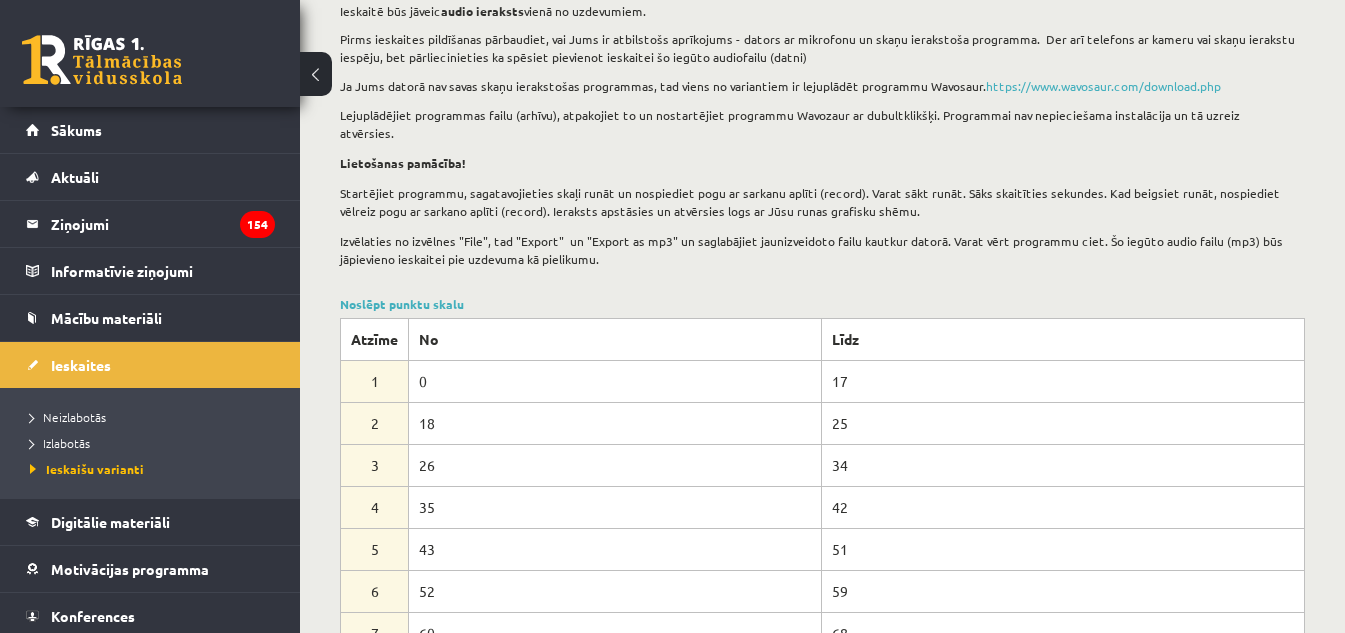 scroll, scrollTop: 200, scrollLeft: 0, axis: vertical 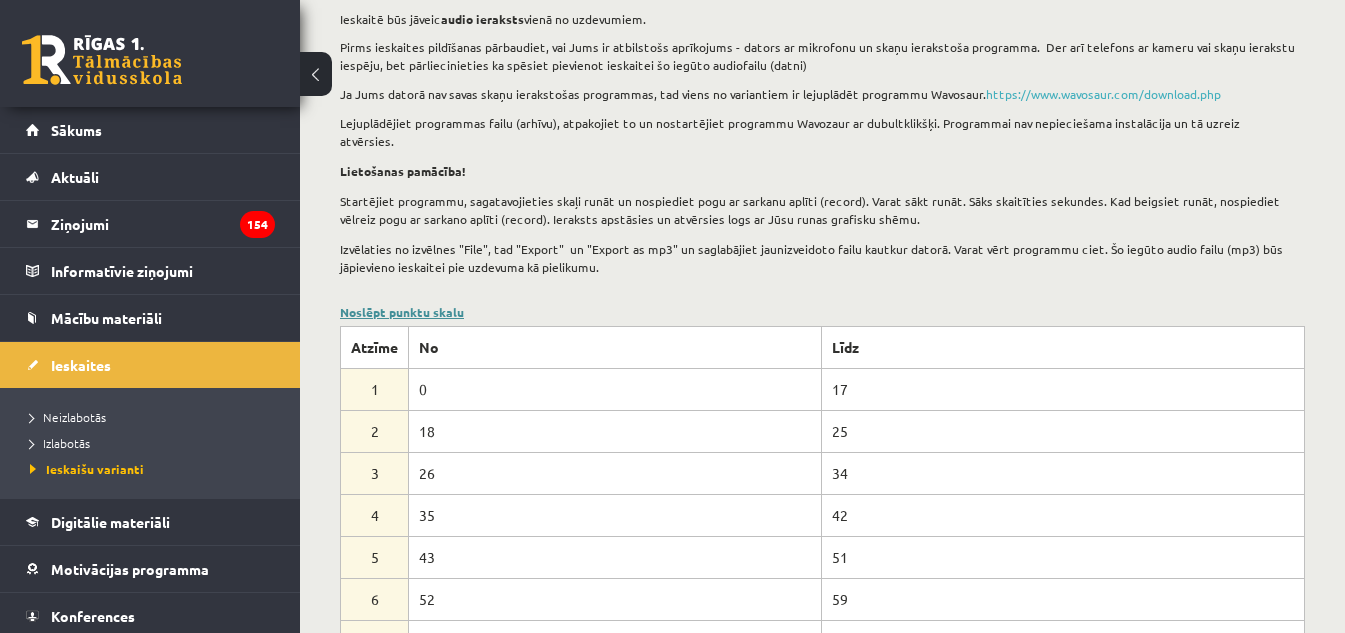 click on "Noslēpt punktu skalu" at bounding box center [402, 312] 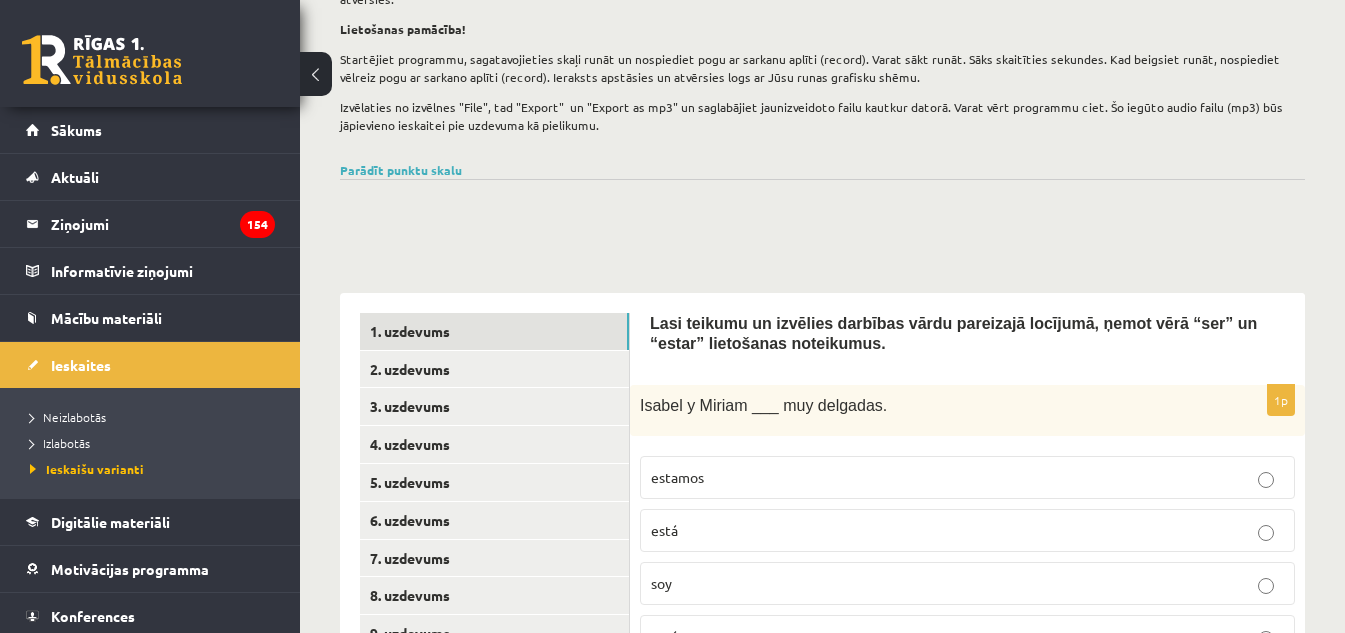 scroll, scrollTop: 228, scrollLeft: 0, axis: vertical 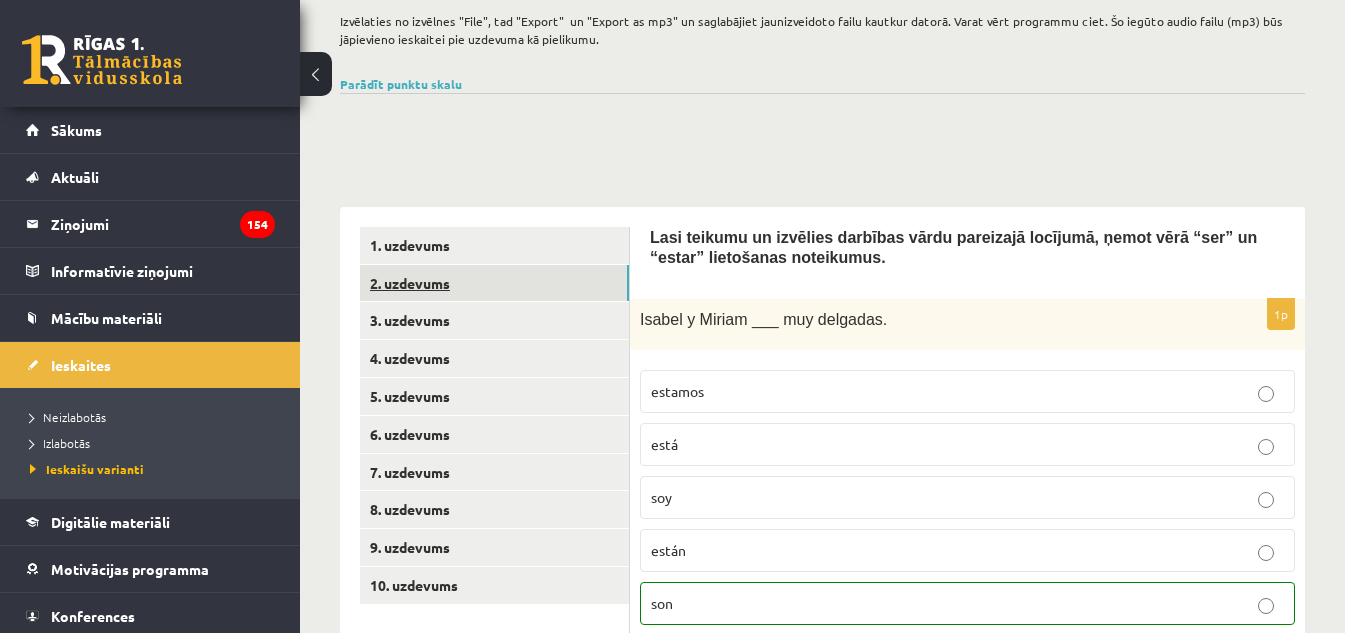 click on "2. uzdevums" at bounding box center [494, 283] 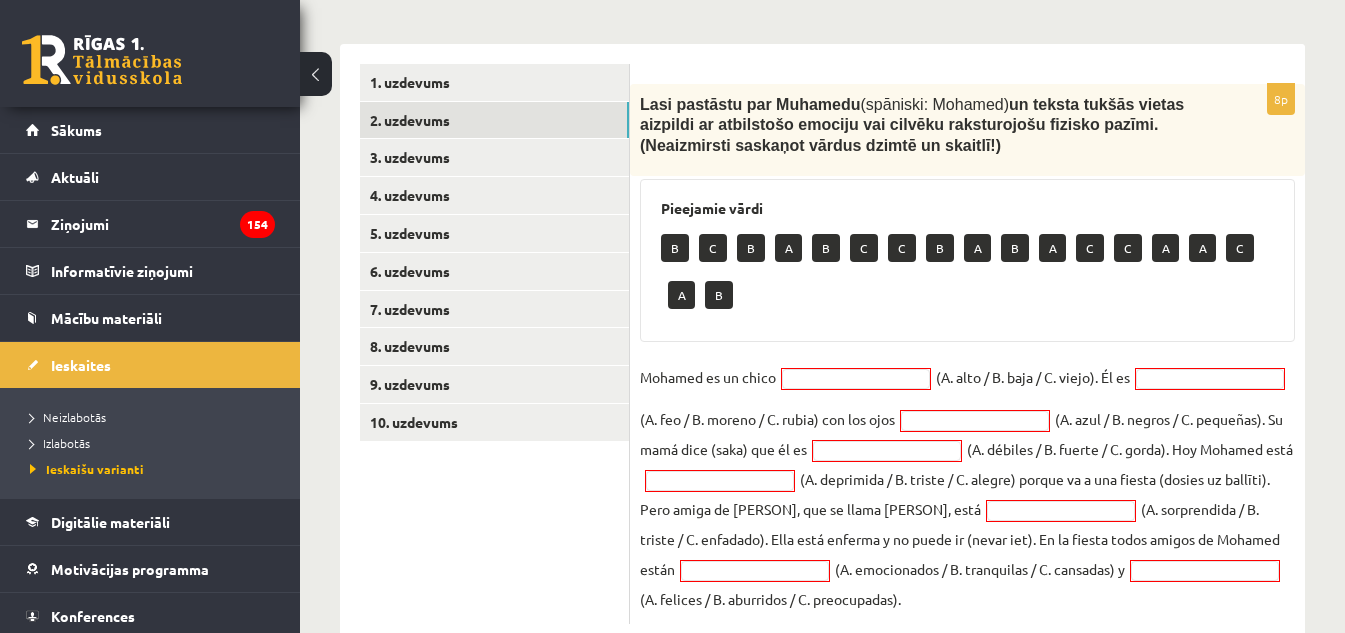 scroll, scrollTop: 625, scrollLeft: 0, axis: vertical 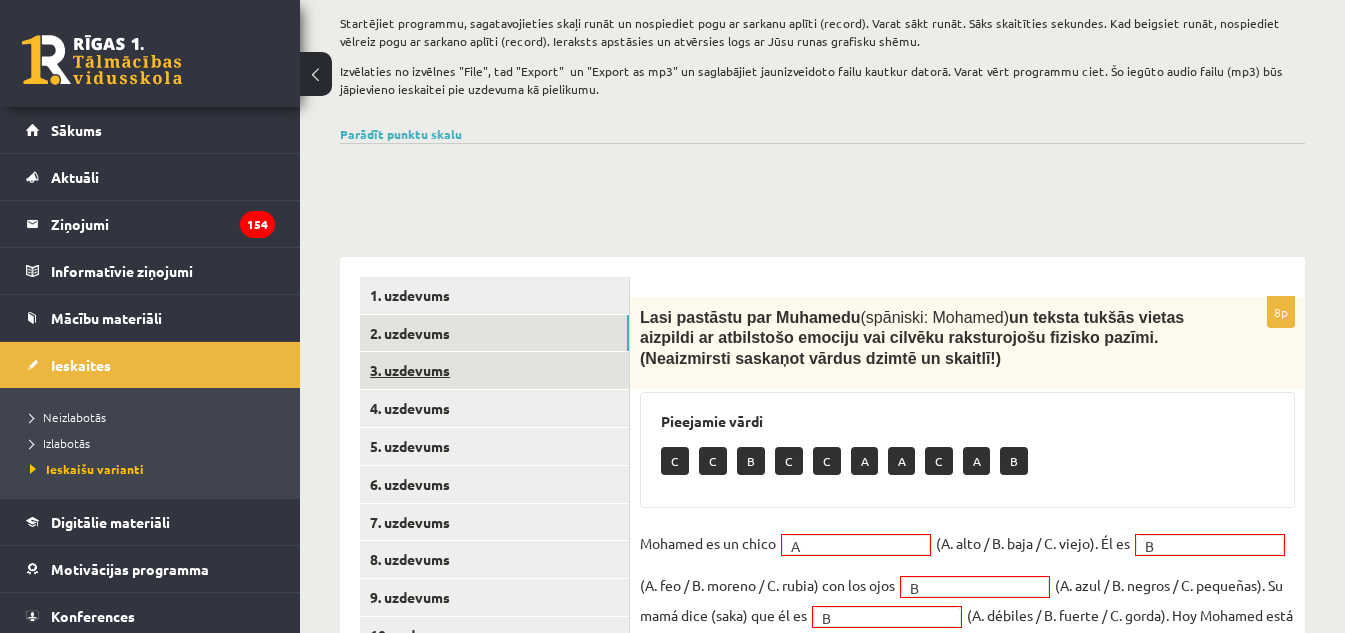 click on "3. uzdevums" at bounding box center (494, 370) 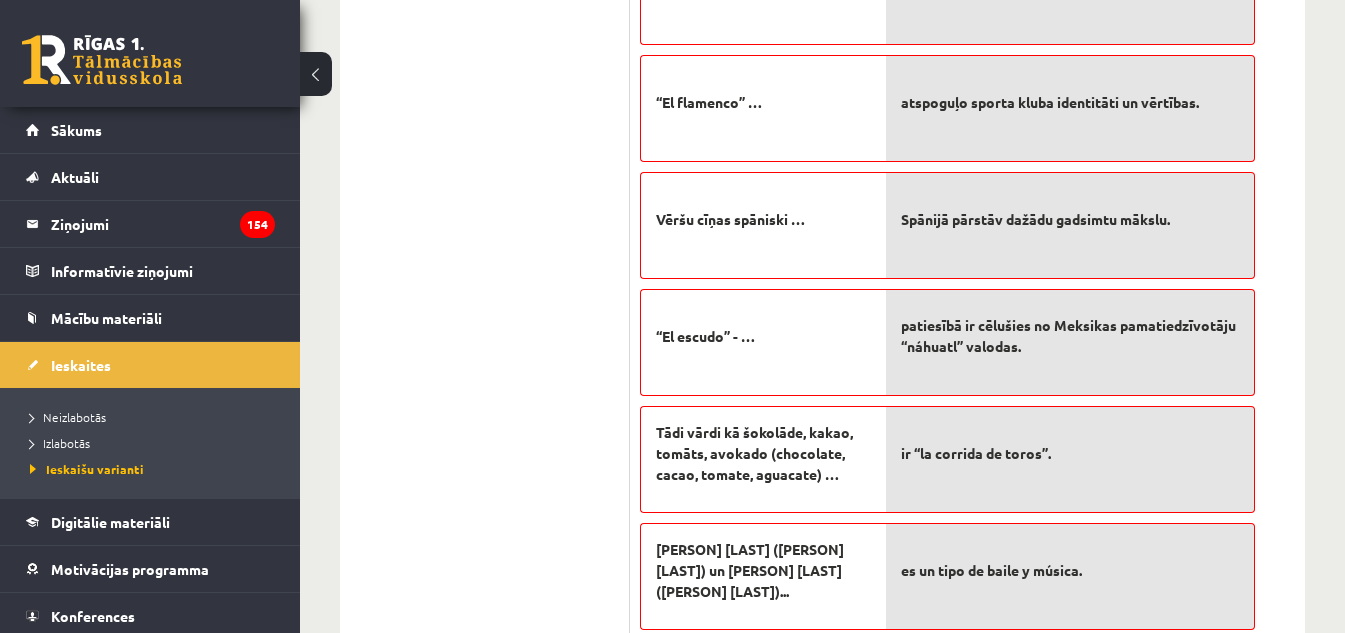 scroll, scrollTop: 1078, scrollLeft: 0, axis: vertical 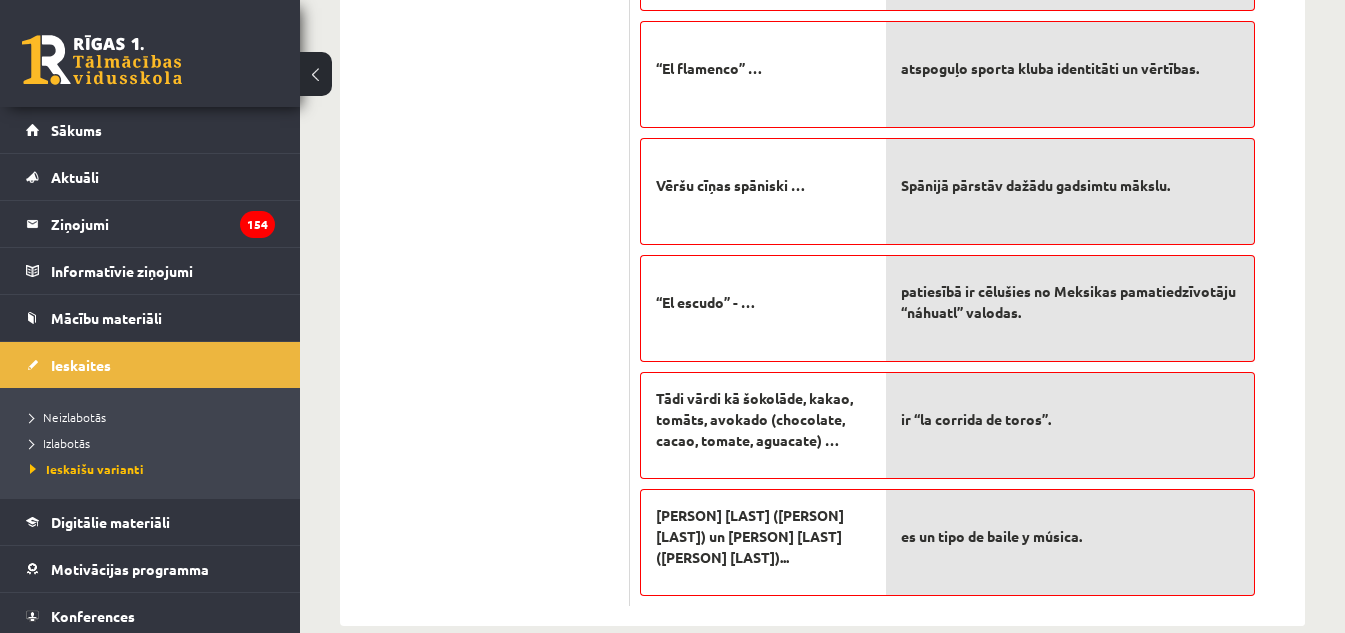 type 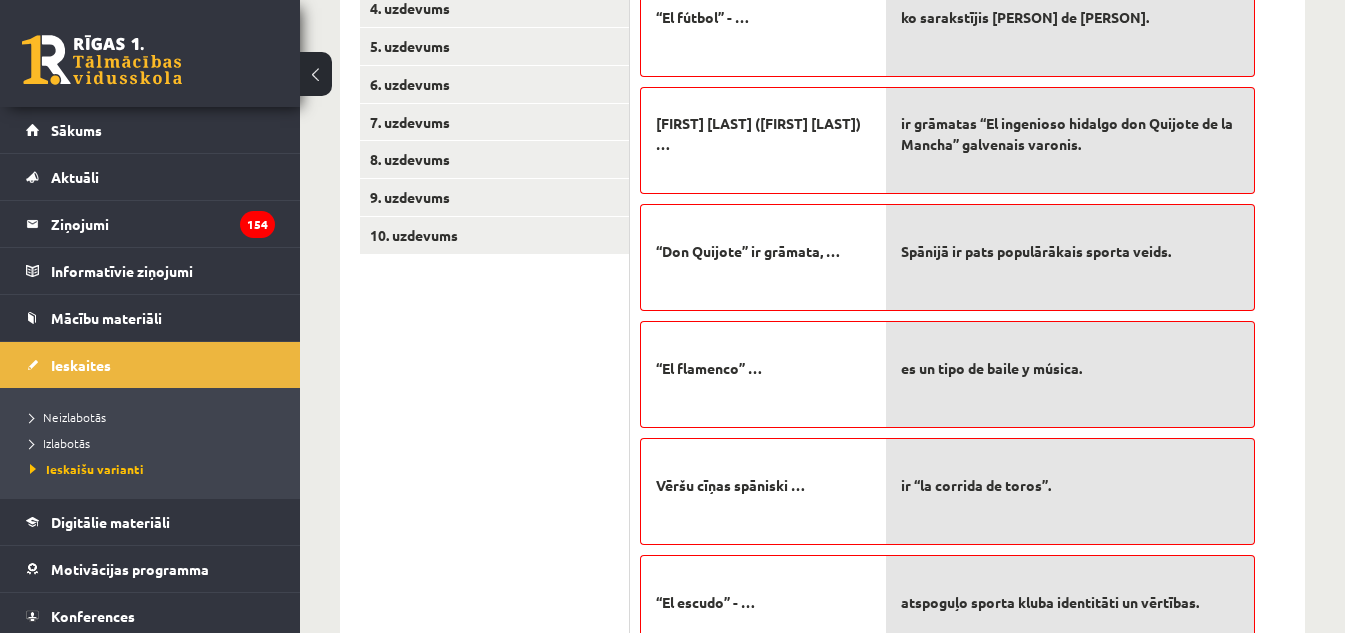 scroll, scrollTop: 678, scrollLeft: 0, axis: vertical 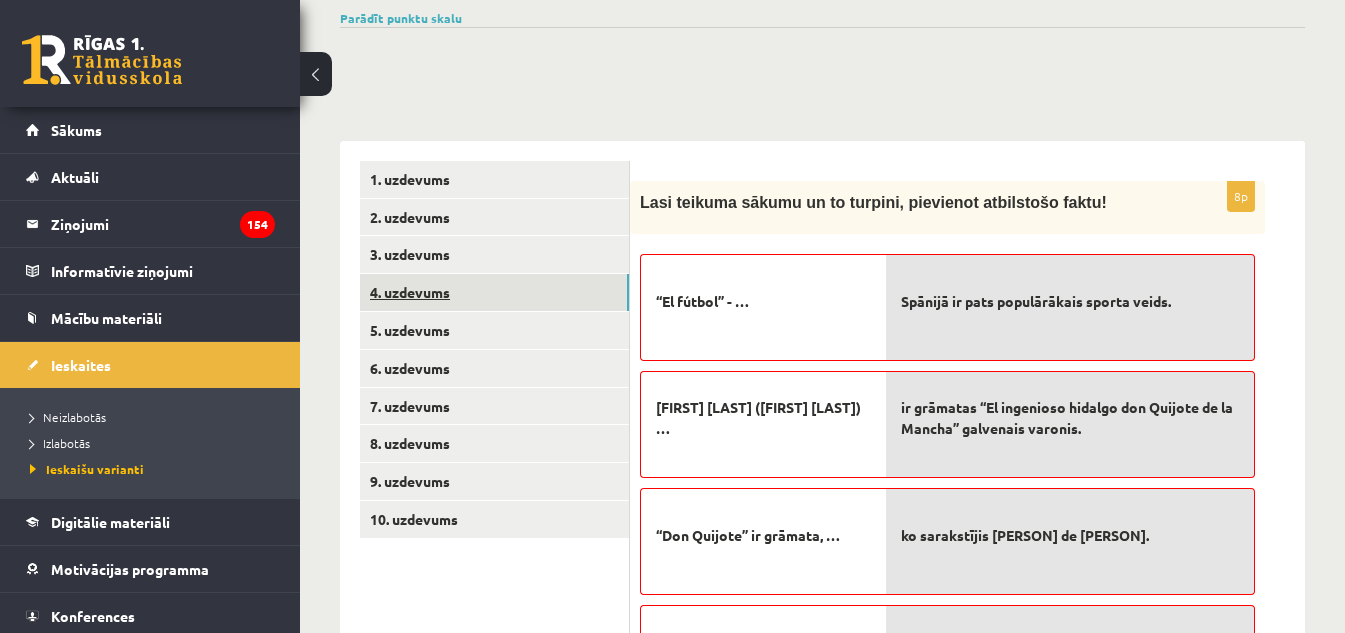 click on "4. uzdevums" at bounding box center (494, 292) 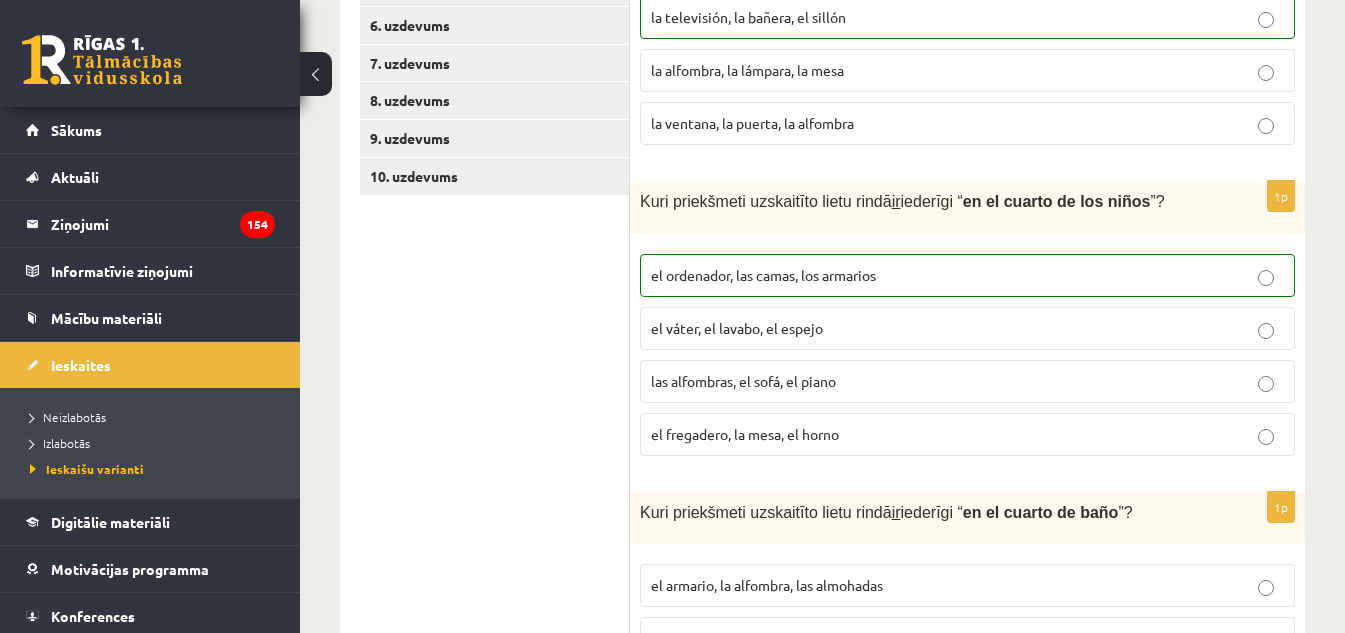 scroll, scrollTop: 650, scrollLeft: 0, axis: vertical 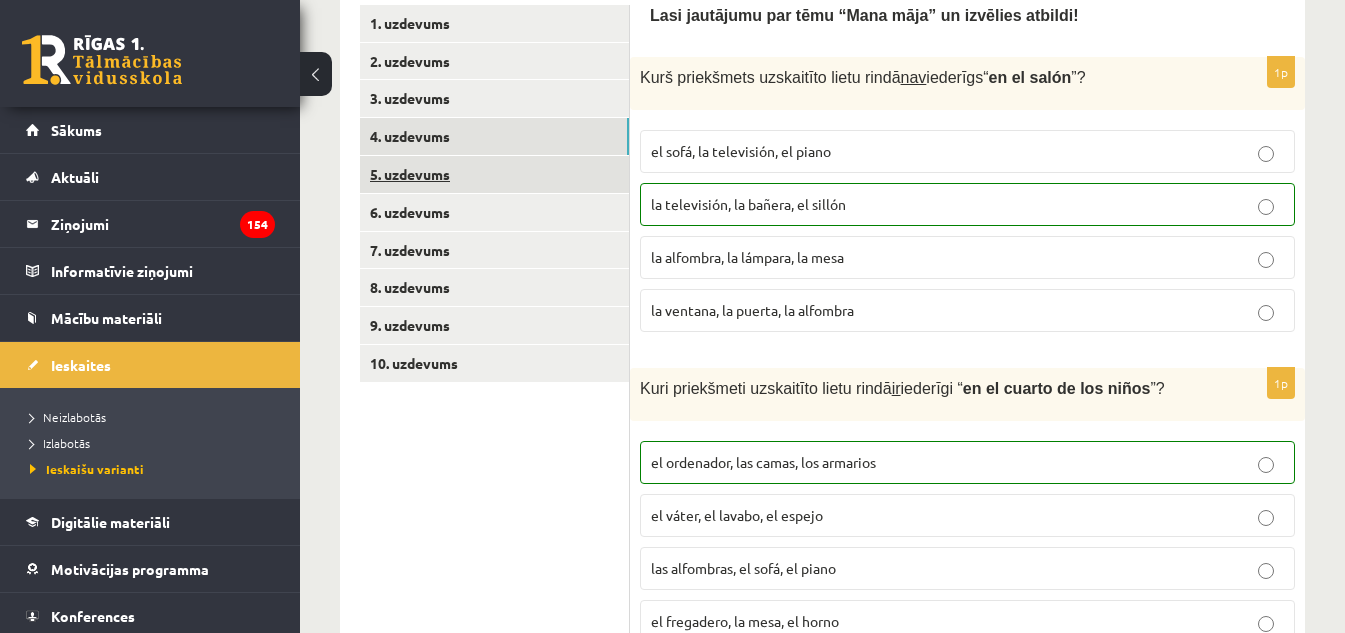 click on "5. uzdevums" at bounding box center (494, 174) 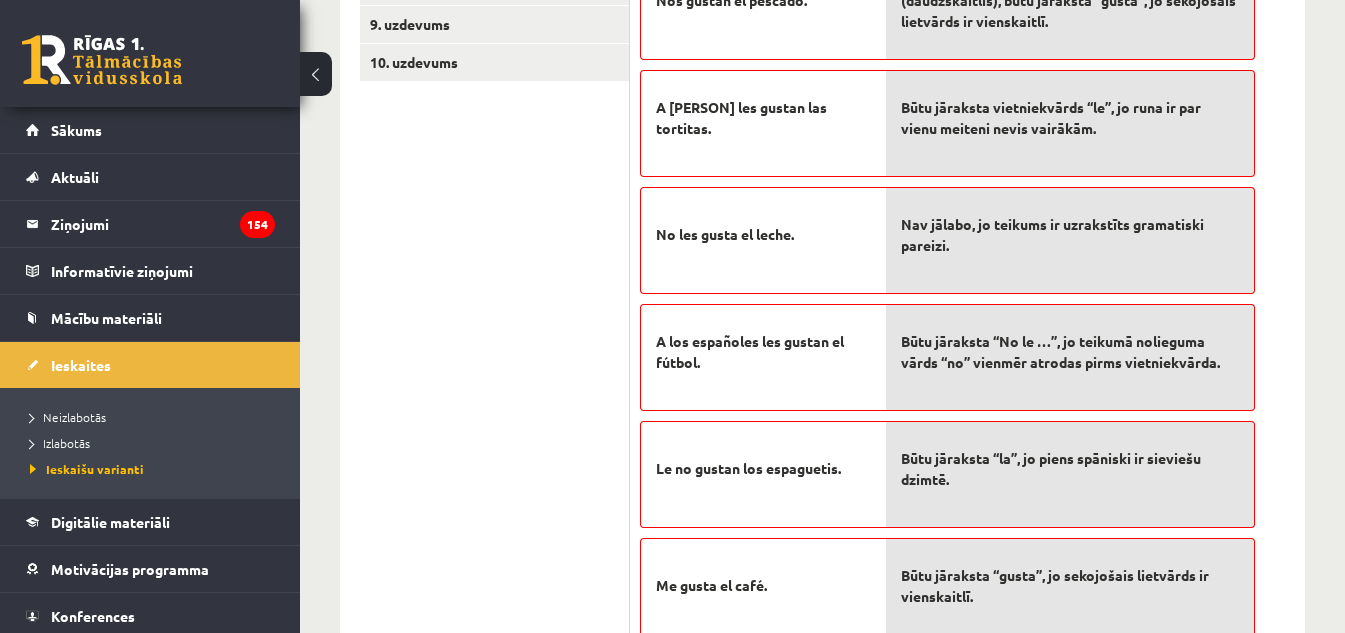 scroll, scrollTop: 916, scrollLeft: 0, axis: vertical 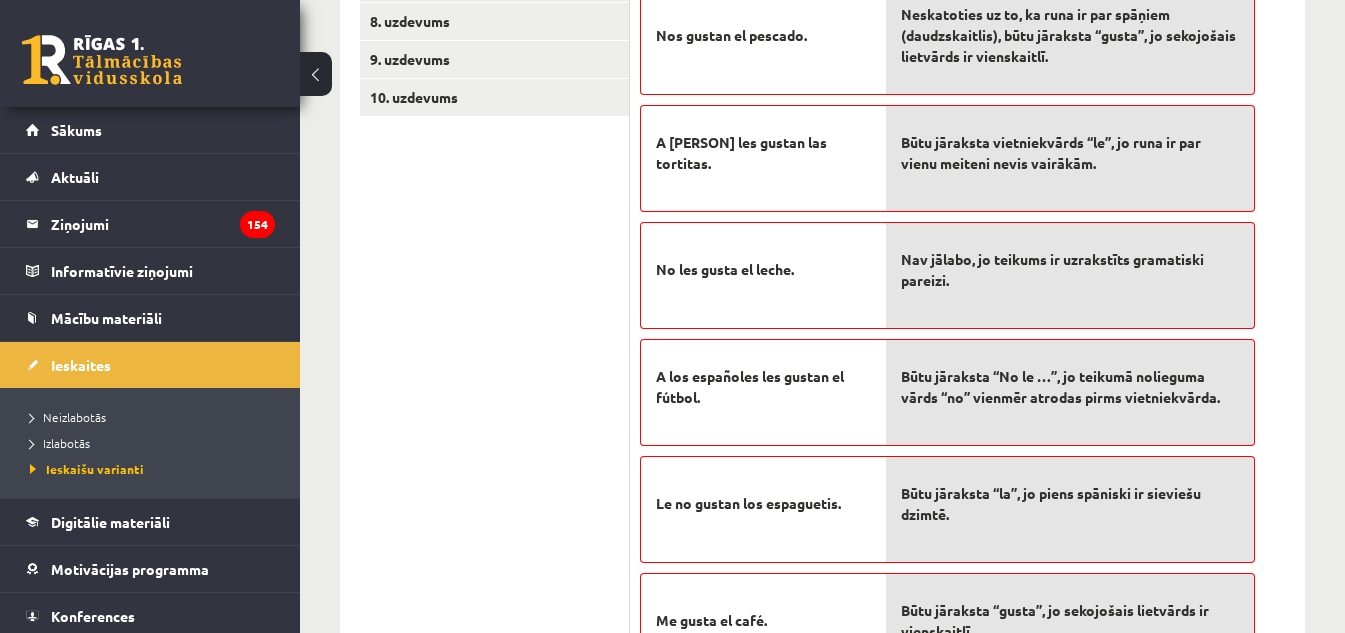 type 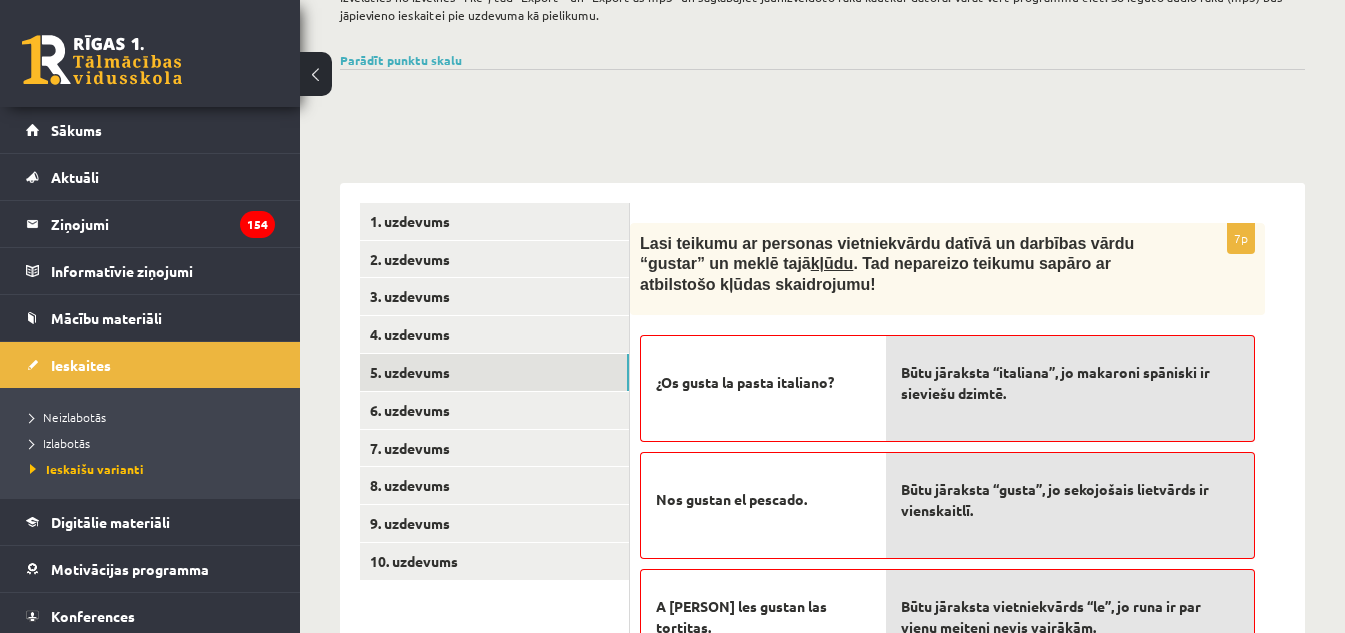 scroll, scrollTop: 416, scrollLeft: 0, axis: vertical 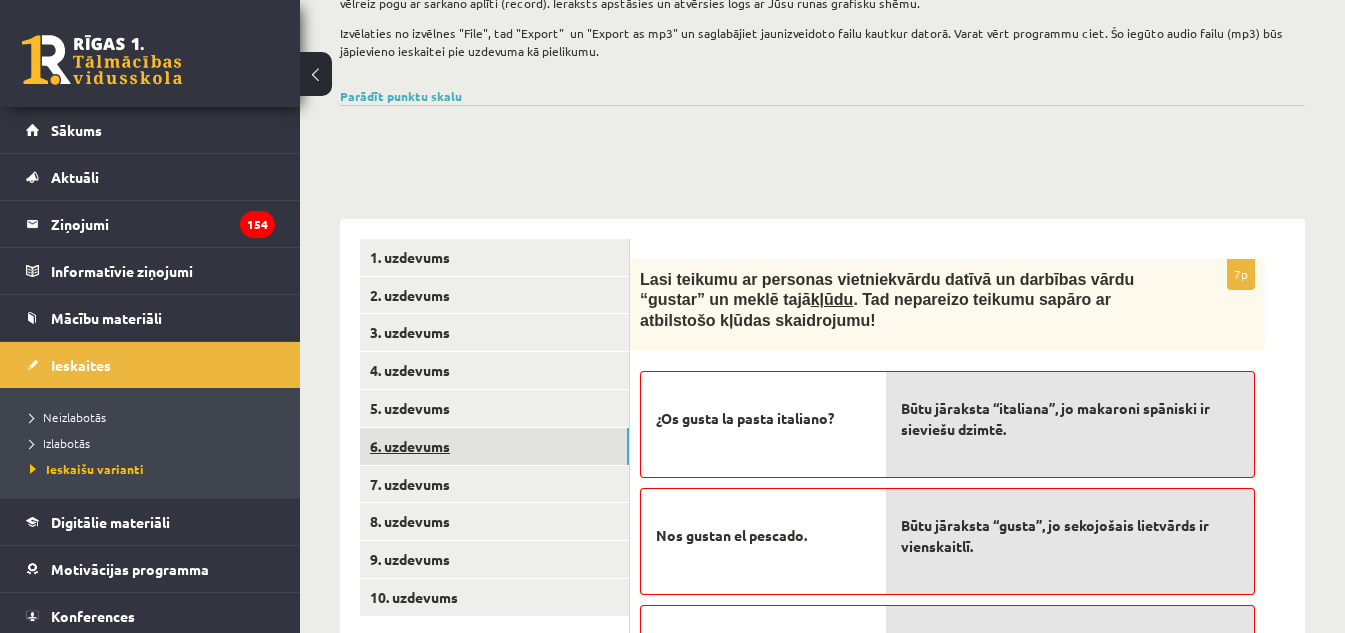 click on "6. uzdevums" at bounding box center [494, 446] 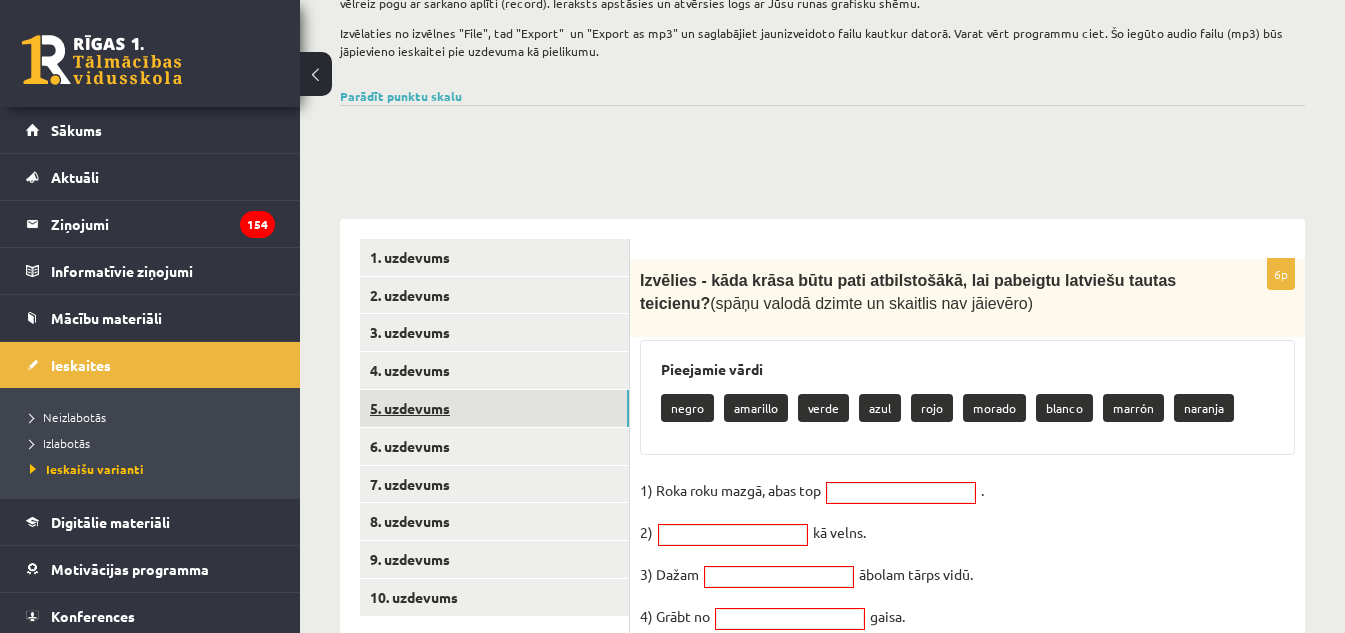 click on "5. uzdevums" at bounding box center [494, 408] 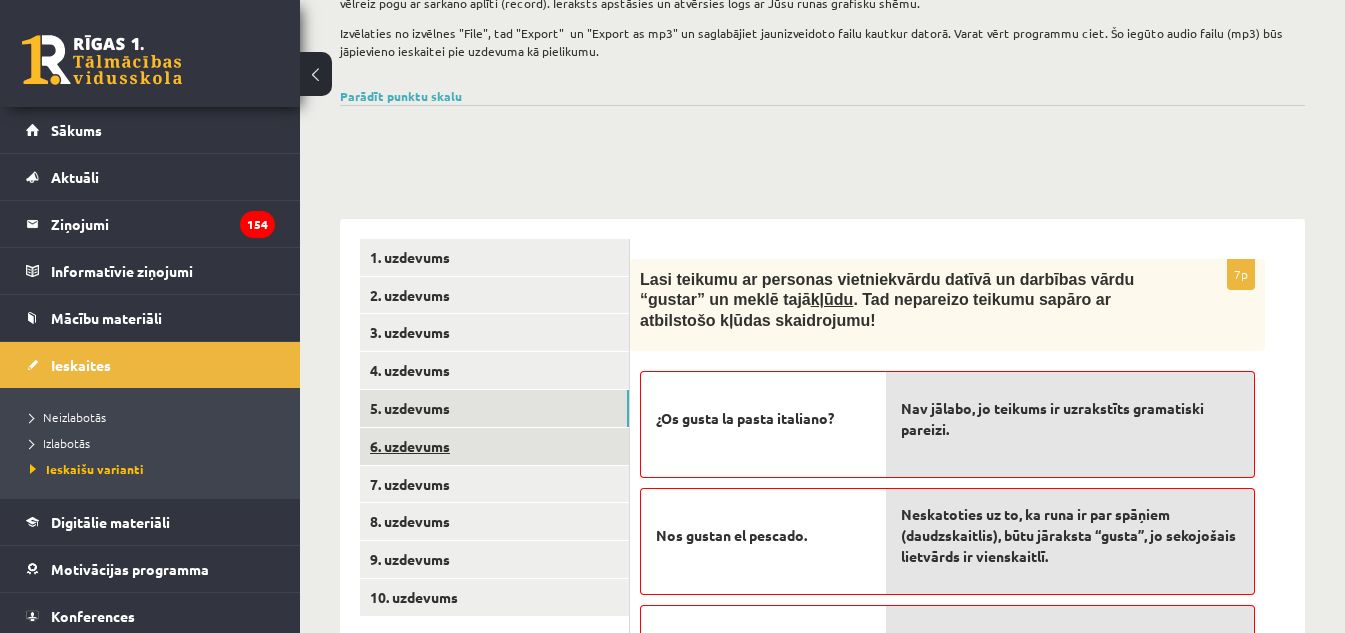 click on "6. uzdevums" at bounding box center (494, 446) 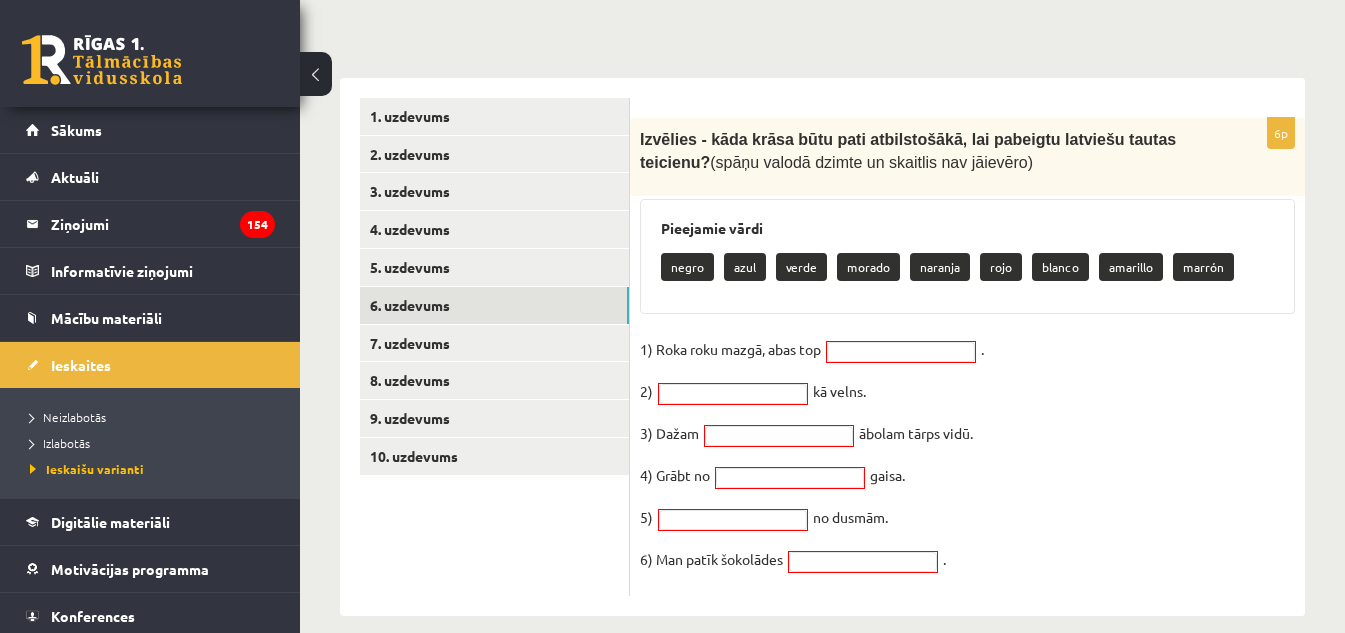 scroll, scrollTop: 563, scrollLeft: 0, axis: vertical 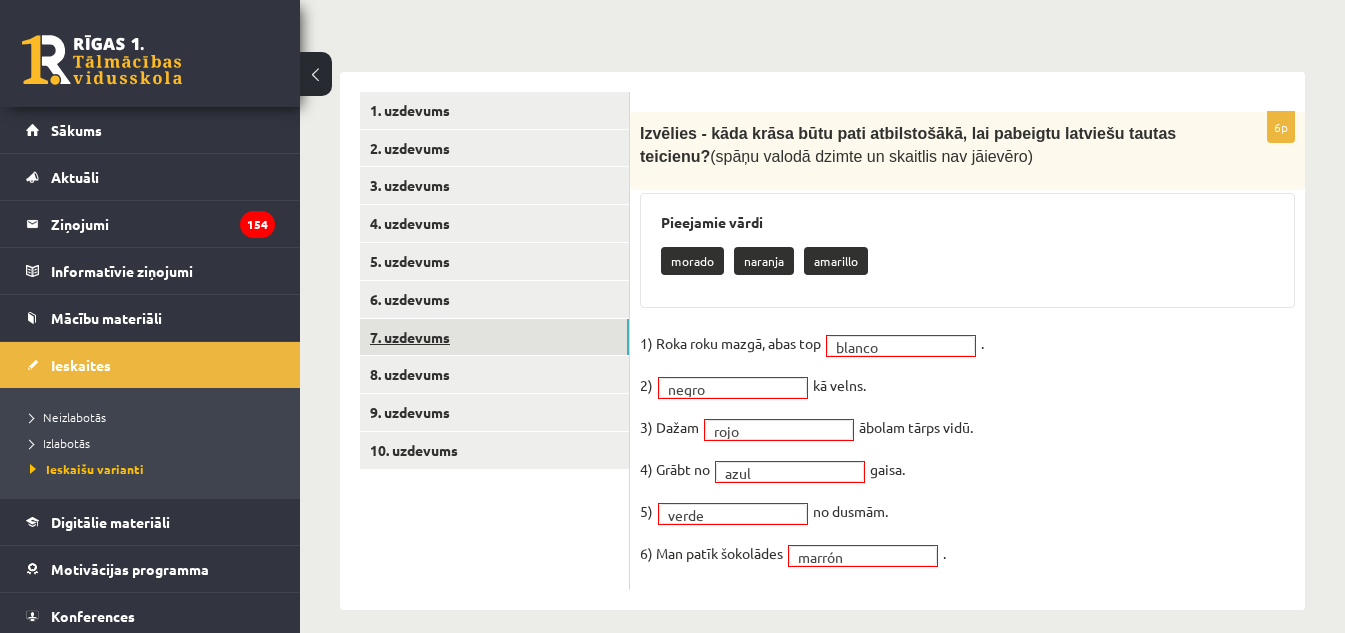 click on "7. uzdevums" at bounding box center [494, 337] 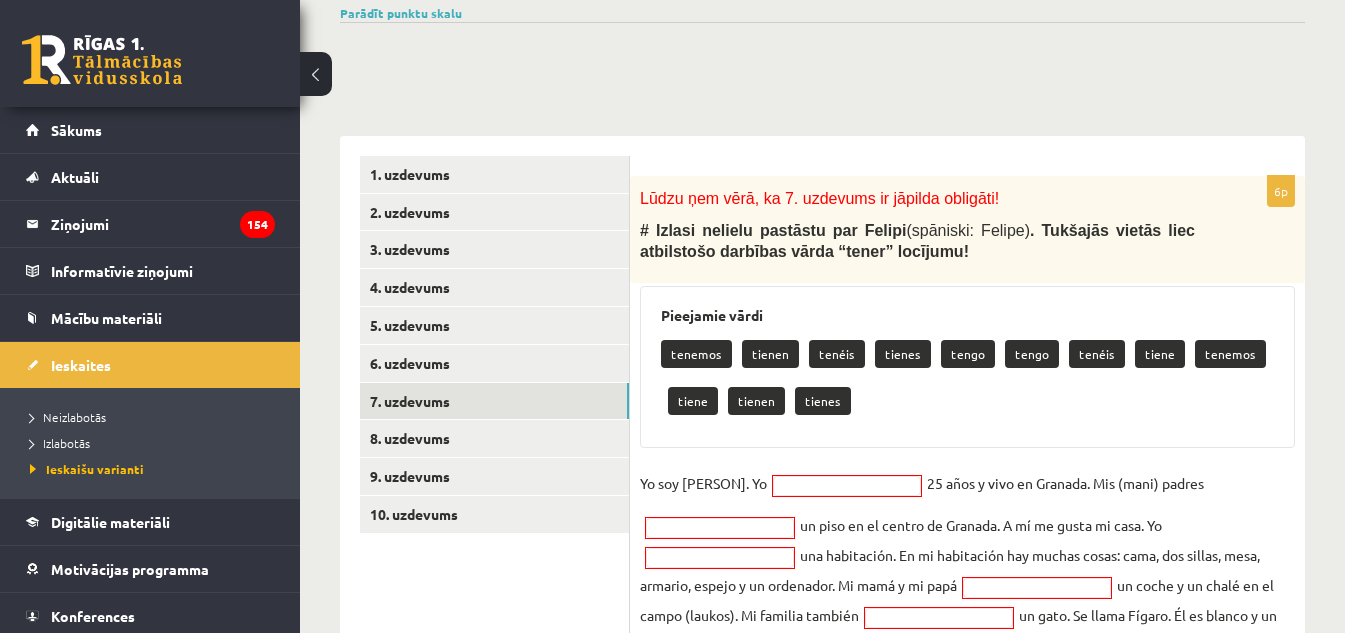 scroll, scrollTop: 500, scrollLeft: 0, axis: vertical 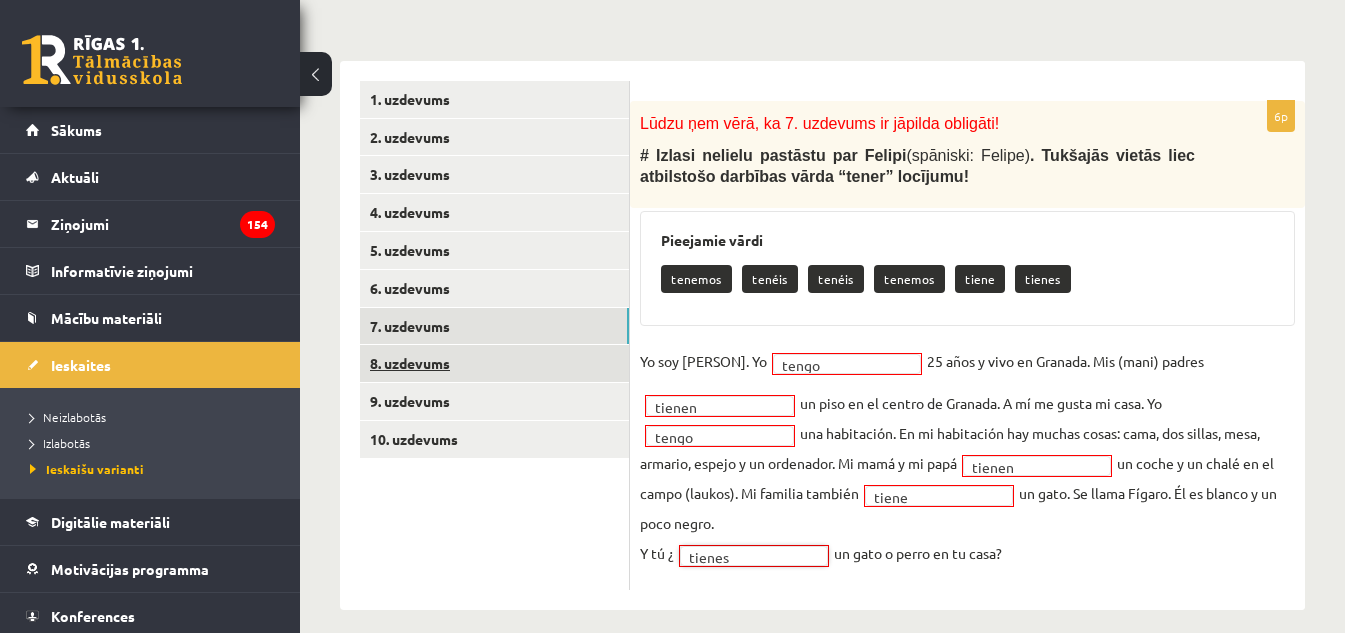 click on "8. uzdevums" at bounding box center (494, 363) 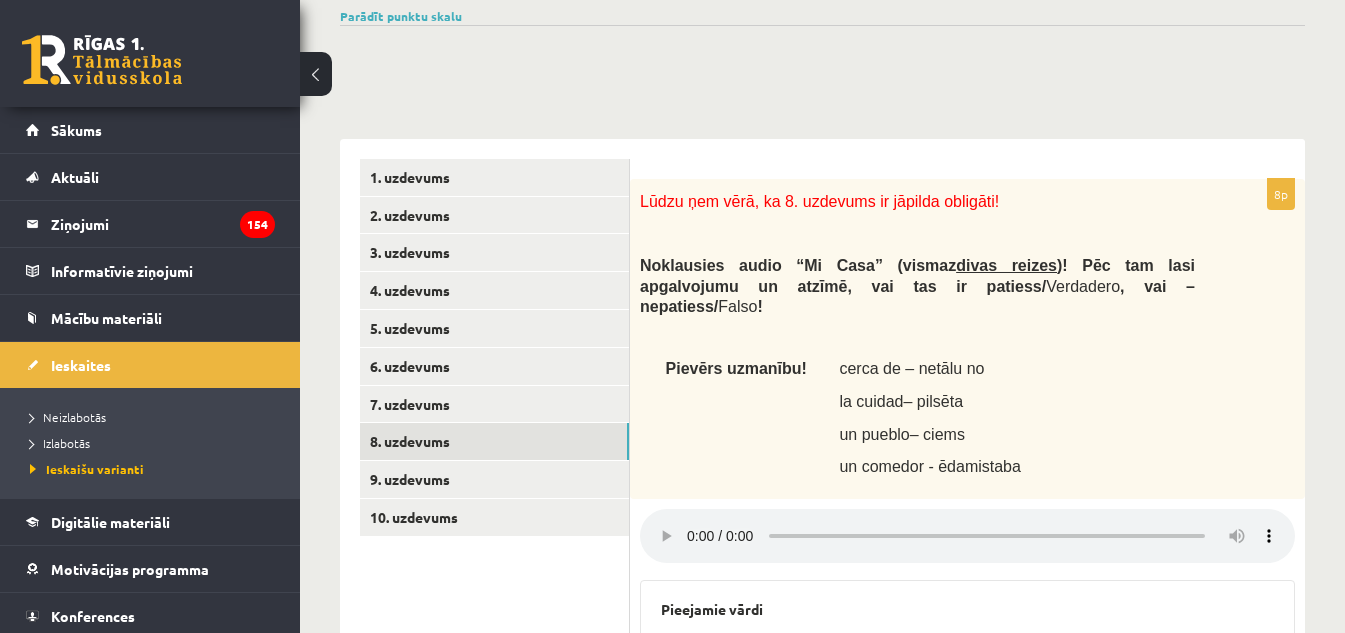 scroll, scrollTop: 495, scrollLeft: 0, axis: vertical 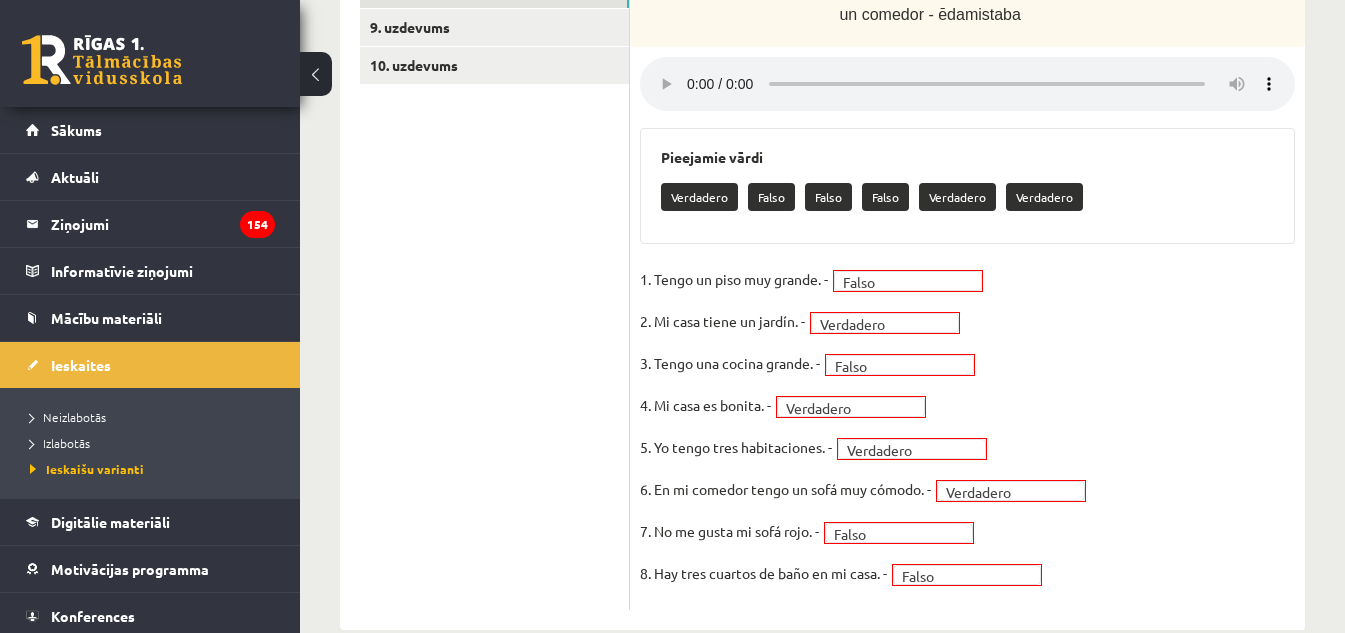 click on "1. Tengo un piso muy grande. -      Falso     ***** 2. Mi casa tiene un jardín. -      Verdadero     ********* 3. Tengo una cocina grande. -      Falso     ***** 4. Mi casa es bonita. -      Verdadero     ********* 5. Yo tengo tres habitaciones. -      Verdadero     ********* 6. En mi comedor tengo un sofá muy cómodo.  -      Verdadero     ********* 7. No me gusta mi sofá rojo. -      Falso     ***** 8. Hay tres cuartos de baño en mi casa. -      Falso     *****" at bounding box center (967, 432) 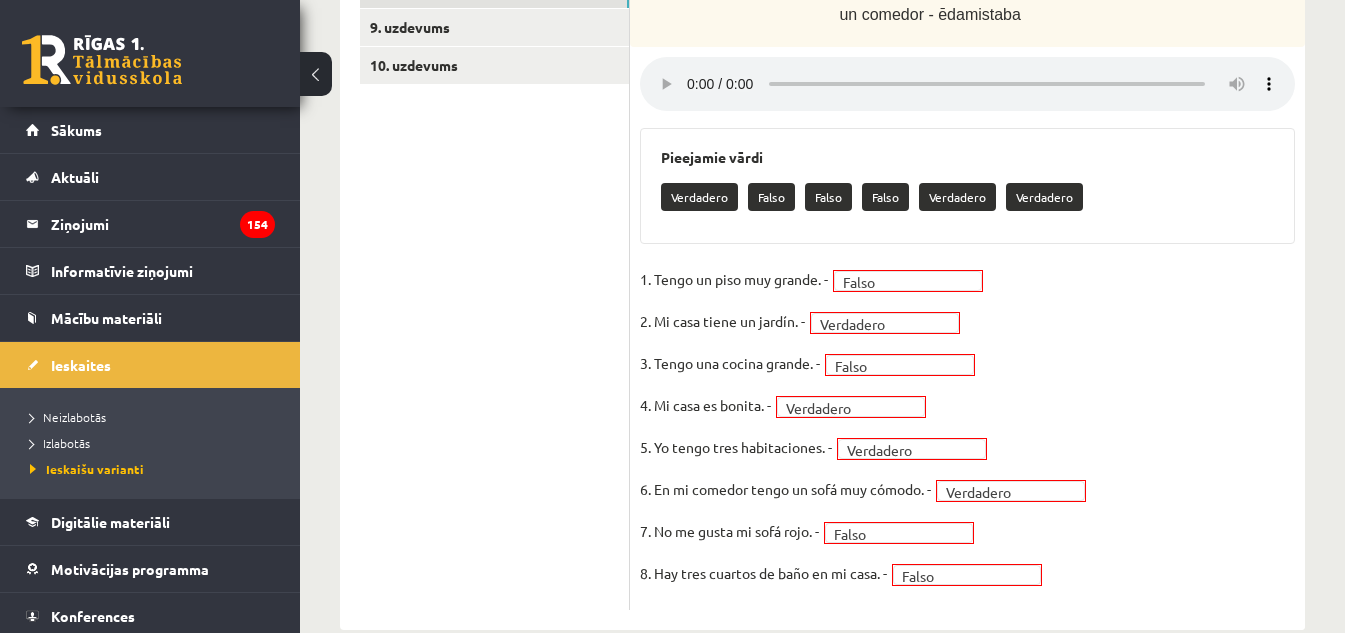 click on "1. Tengo un piso muy grande. -      Falso     ***** 2. Mi casa tiene un jardín. -      Verdadero     ********* 3. Tengo una cocina grande. -      Falso     ***** 4. Mi casa es bonita. -      Verdadero     ********* 5. Yo tengo tres habitaciones. -      Verdadero     ********* 6. En mi comedor tengo un sofá muy cómodo.  -      Verdadero     ********* 7. No me gusta mi sofá rojo. -      Falso     ***** 8. Hay tres cuartos de baño en mi casa. -      Falso     *****" at bounding box center [967, 432] 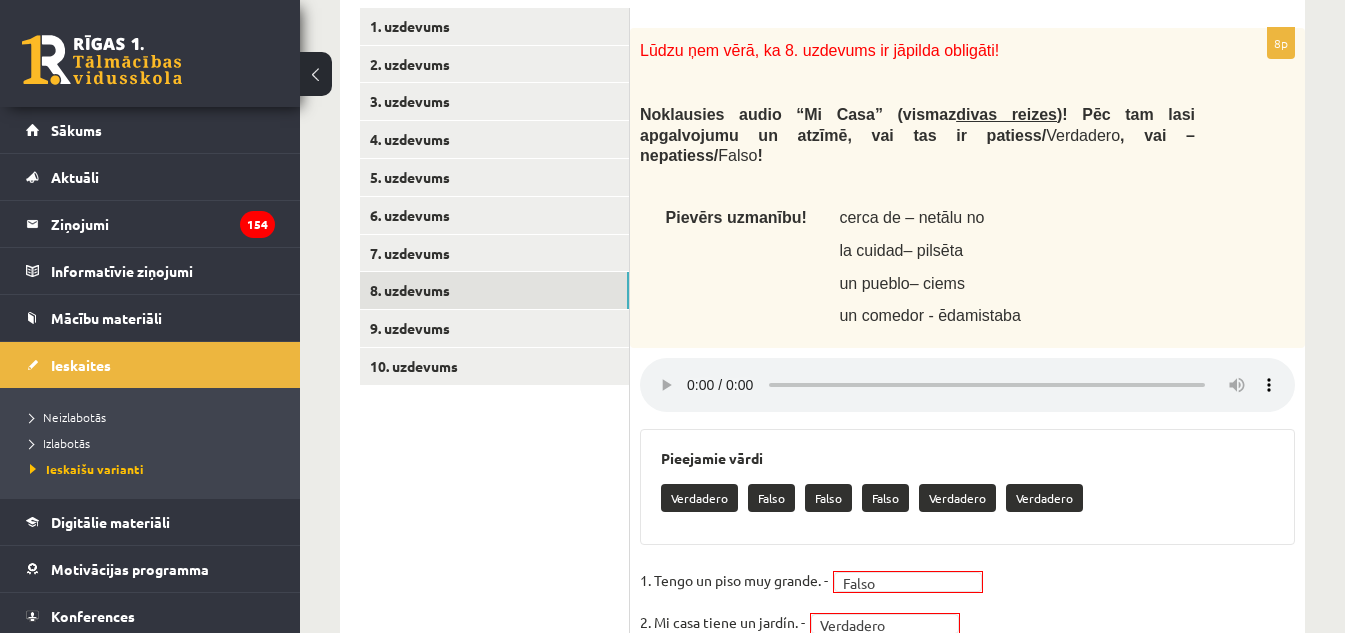 scroll, scrollTop: 648, scrollLeft: 0, axis: vertical 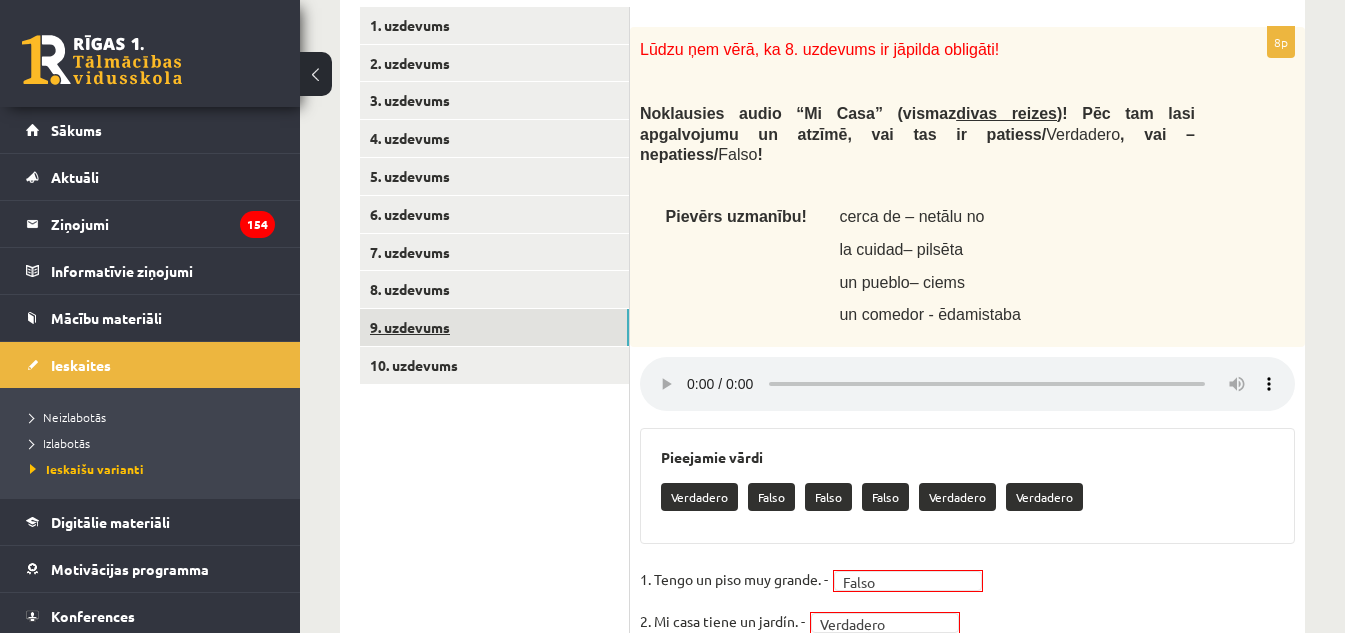 click on "9. uzdevums" at bounding box center (494, 327) 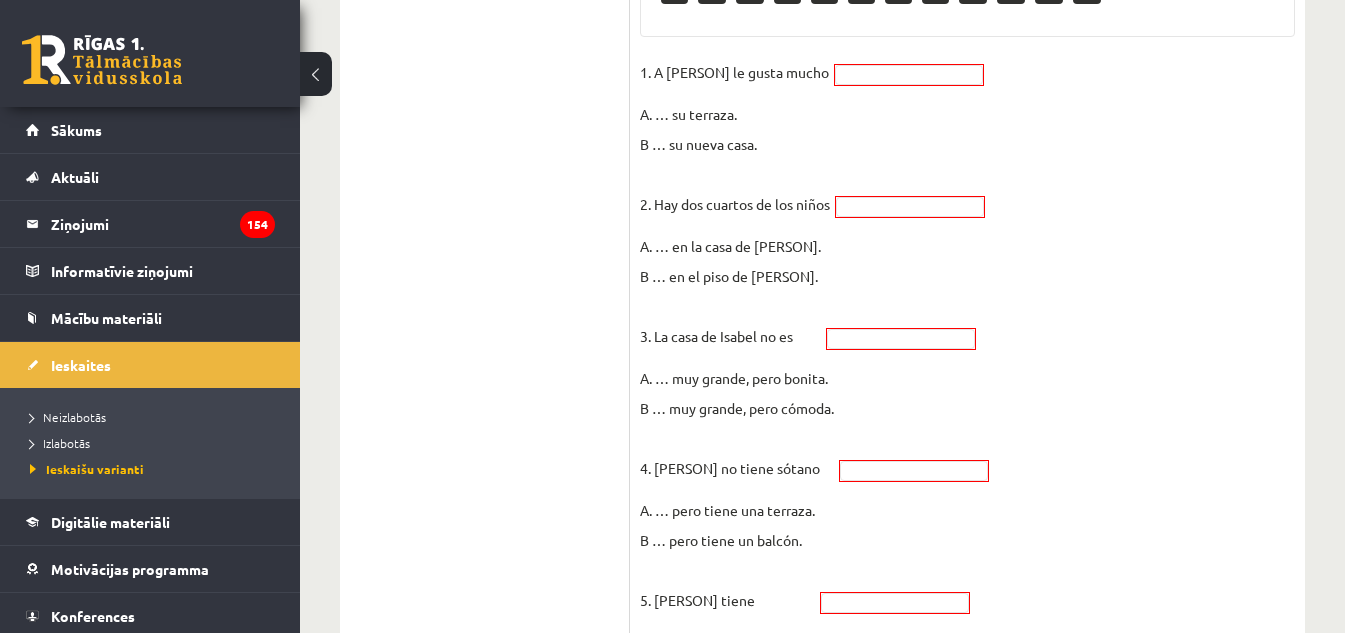scroll, scrollTop: 1548, scrollLeft: 0, axis: vertical 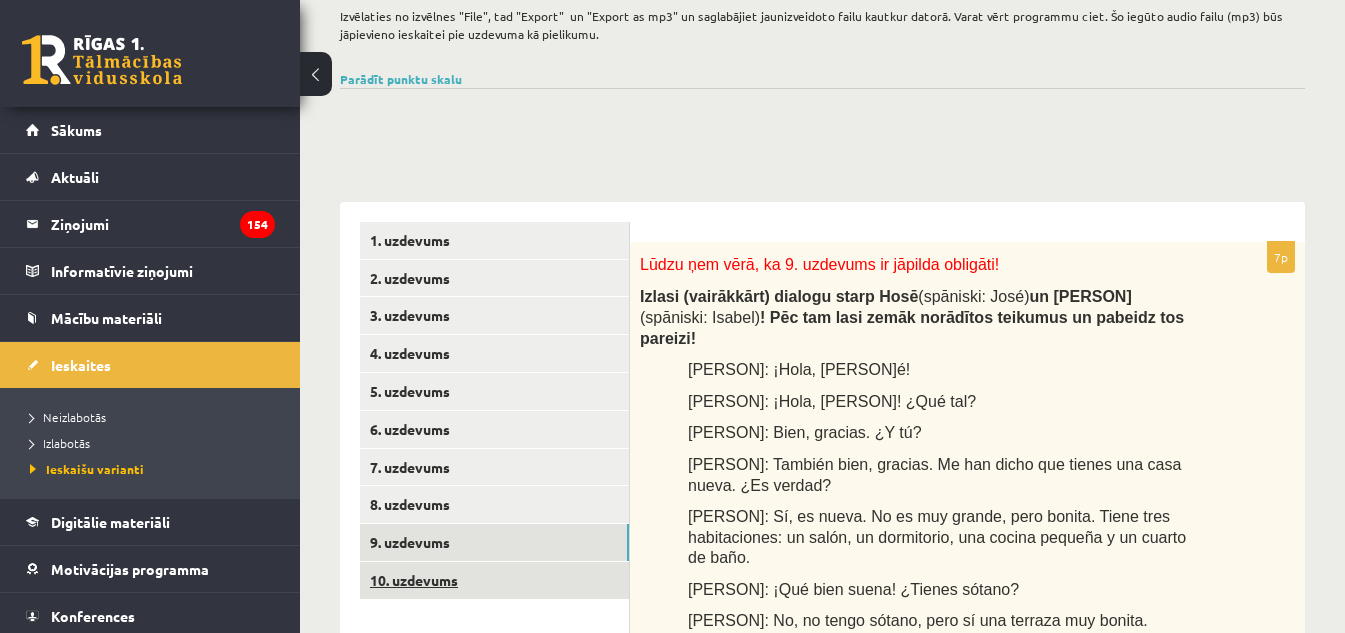 click on "10. uzdevums" at bounding box center (494, 580) 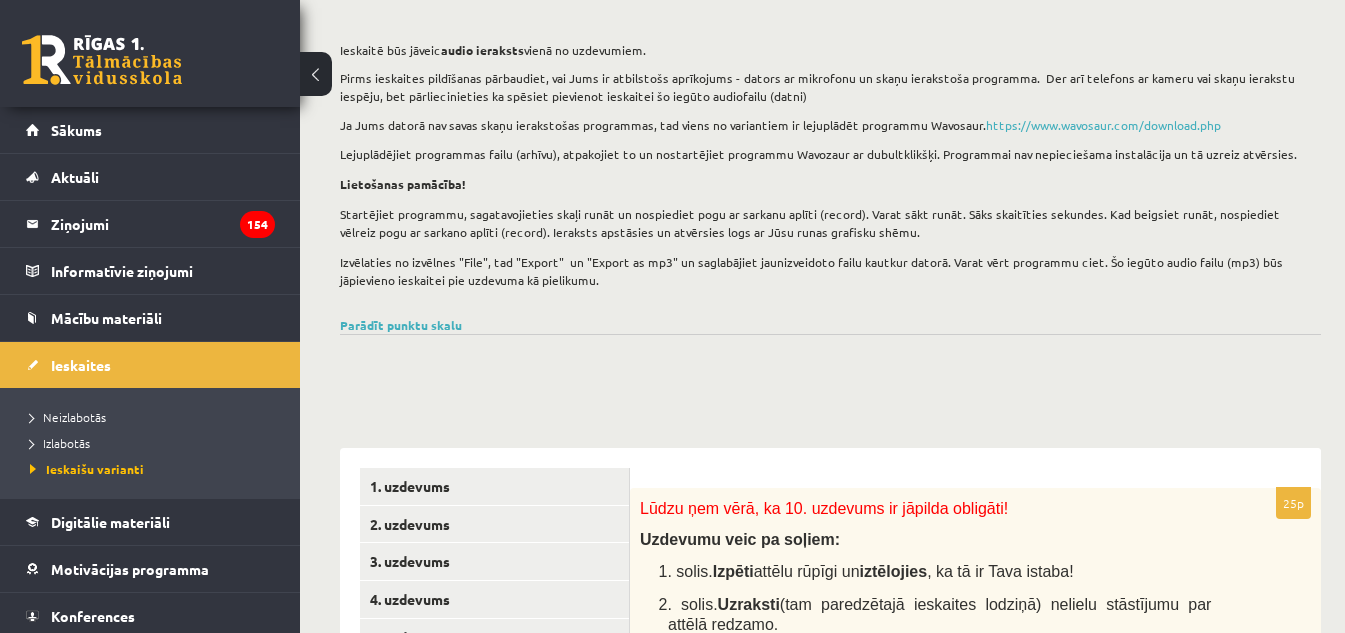 scroll, scrollTop: 133, scrollLeft: 0, axis: vertical 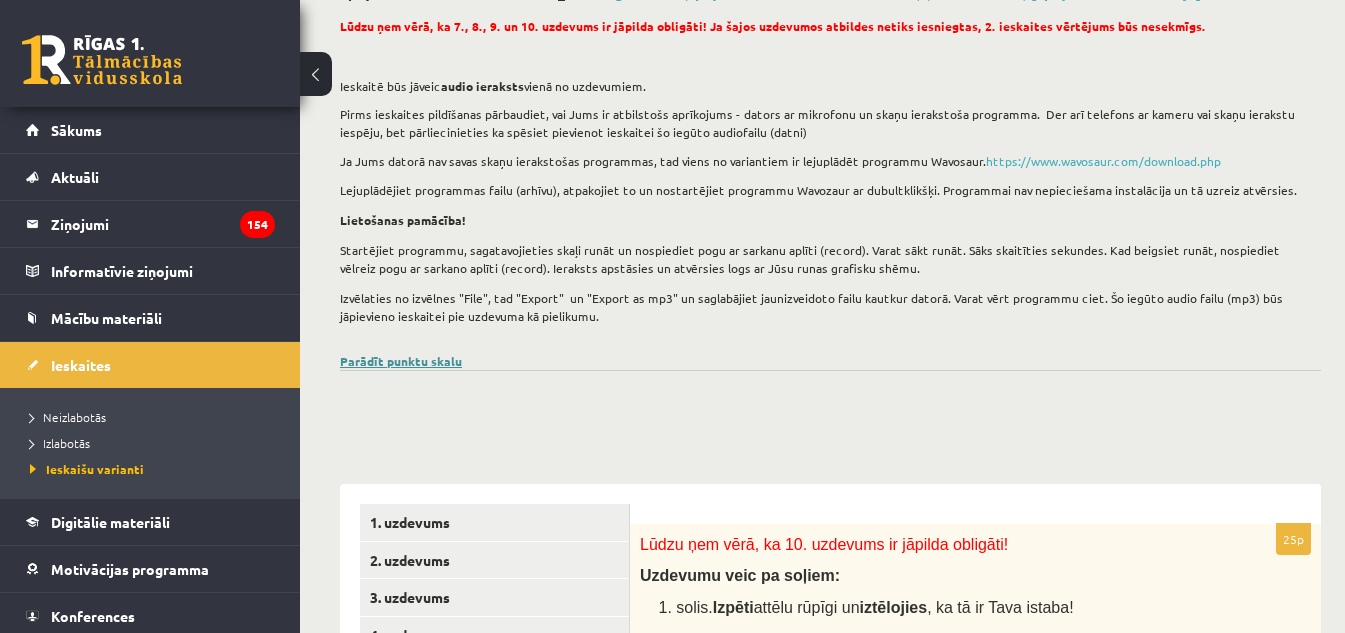 click on "Parādīt punktu skalu" at bounding box center [401, 361] 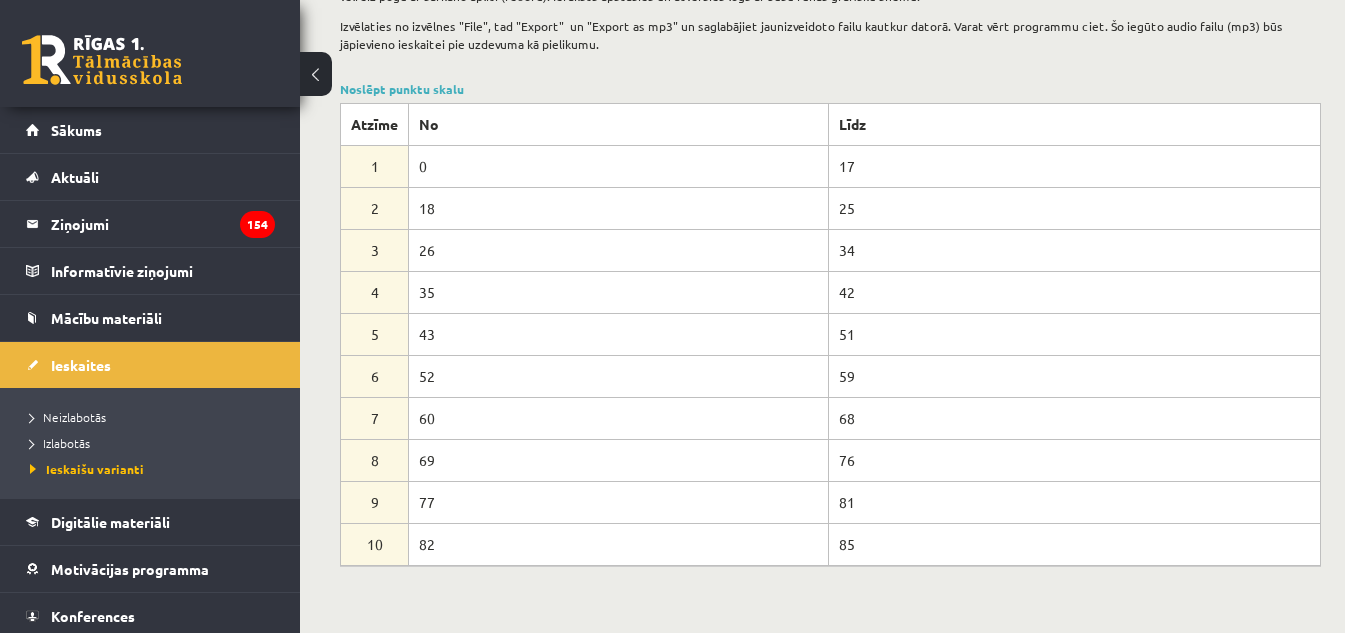 scroll, scrollTop: 433, scrollLeft: 0, axis: vertical 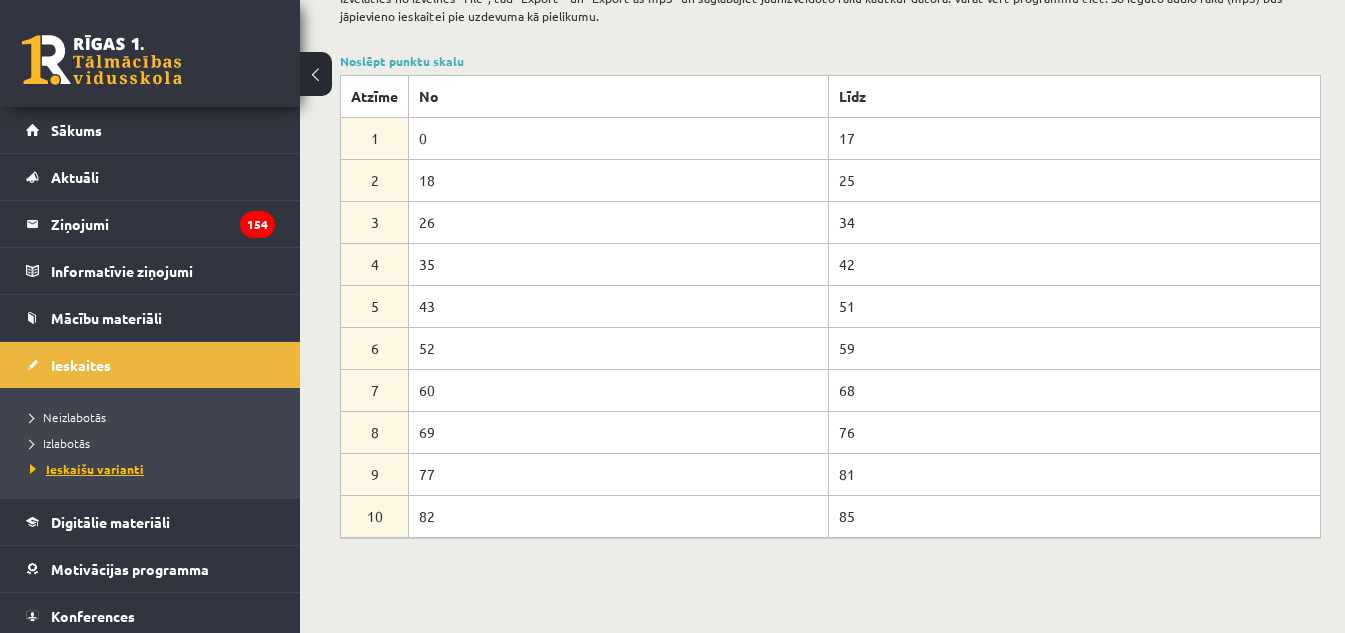 click on "Ieskaišu varianti" at bounding box center (87, 469) 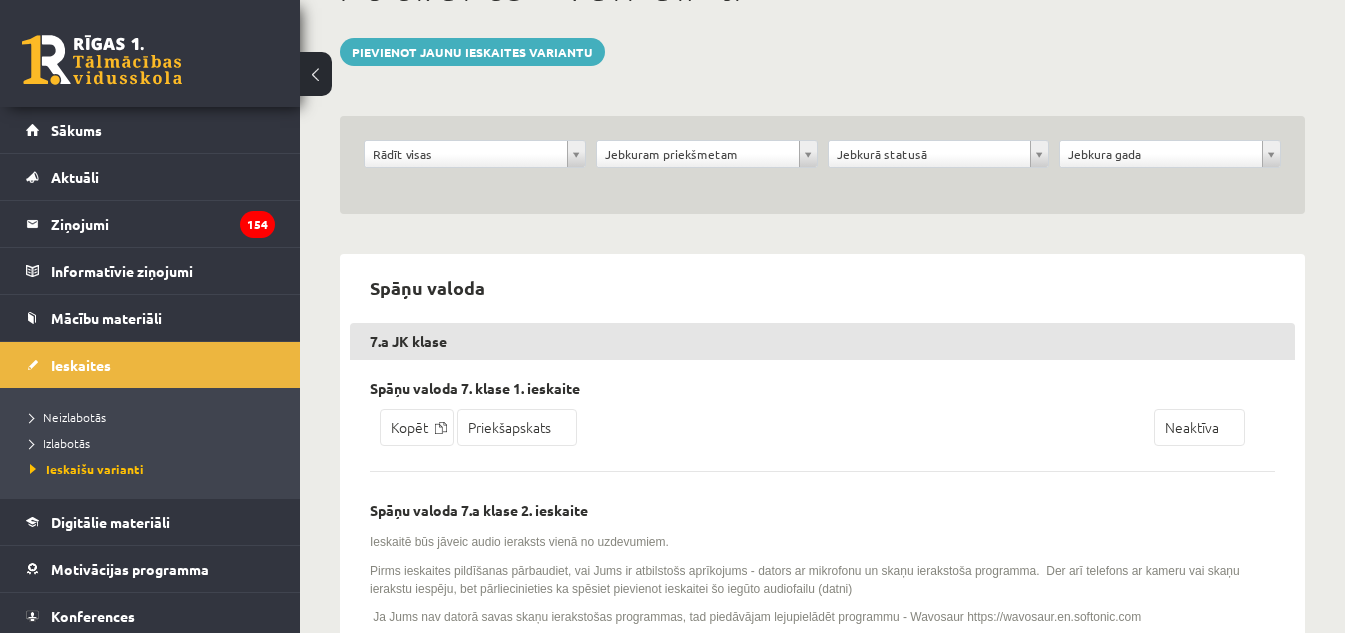 scroll, scrollTop: 33, scrollLeft: 0, axis: vertical 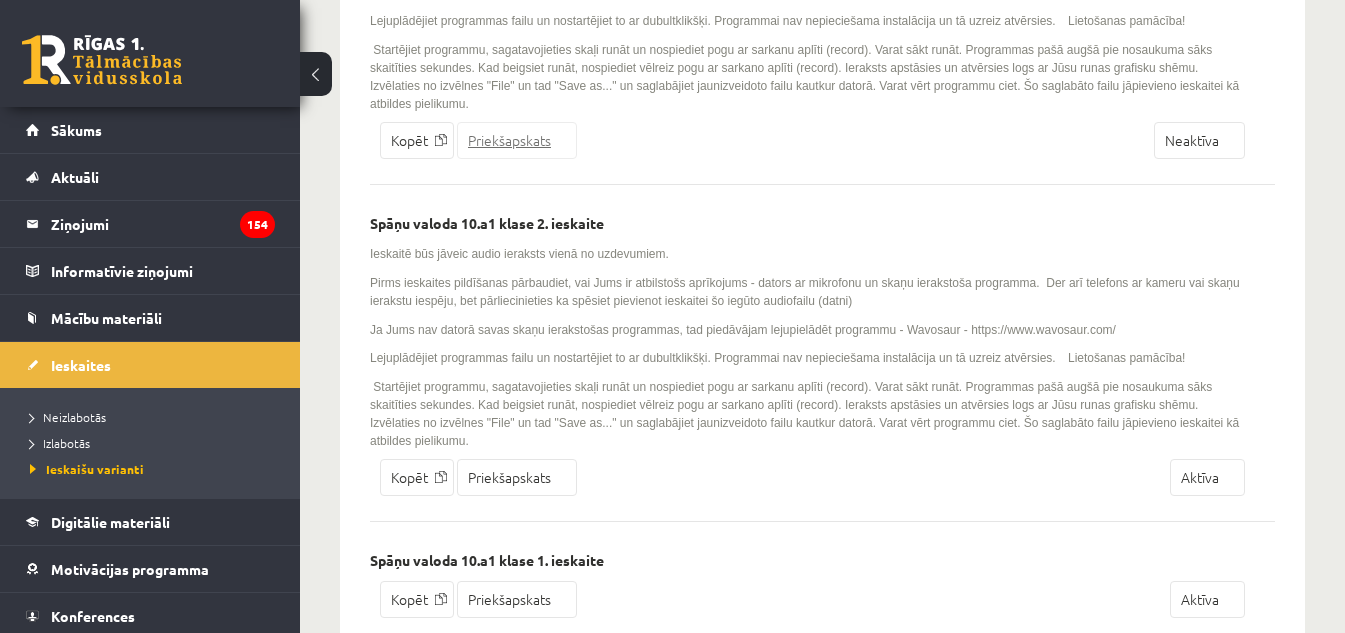 click on "Priekšapskats" at bounding box center (517, 140) 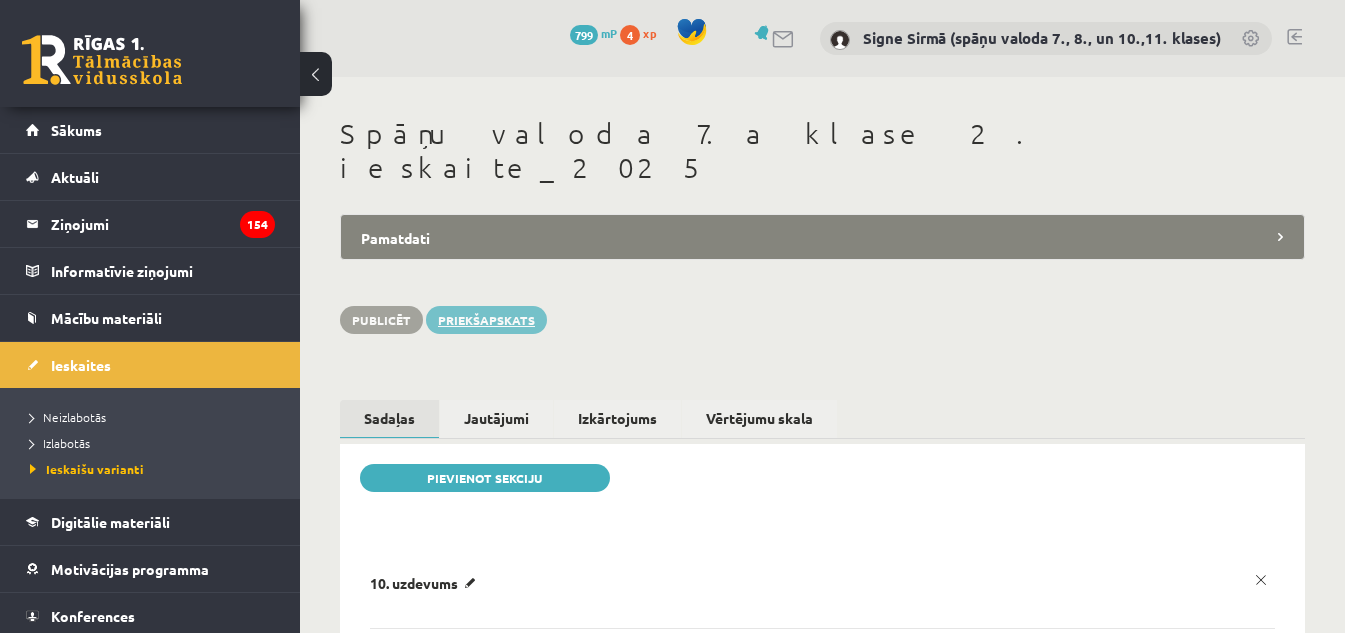 scroll, scrollTop: 0, scrollLeft: 0, axis: both 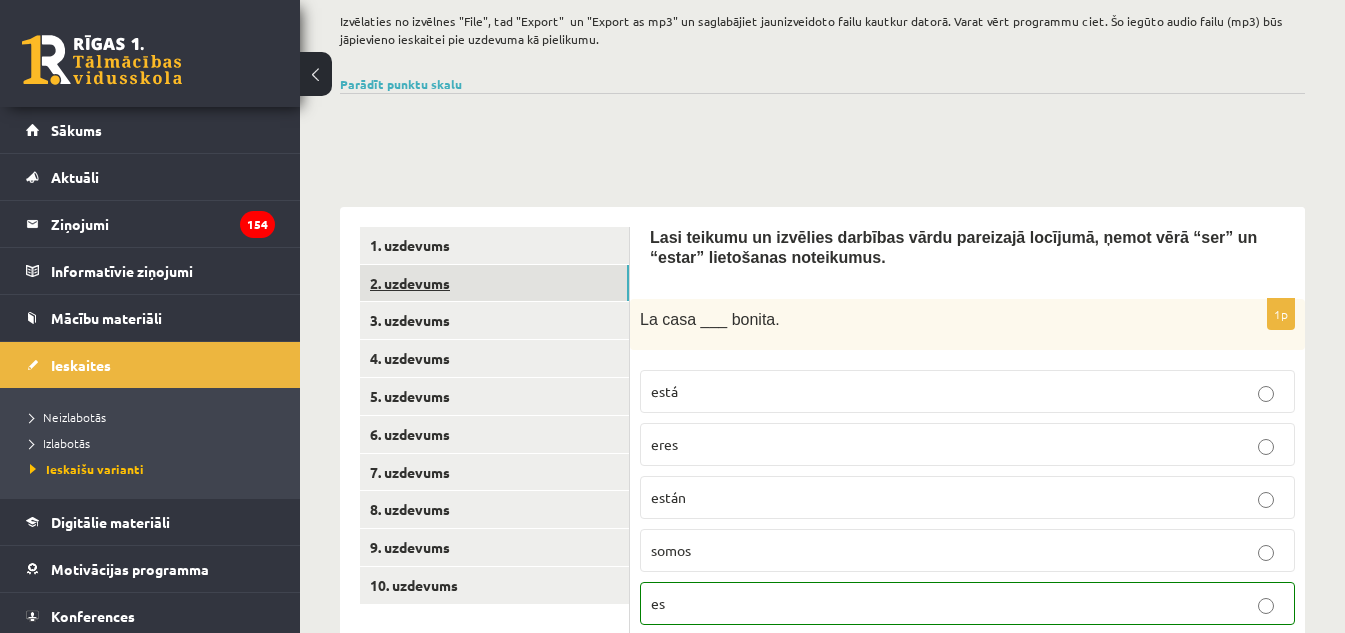 click on "2. uzdevums" at bounding box center [494, 283] 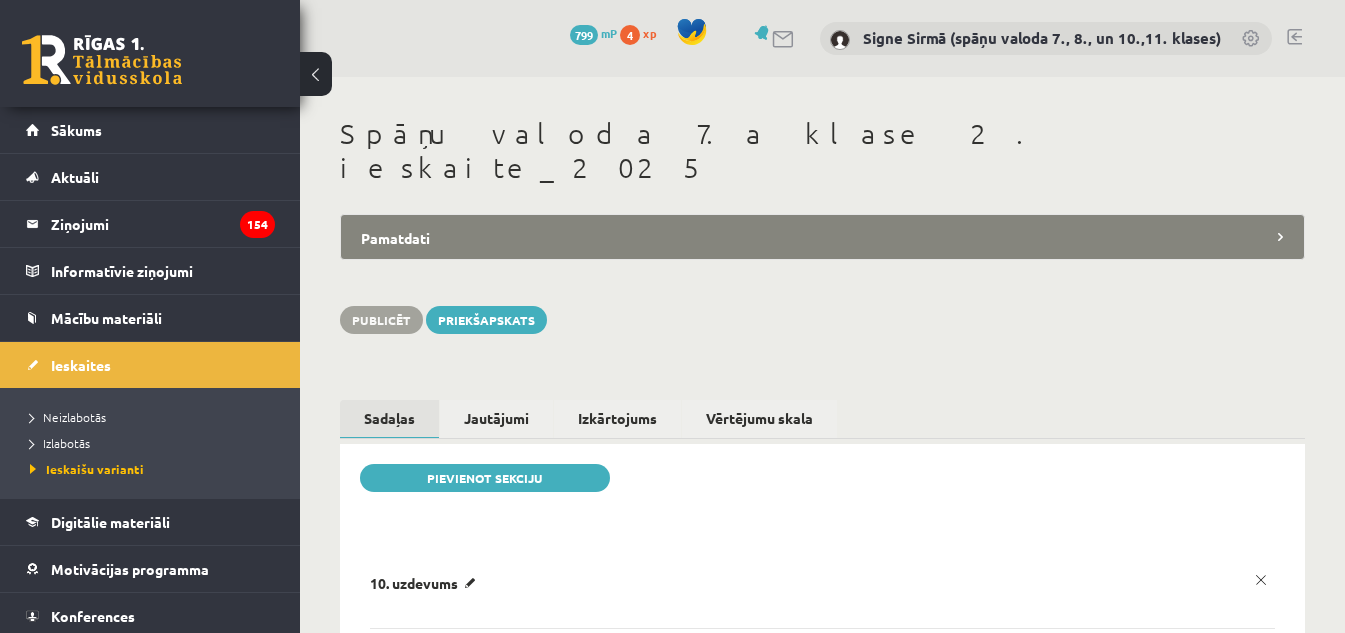 scroll, scrollTop: 0, scrollLeft: 0, axis: both 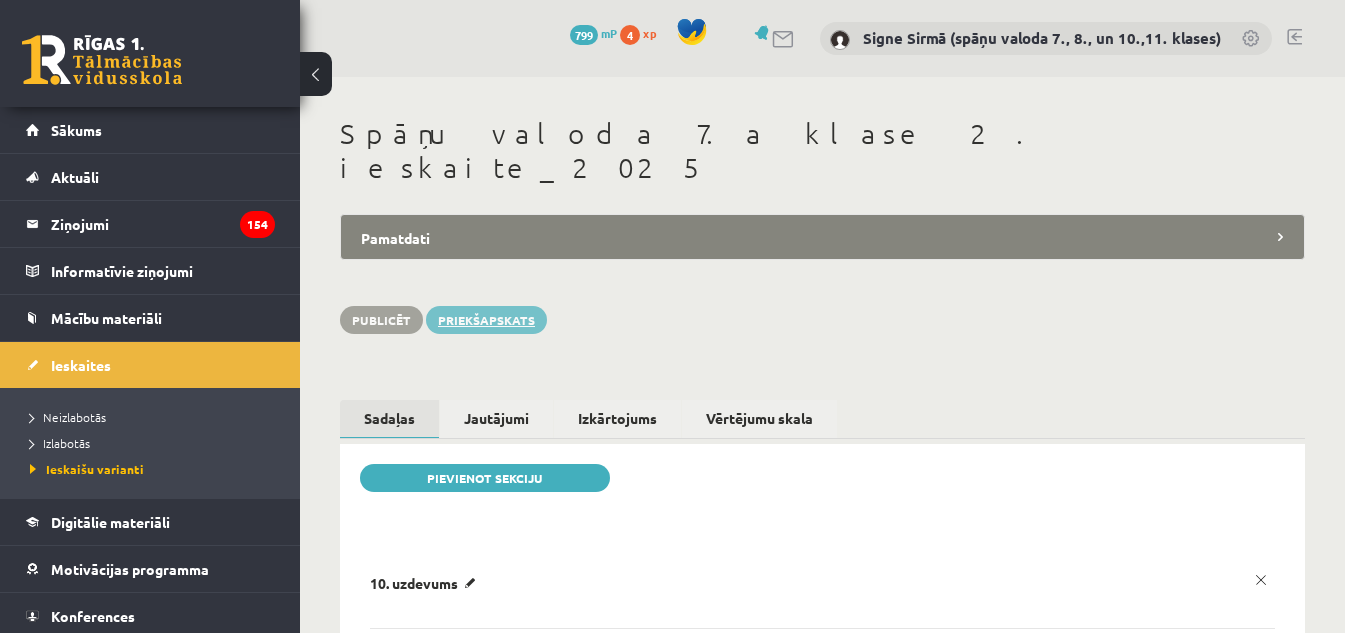 click on "Priekšapskats" at bounding box center [486, 320] 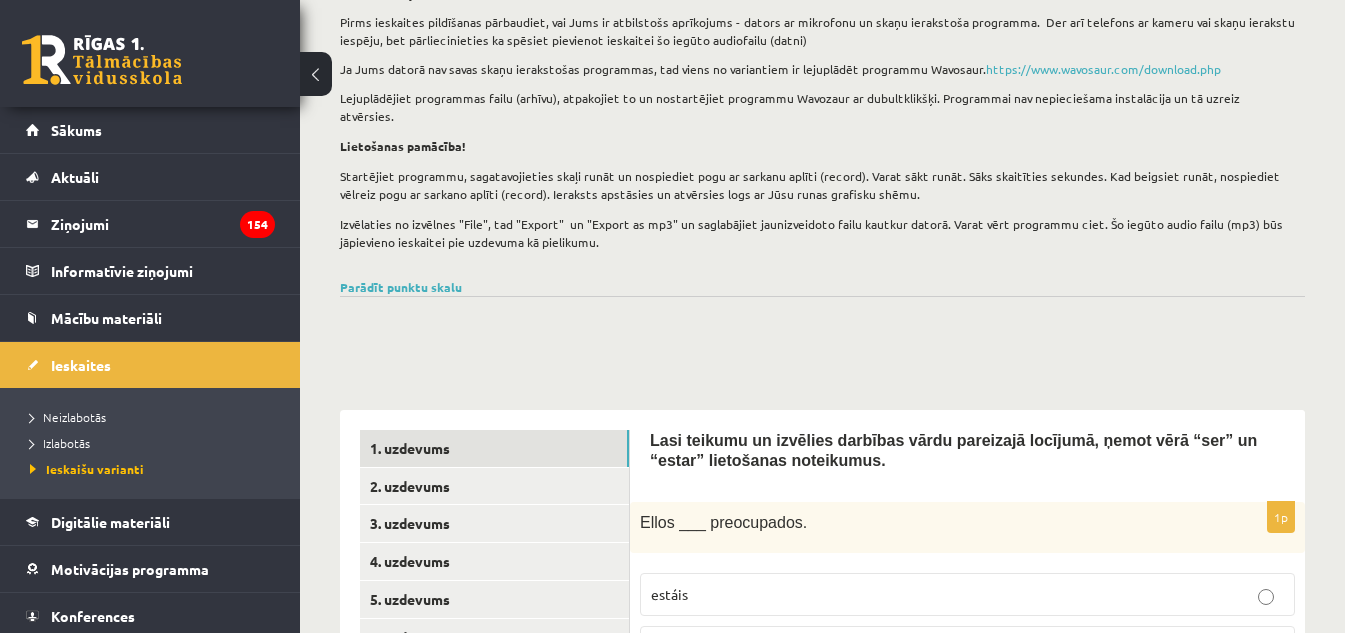 scroll, scrollTop: 400, scrollLeft: 0, axis: vertical 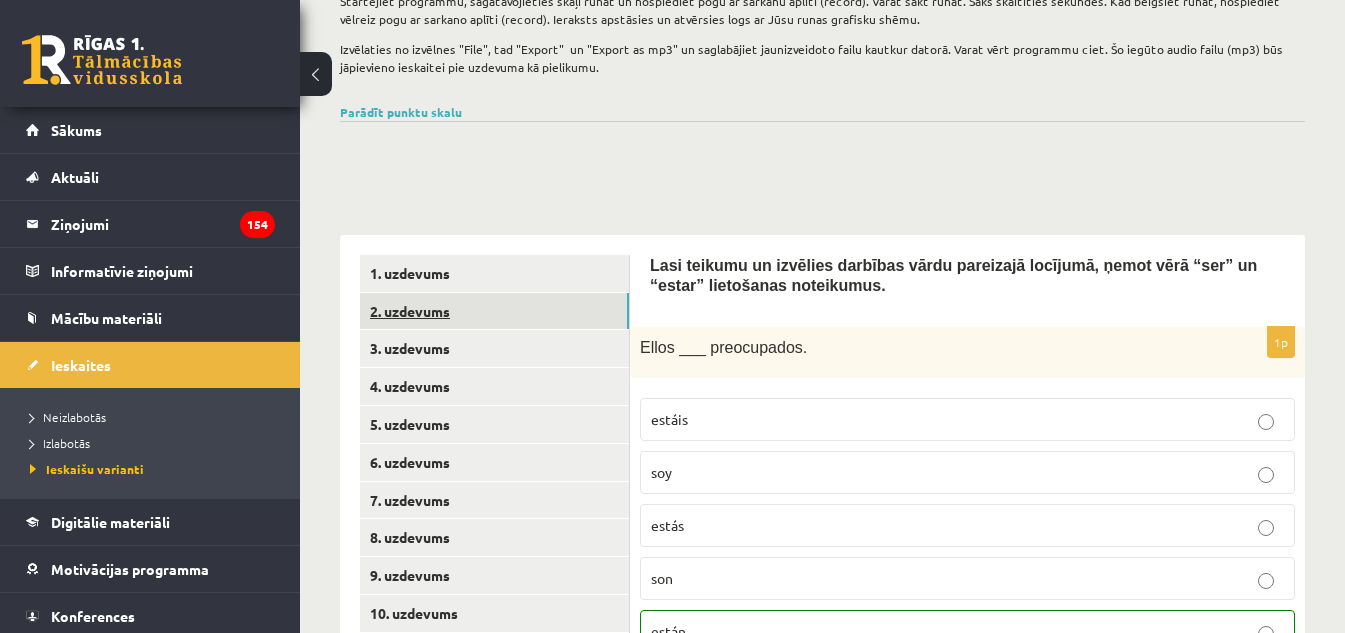 click on "2. uzdevums" at bounding box center (494, 311) 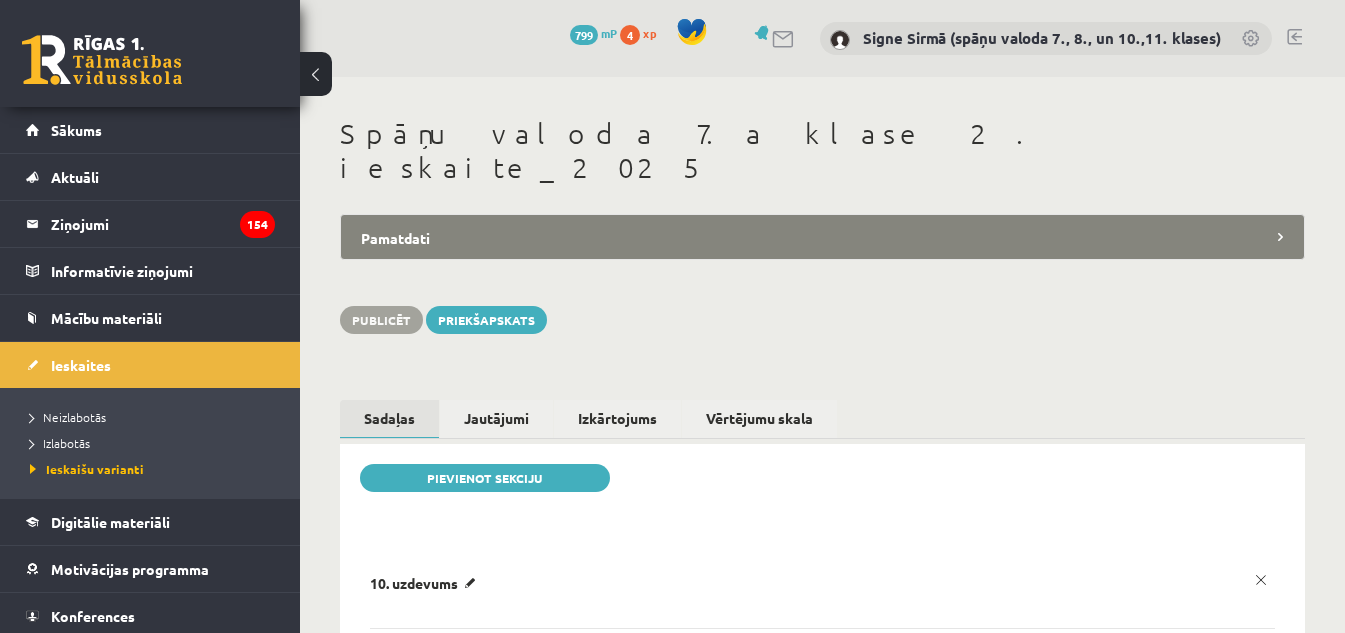 scroll, scrollTop: 0, scrollLeft: 0, axis: both 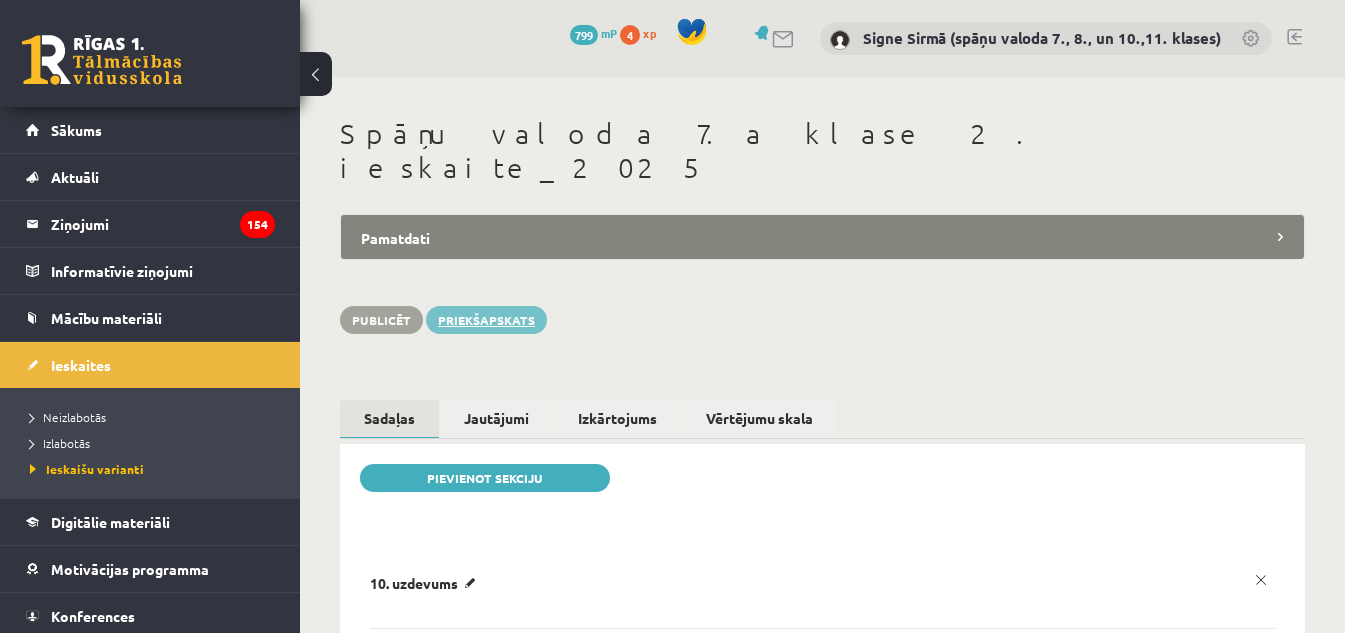click on "Priekšapskats" at bounding box center (486, 320) 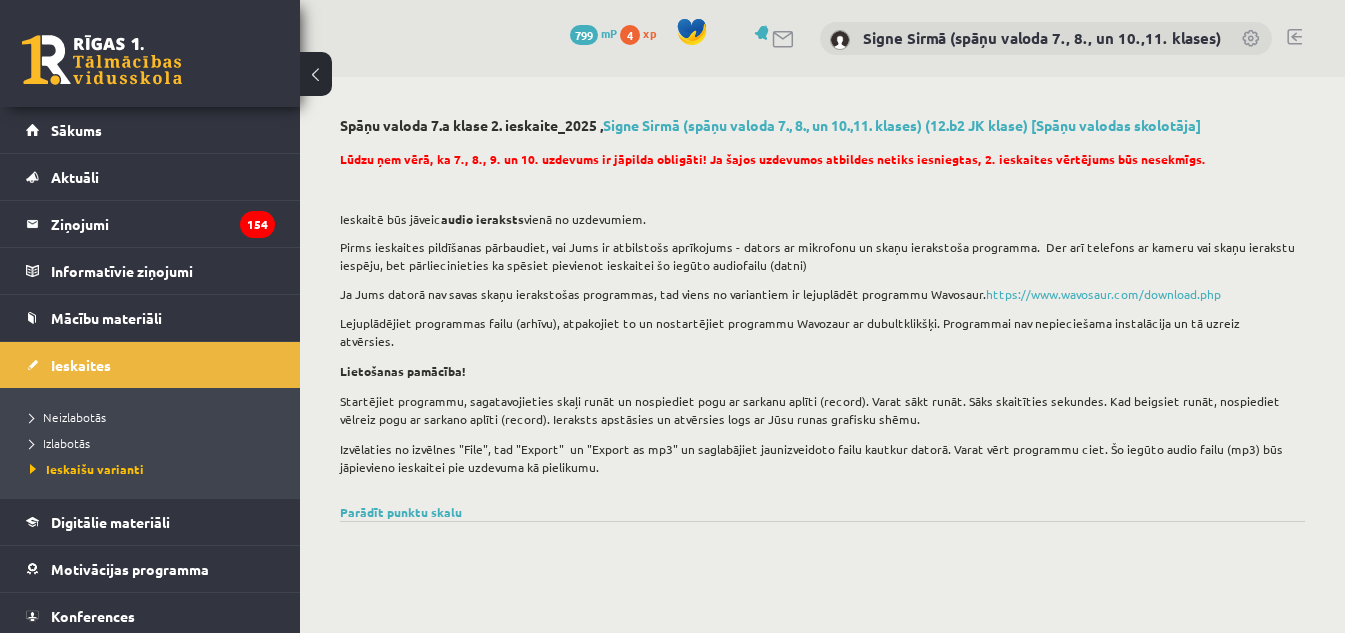 scroll, scrollTop: 400, scrollLeft: 0, axis: vertical 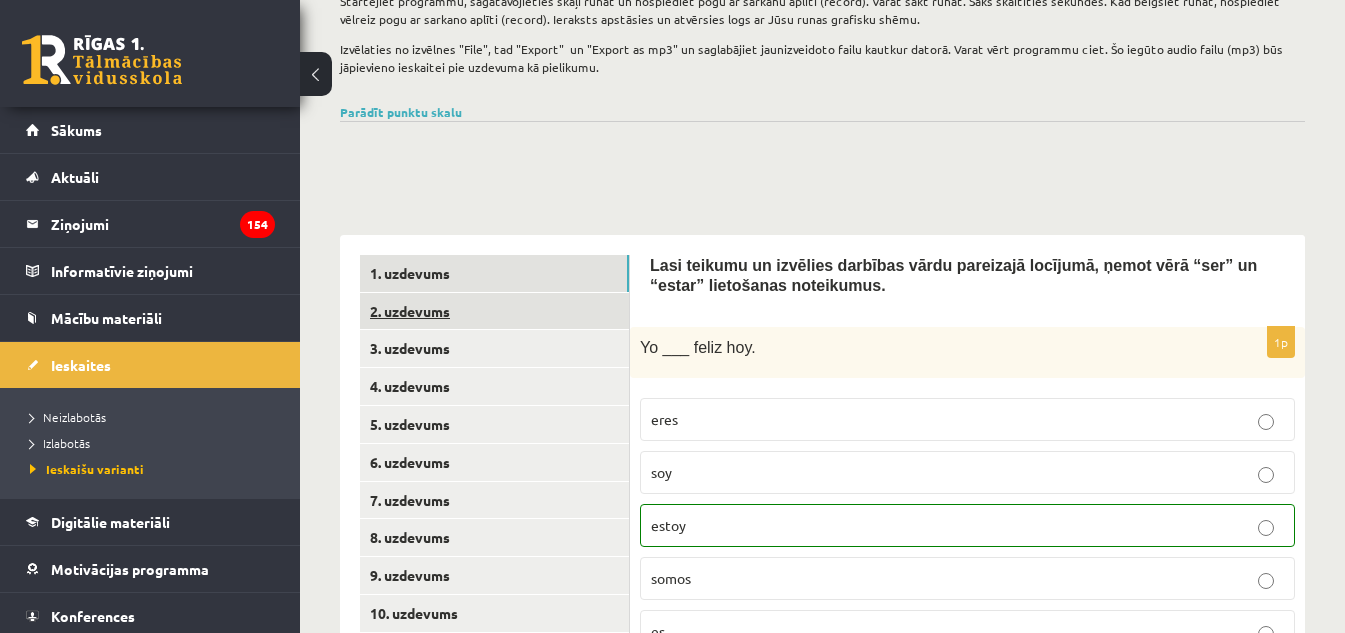 click on "2. uzdevums" at bounding box center (494, 311) 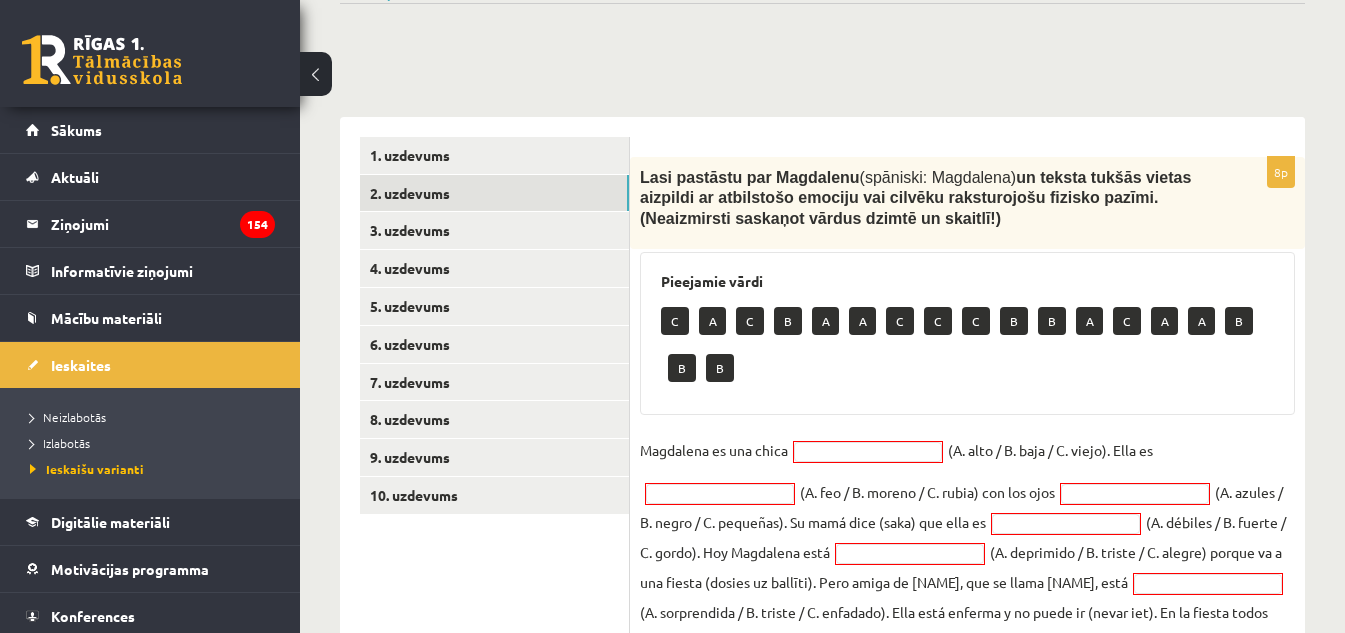scroll, scrollTop: 600, scrollLeft: 0, axis: vertical 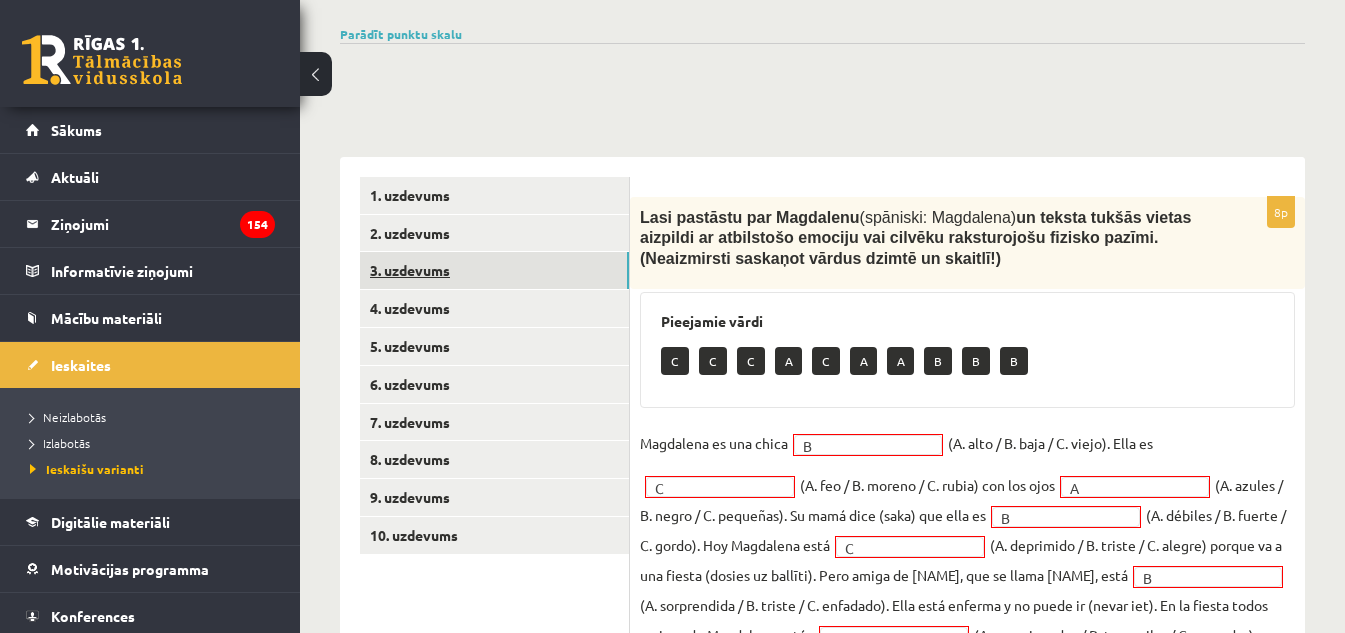 click on "3. uzdevums" at bounding box center [494, 270] 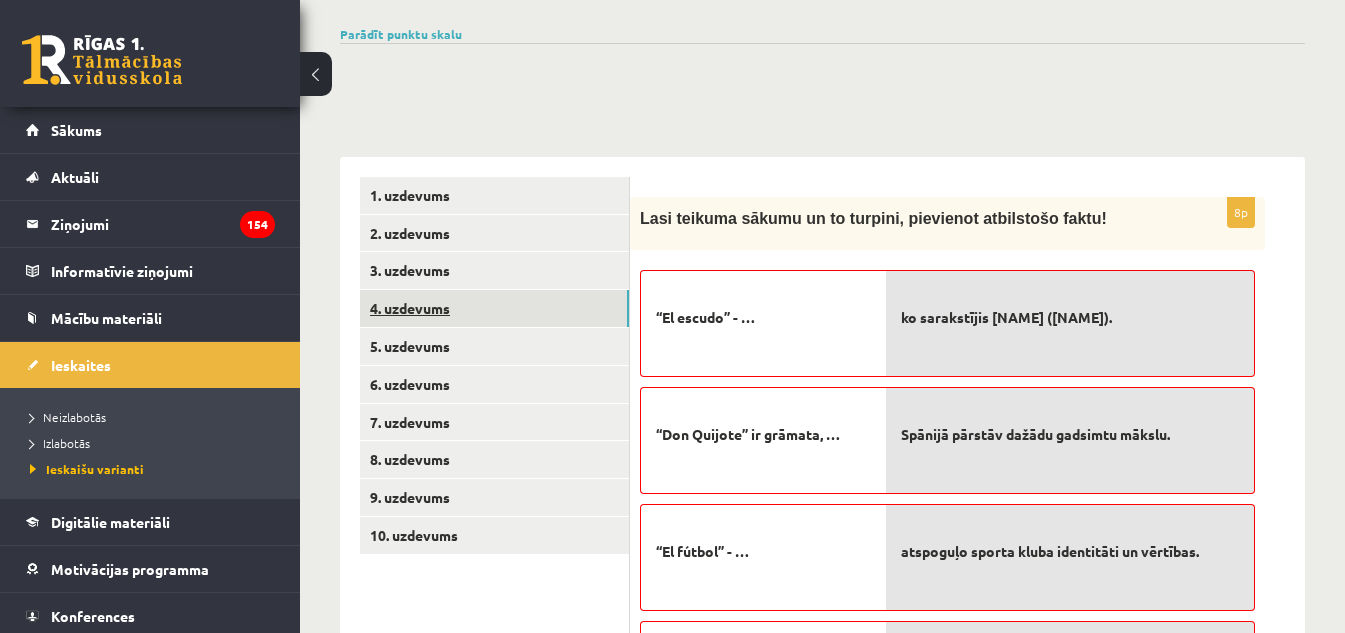 click on "4. uzdevums" at bounding box center (494, 308) 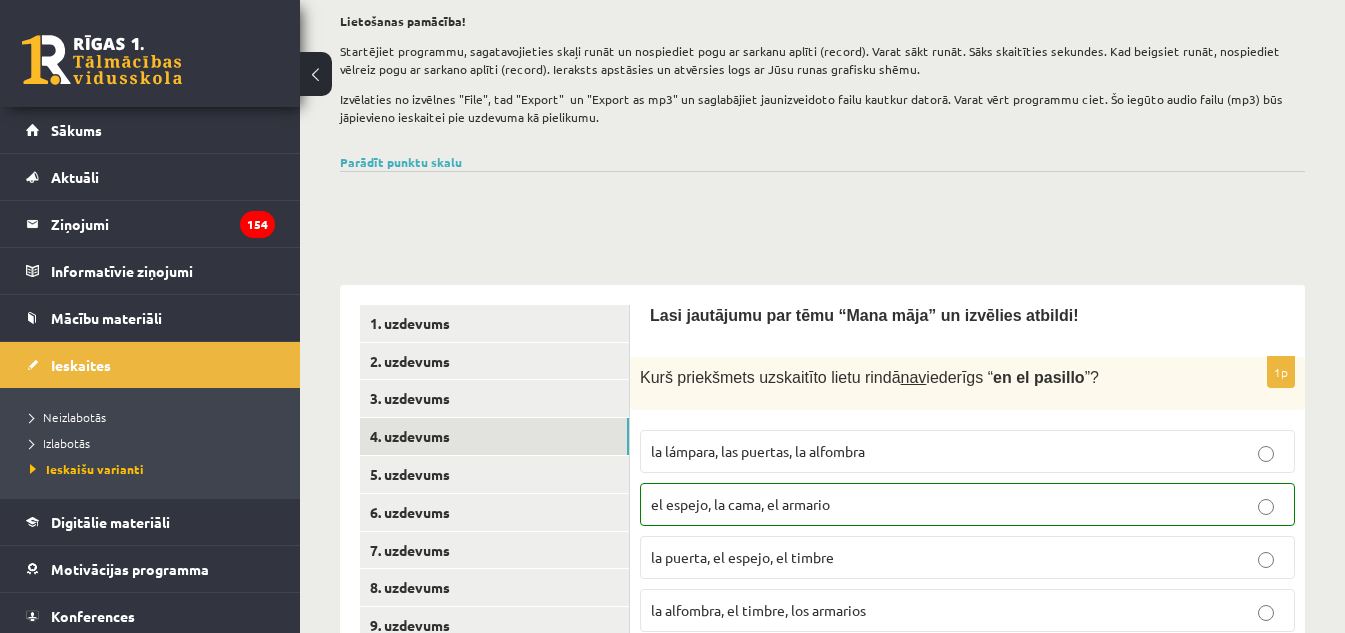 scroll, scrollTop: 250, scrollLeft: 0, axis: vertical 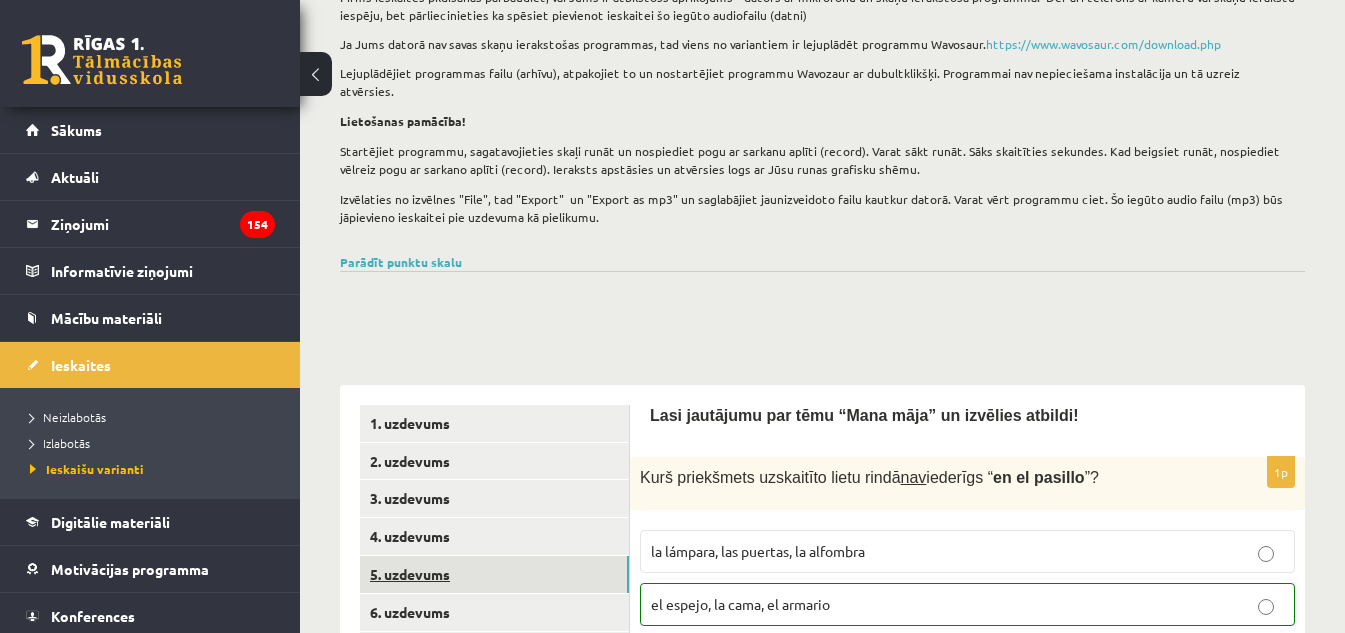 click on "5. uzdevums" at bounding box center (494, 574) 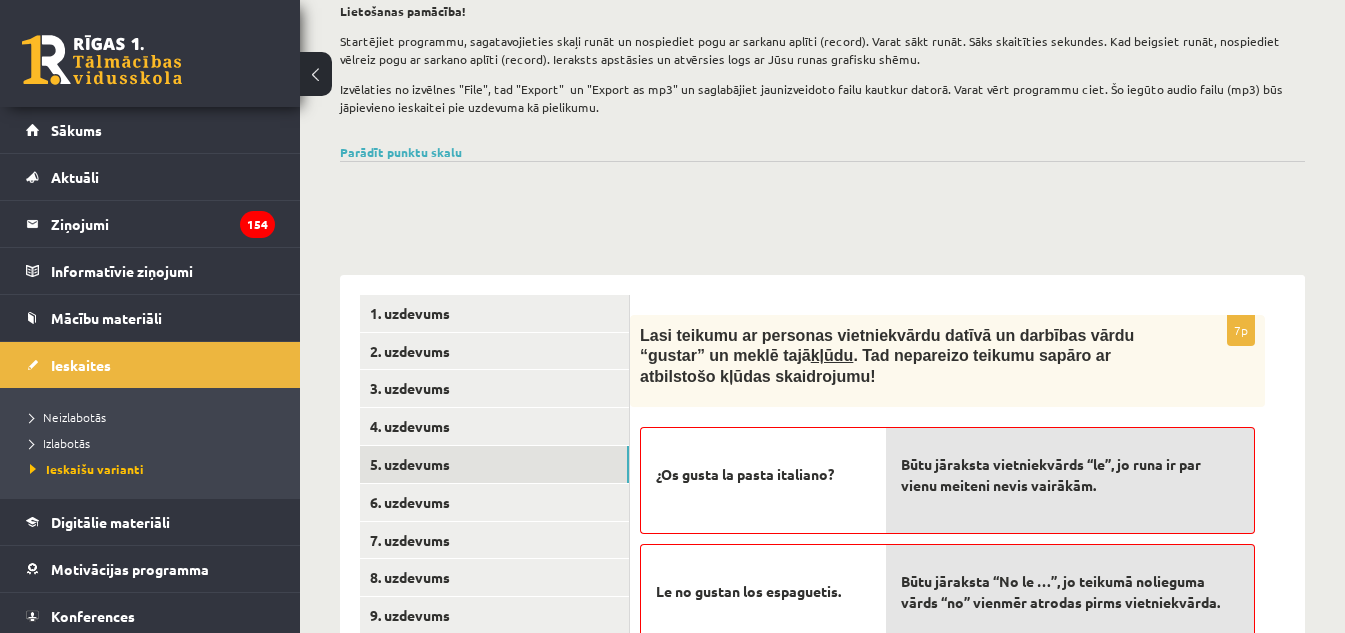 scroll, scrollTop: 550, scrollLeft: 0, axis: vertical 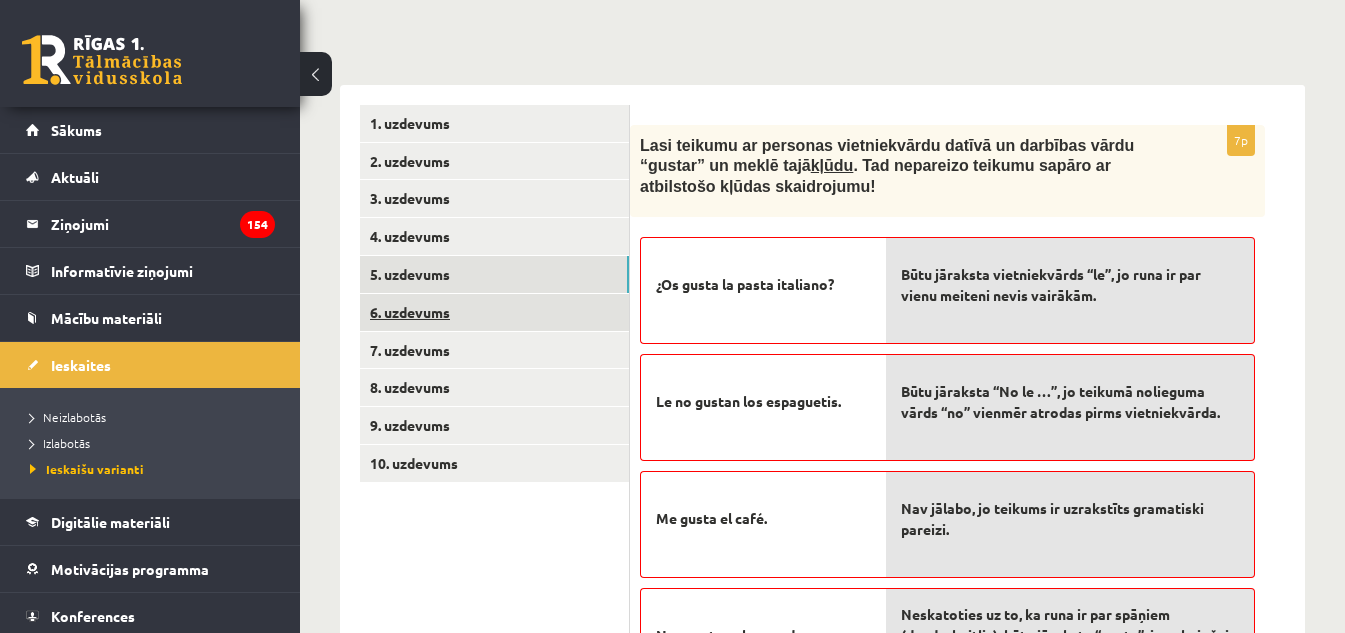 click on "6. uzdevums" at bounding box center [494, 312] 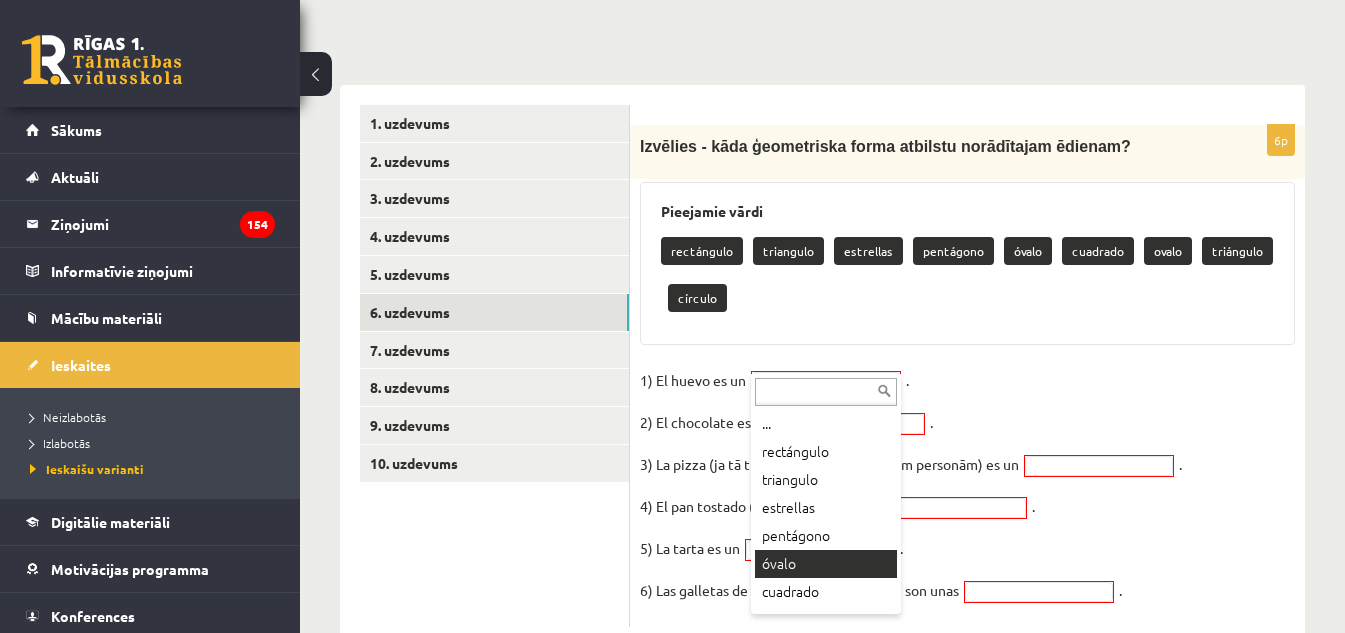 scroll, scrollTop: 540, scrollLeft: 0, axis: vertical 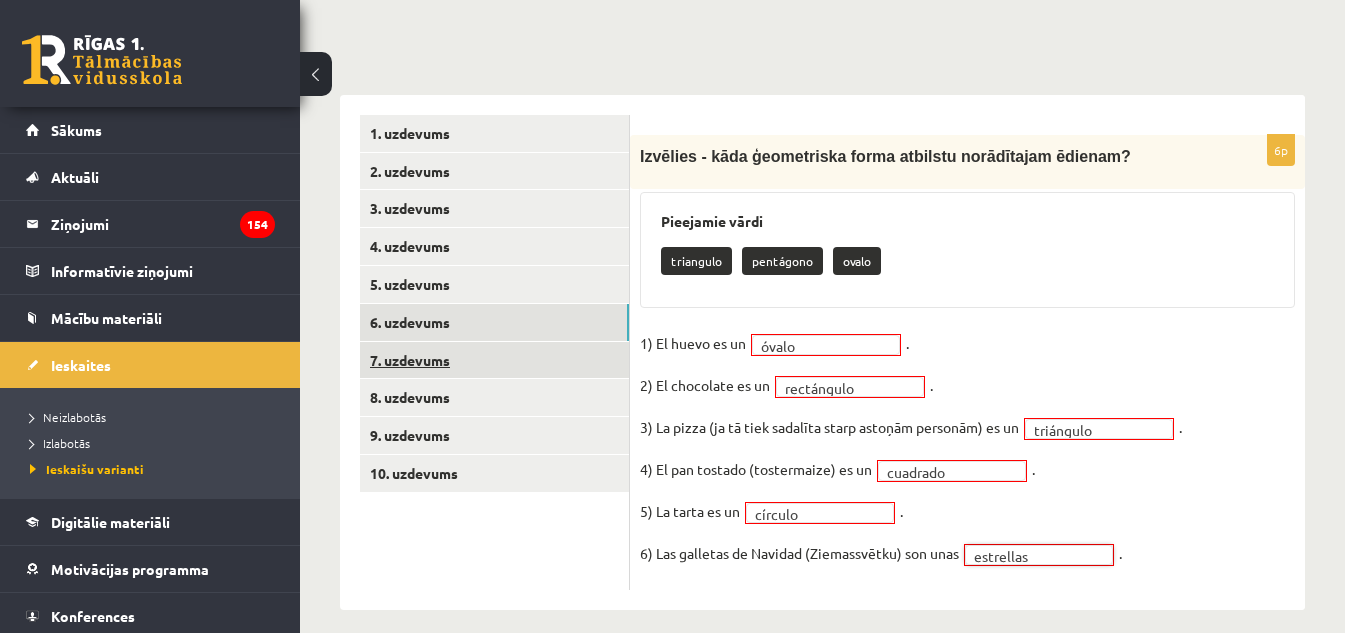 click on "7. uzdevums" at bounding box center [494, 360] 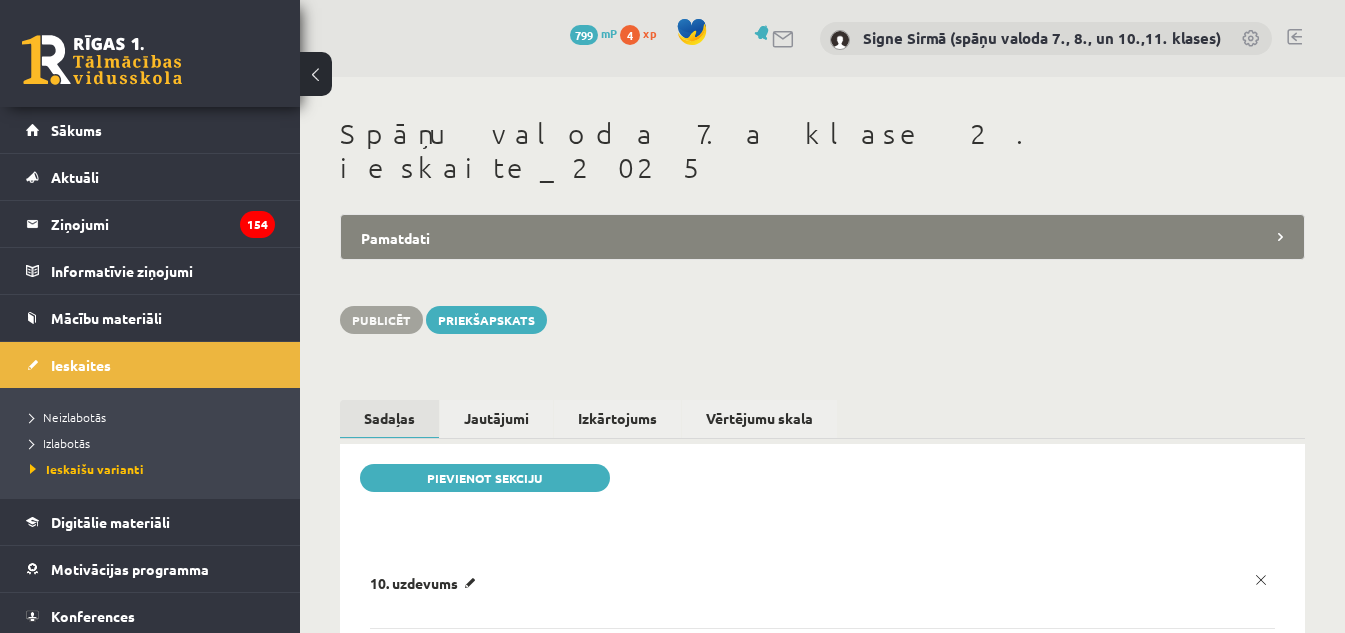 scroll, scrollTop: 0, scrollLeft: 0, axis: both 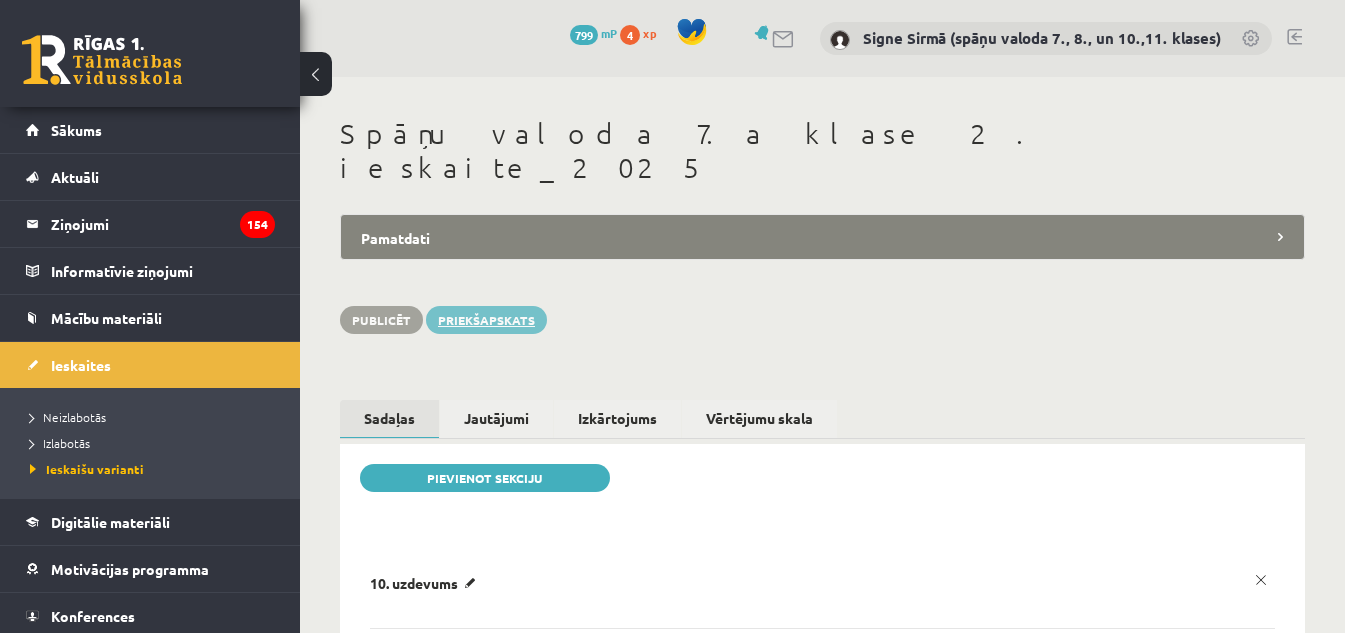 click on "Priekšapskats" at bounding box center (486, 320) 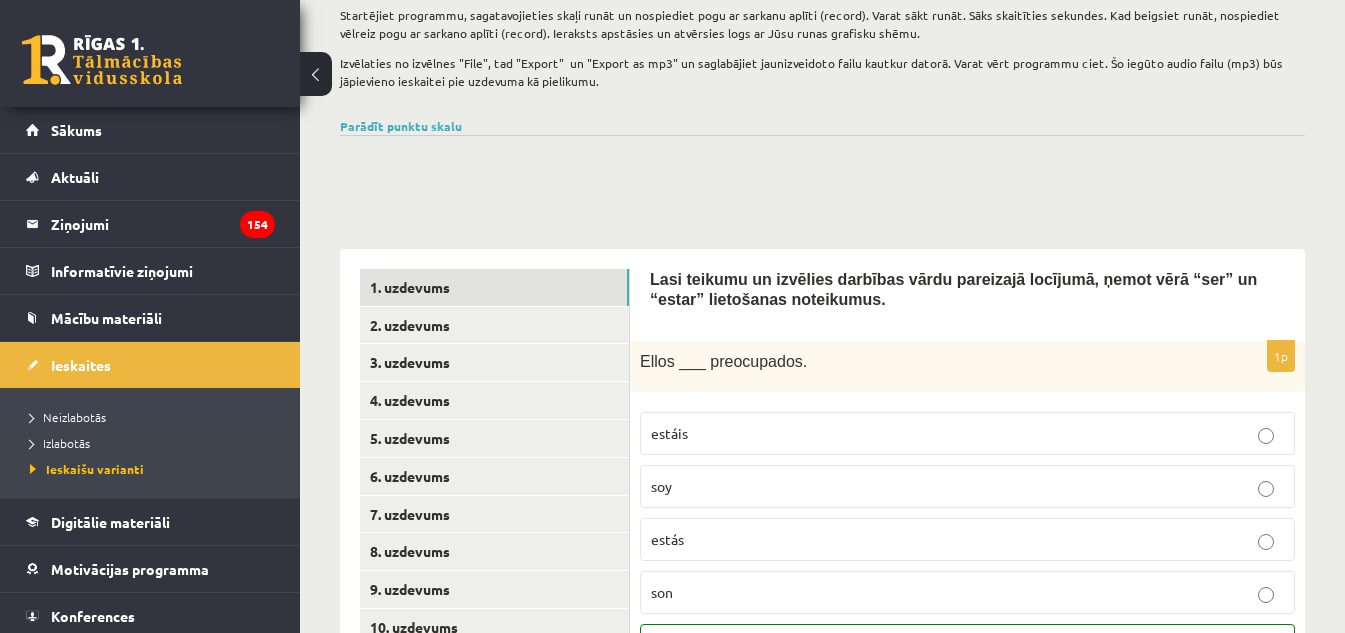 scroll, scrollTop: 400, scrollLeft: 0, axis: vertical 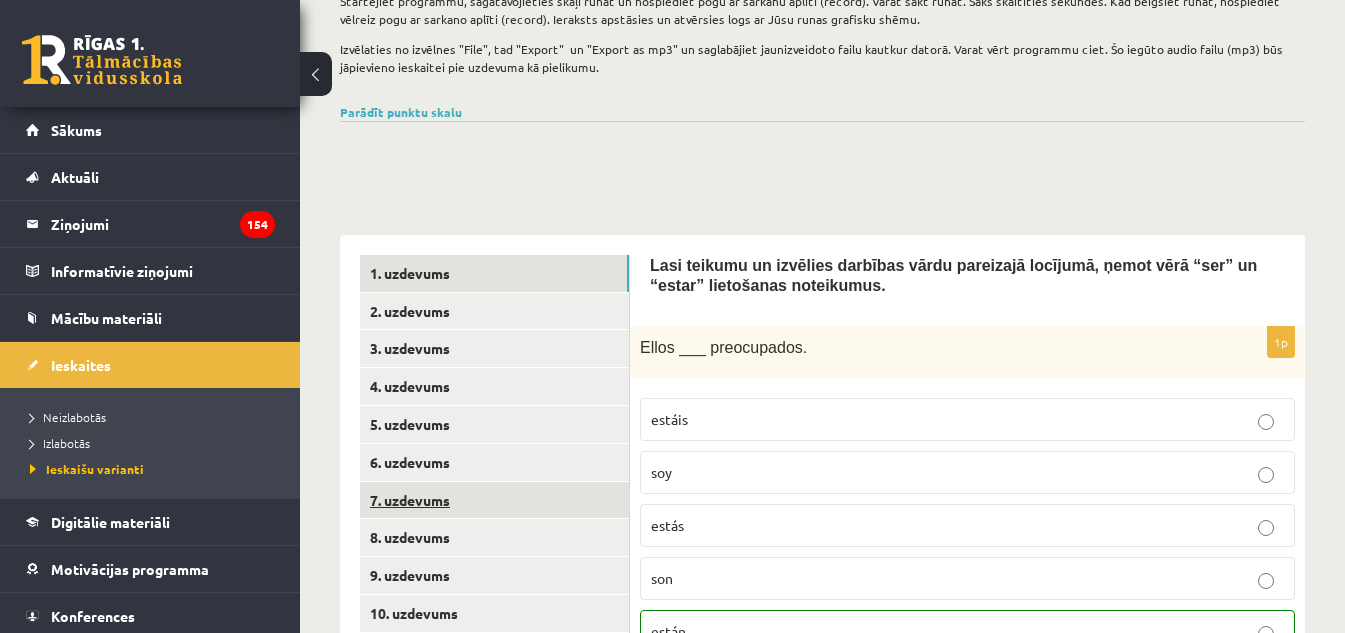 click on "7. uzdevums" at bounding box center [494, 500] 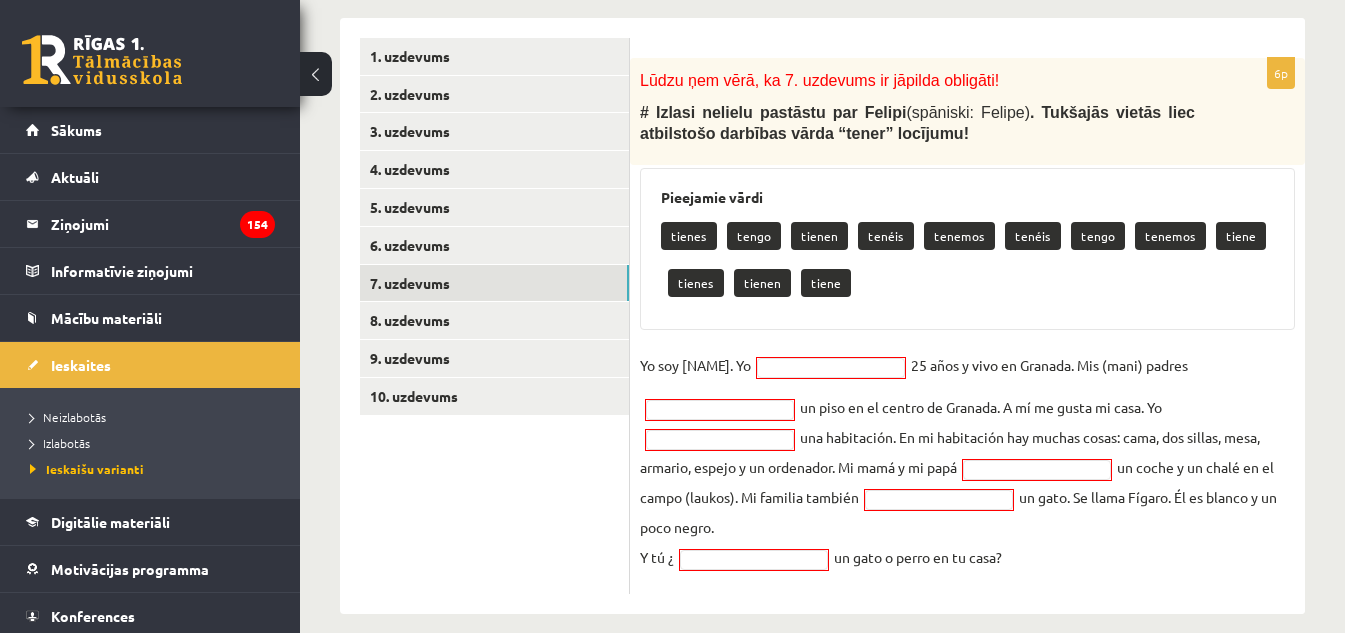 scroll, scrollTop: 621, scrollLeft: 0, axis: vertical 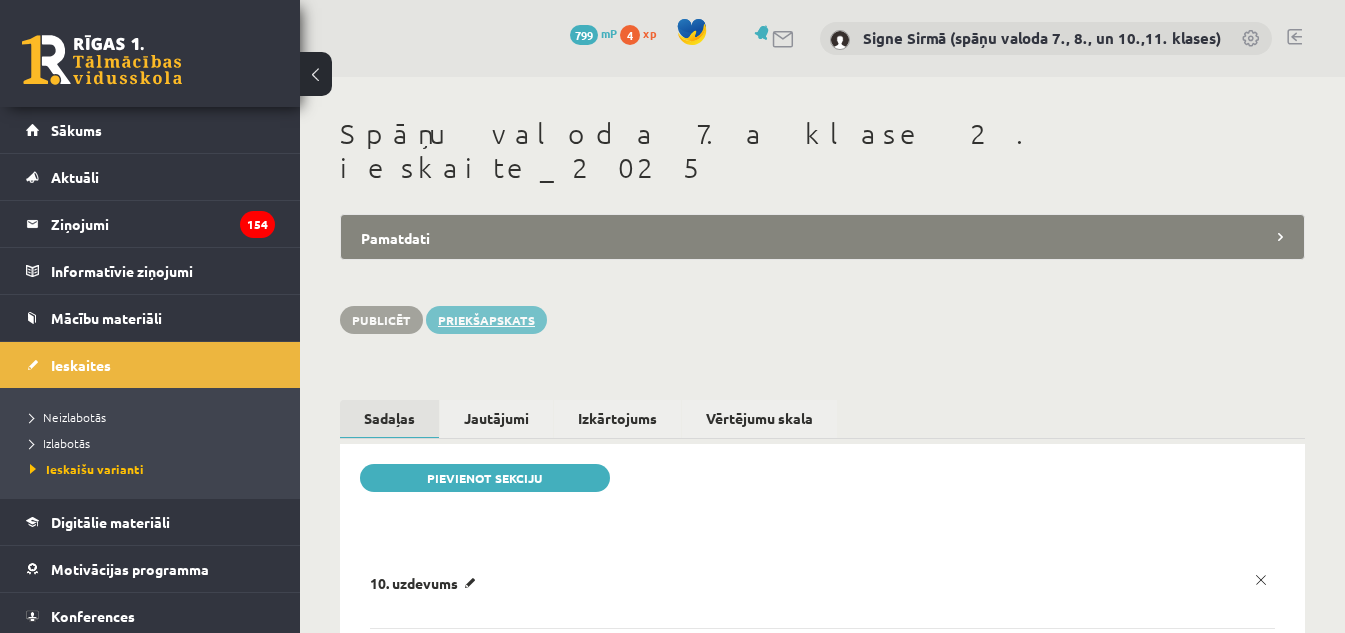 click on "Priekšapskats" at bounding box center (486, 320) 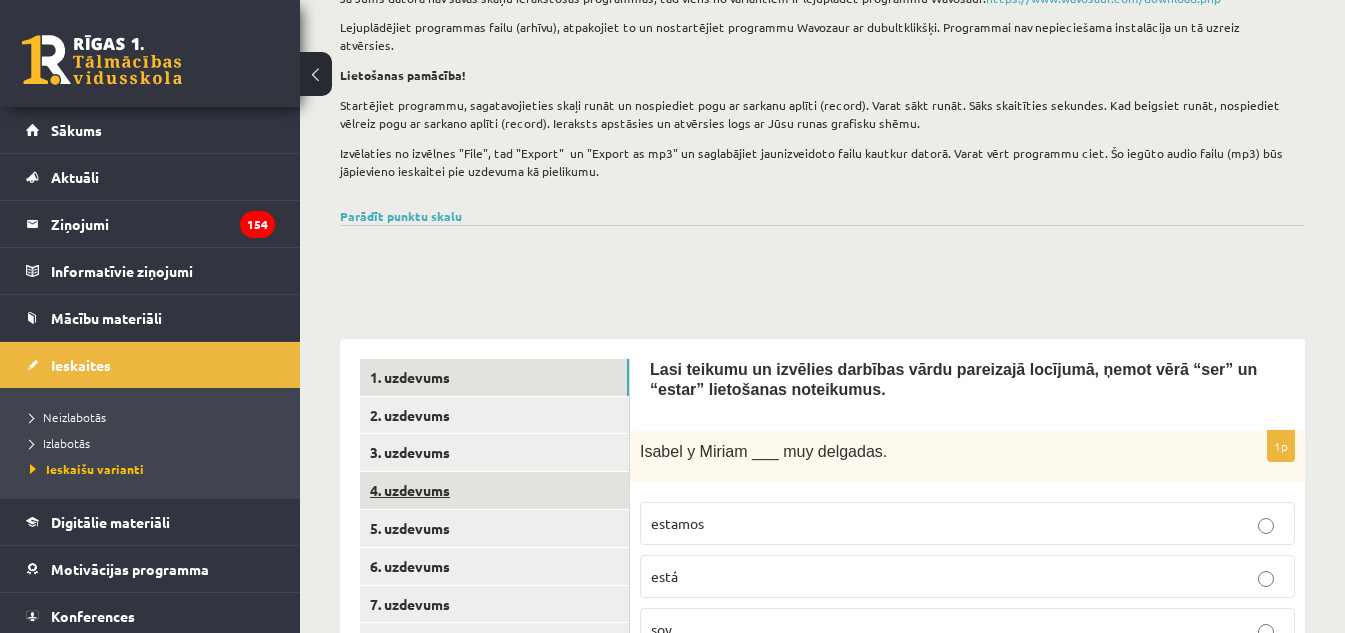 scroll, scrollTop: 400, scrollLeft: 0, axis: vertical 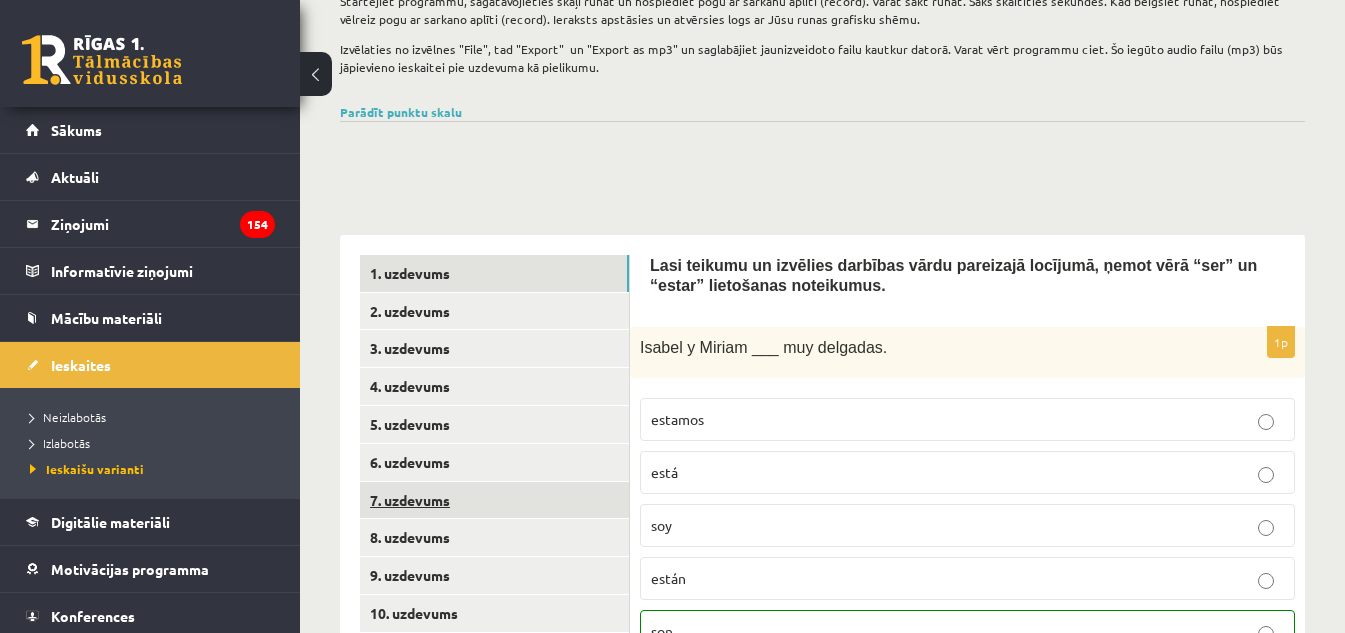 click on "7. uzdevums" at bounding box center [494, 500] 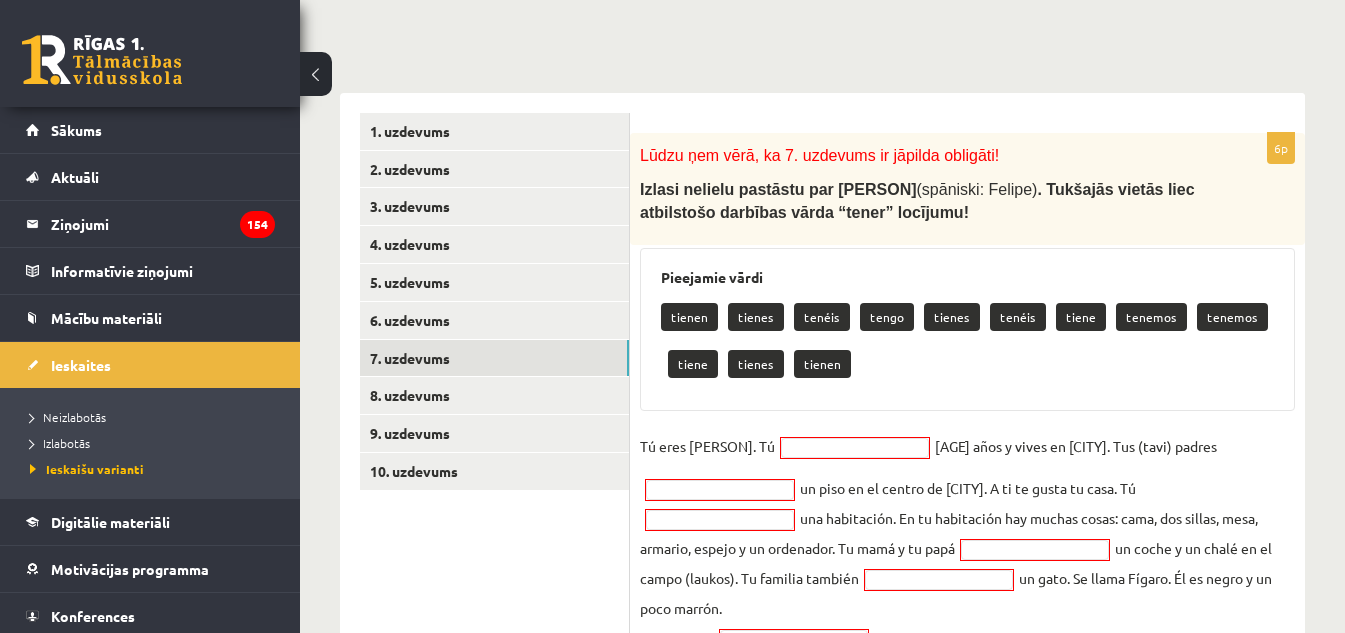 scroll, scrollTop: 600, scrollLeft: 0, axis: vertical 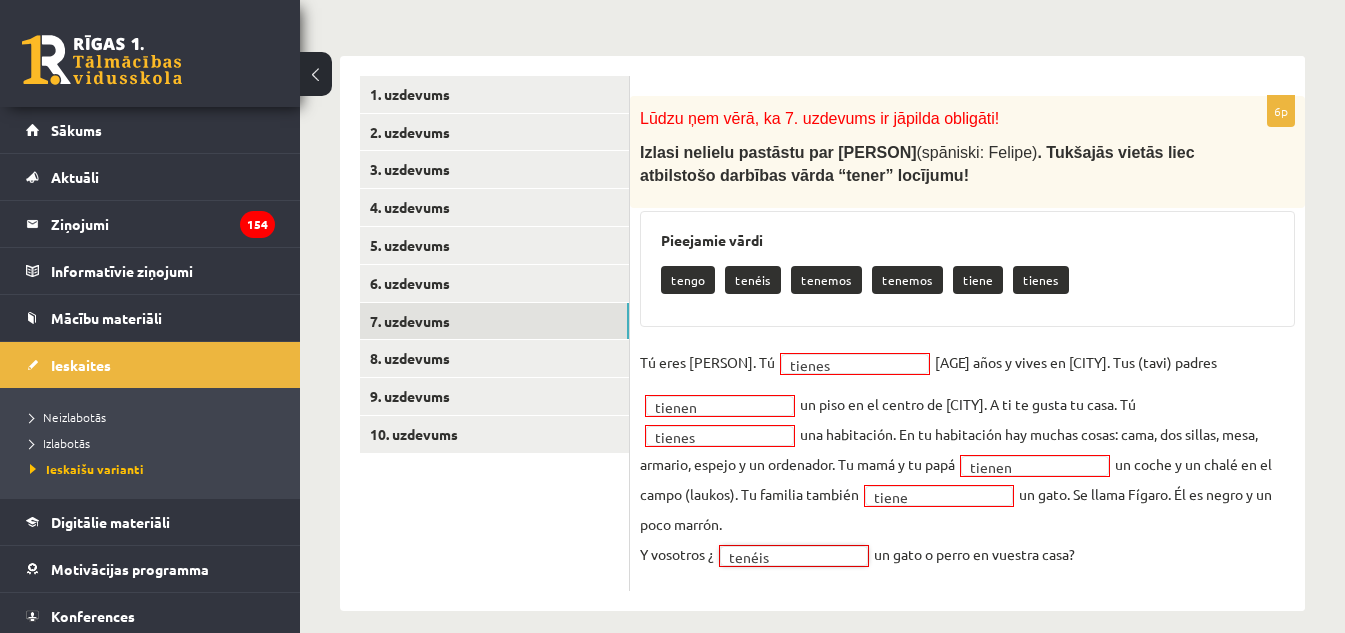 click on "Tú eres Felipe. Tú      tienes     ******  25 años y vives en Valencia. Tus (tavi) padres      tienen     ******  un piso en el centro de Valencia. A ti te gusta tu casa. Tú      tienes     ******  una habitación. En tu habitación hay muchas cosas: cama, dos sillas, mesa, armario, espejo y un ordenador. Tu mamá y tu papá      tienen     ******  un coche y un chalé en el campo (laukos). Tu familia también      tiene     *****  un gato. Se llama Fígaro. Él es negro y un poco marrón.  Y vosotros ¿      tenéis     ******  un gato o perro en vuestra casa?" at bounding box center [967, 464] 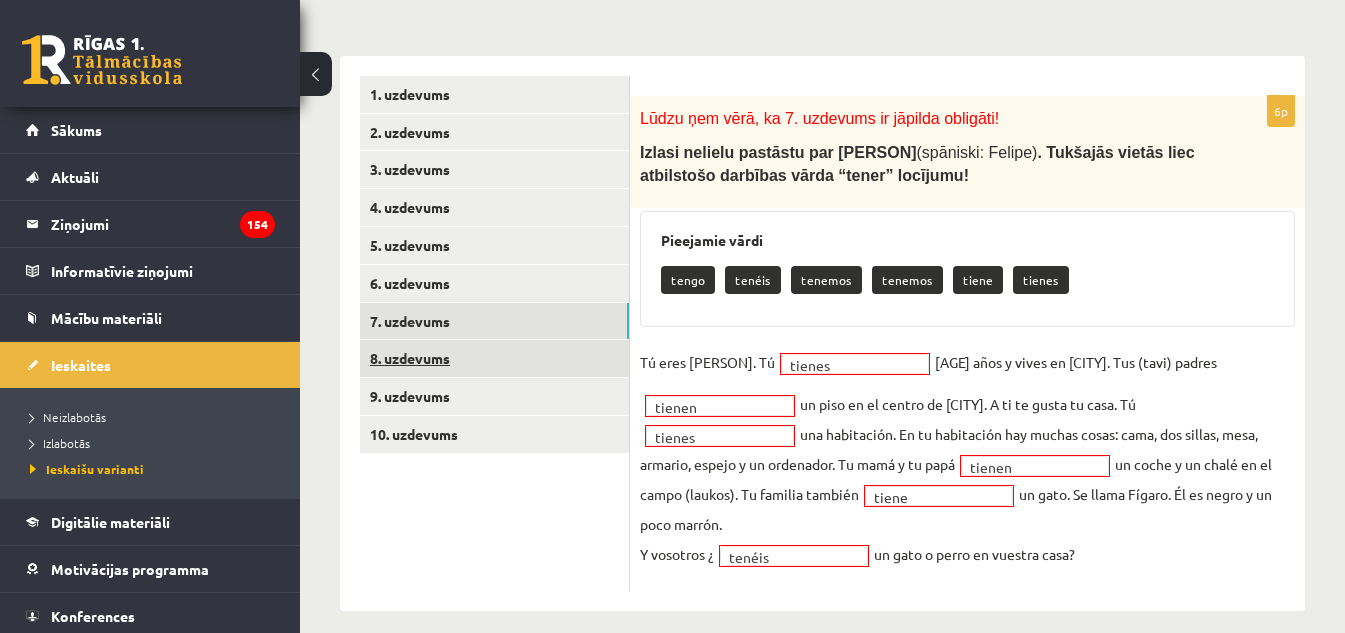 click on "8. uzdevums" at bounding box center (494, 358) 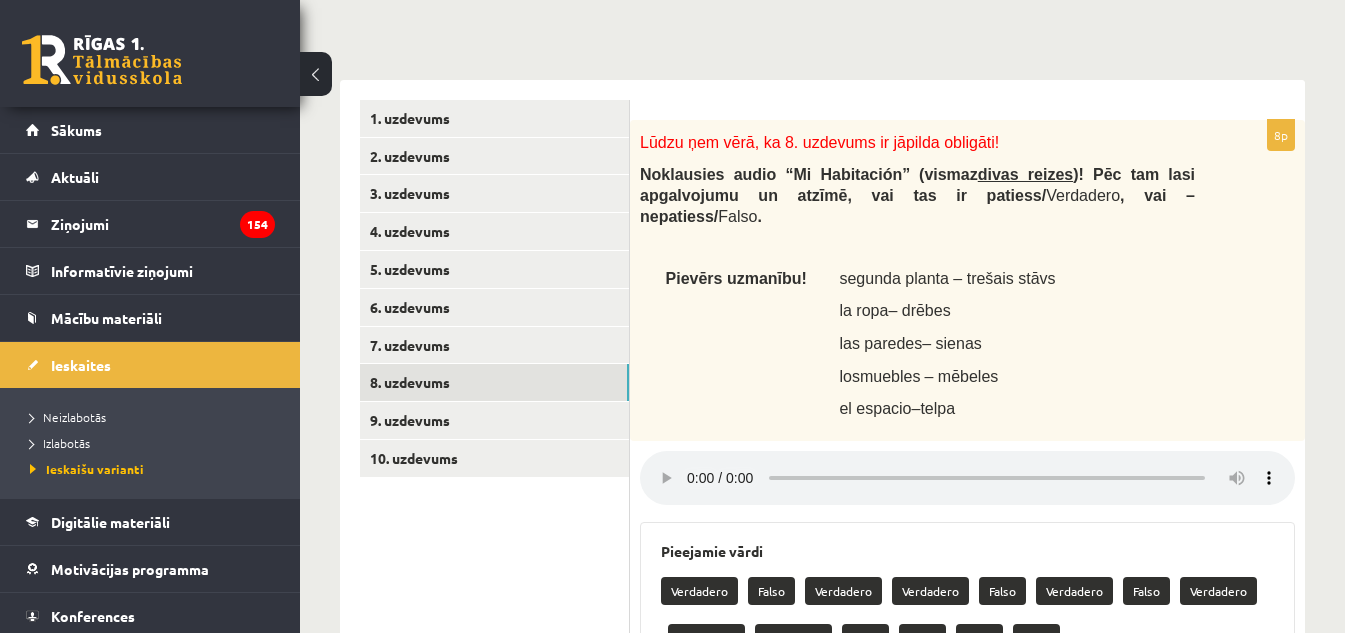 scroll, scrollTop: 579, scrollLeft: 0, axis: vertical 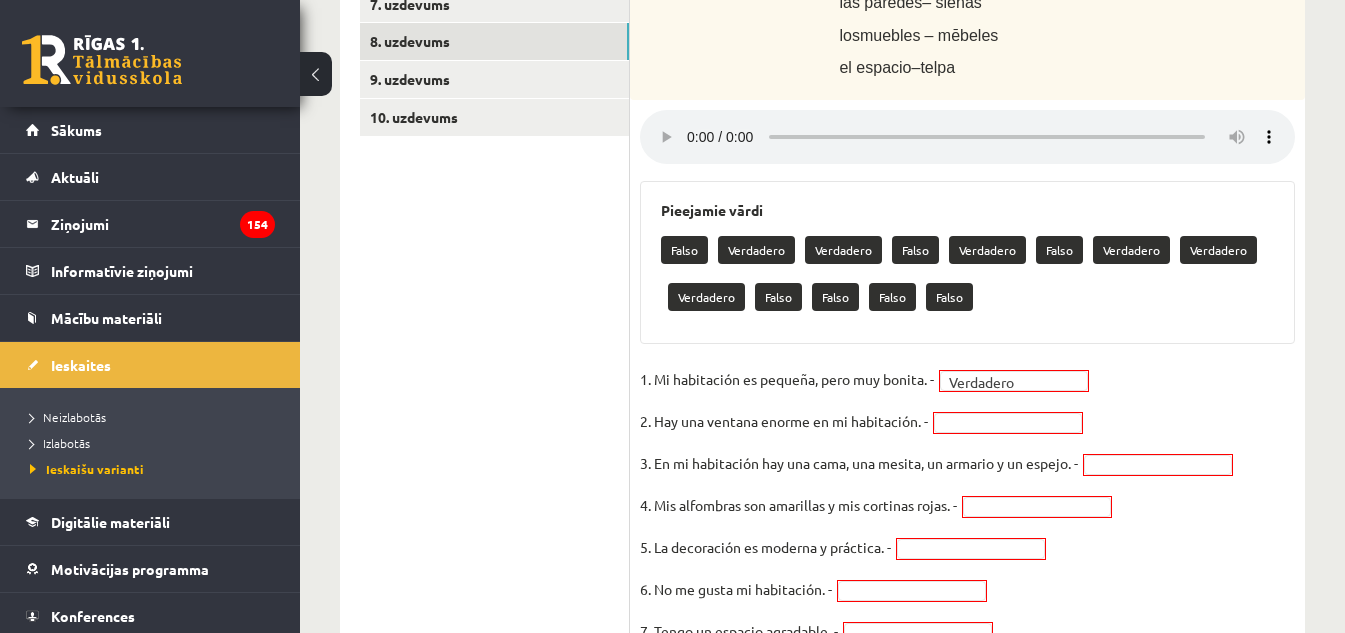 type 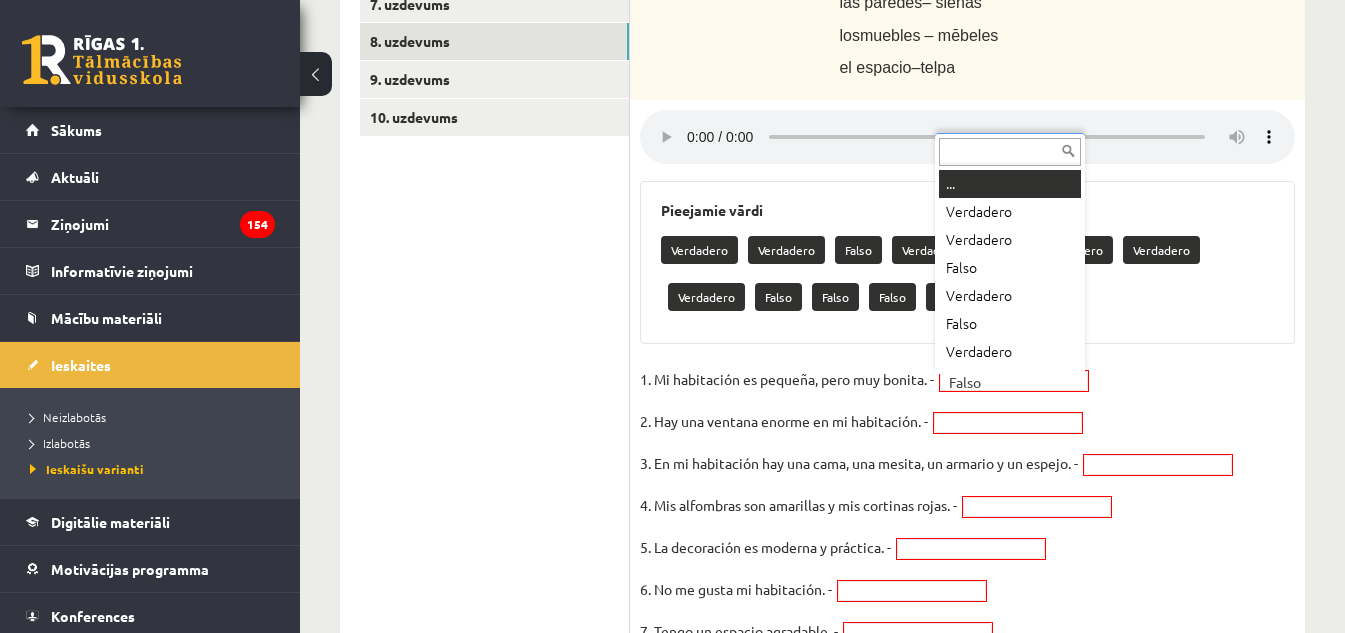 scroll, scrollTop: 24, scrollLeft: 0, axis: vertical 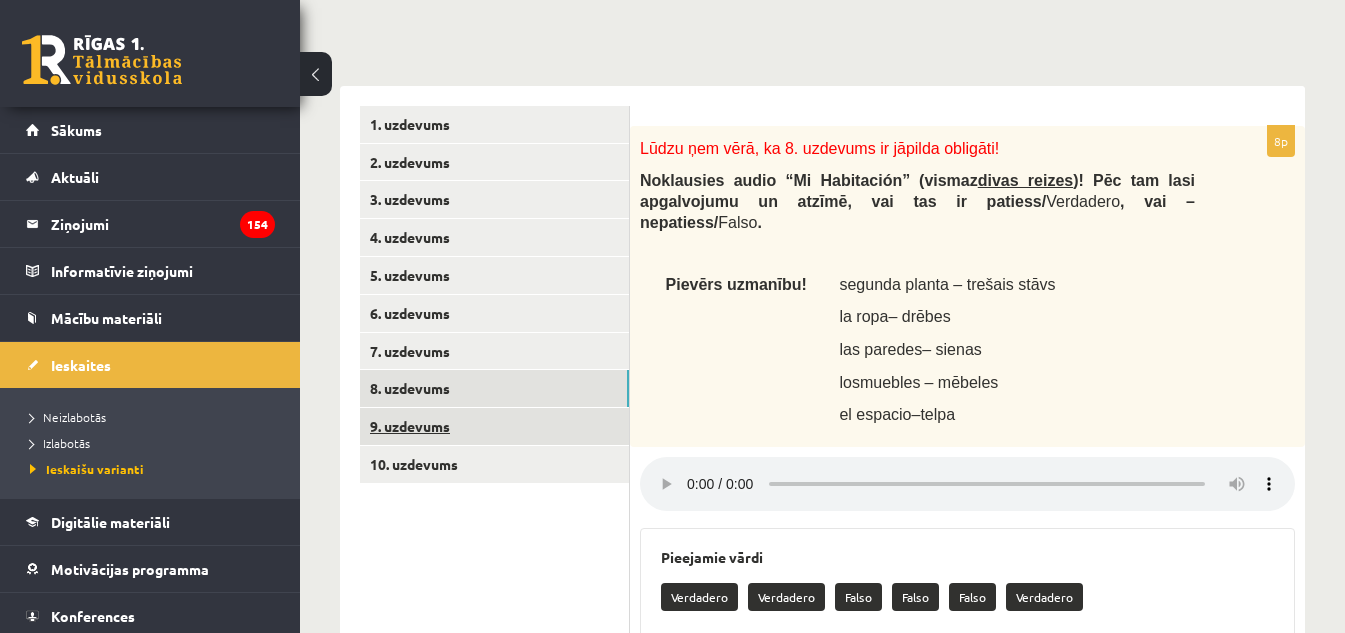click on "9. uzdevums" at bounding box center [494, 426] 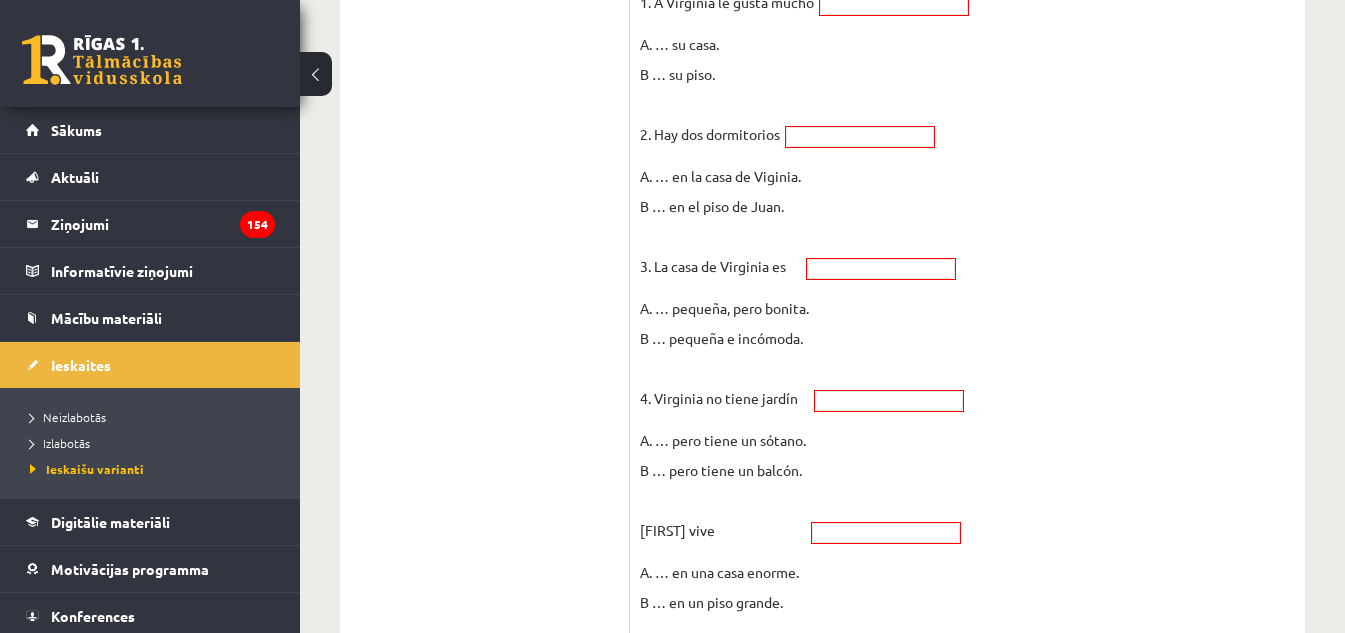 scroll, scrollTop: 1049, scrollLeft: 0, axis: vertical 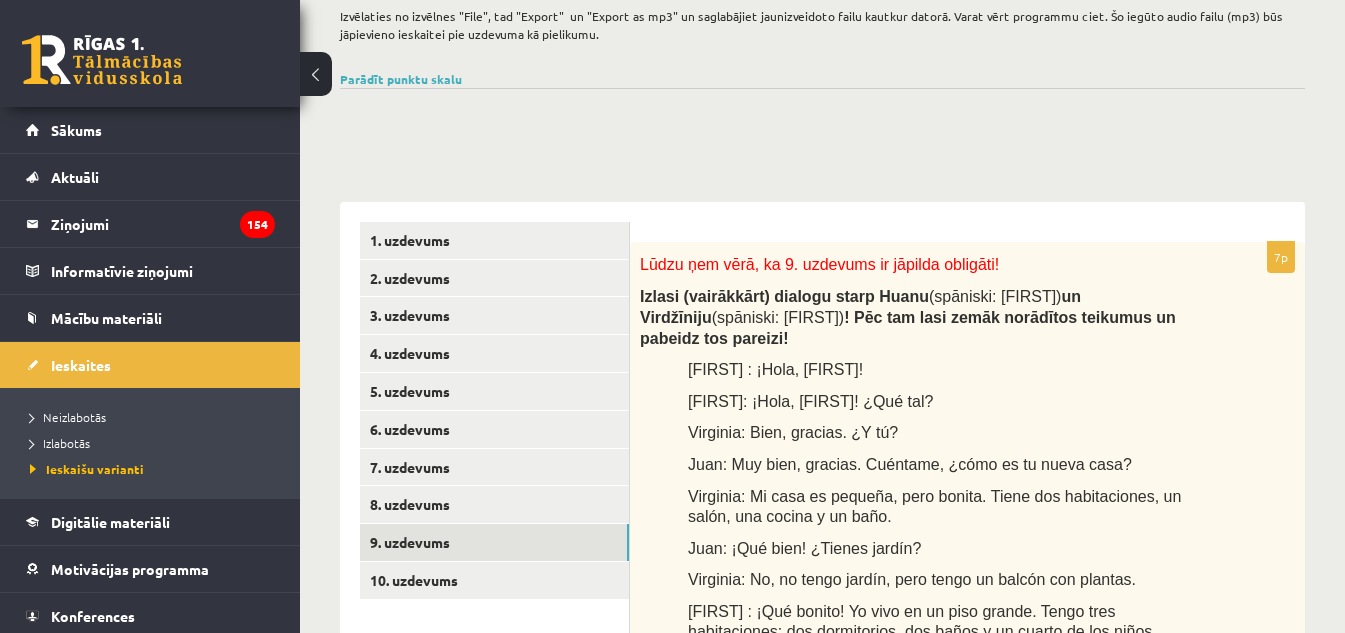click on "Spāņu valoda 7.a klase 2. ieskaite_2025 ,
Signe Sirmā (spāņu valoda 7., 8., un 10.,11. klases) (12.b2 JK klase) [Spāņu valodas skolotāja]
Lūdzu ņem vērā, ka 7., 8., 9. un 10. uzdevums ir jāpilda obligāti! Ja šajos uzdevumos atbildes netiks iesniegtas, 2. ieskaites vērtējums būs nesekmīgs.
Ieskaitē būs jāveic  audio ieraksts  vienā no uzdevumiem.
Pirms ieskaites pildīšanas pārbaudiet, vai Jums ir atbilstošs aprīkojums - dators ar mikrofonu un skaņu ierakstoša programma.  Der arī telefons ar kameru vai skaņu ierakstu iespēju, bet pārliecinieties ka spēsiet pievienot ieskaitei šo iegūto audiofailu (datni)
Ja Jums datorā nav savas skaņu ierakstošas programmas, tad viens no variantiem ir lejuplādēt programmu Wavosaur.  https://www.wavosaur.com/download.php
Lietošanas pamācība!
Parādīt punktu skalu
Atzīme
No
Līdz" at bounding box center [822, 757] 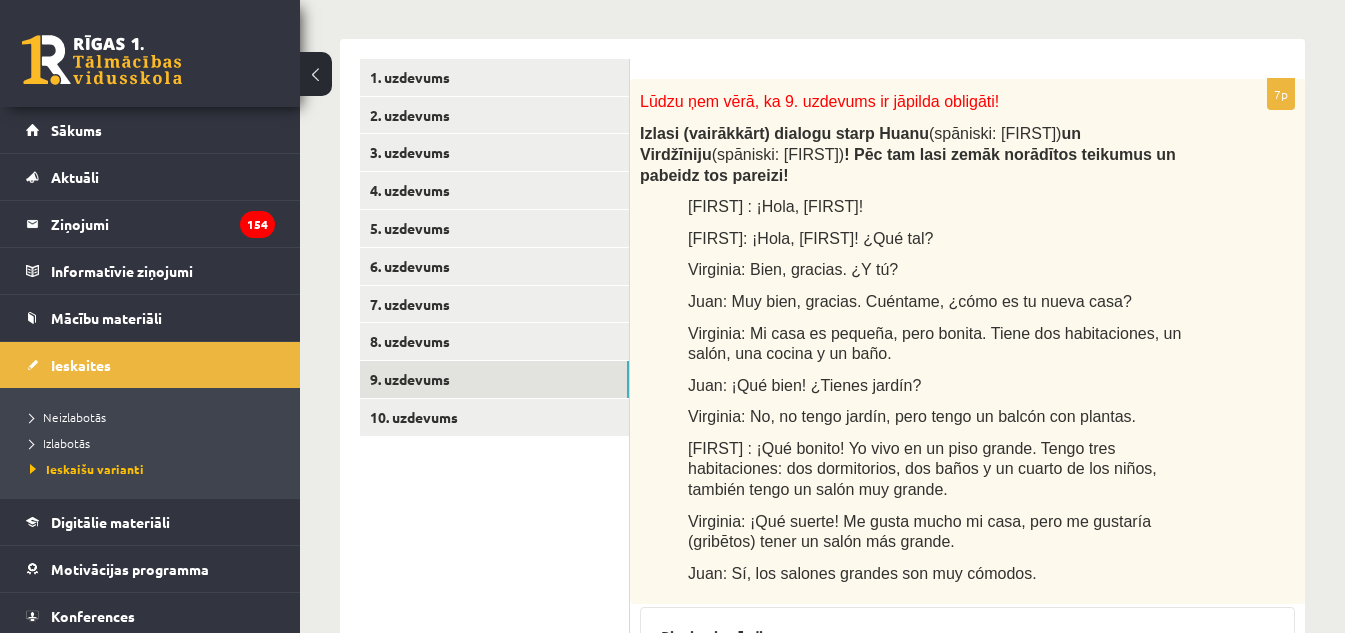 scroll, scrollTop: 533, scrollLeft: 0, axis: vertical 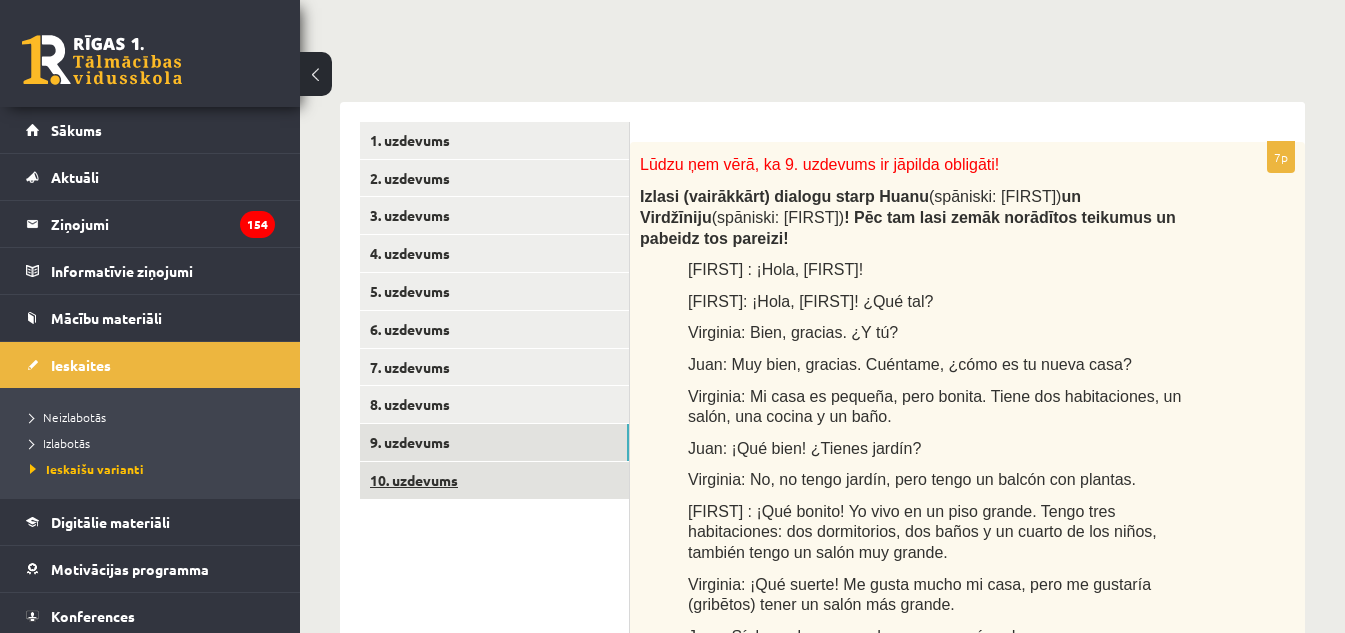 click on "10. uzdevums" at bounding box center [494, 480] 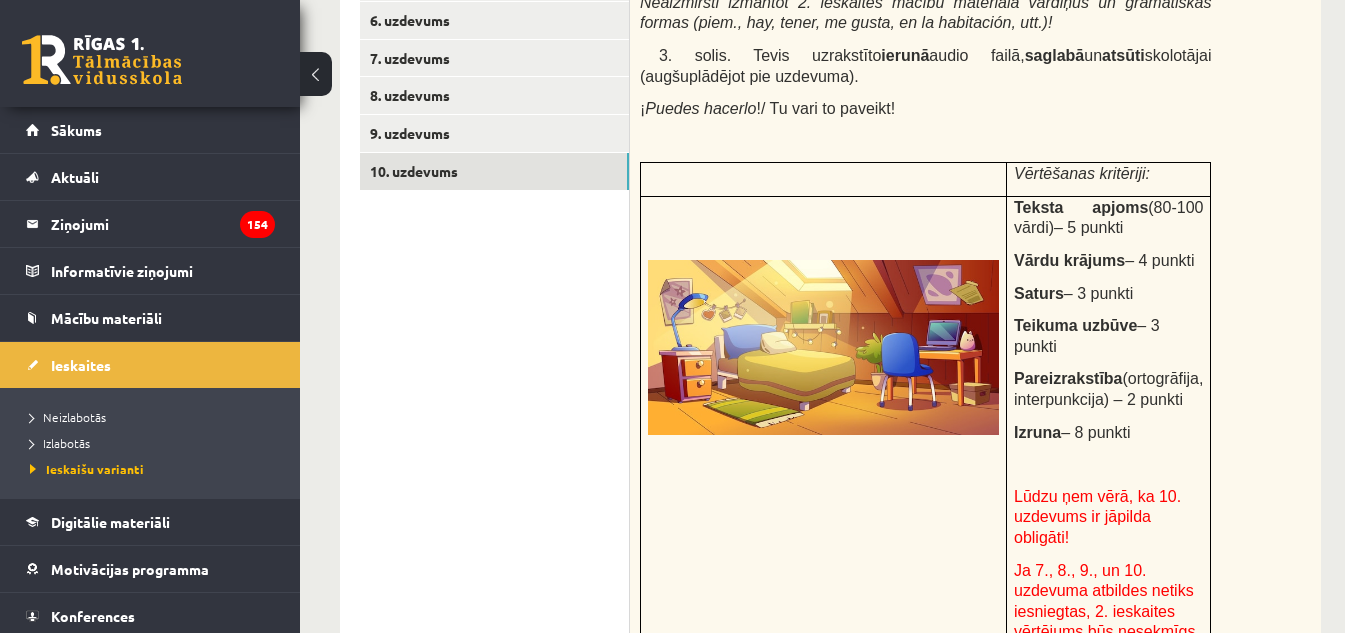 scroll, scrollTop: 820, scrollLeft: 0, axis: vertical 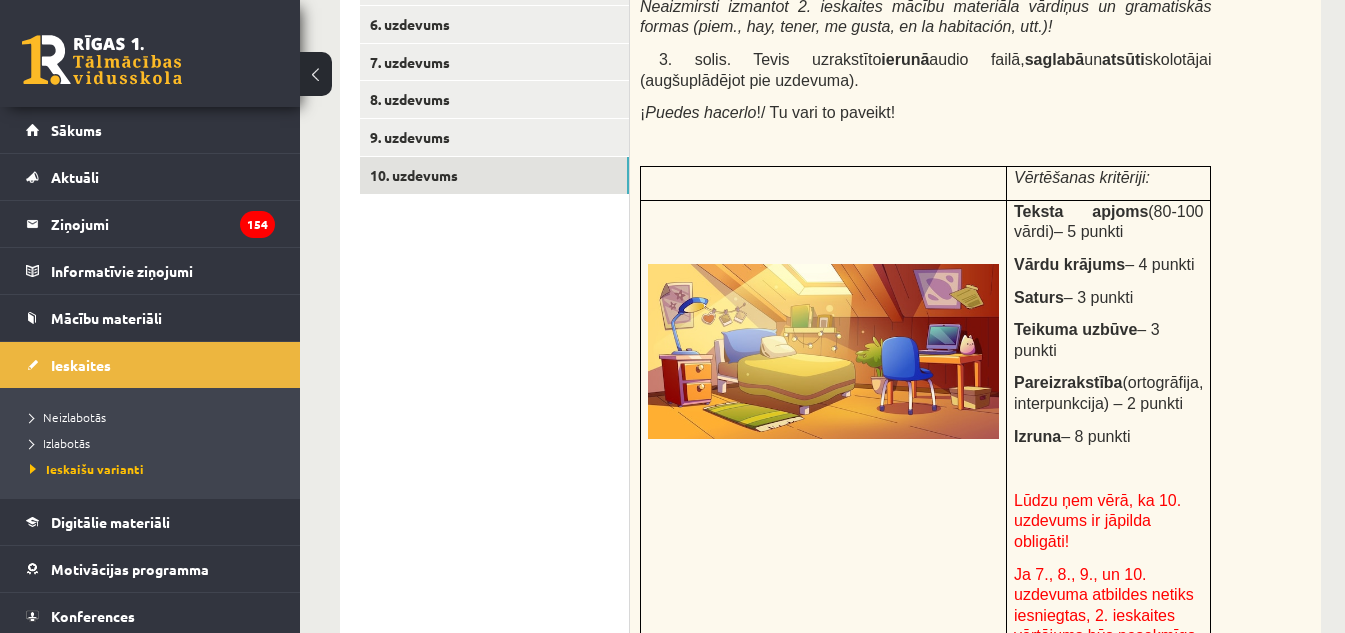 drag, startPoint x: 752, startPoint y: 353, endPoint x: 761, endPoint y: 361, distance: 12.0415945 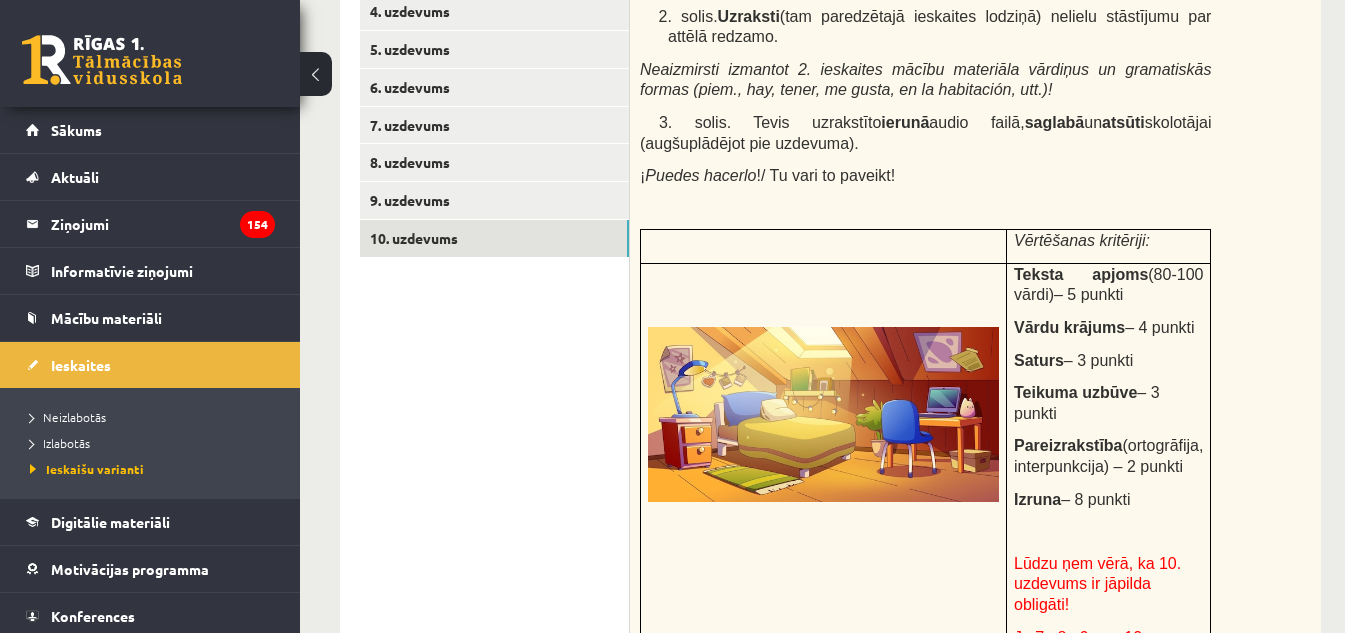scroll, scrollTop: 420, scrollLeft: 0, axis: vertical 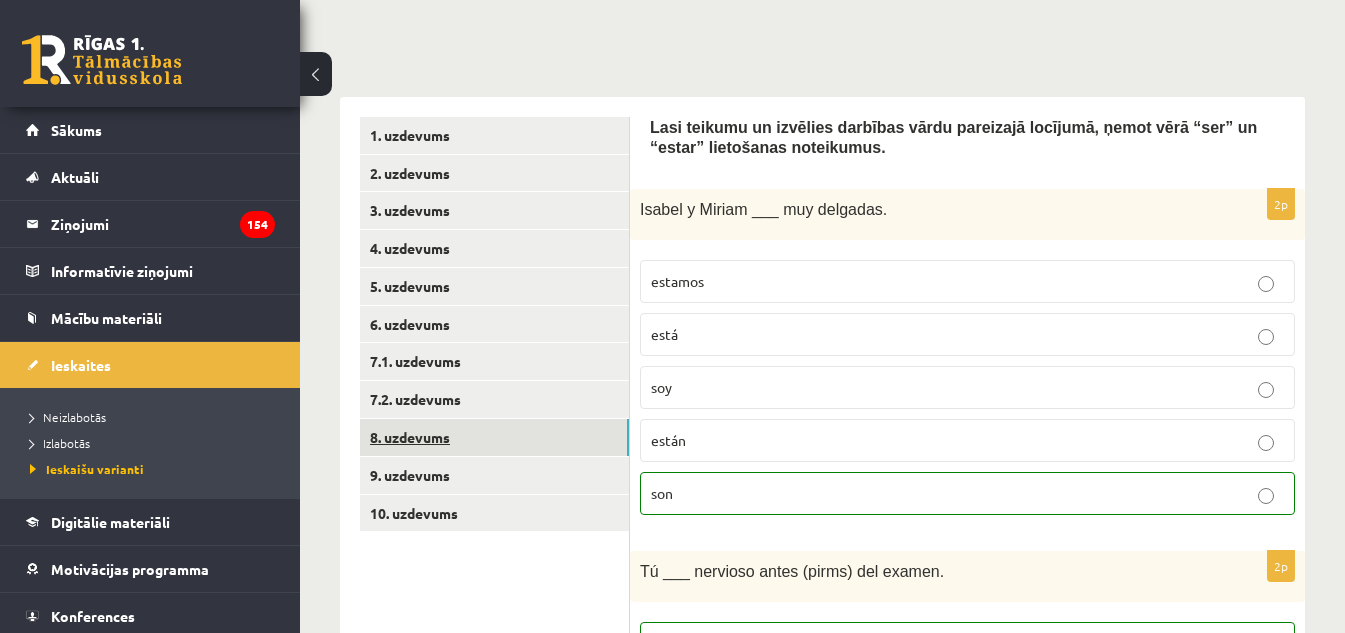 click on "8. uzdevums" at bounding box center (494, 437) 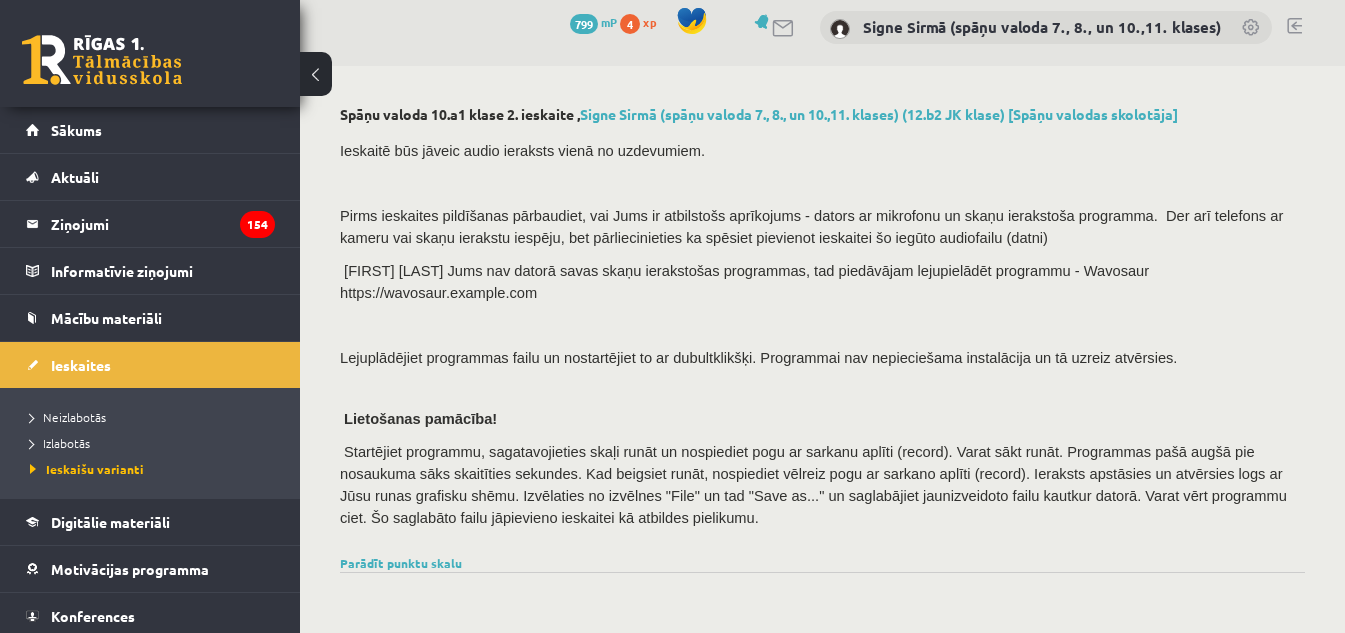 scroll, scrollTop: 0, scrollLeft: 0, axis: both 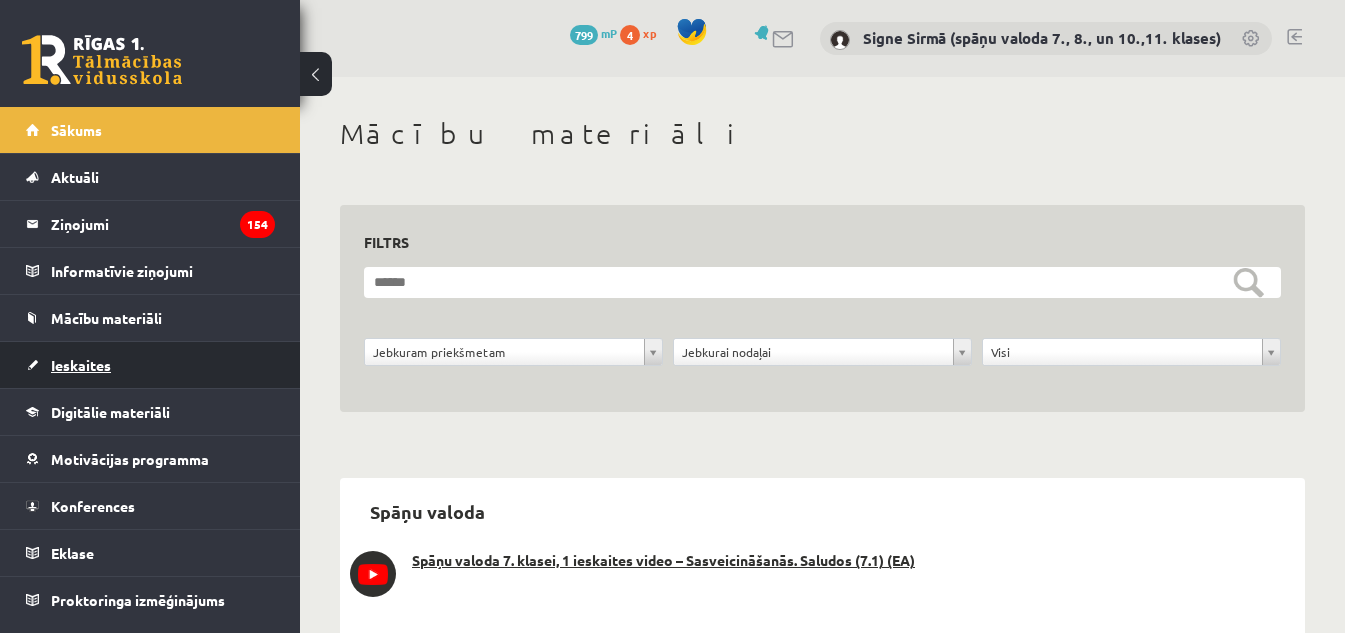 click on "Ieskaites" at bounding box center (81, 365) 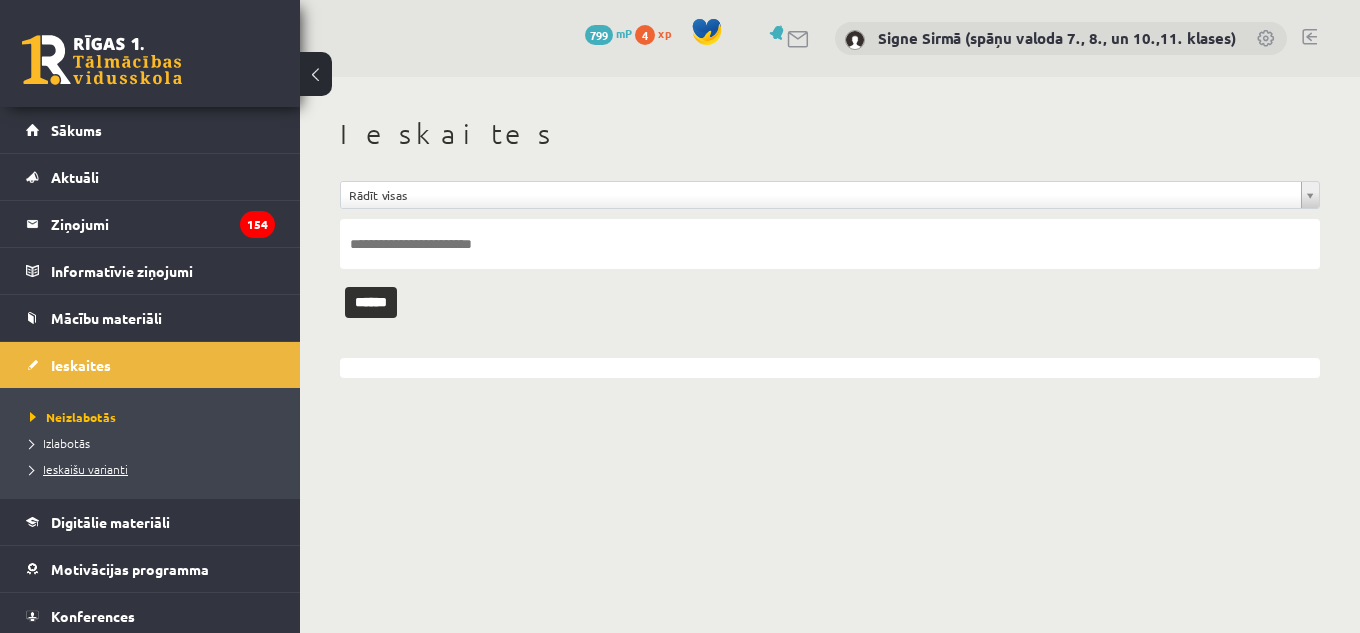 click on "Ieskaišu varianti" at bounding box center (79, 469) 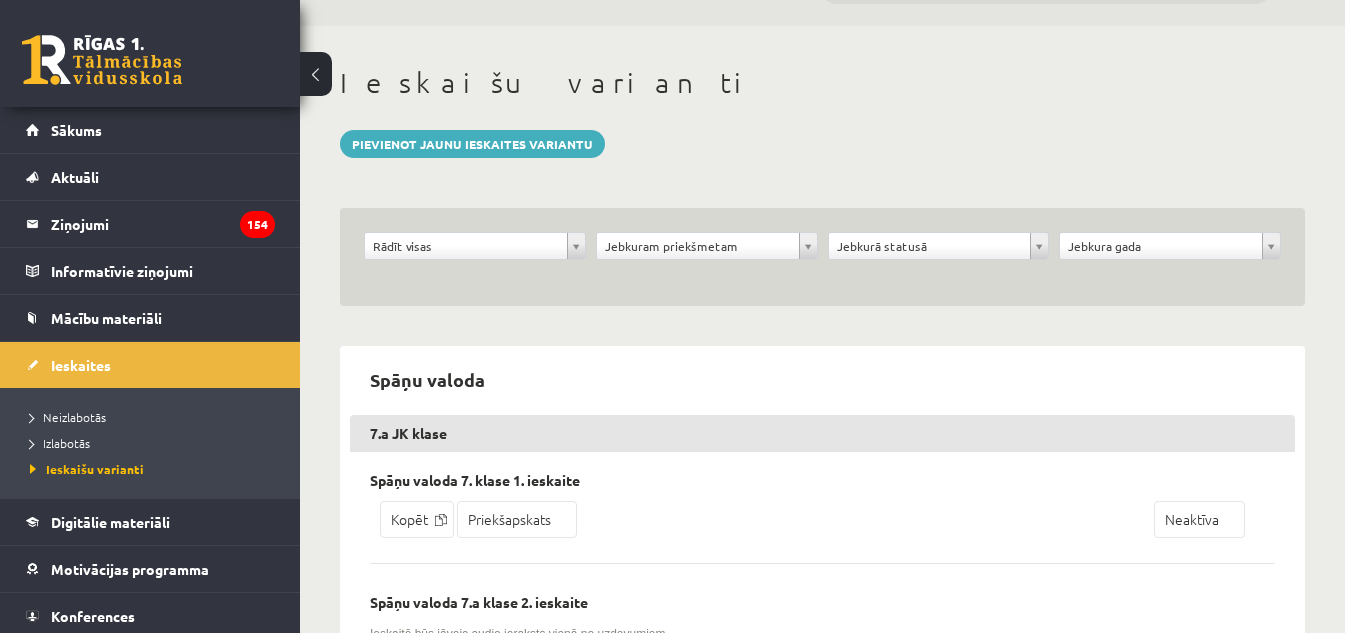 scroll, scrollTop: 100, scrollLeft: 0, axis: vertical 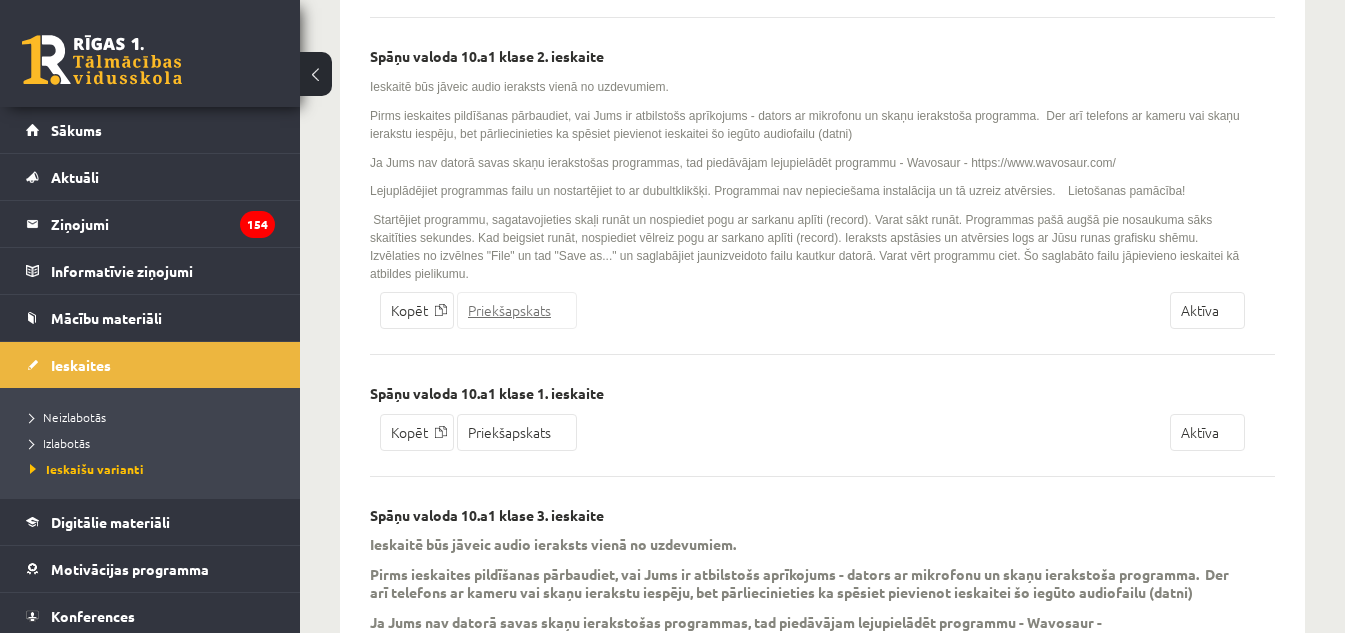 click on "Priekšapskats" at bounding box center (517, 310) 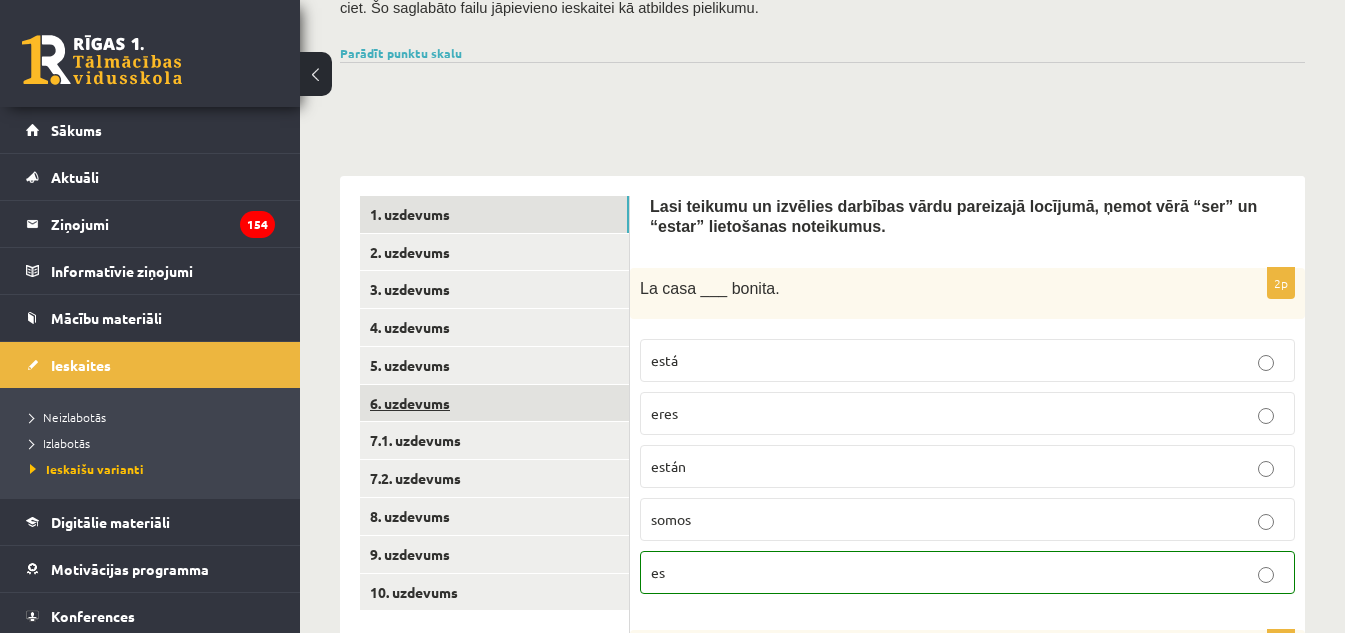 scroll, scrollTop: 500, scrollLeft: 0, axis: vertical 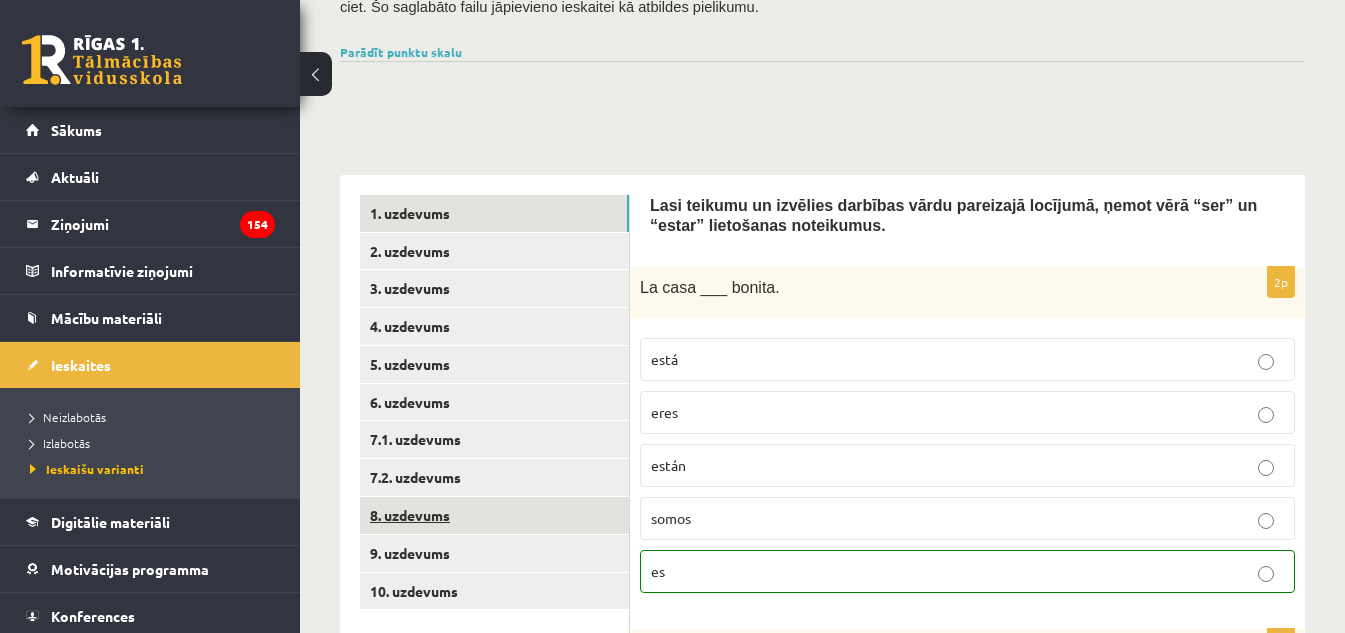click on "8. uzdevums" at bounding box center [494, 515] 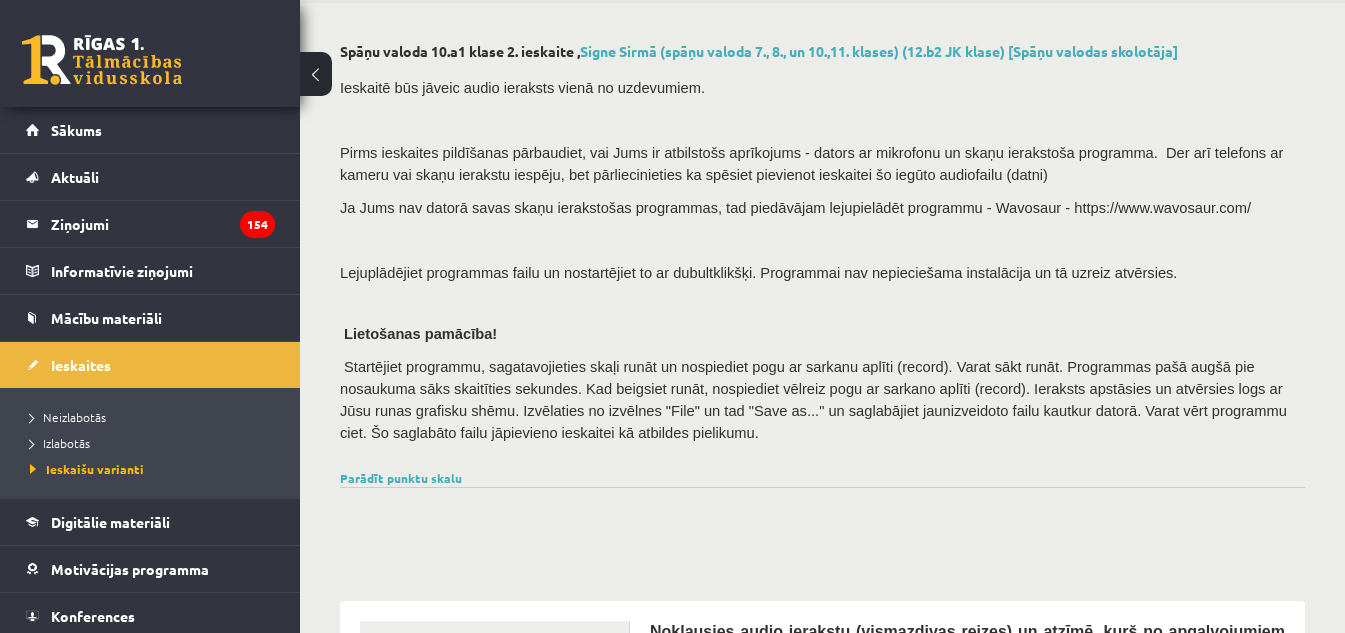 scroll, scrollTop: 0, scrollLeft: 0, axis: both 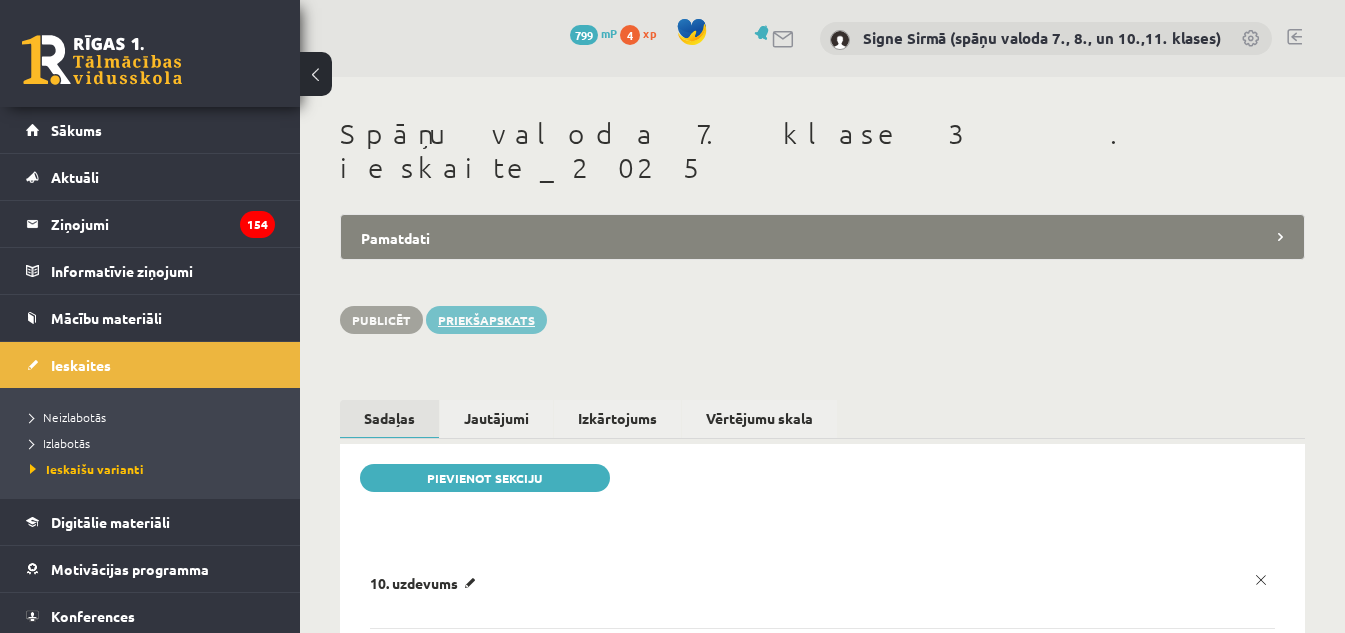 click on "Priekšapskats" at bounding box center (486, 320) 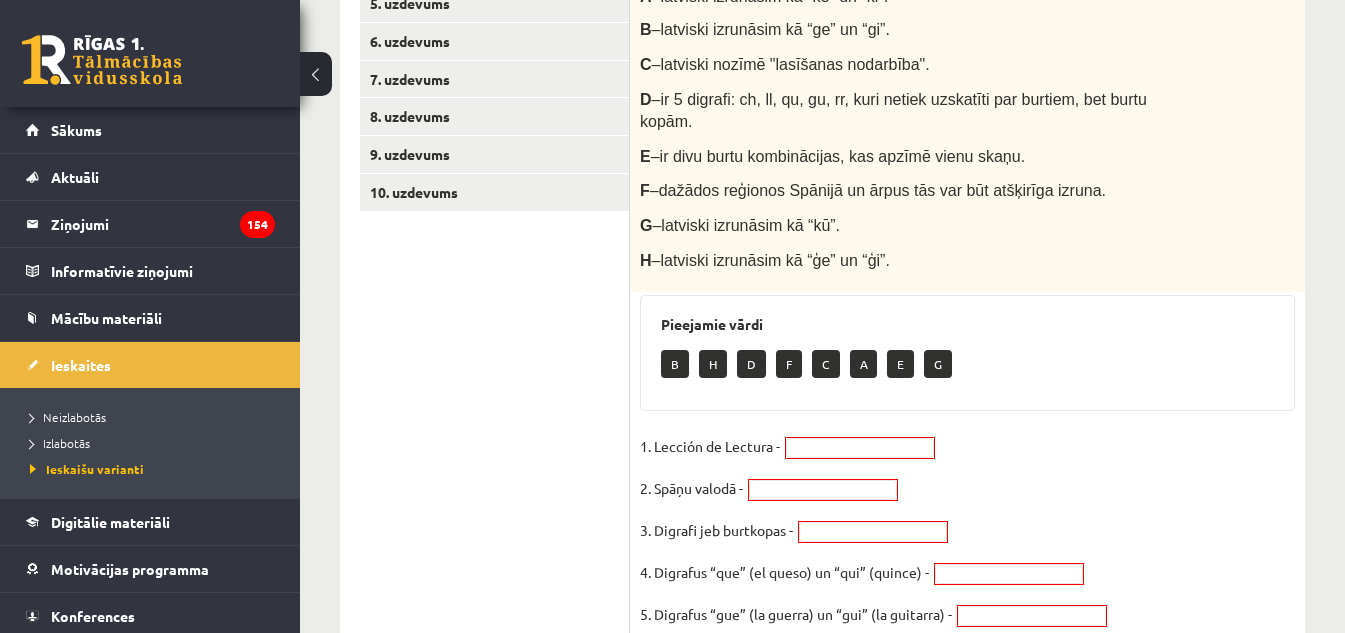 scroll, scrollTop: 839, scrollLeft: 0, axis: vertical 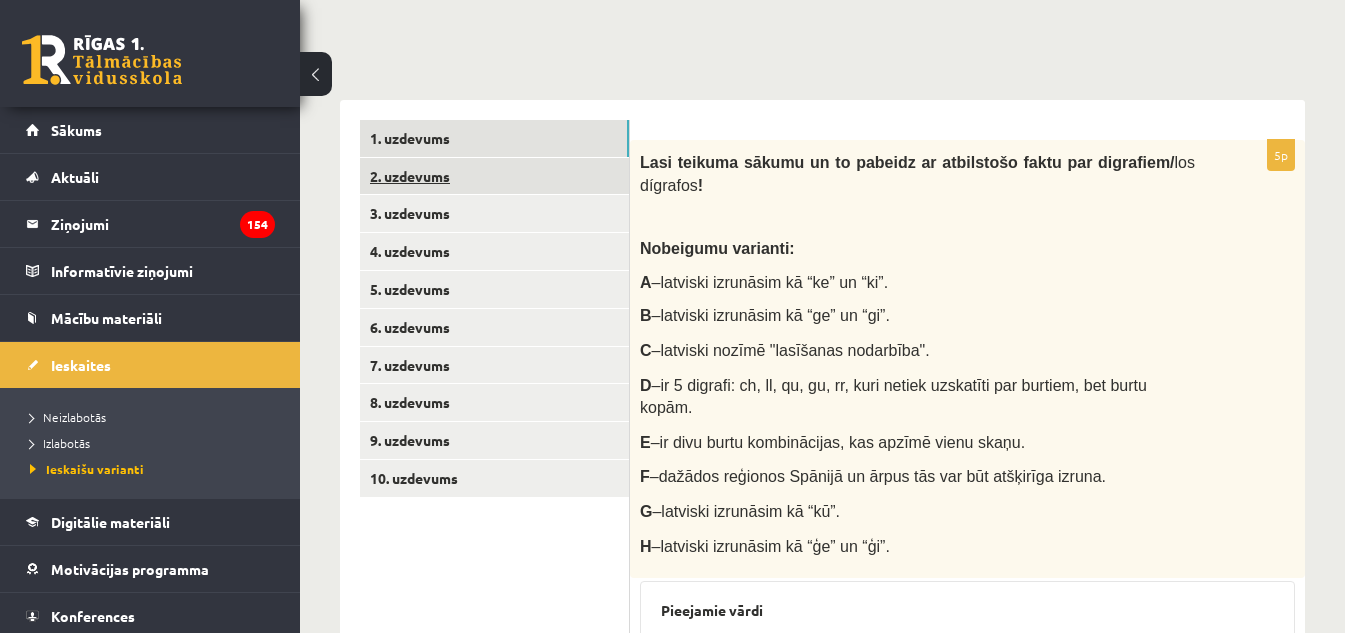 click on "2. uzdevums" at bounding box center (494, 176) 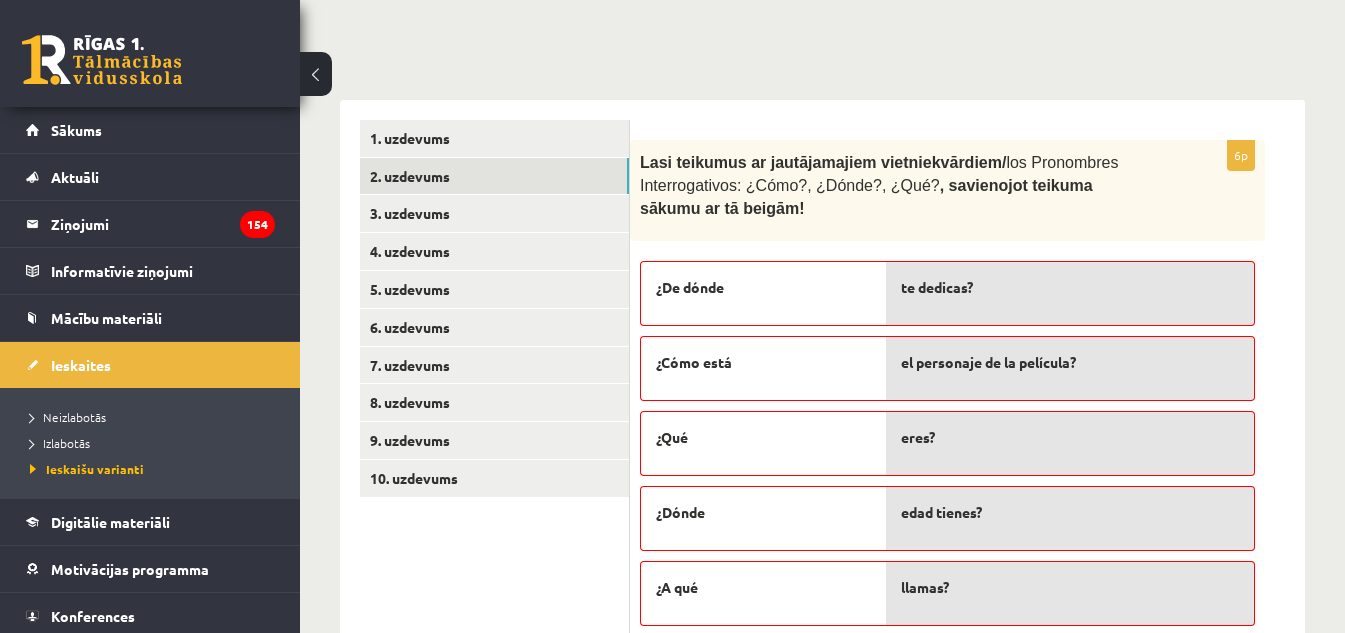 type 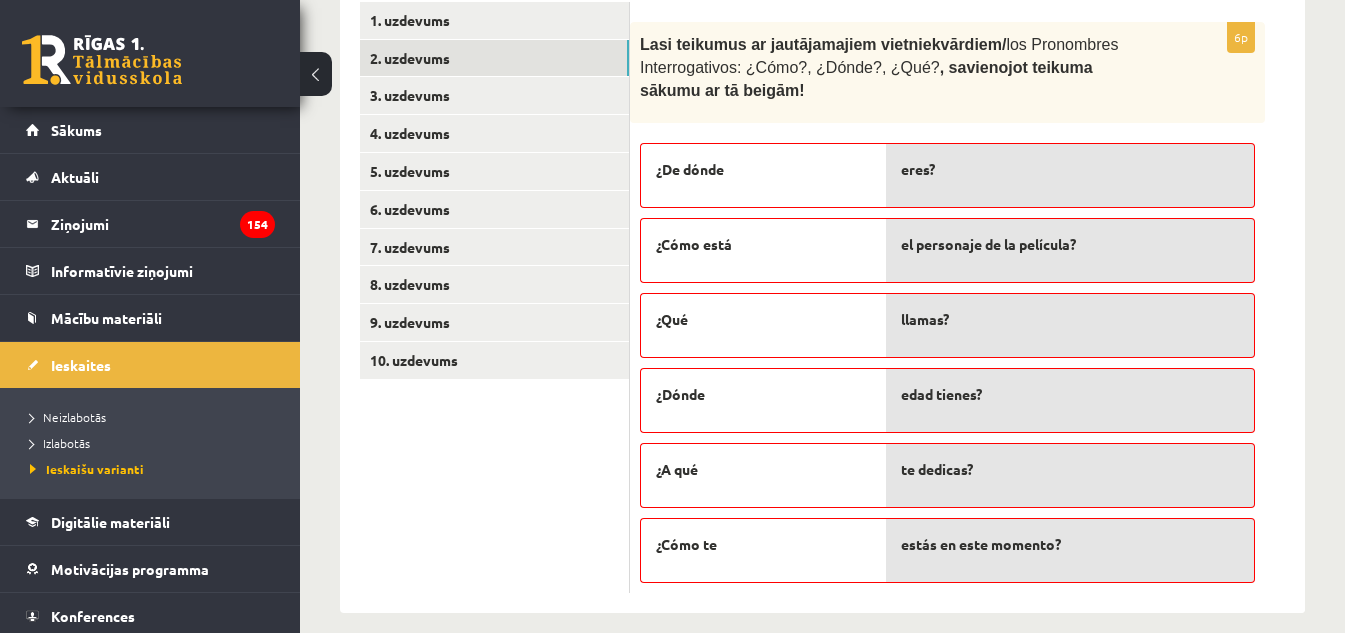 scroll, scrollTop: 659, scrollLeft: 0, axis: vertical 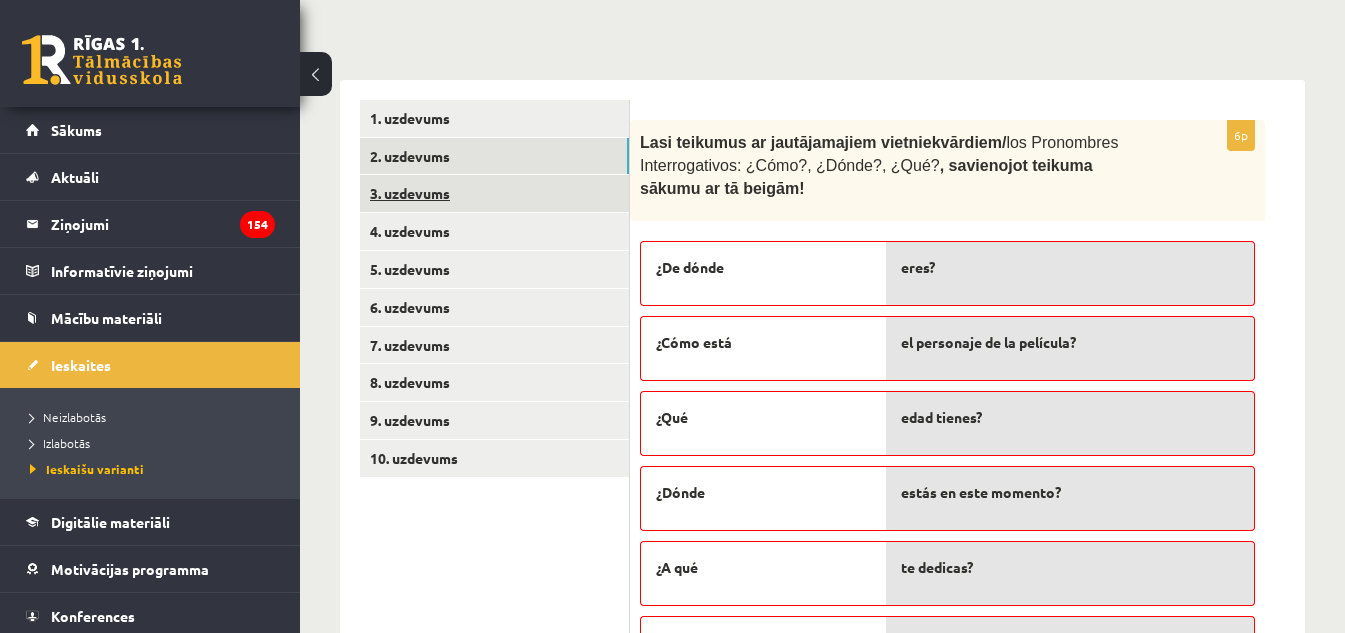 click on "3. uzdevums" at bounding box center [494, 193] 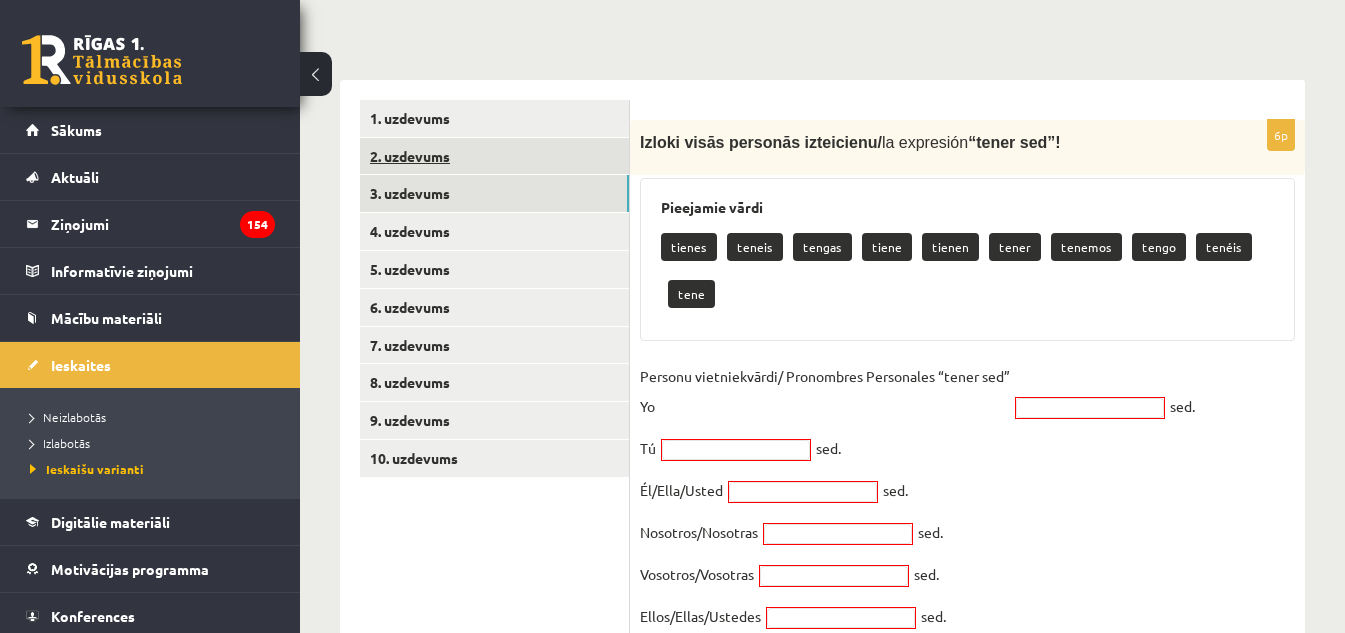 click on "2. uzdevums" at bounding box center (494, 156) 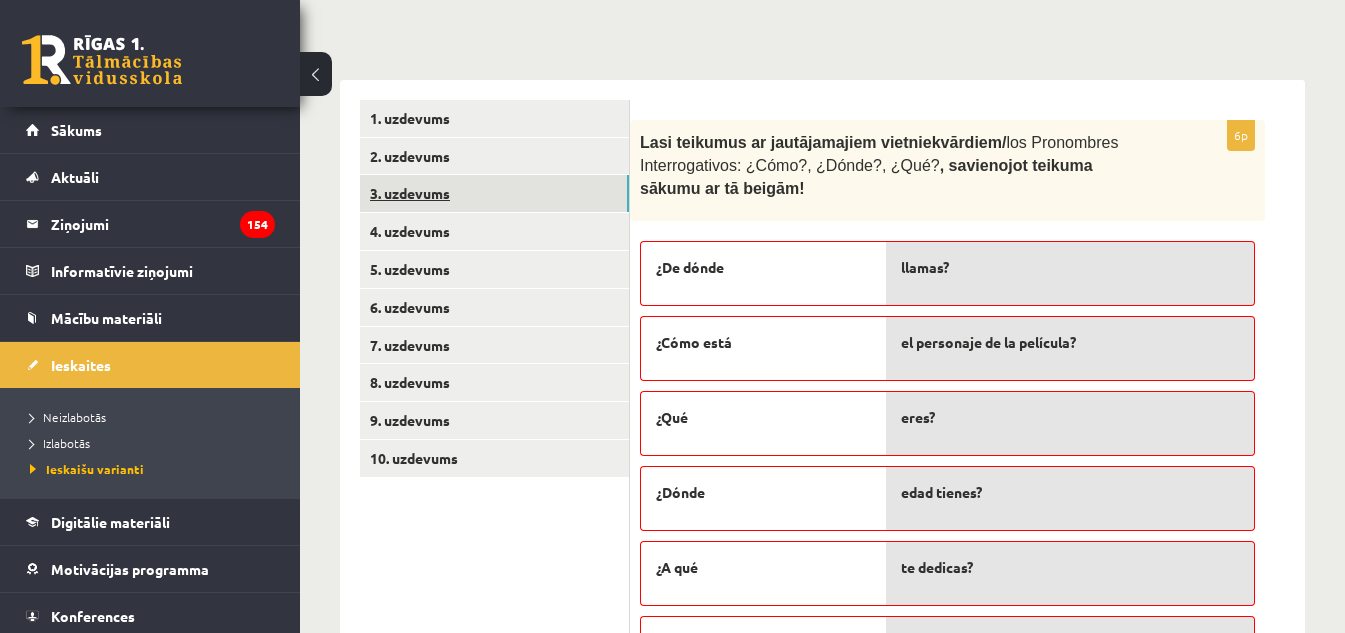 click on "3. uzdevums" at bounding box center (494, 193) 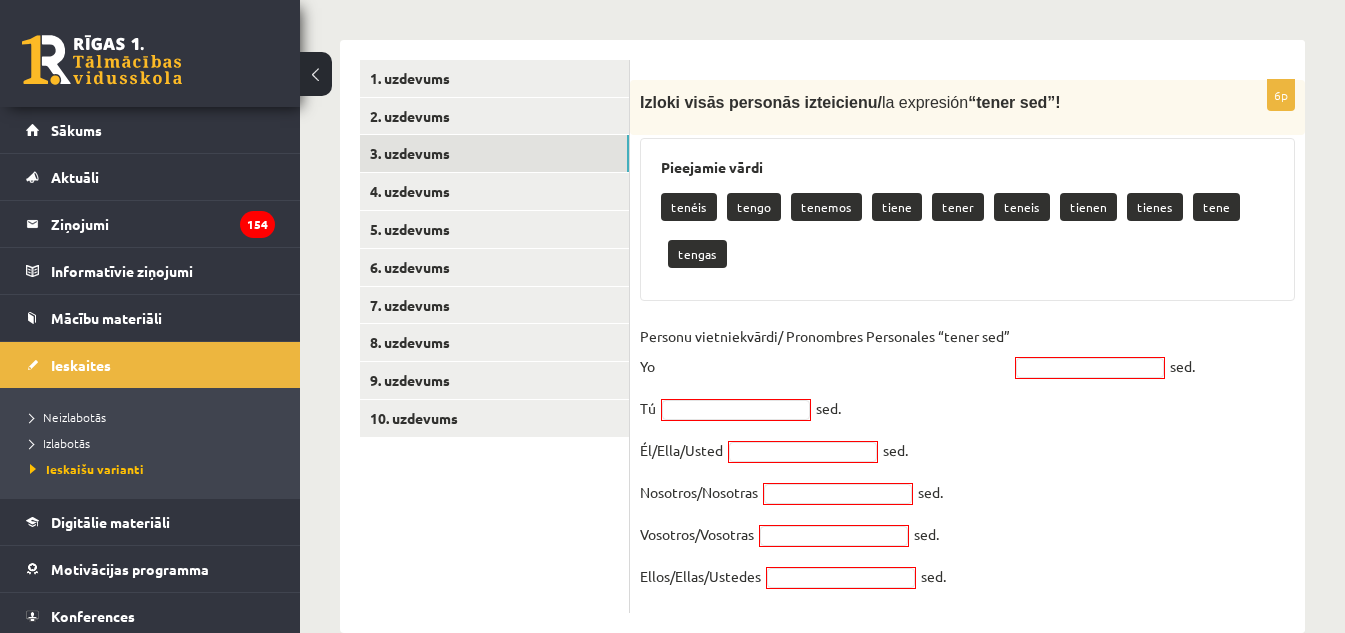 scroll, scrollTop: 621, scrollLeft: 0, axis: vertical 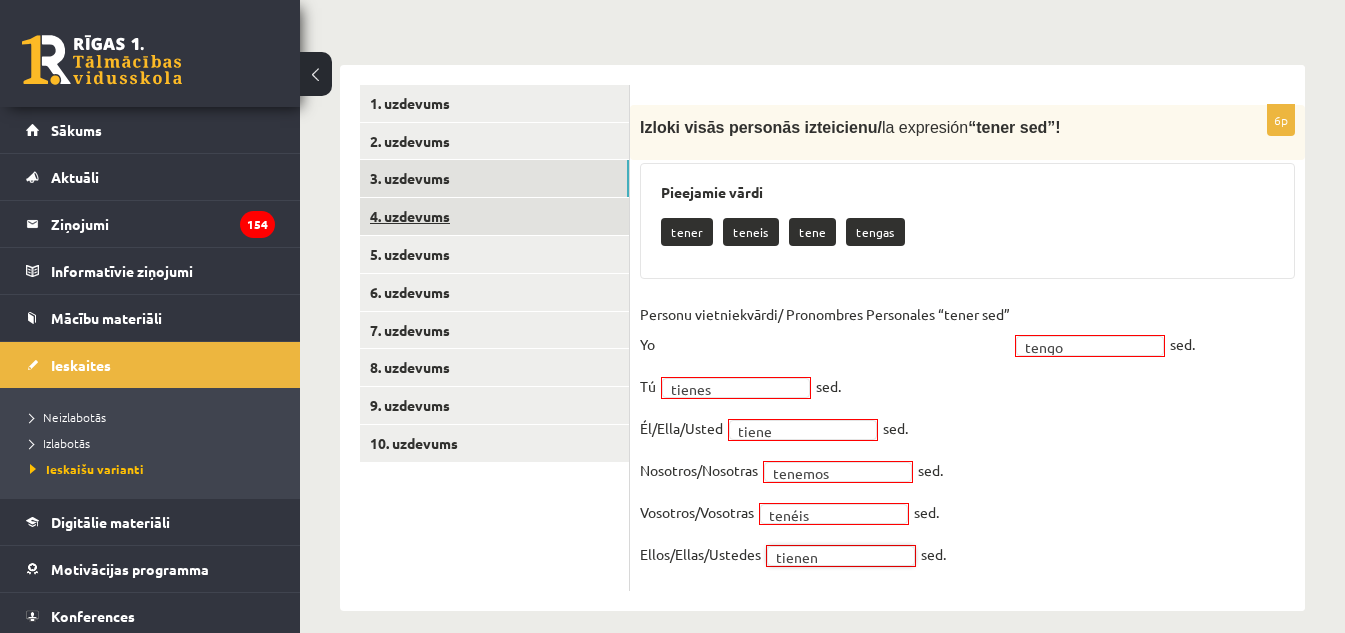 click on "4. uzdevums" at bounding box center [494, 216] 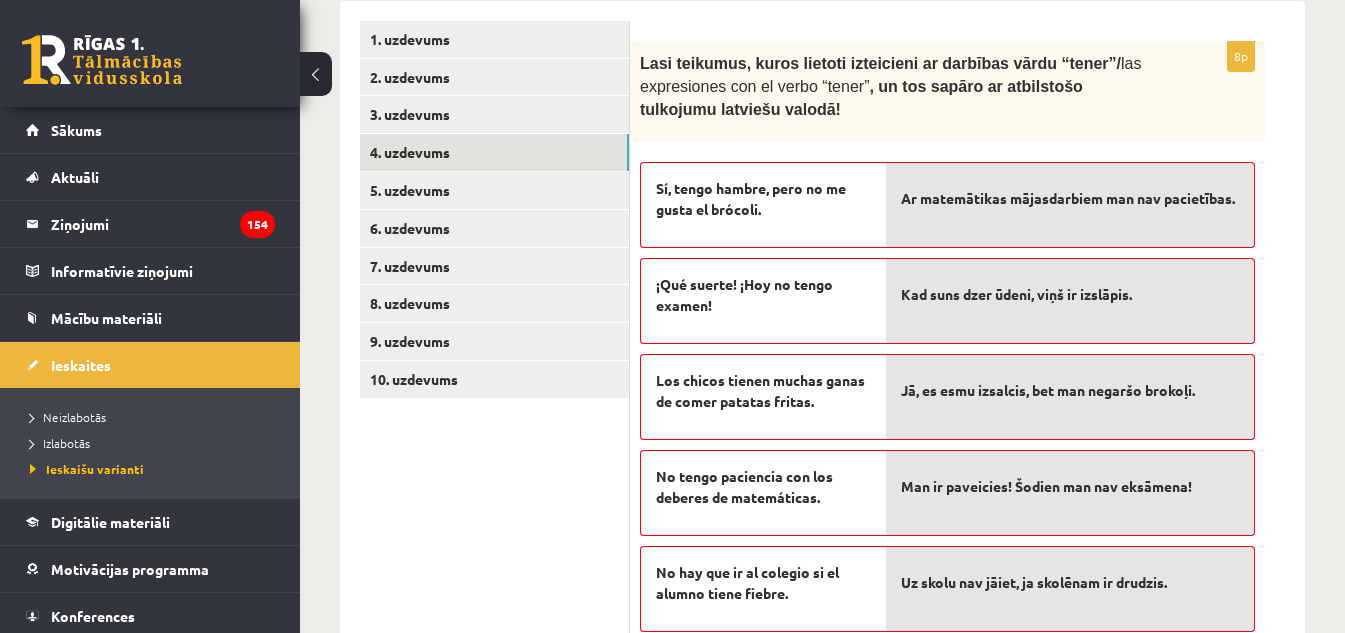 scroll, scrollTop: 674, scrollLeft: 0, axis: vertical 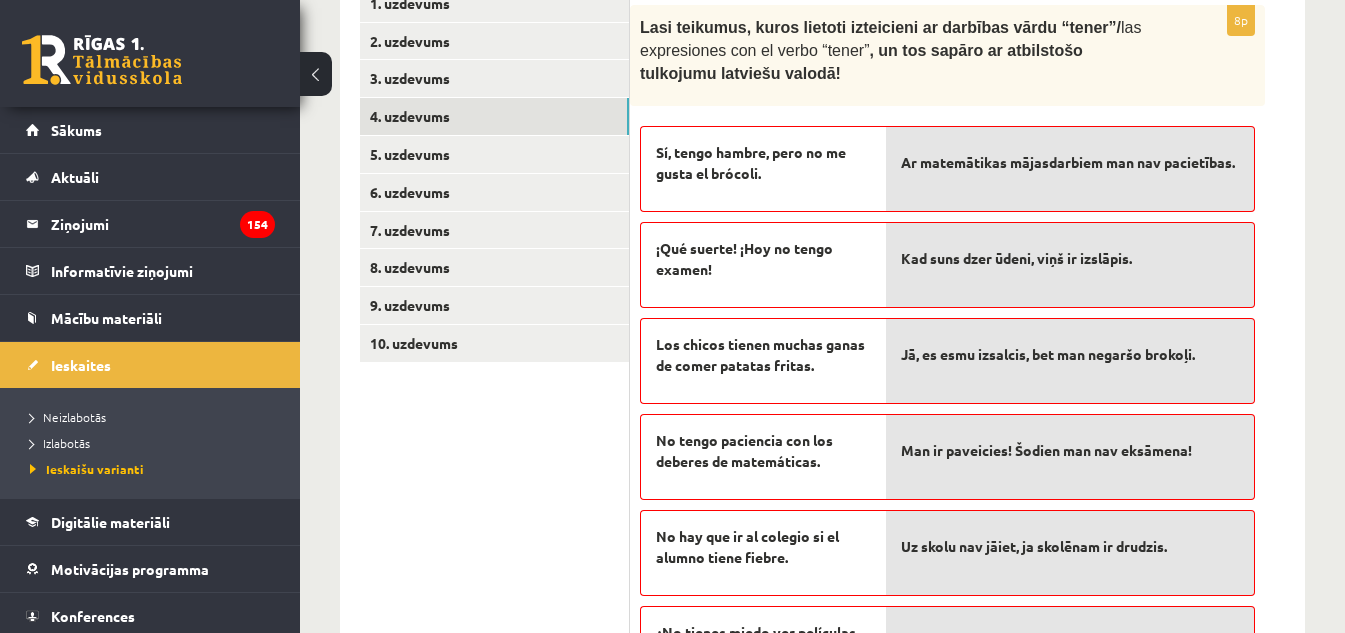 type 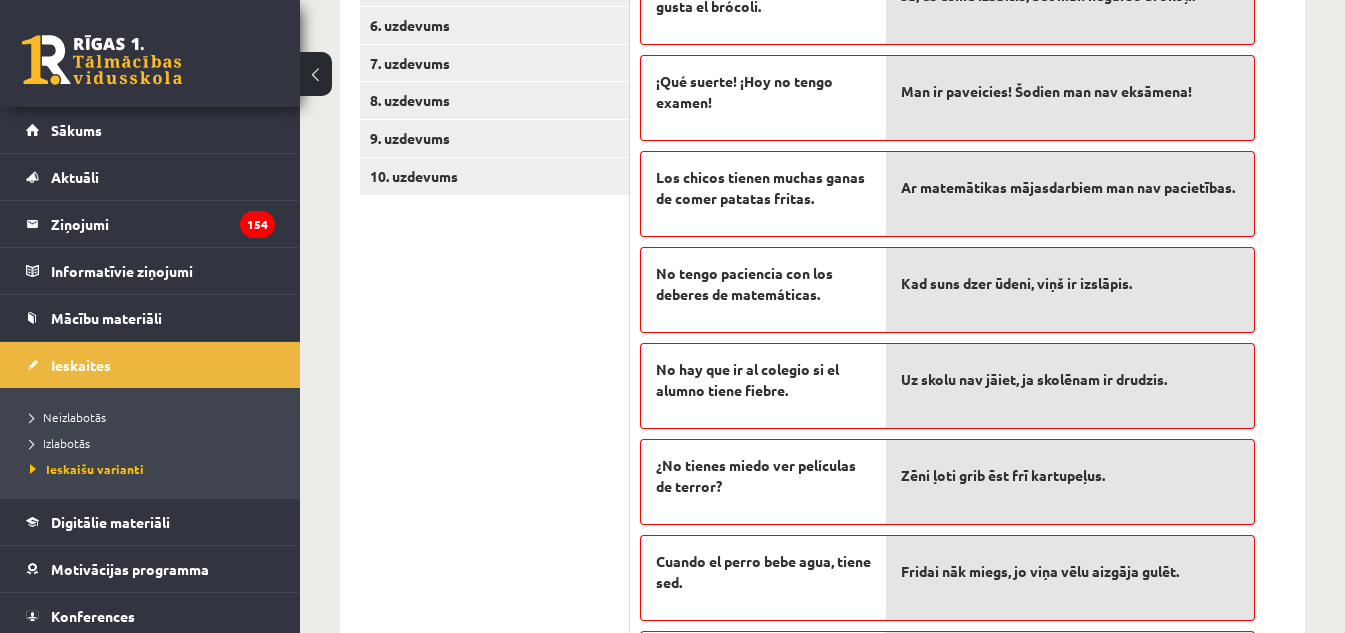 scroll, scrollTop: 874, scrollLeft: 0, axis: vertical 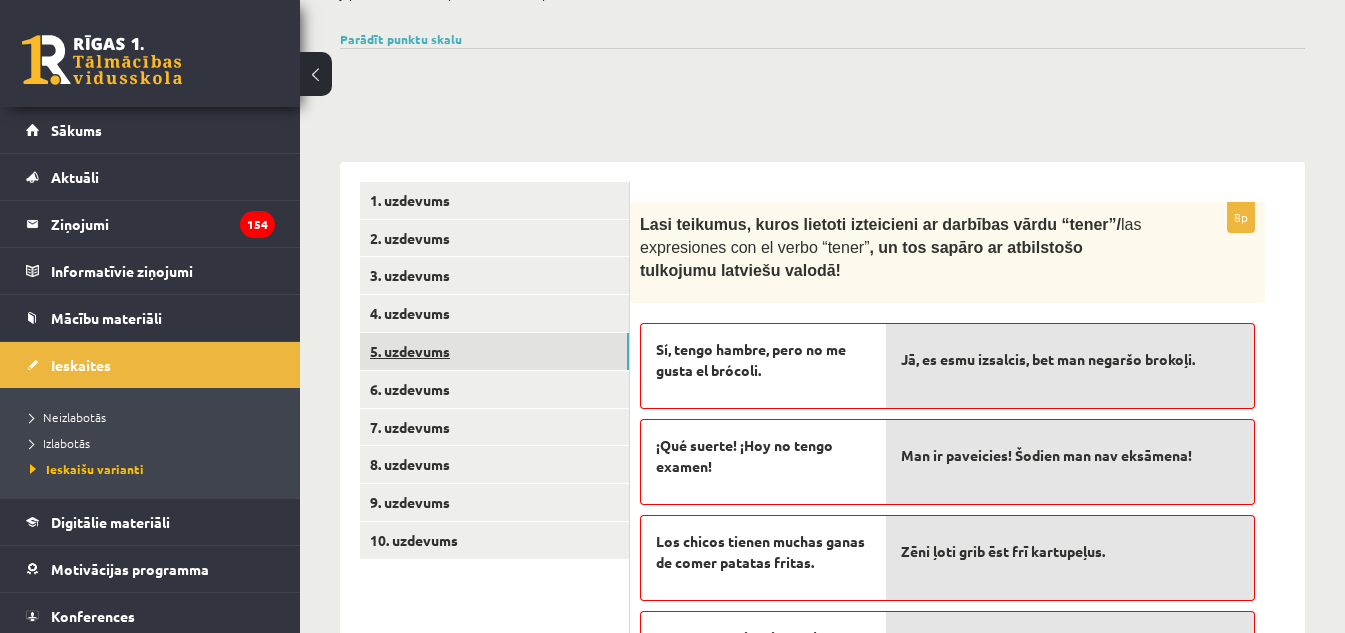 click on "5. uzdevums" at bounding box center (494, 351) 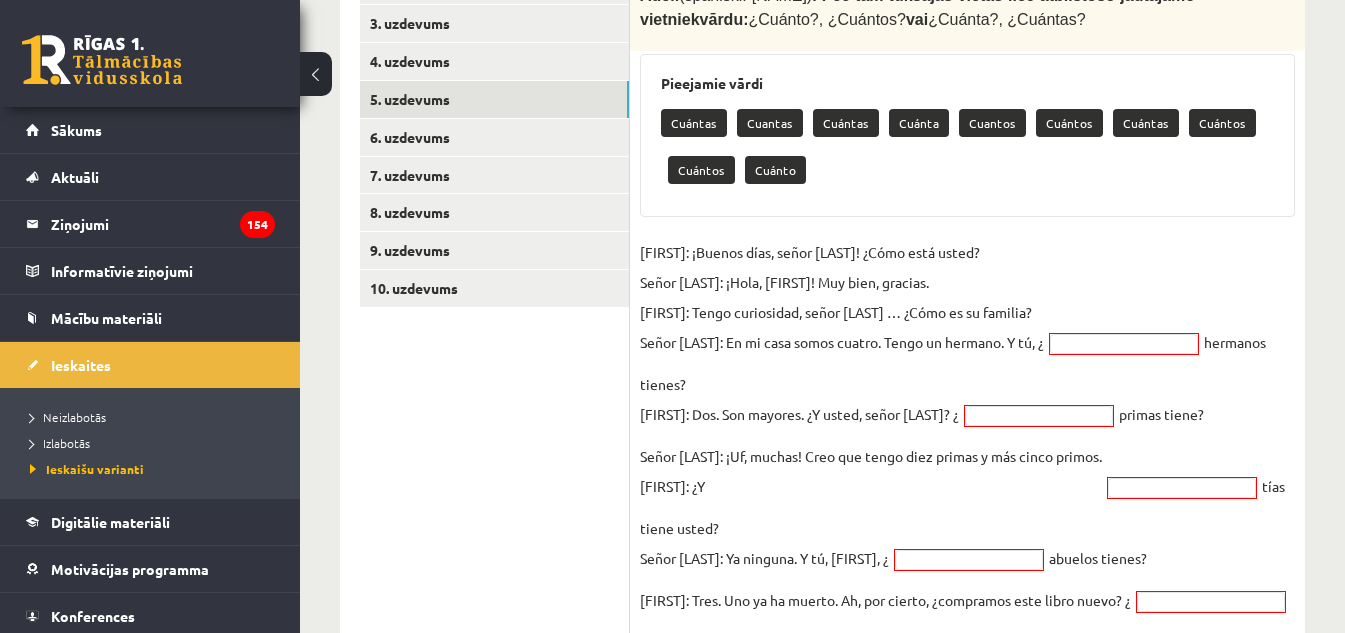 scroll, scrollTop: 777, scrollLeft: 0, axis: vertical 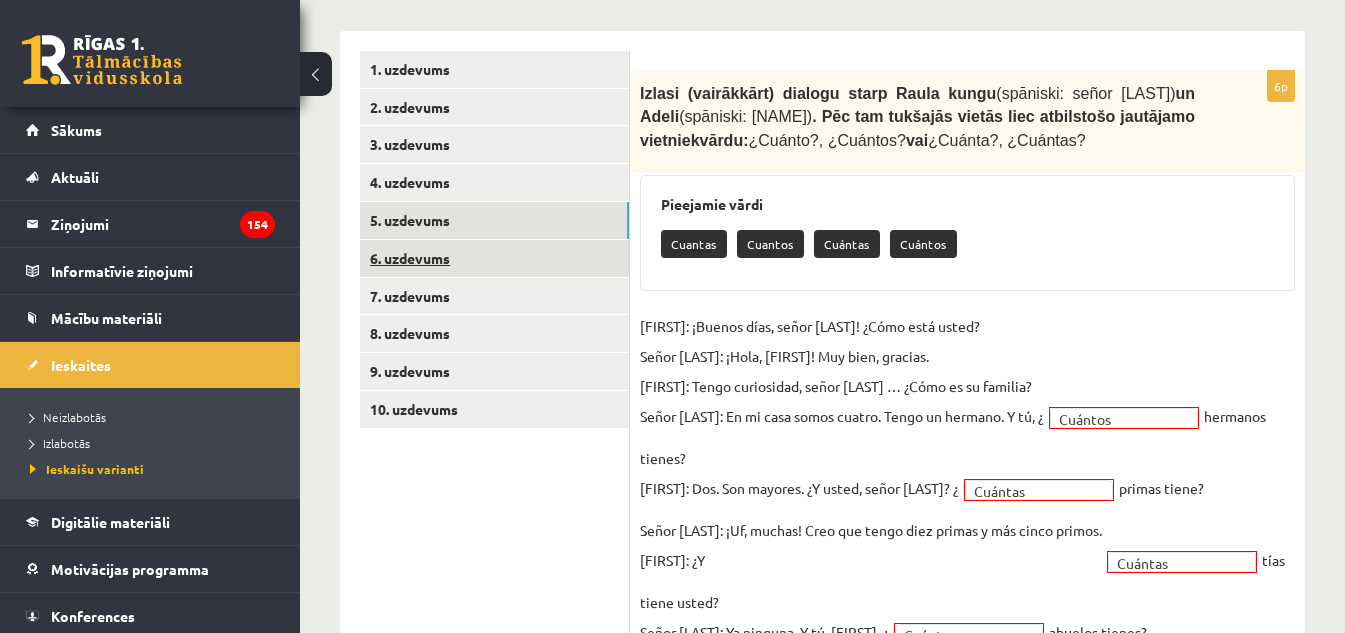 click on "6. uzdevums" at bounding box center [494, 258] 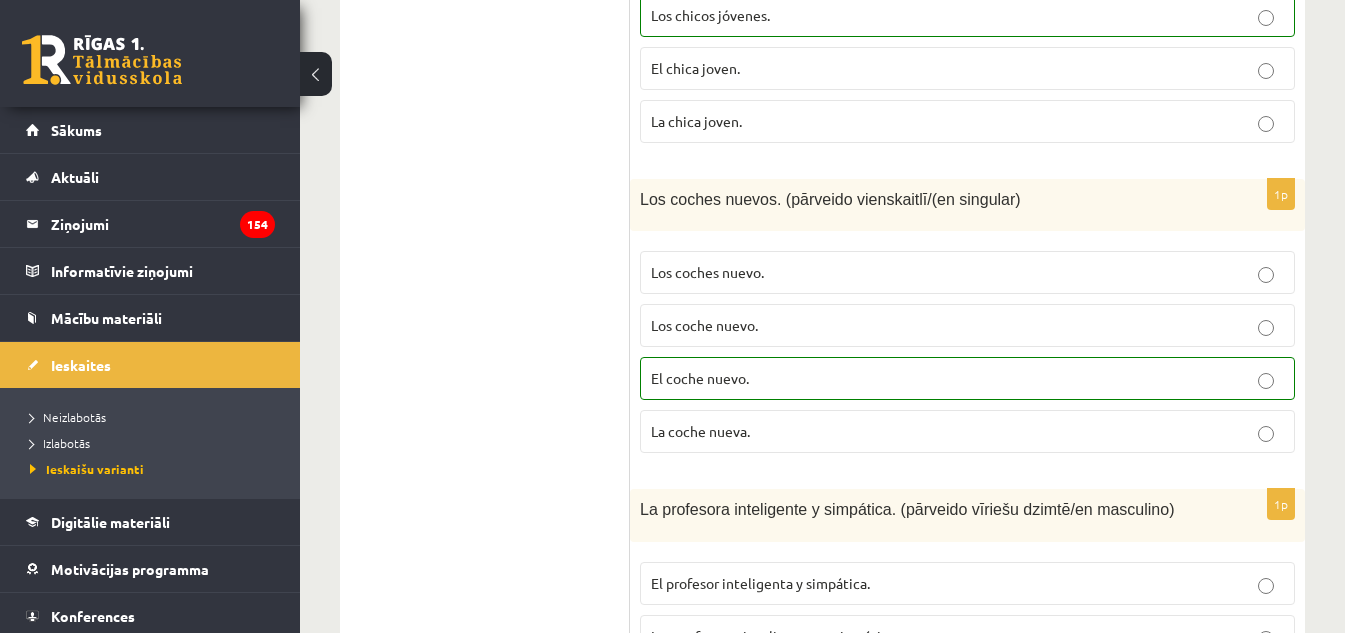 scroll, scrollTop: 1511, scrollLeft: 0, axis: vertical 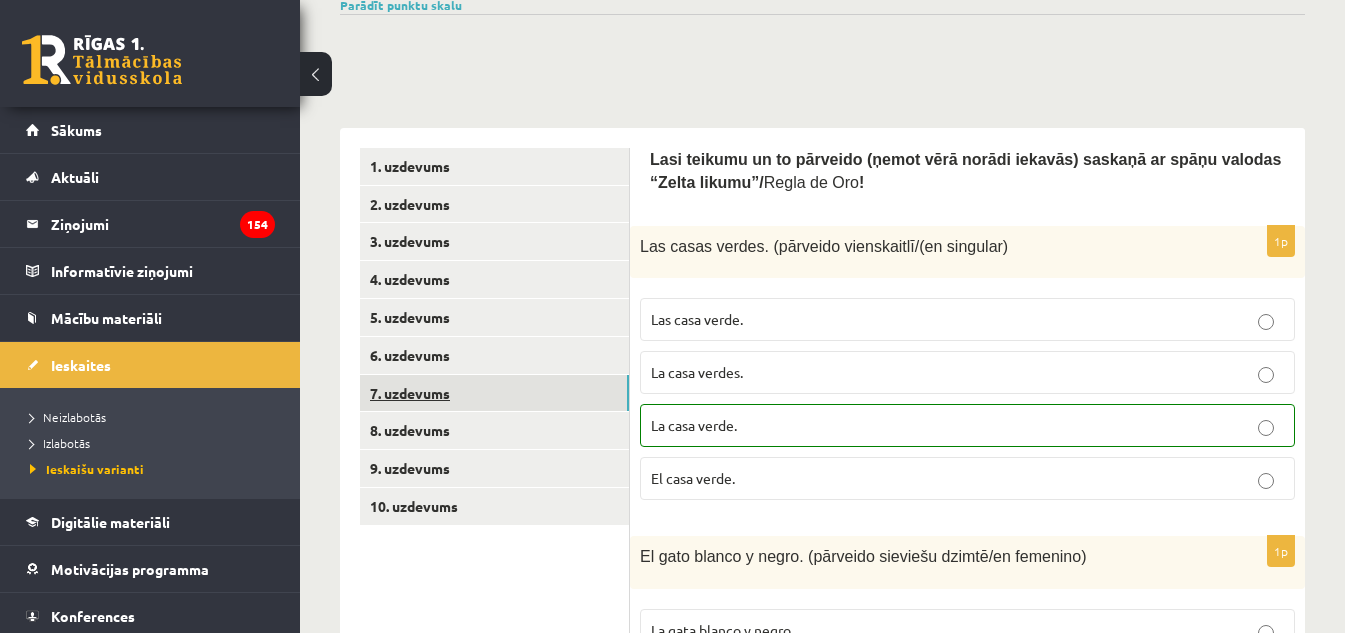click on "7. uzdevums" at bounding box center [494, 393] 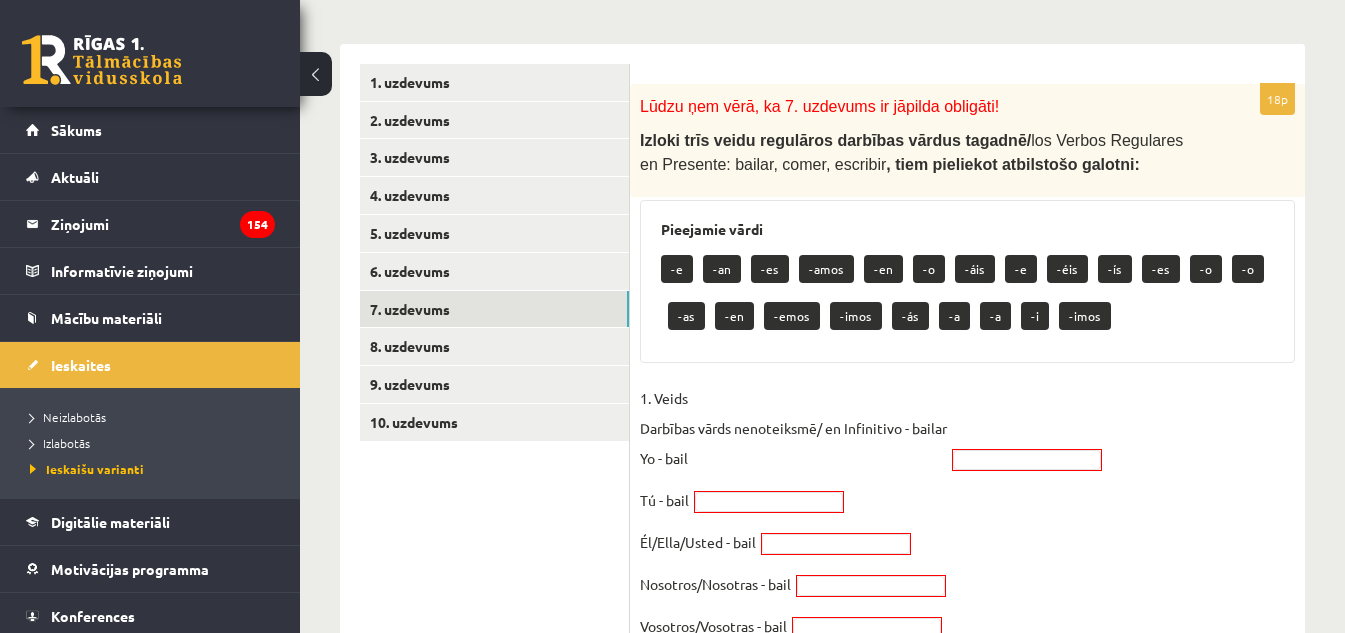 scroll, scrollTop: 711, scrollLeft: 0, axis: vertical 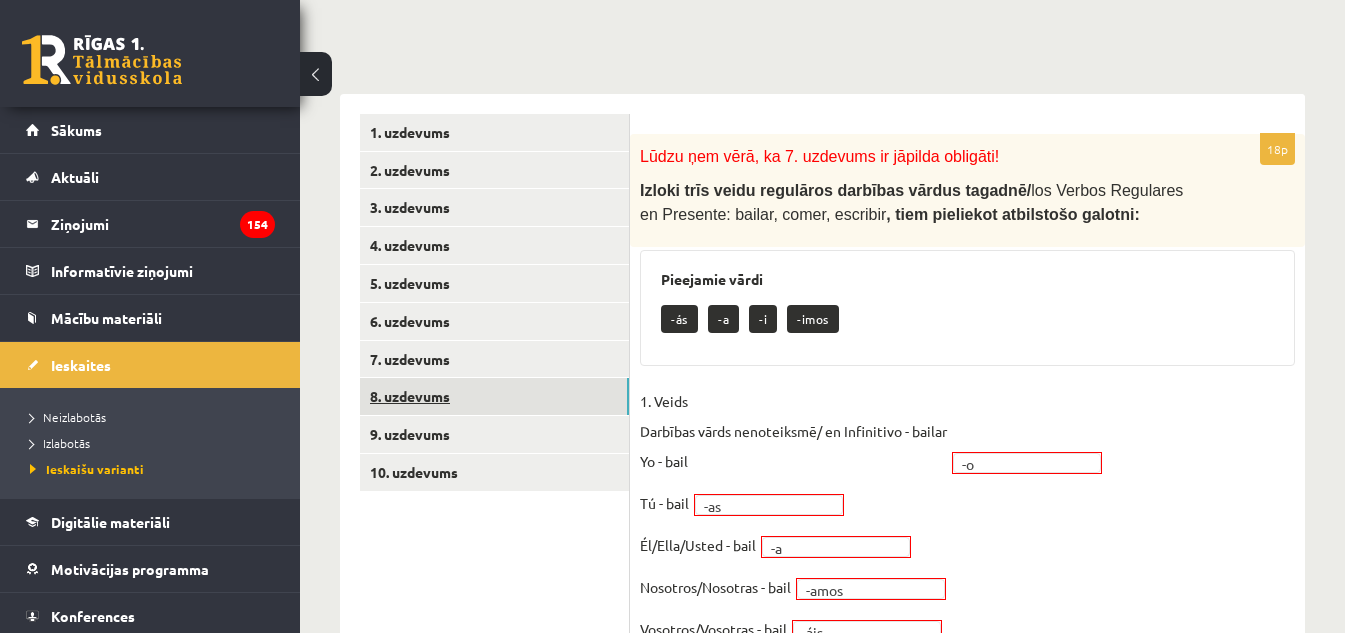 click on "8. uzdevums" at bounding box center (494, 396) 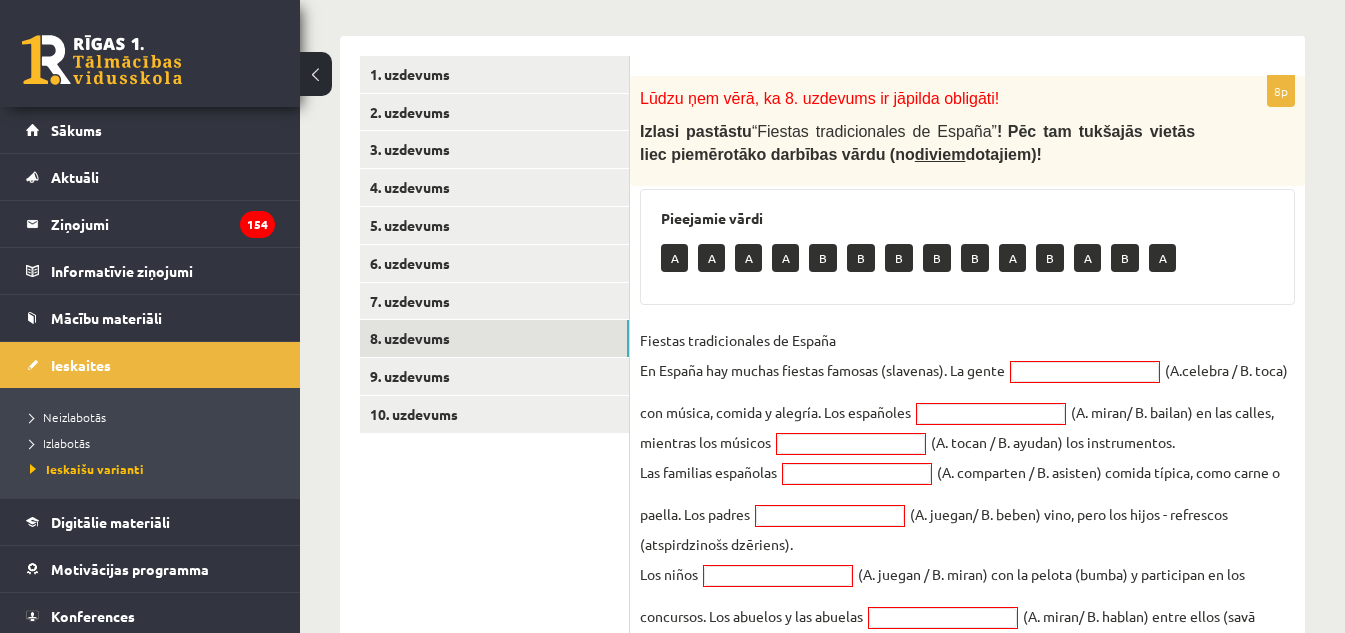 scroll, scrollTop: 483, scrollLeft: 0, axis: vertical 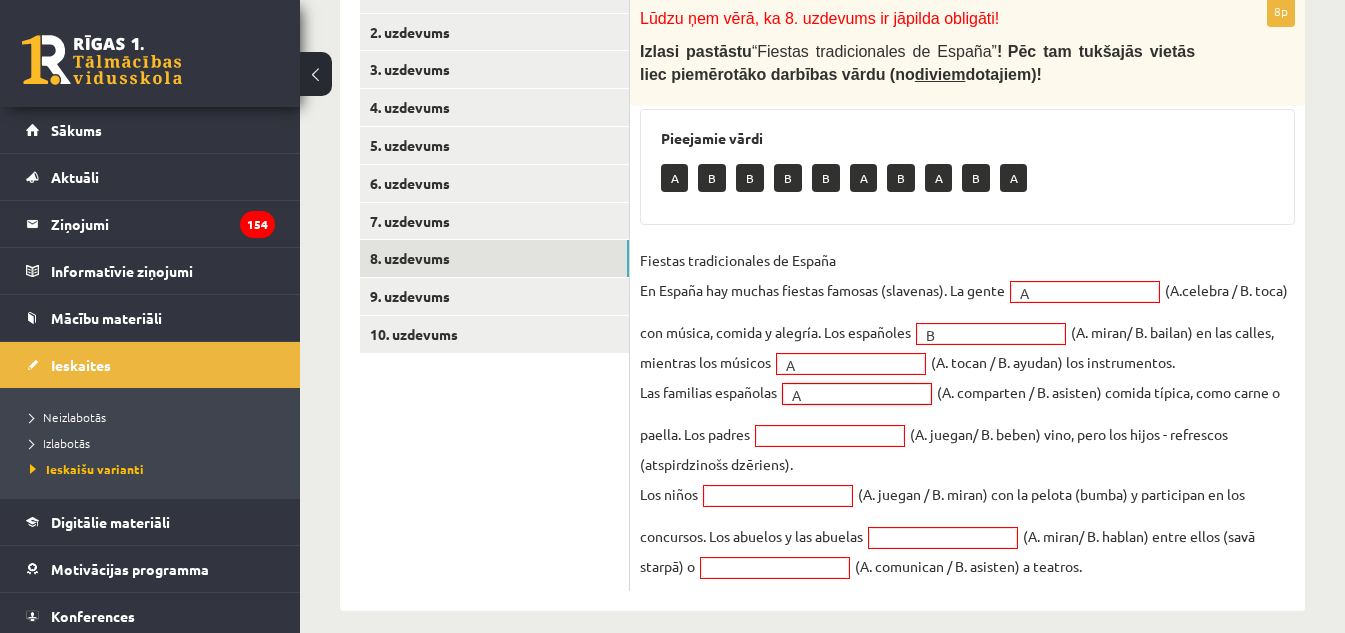 click at bounding box center [830, 436] 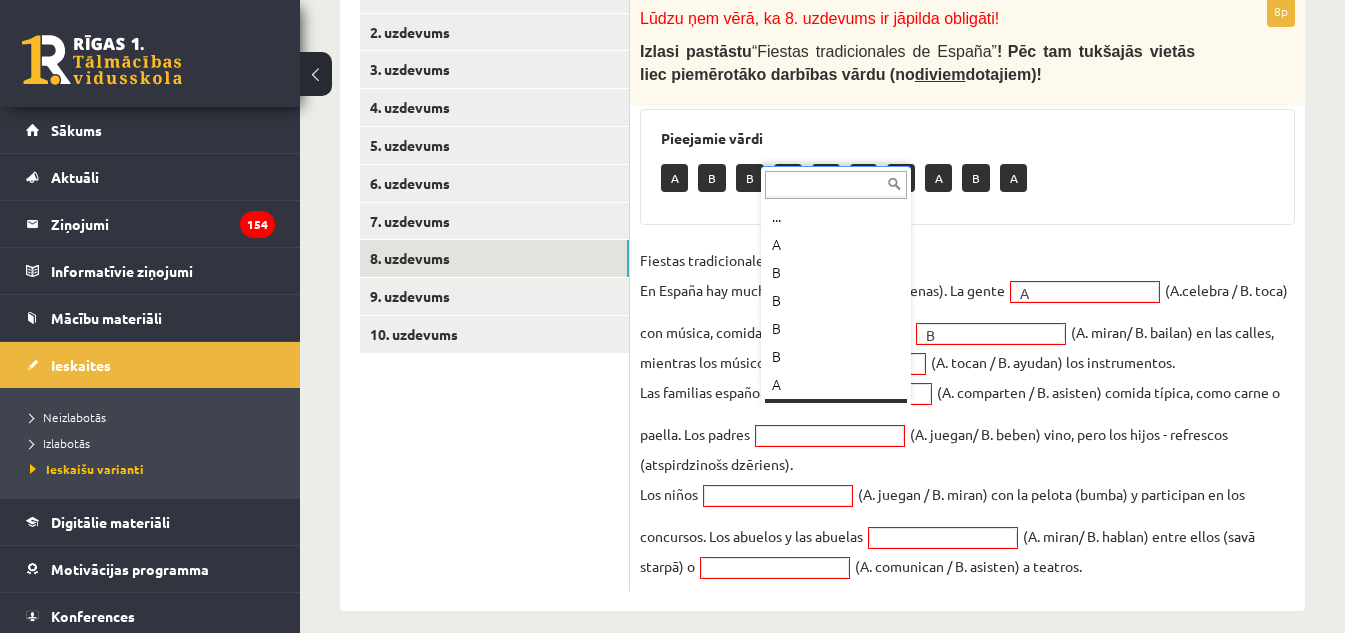 scroll, scrollTop: 24, scrollLeft: 0, axis: vertical 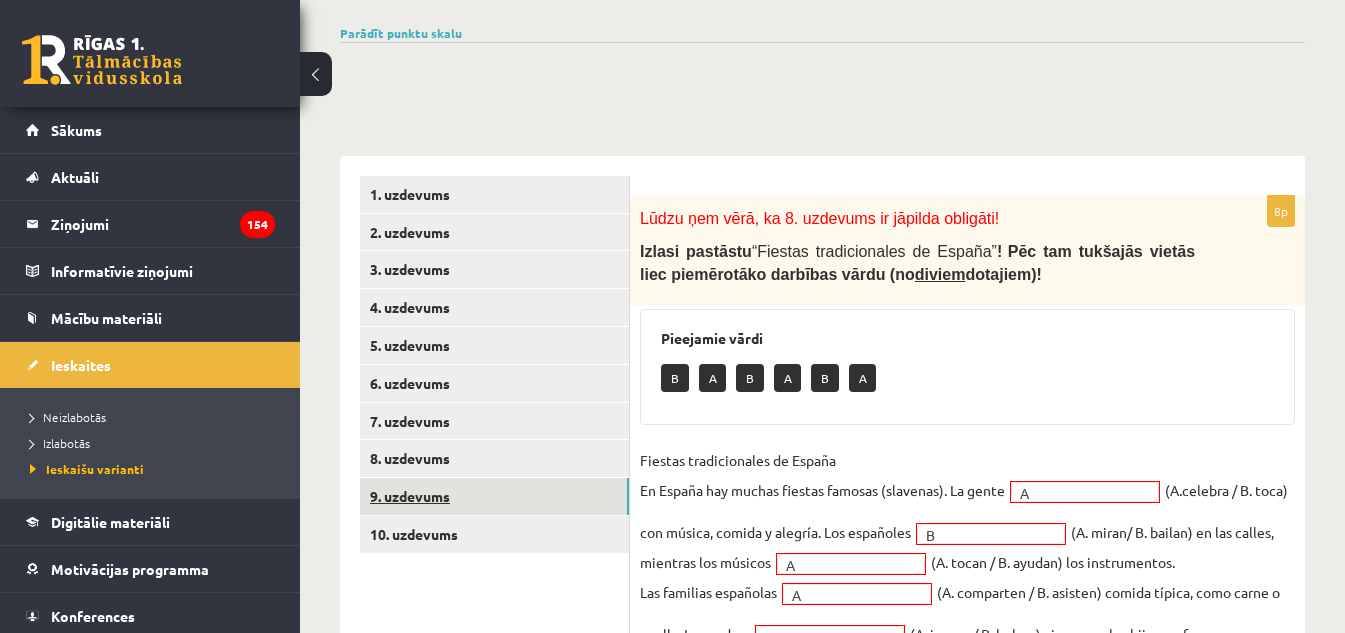 click on "9. uzdevums" at bounding box center [494, 496] 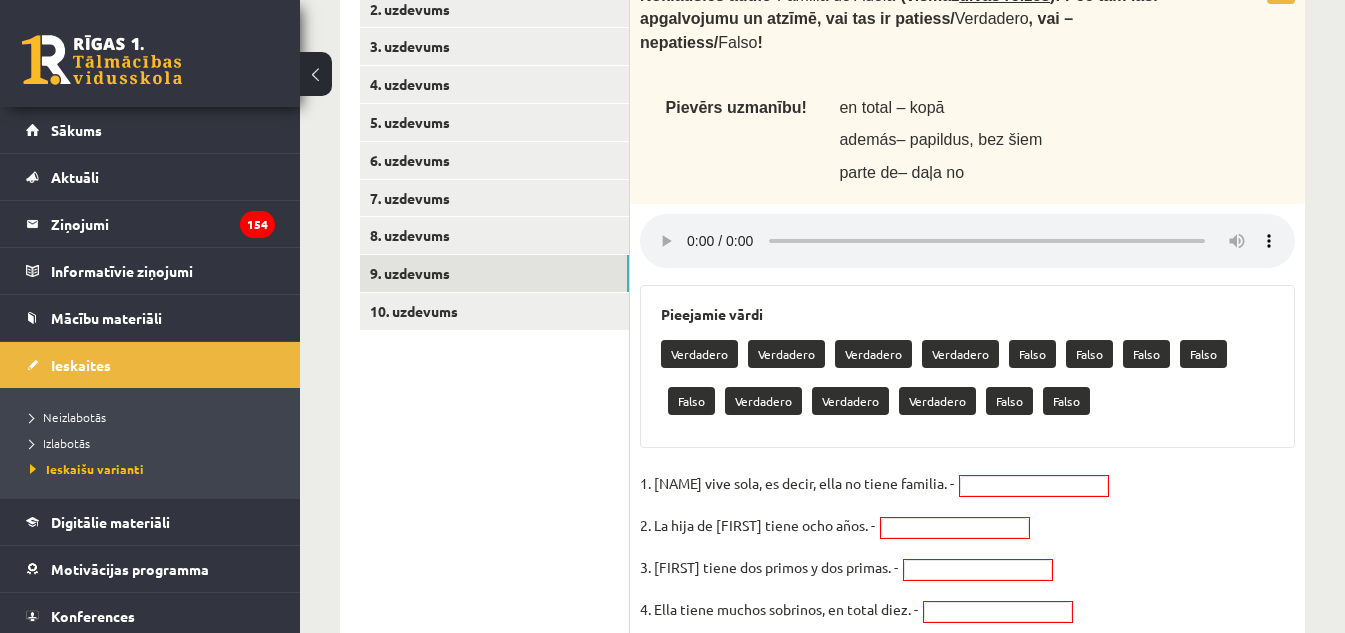 scroll, scrollTop: 606, scrollLeft: 0, axis: vertical 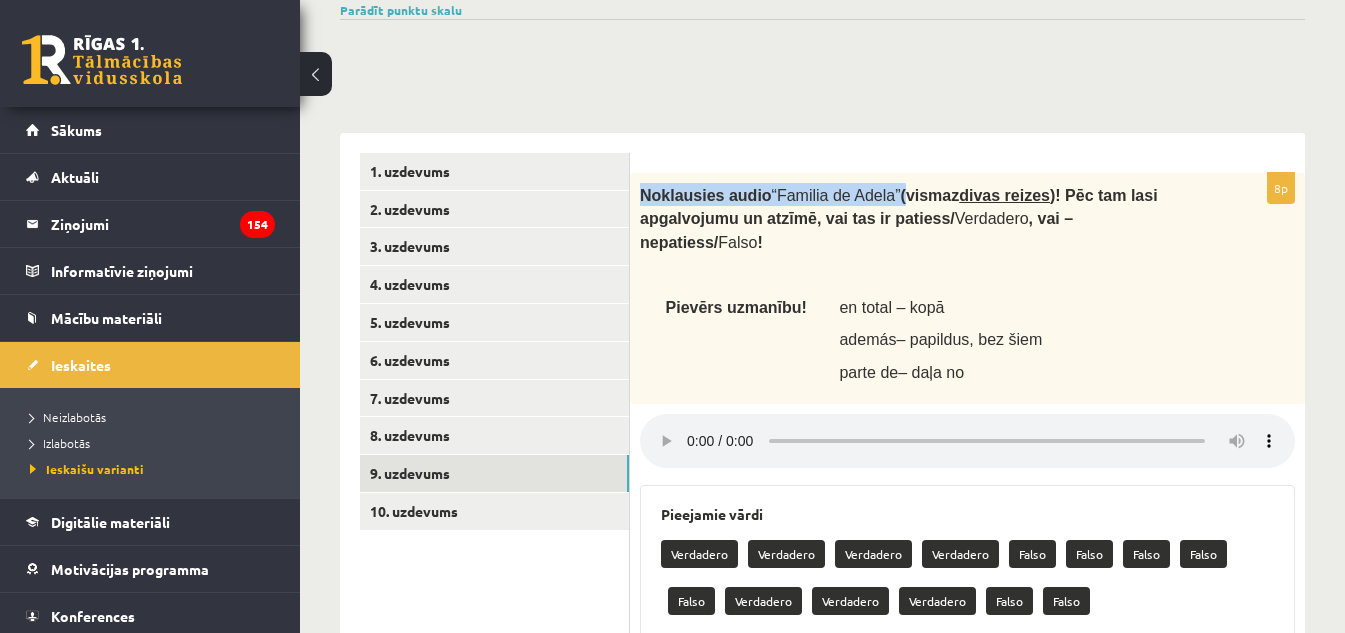 drag, startPoint x: 882, startPoint y: 172, endPoint x: 640, endPoint y: 174, distance: 242.00827 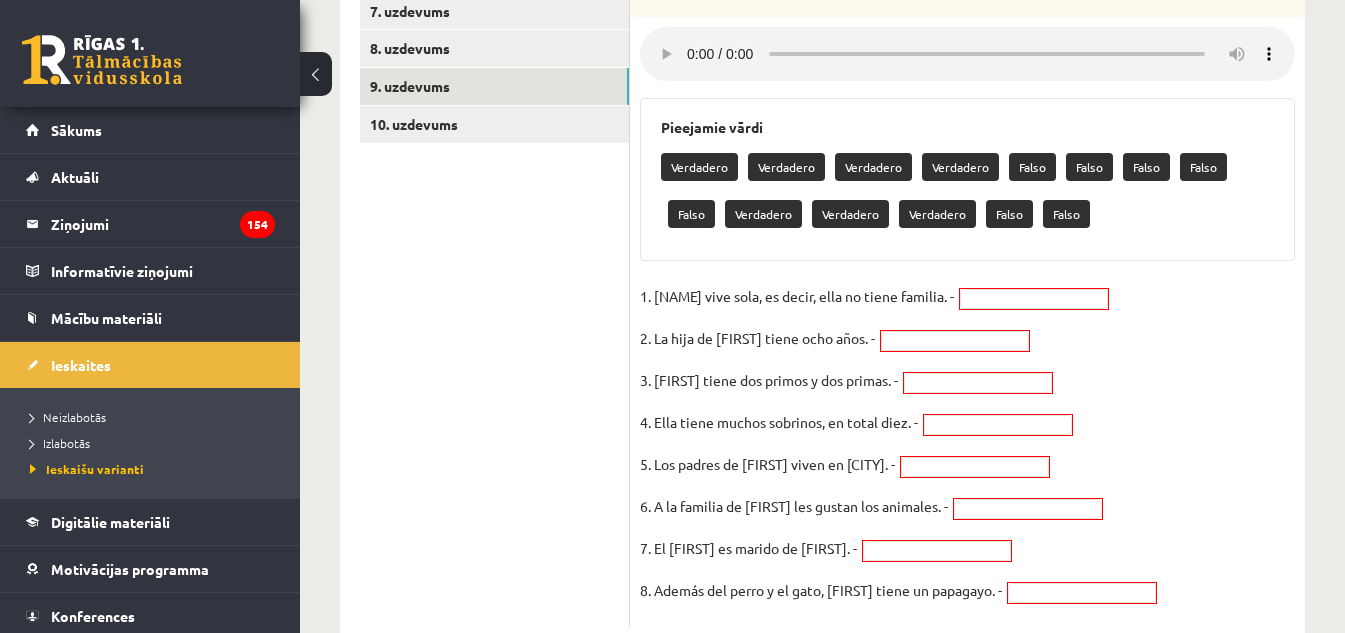 scroll, scrollTop: 906, scrollLeft: 0, axis: vertical 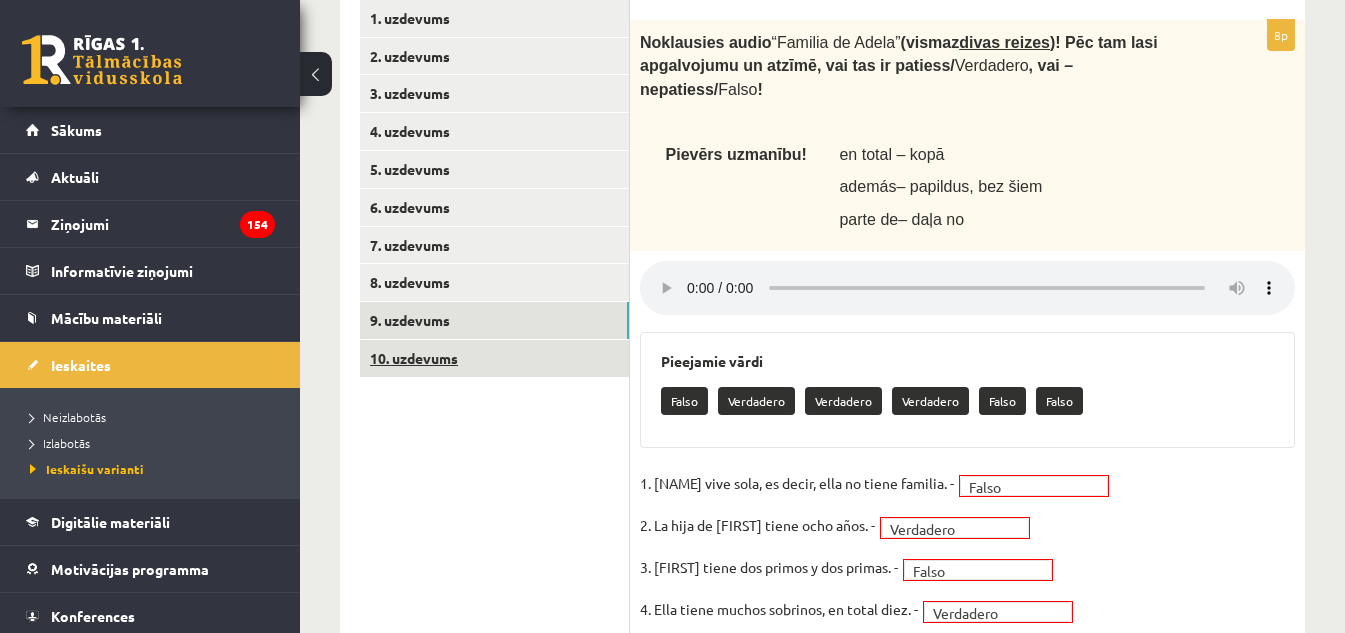 click on "10. uzdevums" at bounding box center [494, 358] 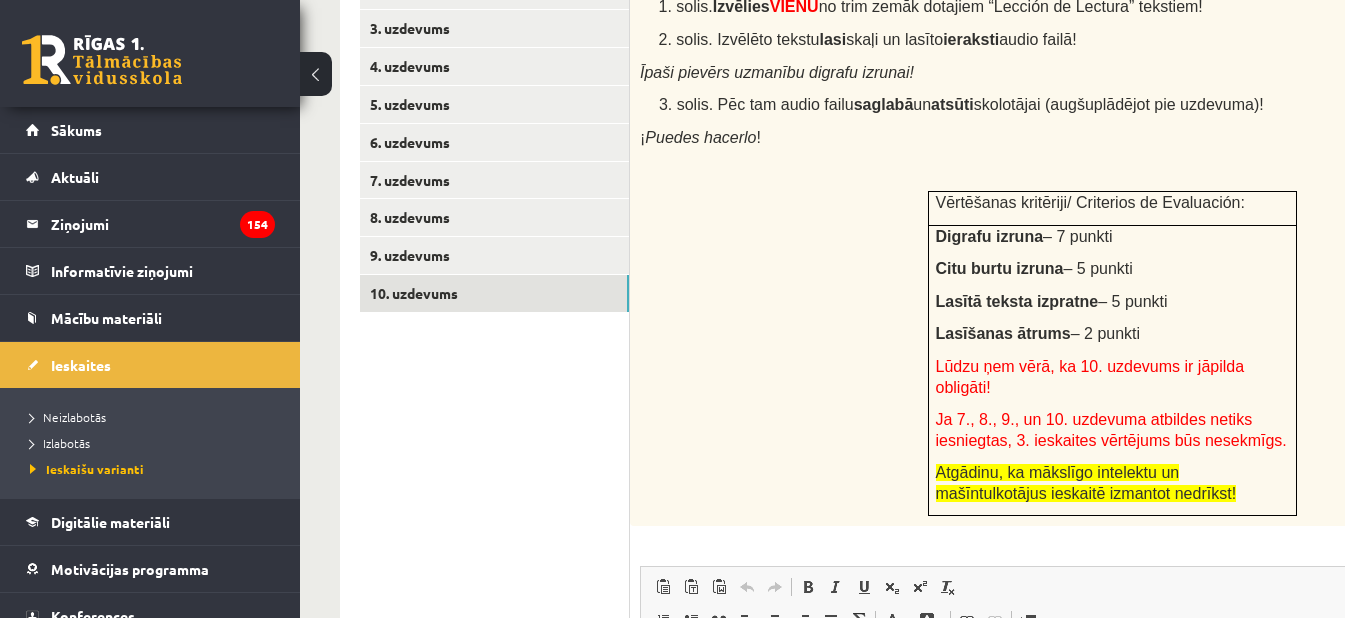 scroll, scrollTop: 687, scrollLeft: 0, axis: vertical 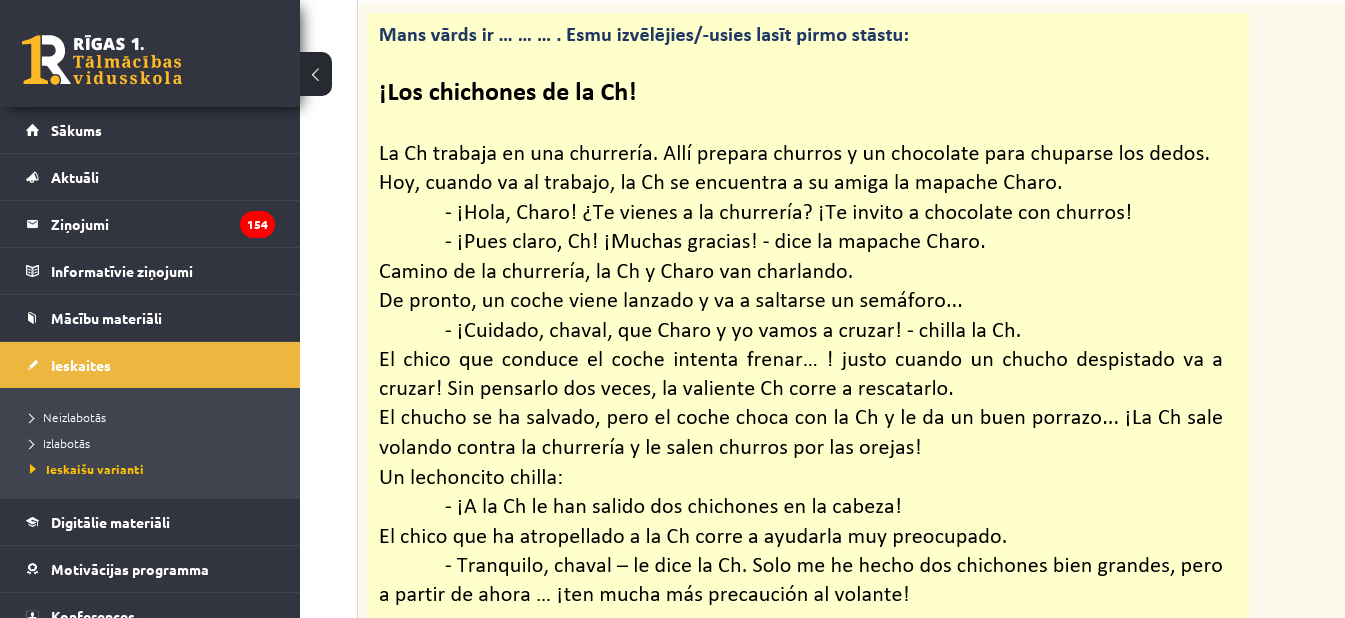 click at bounding box center (808, 342) 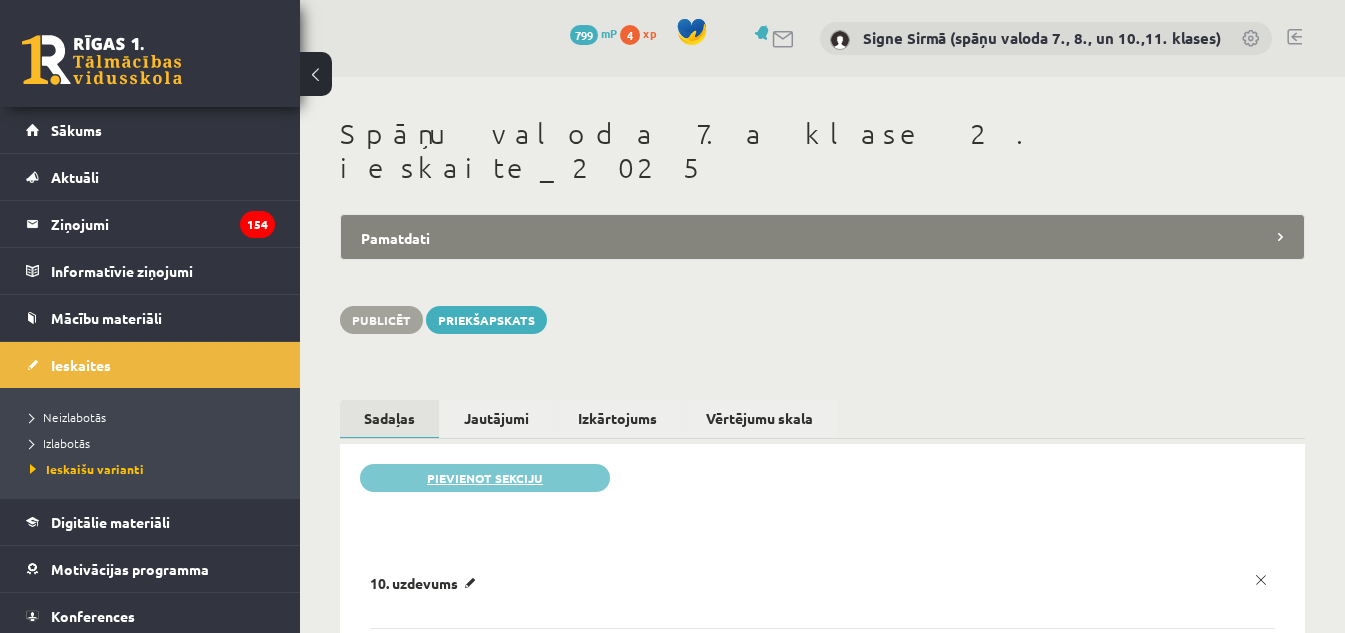 scroll, scrollTop: 0, scrollLeft: 0, axis: both 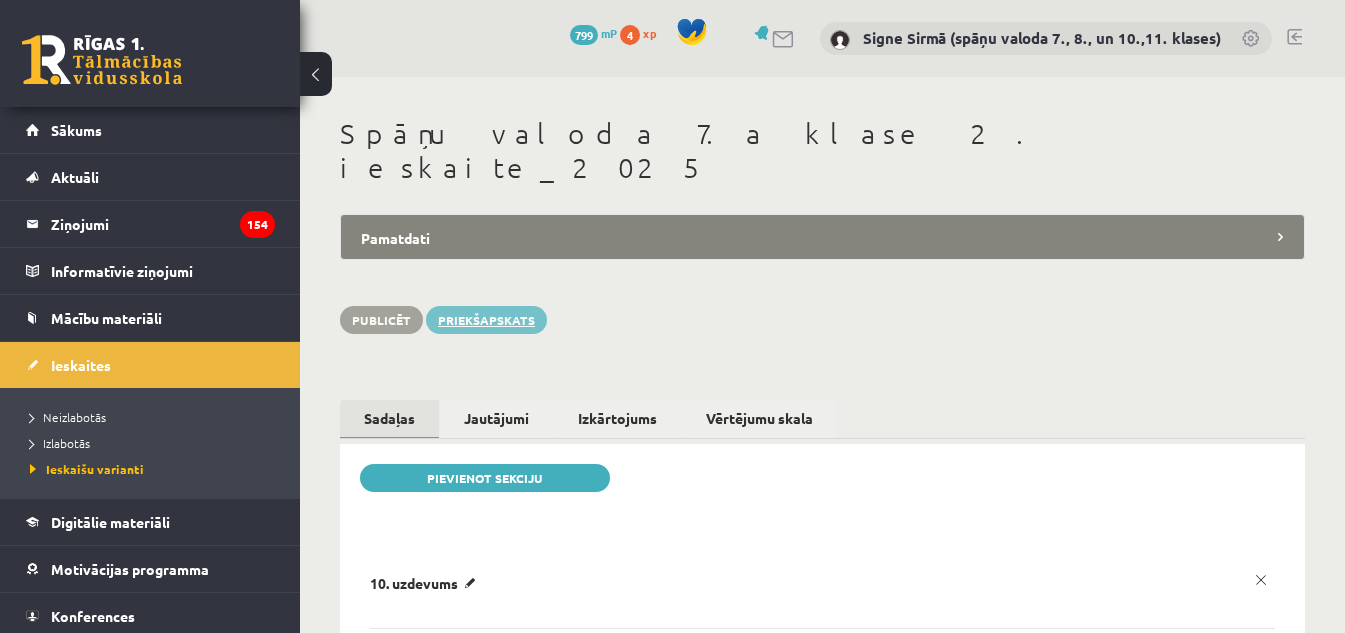 click on "Priekšapskats" at bounding box center [486, 320] 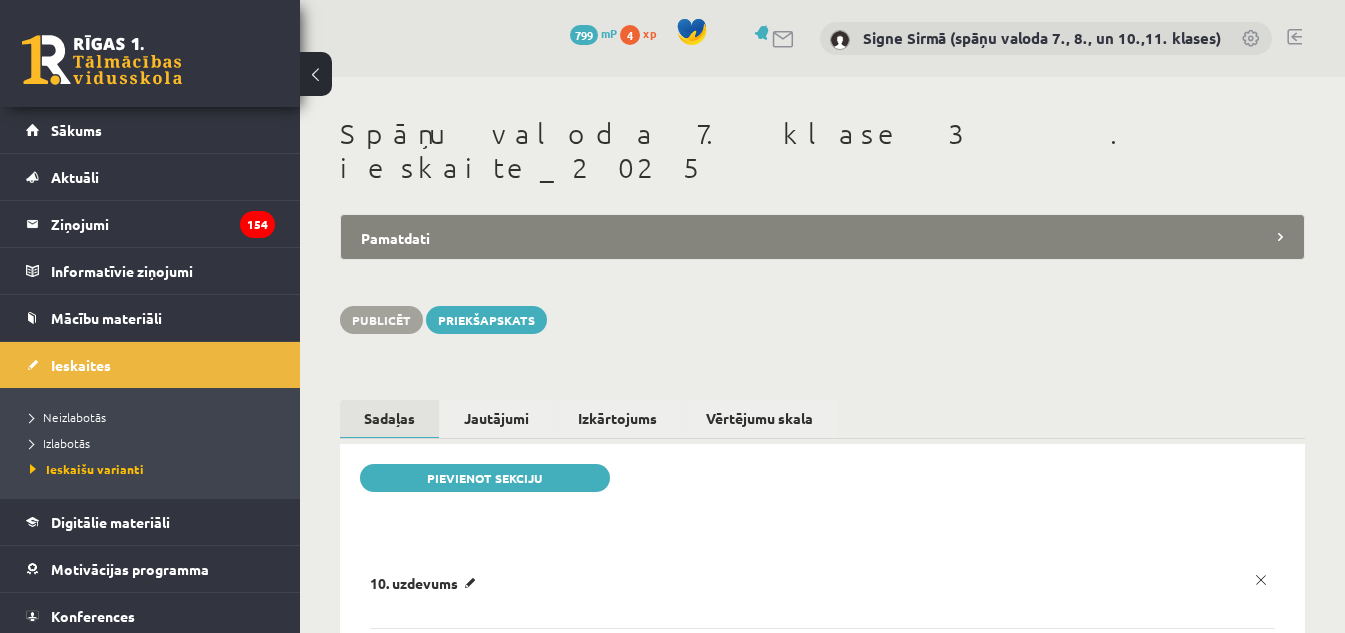 scroll, scrollTop: 0, scrollLeft: 0, axis: both 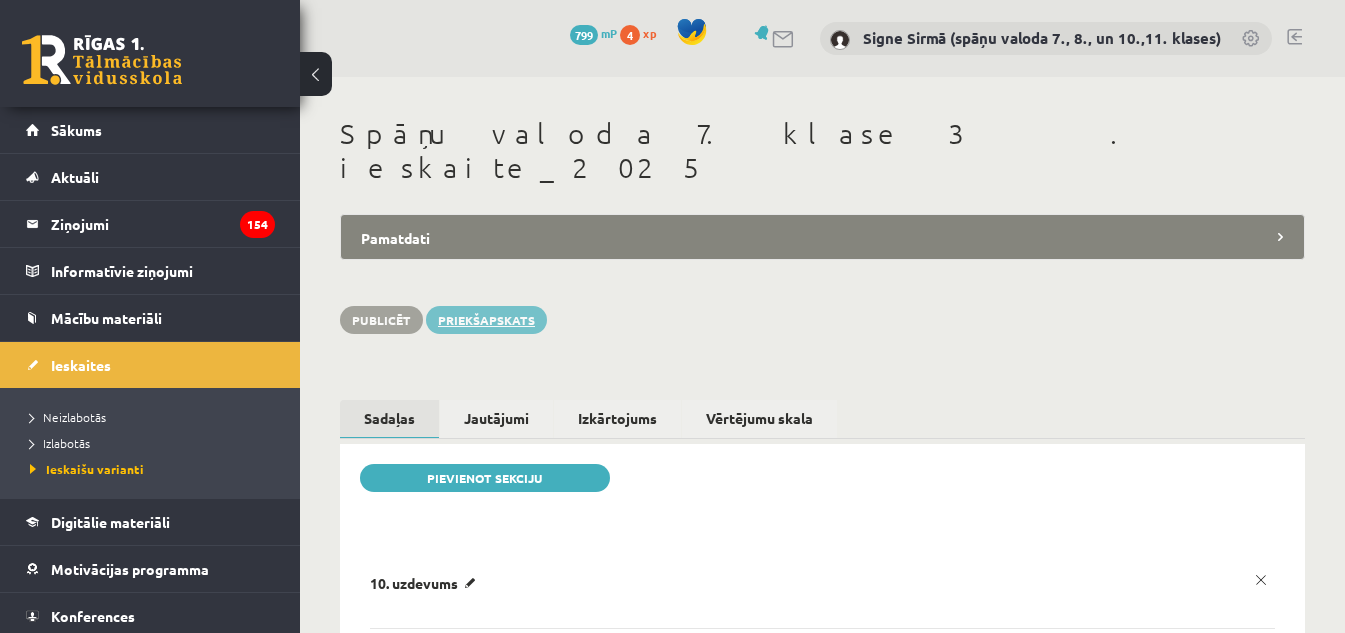 click on "Priekšapskats" at bounding box center (486, 320) 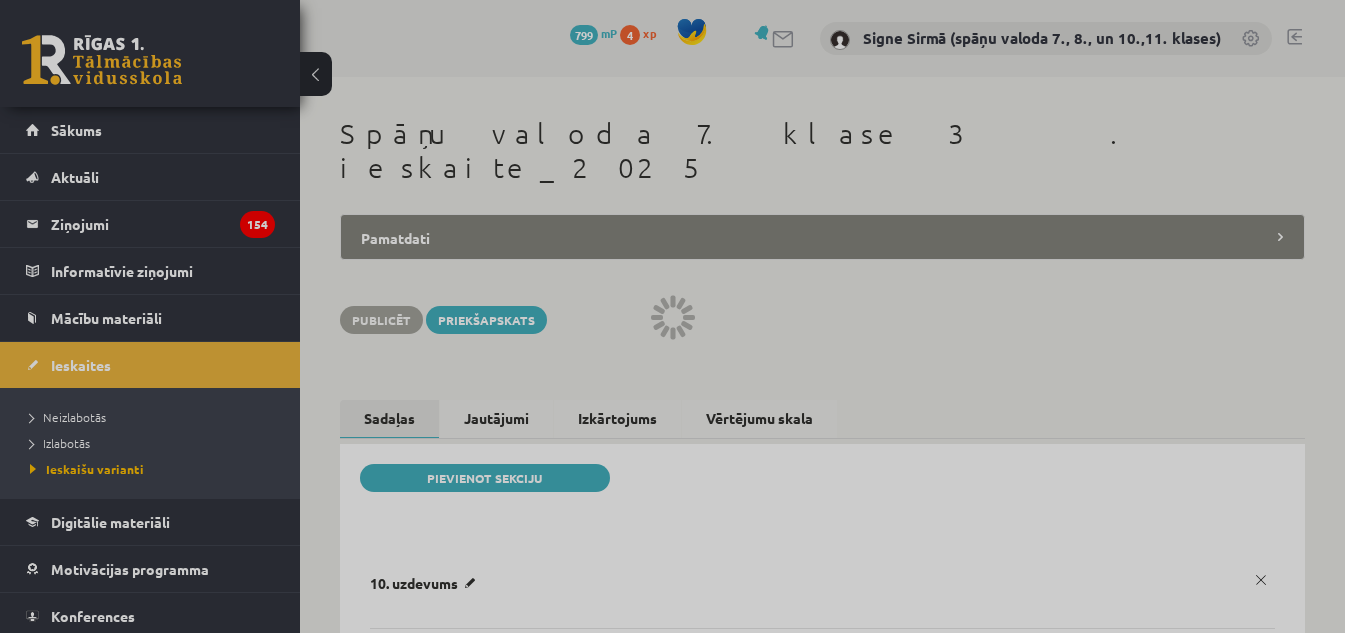 scroll, scrollTop: 0, scrollLeft: 0, axis: both 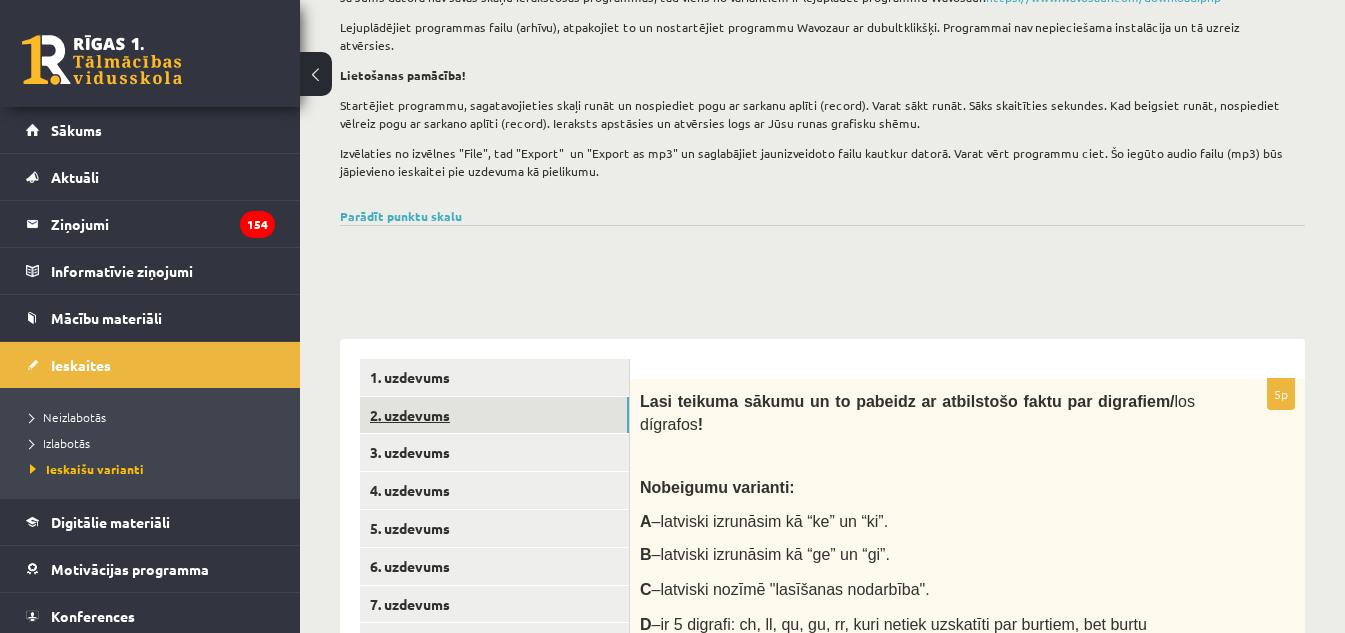 click on "2. uzdevums" at bounding box center [494, 415] 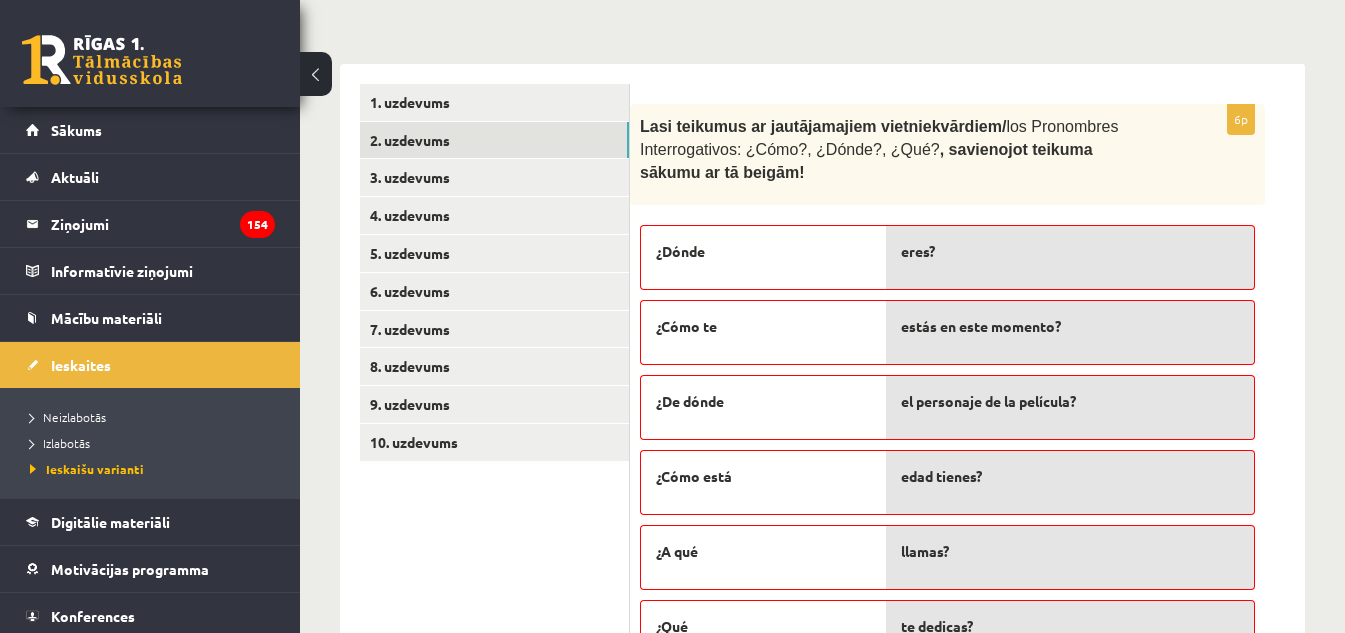 scroll, scrollTop: 459, scrollLeft: 0, axis: vertical 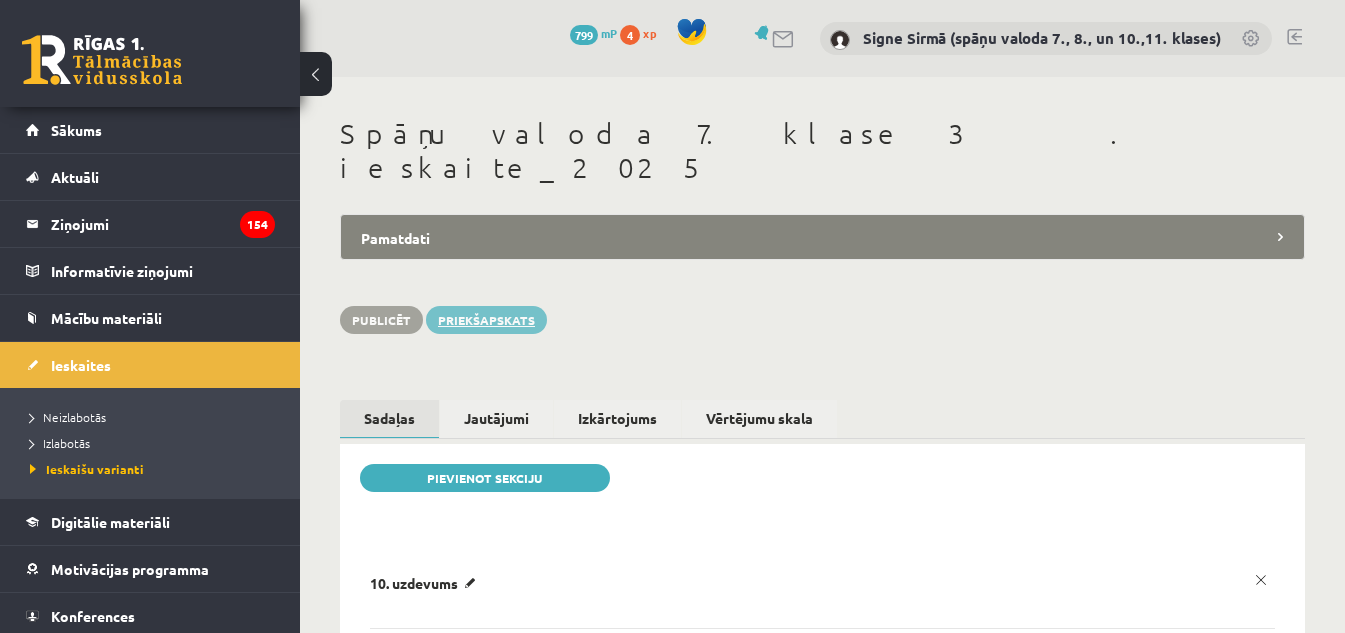 click on "Priekšapskats" at bounding box center [486, 320] 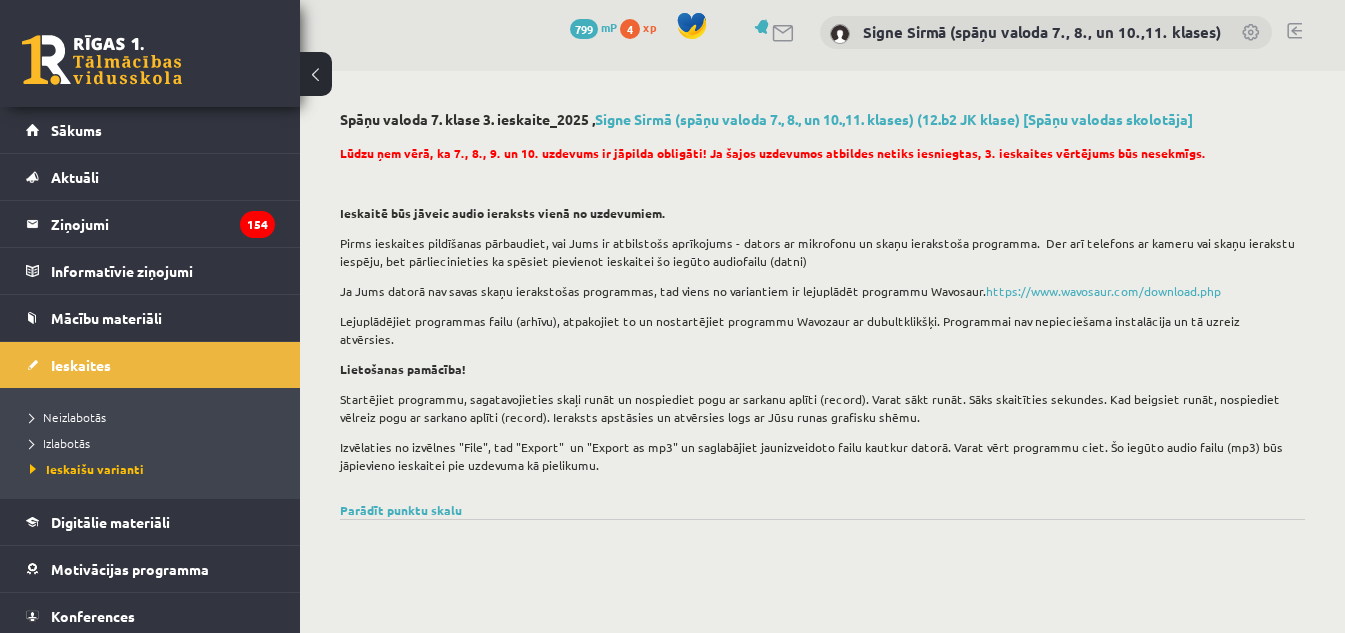 scroll, scrollTop: 200, scrollLeft: 0, axis: vertical 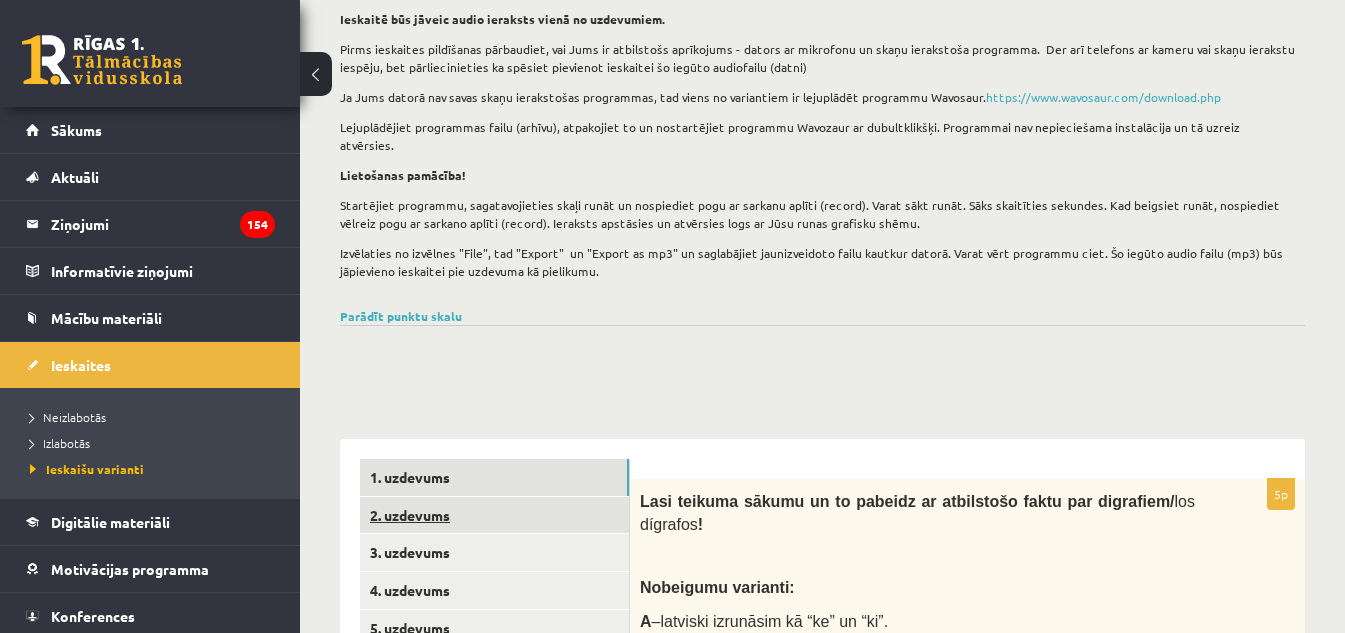 click on "2. uzdevums" at bounding box center [494, 515] 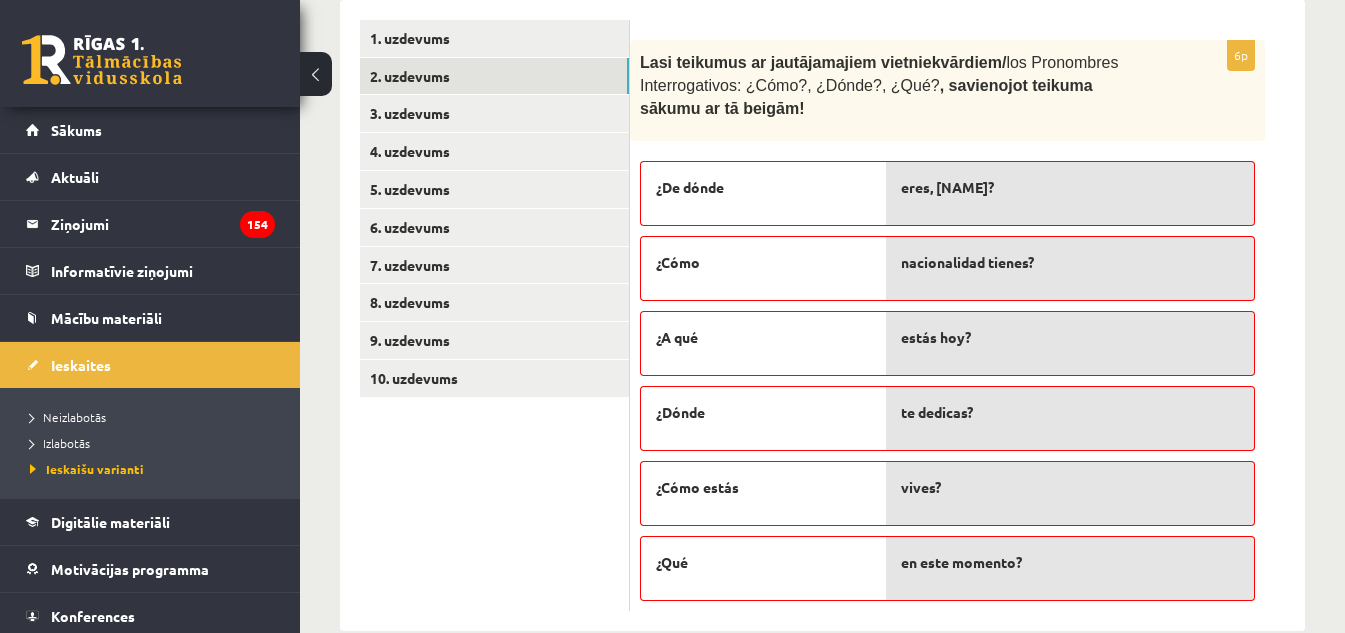 scroll, scrollTop: 659, scrollLeft: 0, axis: vertical 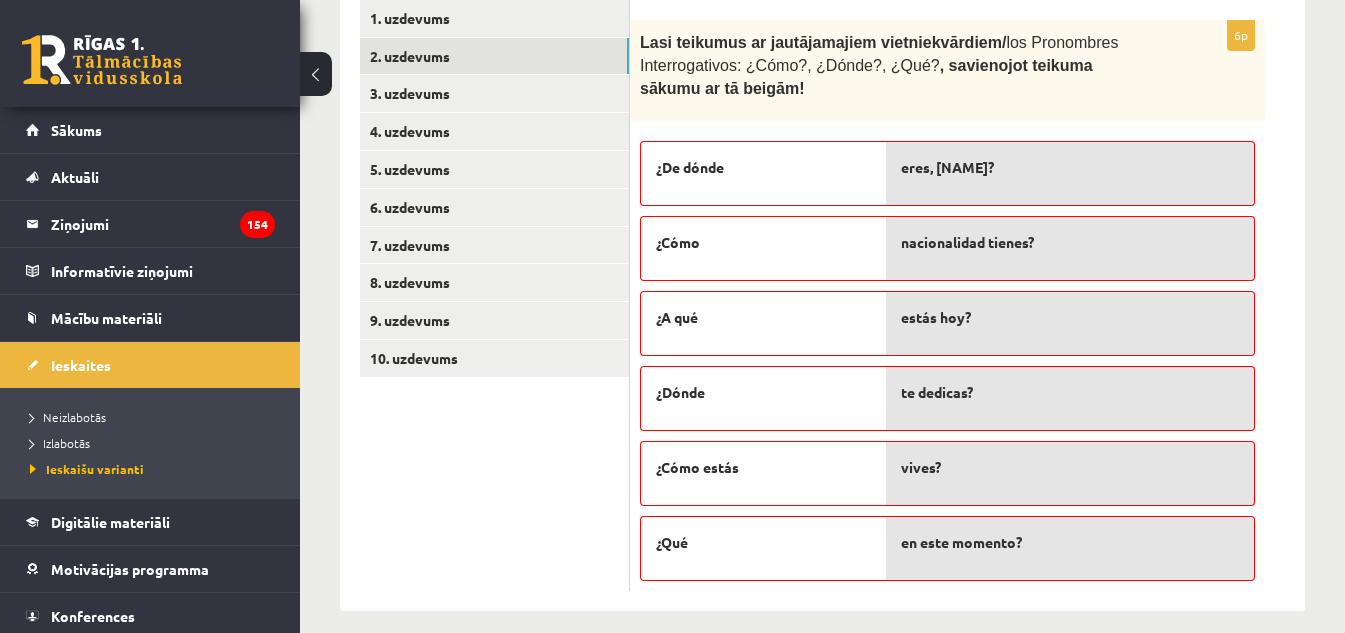 type 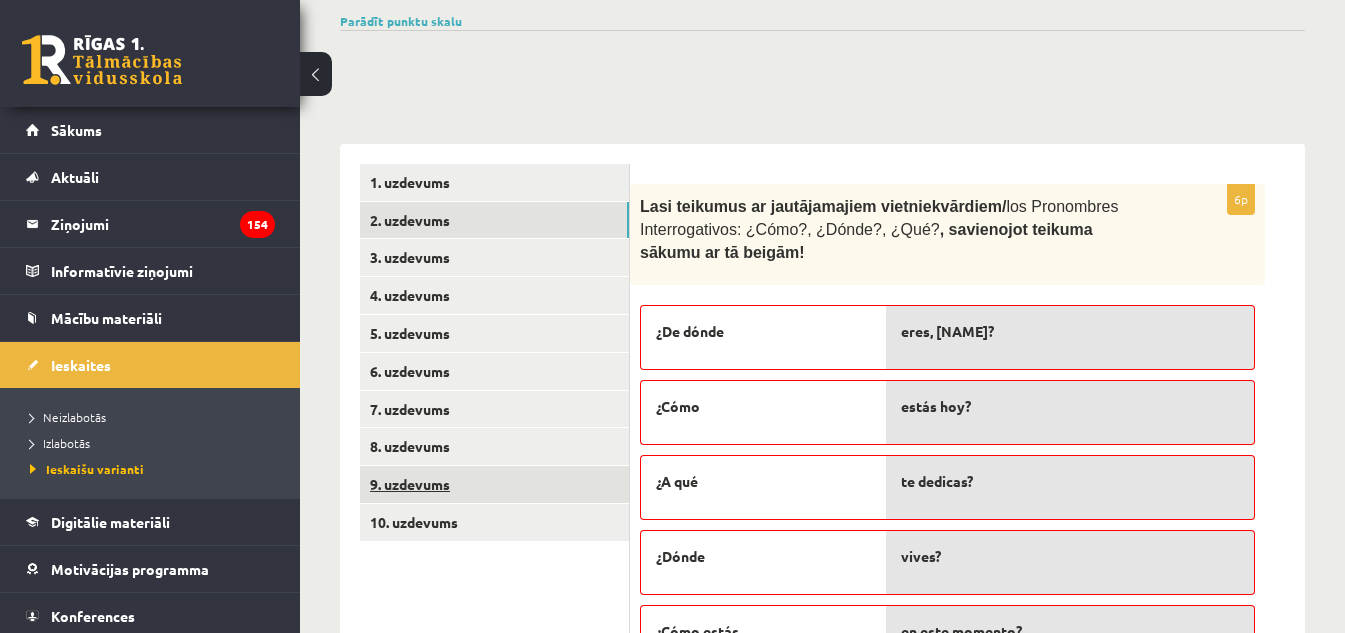 scroll, scrollTop: 459, scrollLeft: 0, axis: vertical 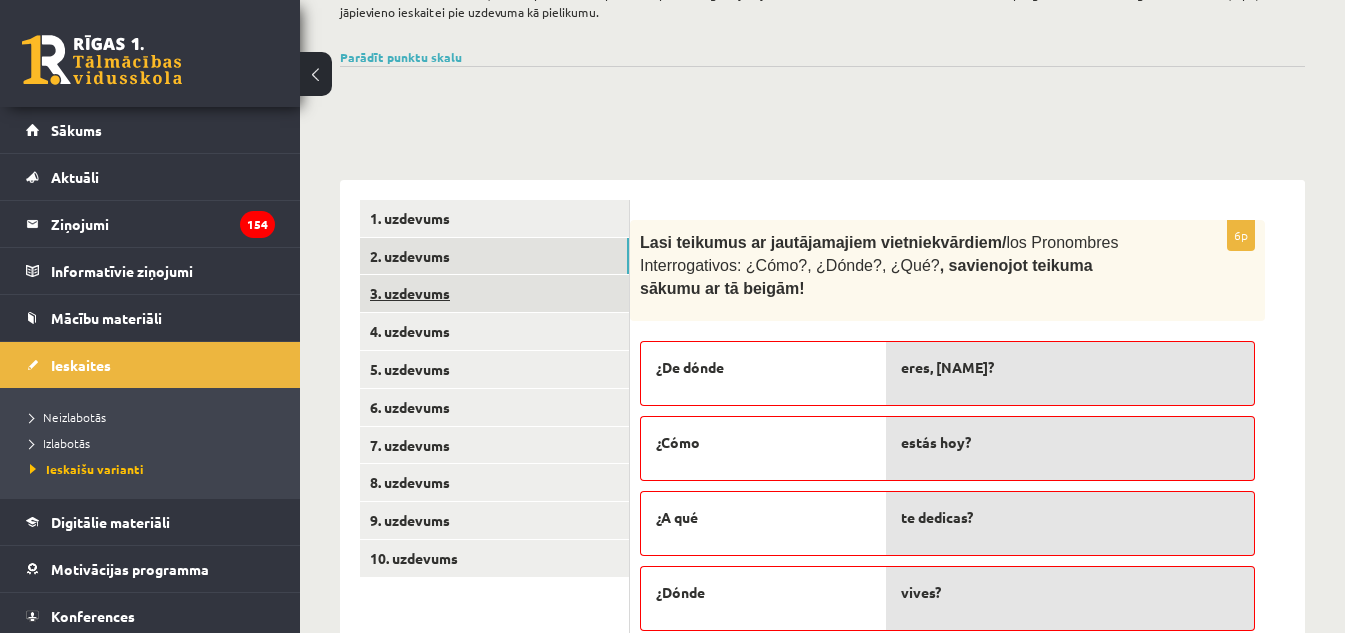 click on "3. uzdevums" at bounding box center (494, 293) 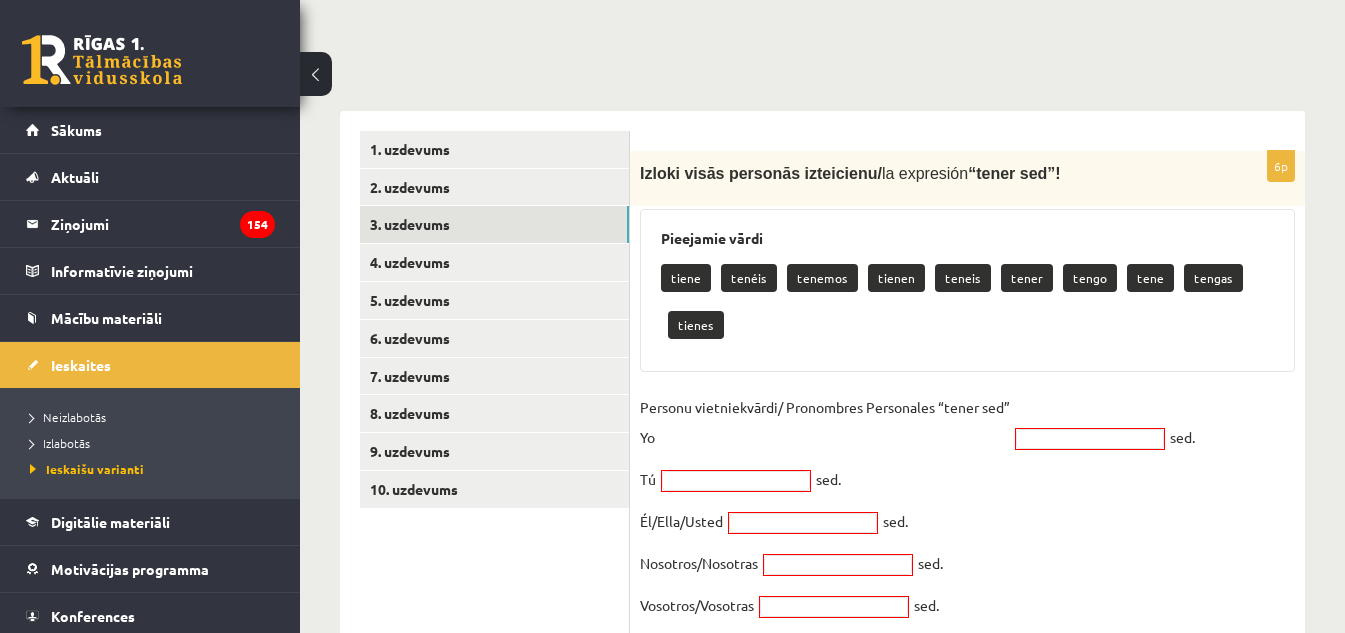 scroll, scrollTop: 559, scrollLeft: 0, axis: vertical 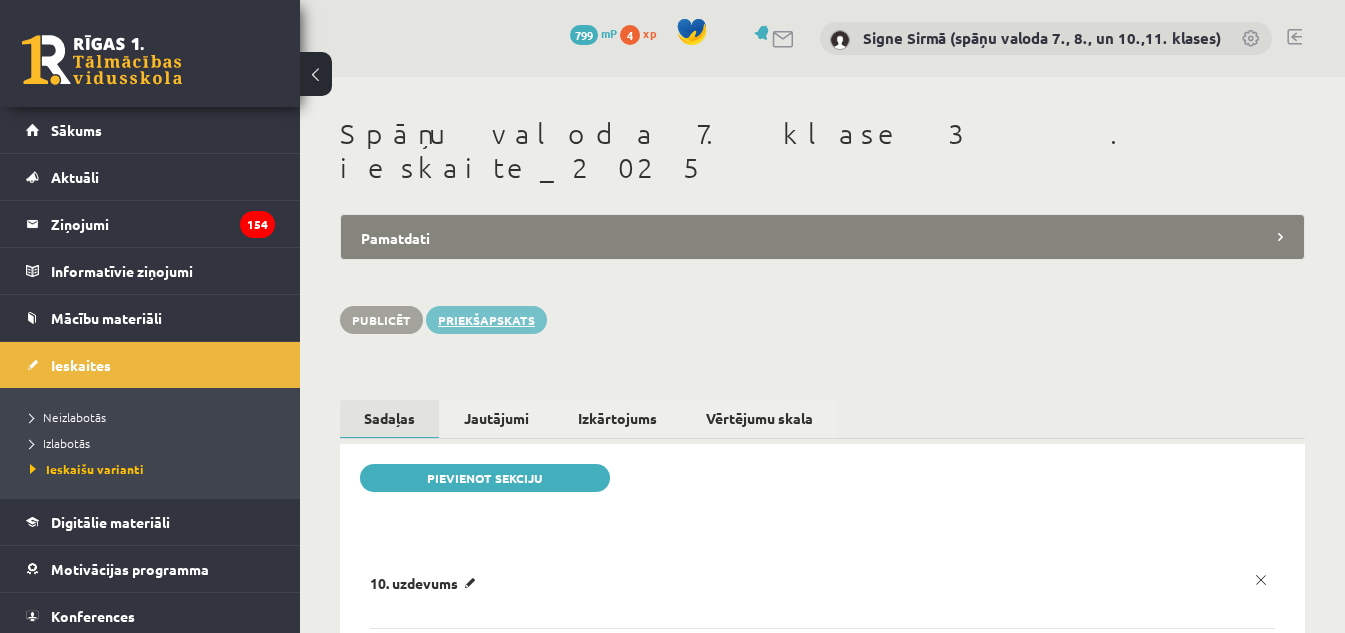 click on "Priekšapskats" at bounding box center (486, 320) 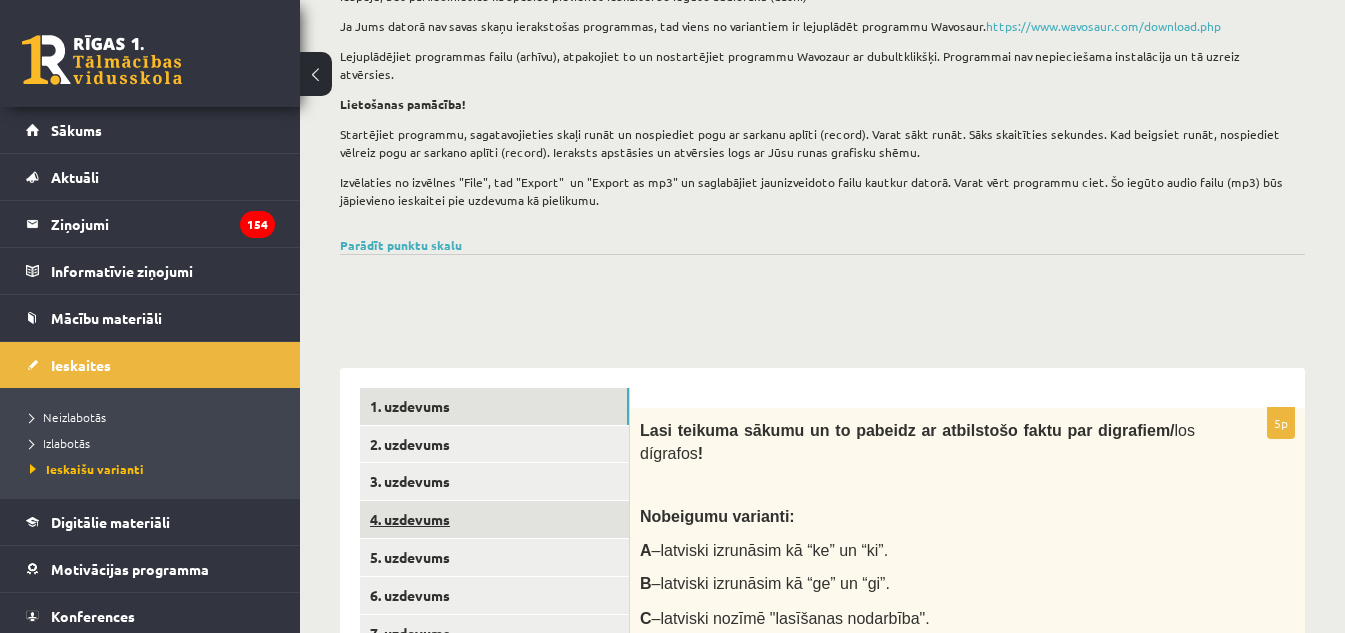 scroll, scrollTop: 300, scrollLeft: 0, axis: vertical 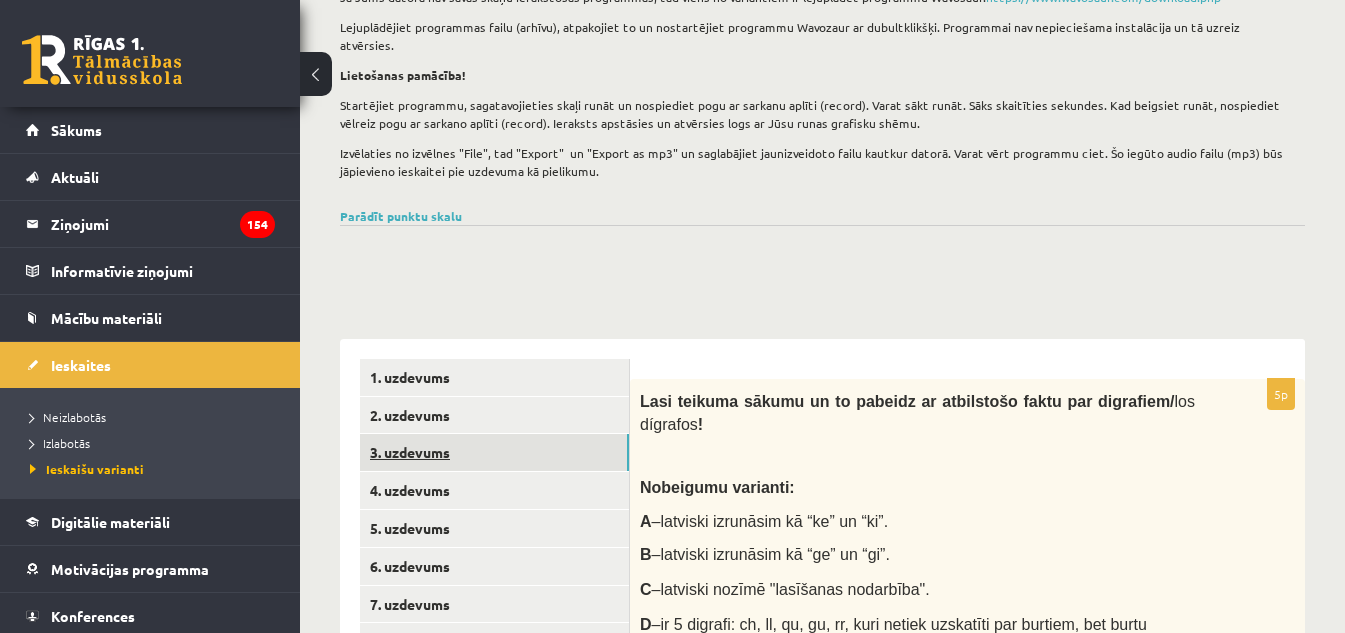 click on "3. uzdevums" at bounding box center (494, 452) 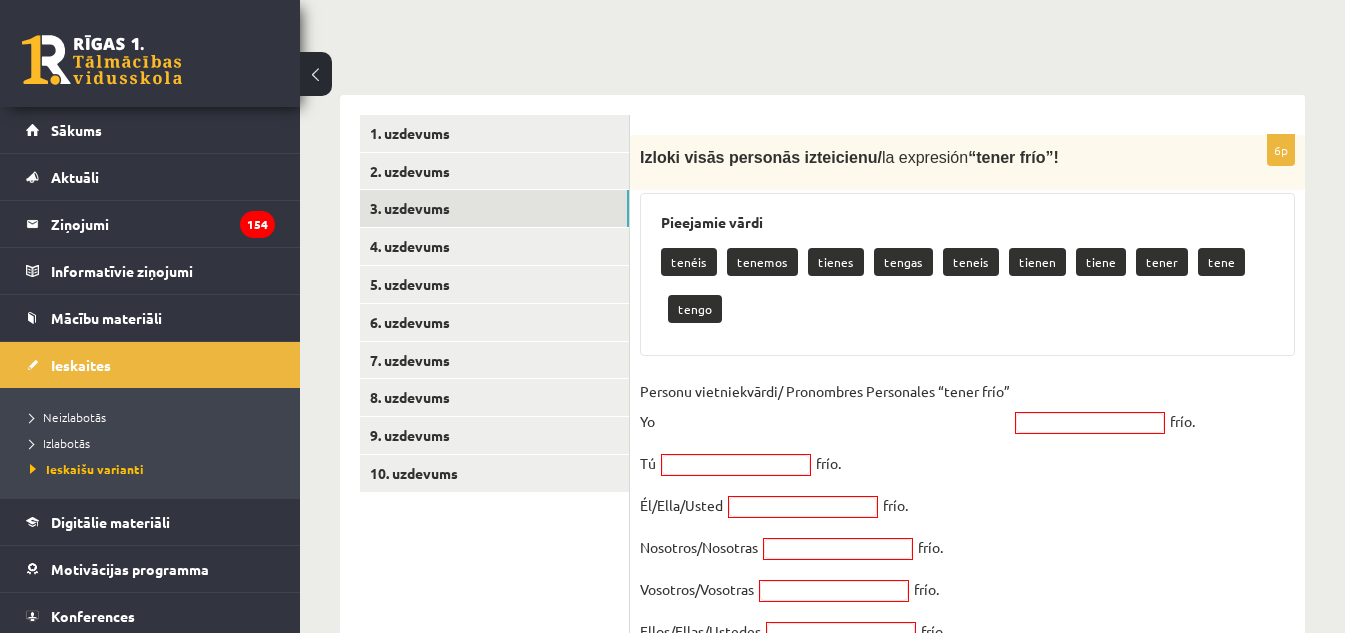 scroll, scrollTop: 600, scrollLeft: 0, axis: vertical 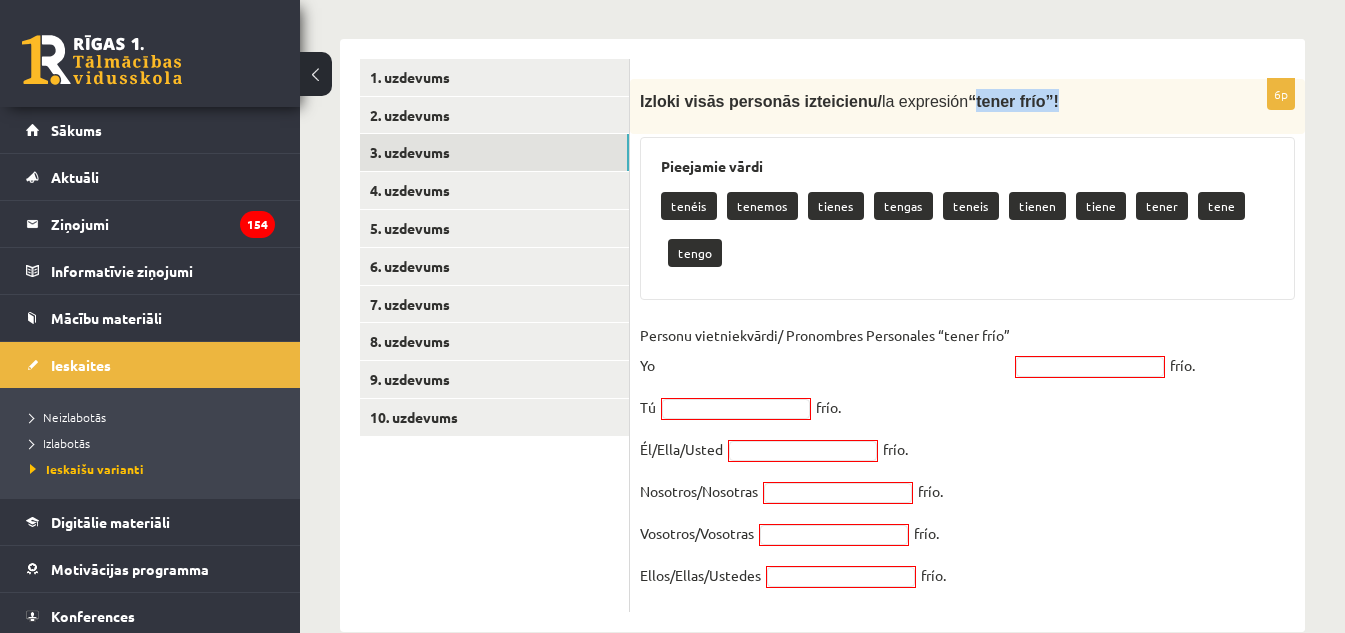 drag, startPoint x: 1009, startPoint y: 84, endPoint x: 936, endPoint y: 81, distance: 73.061615 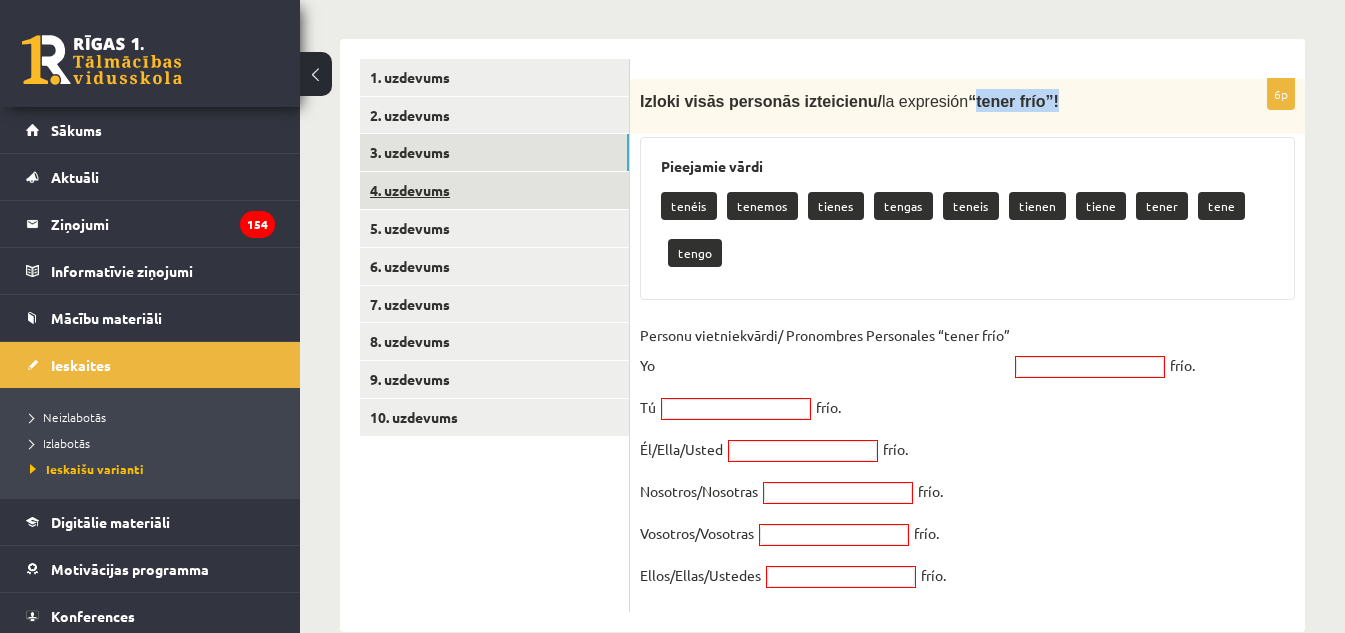 click on "4. uzdevums" at bounding box center (494, 190) 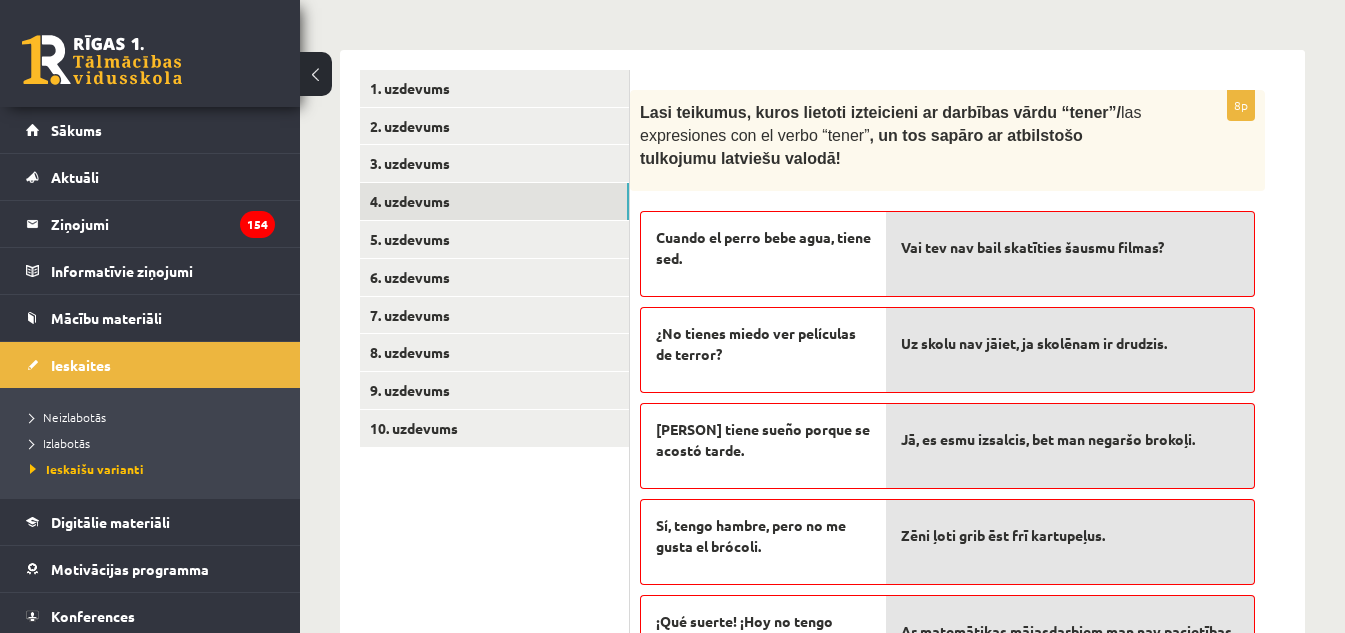 scroll, scrollTop: 577, scrollLeft: 0, axis: vertical 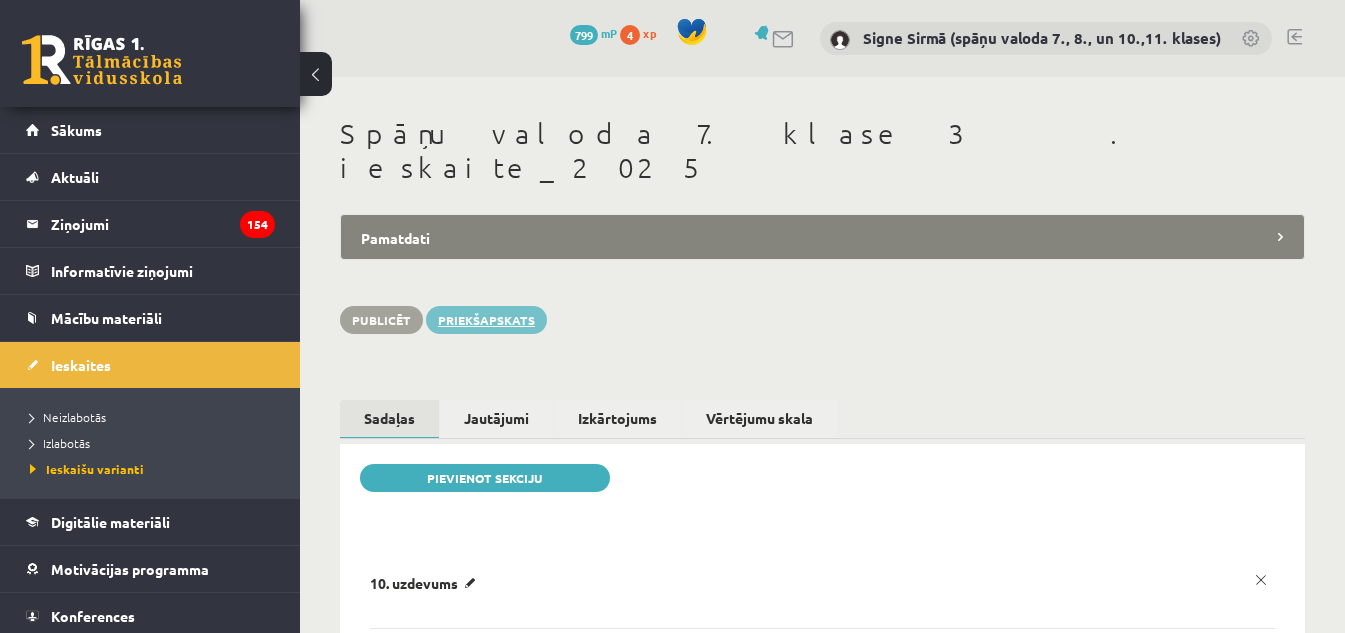 click on "Priekšapskats" at bounding box center (486, 320) 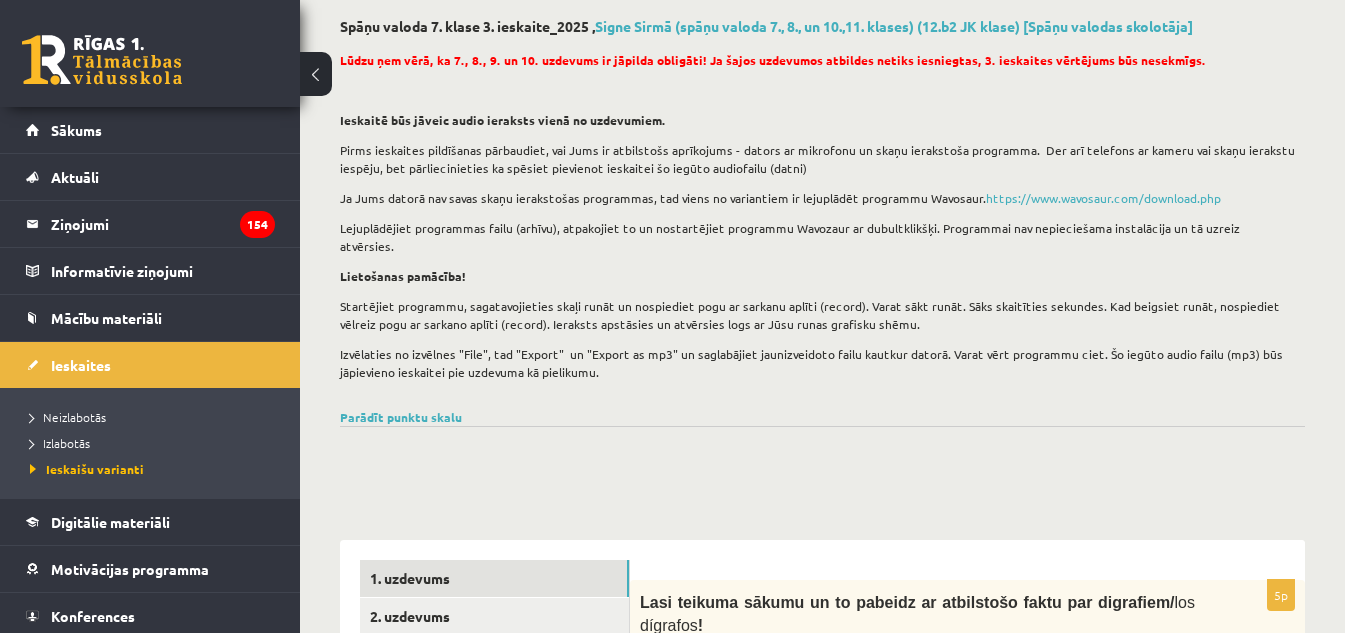 scroll, scrollTop: 300, scrollLeft: 0, axis: vertical 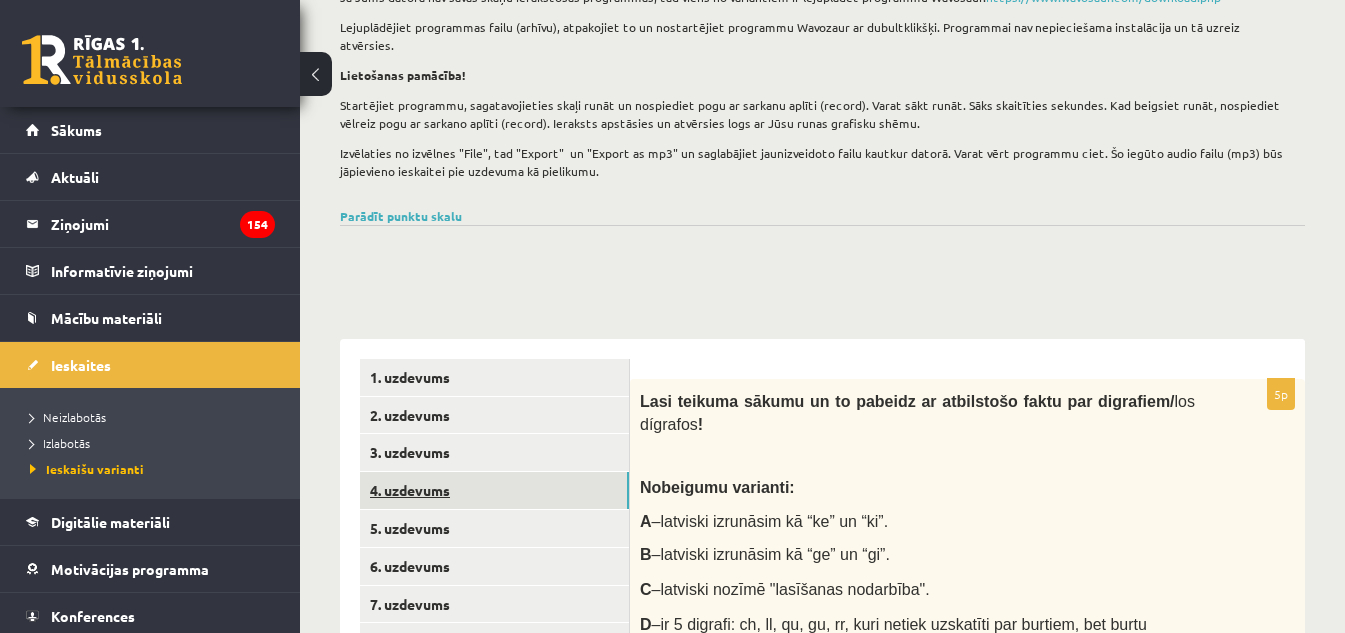 click on "4. uzdevums" at bounding box center [494, 490] 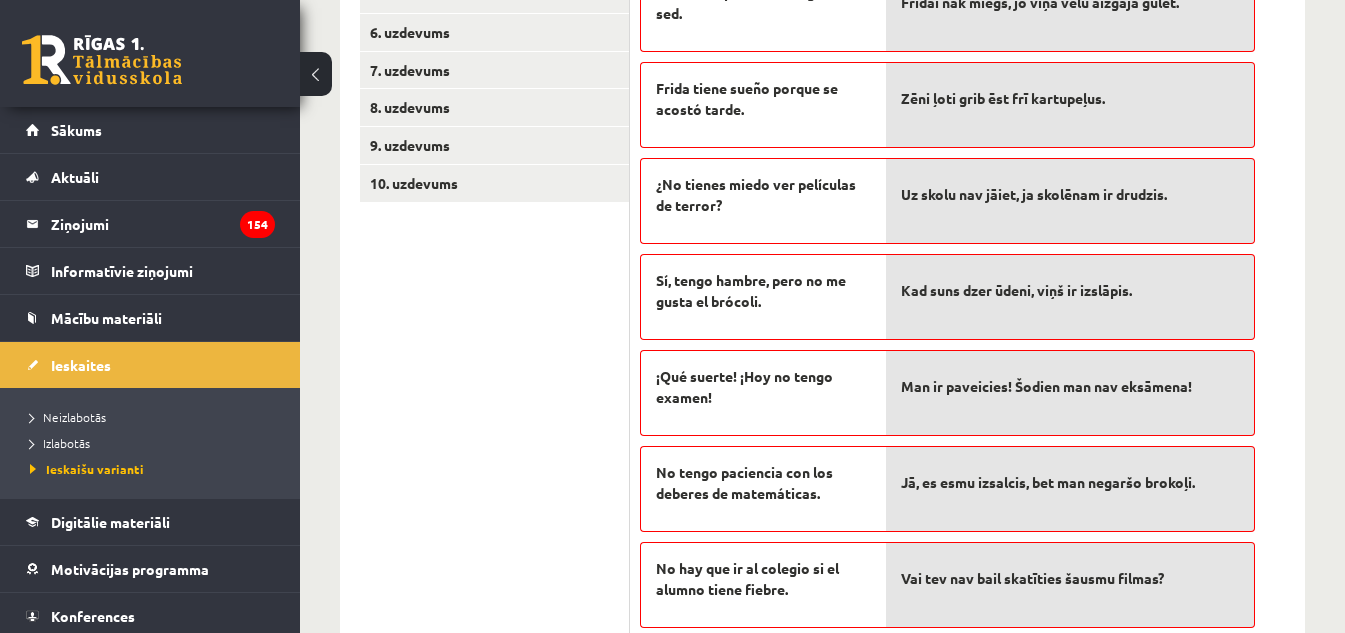 scroll, scrollTop: 577, scrollLeft: 0, axis: vertical 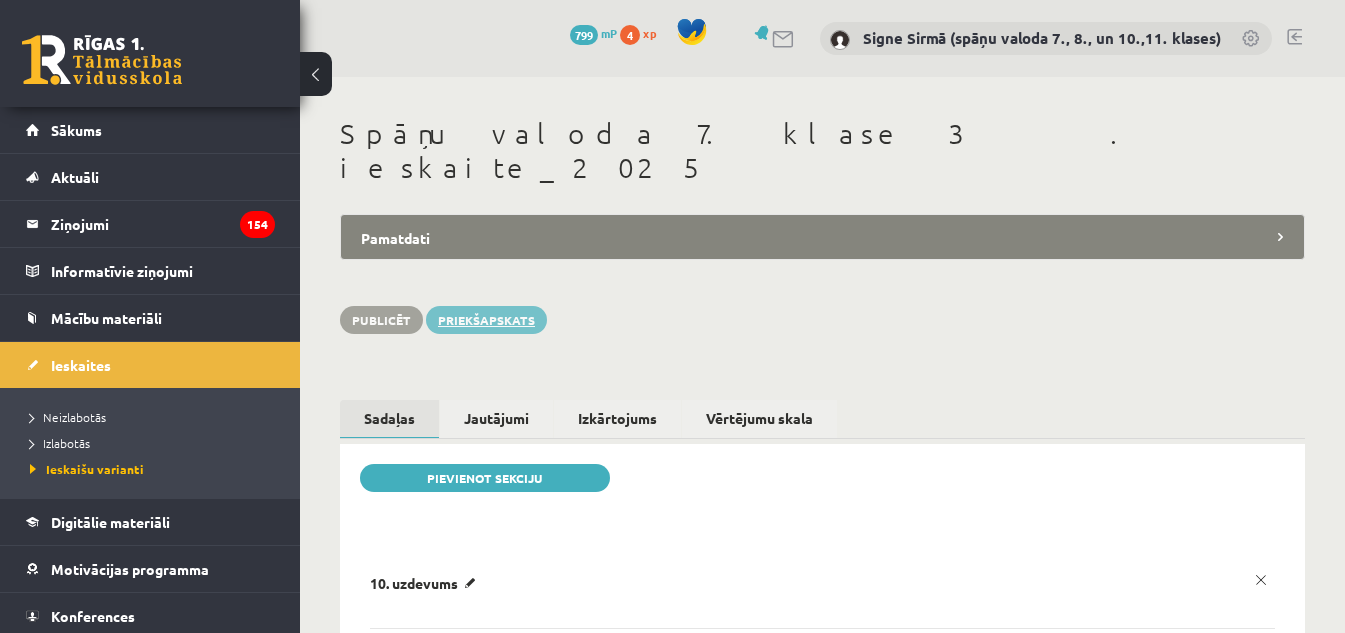 click on "Priekšapskats" at bounding box center (486, 320) 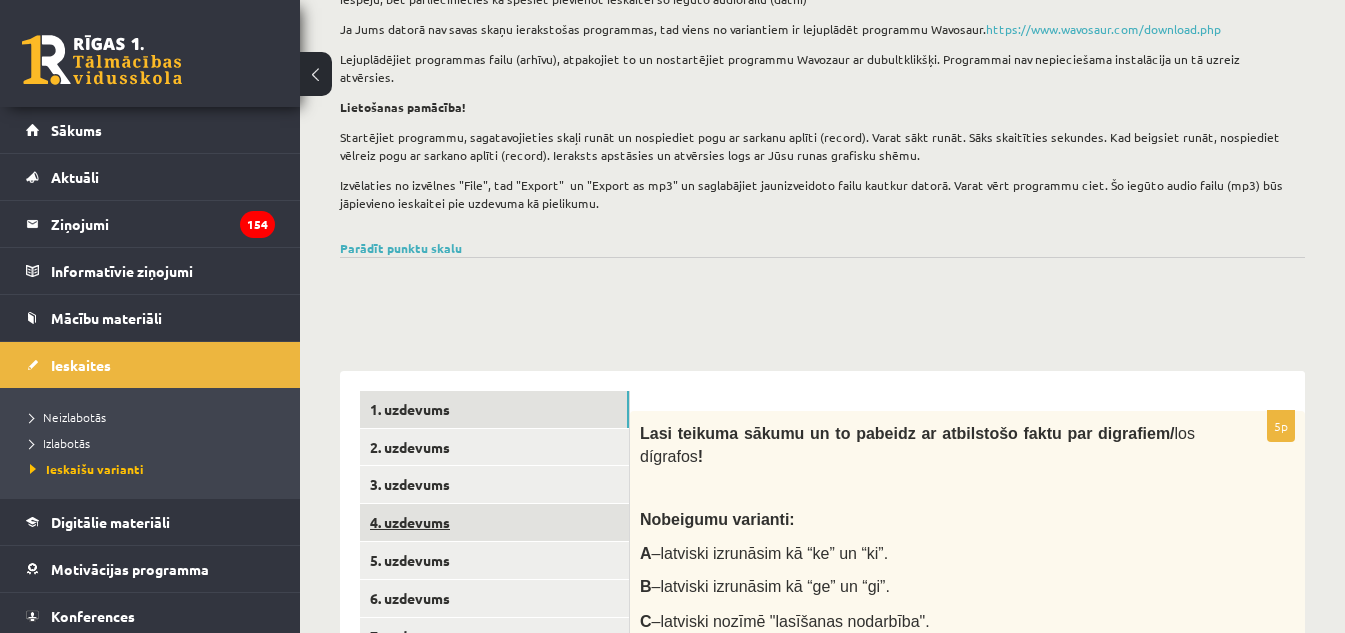 scroll, scrollTop: 300, scrollLeft: 0, axis: vertical 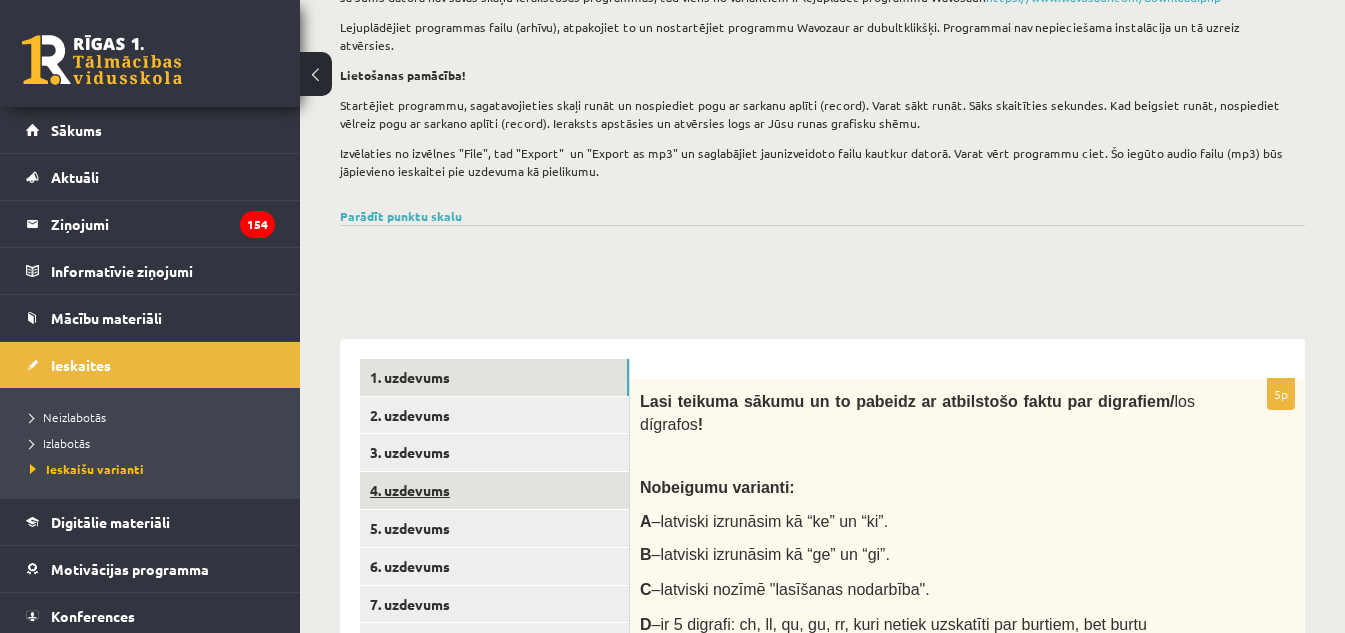 click on "4. uzdevums" at bounding box center [494, 490] 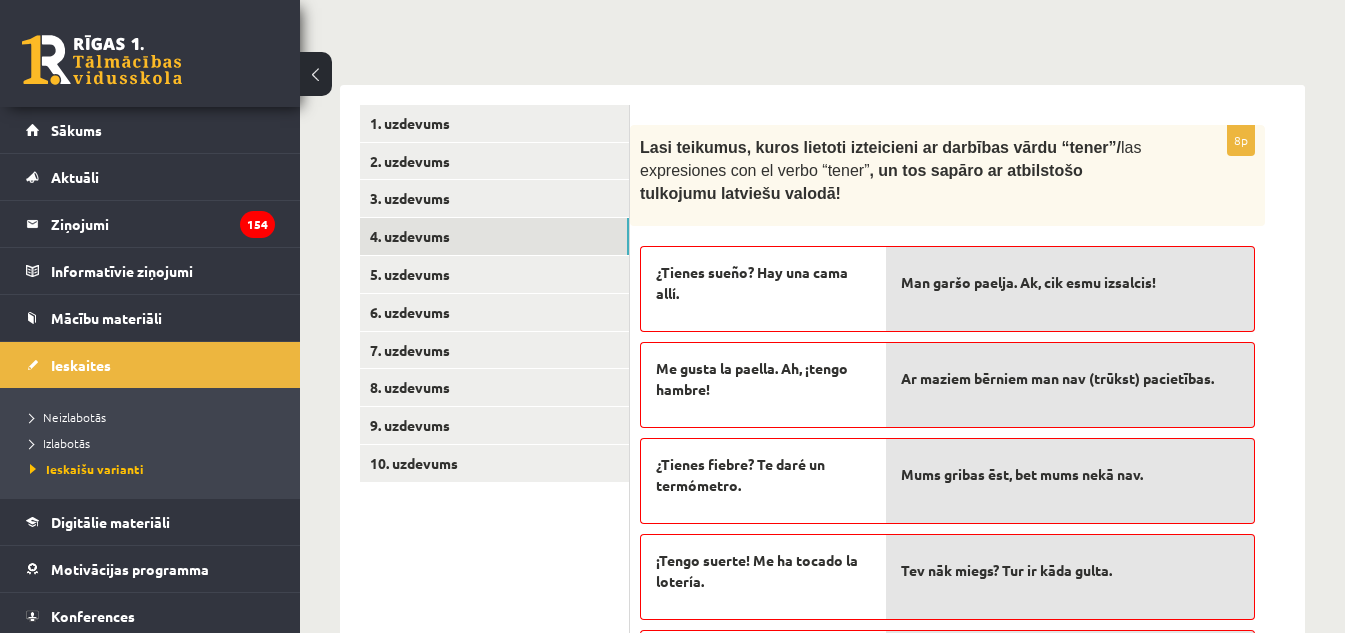 scroll, scrollTop: 600, scrollLeft: 0, axis: vertical 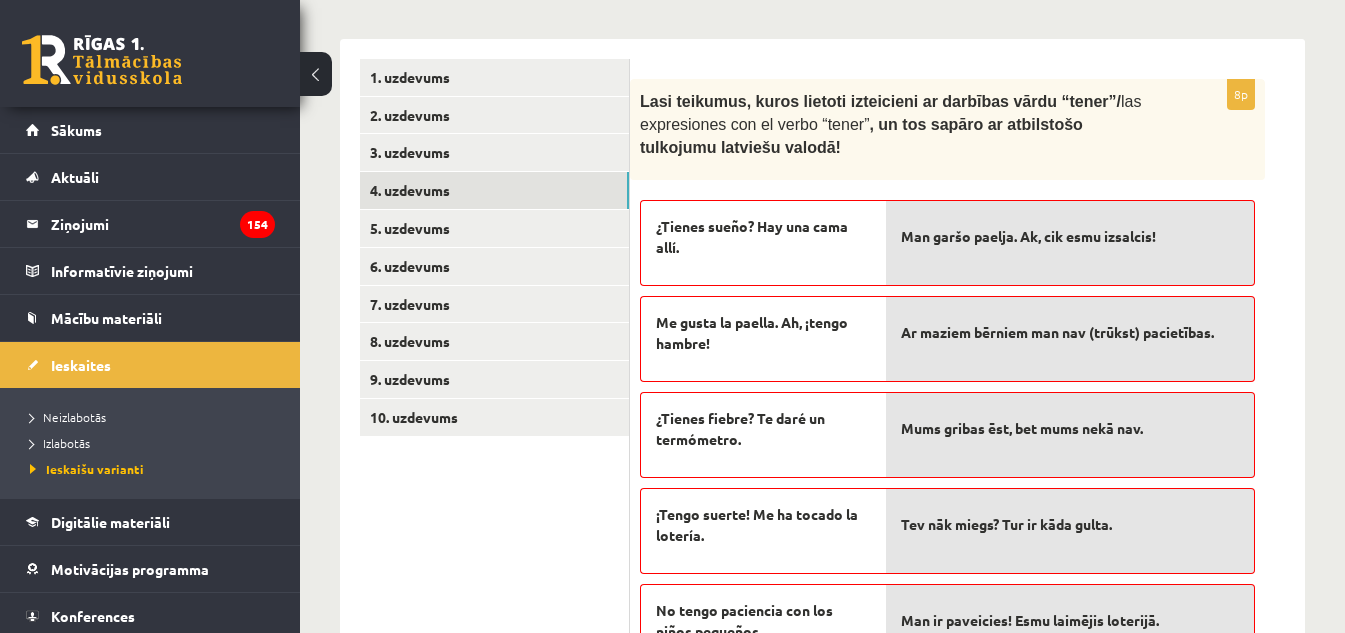 type 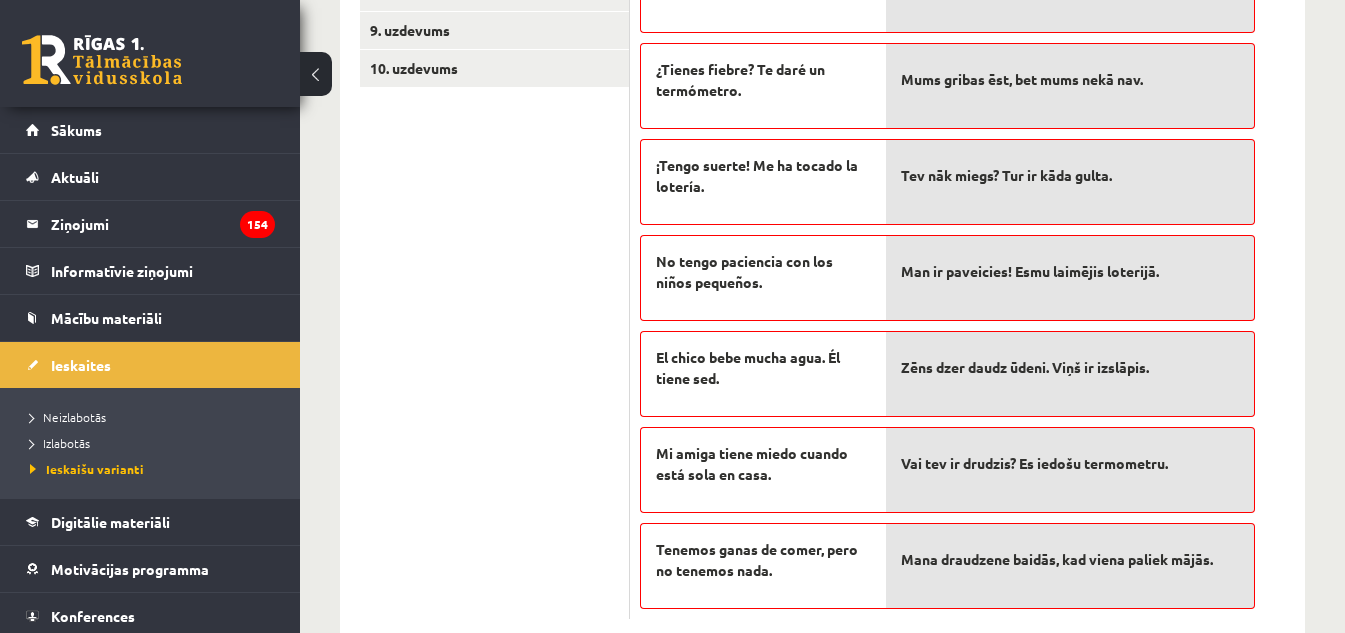 scroll, scrollTop: 977, scrollLeft: 0, axis: vertical 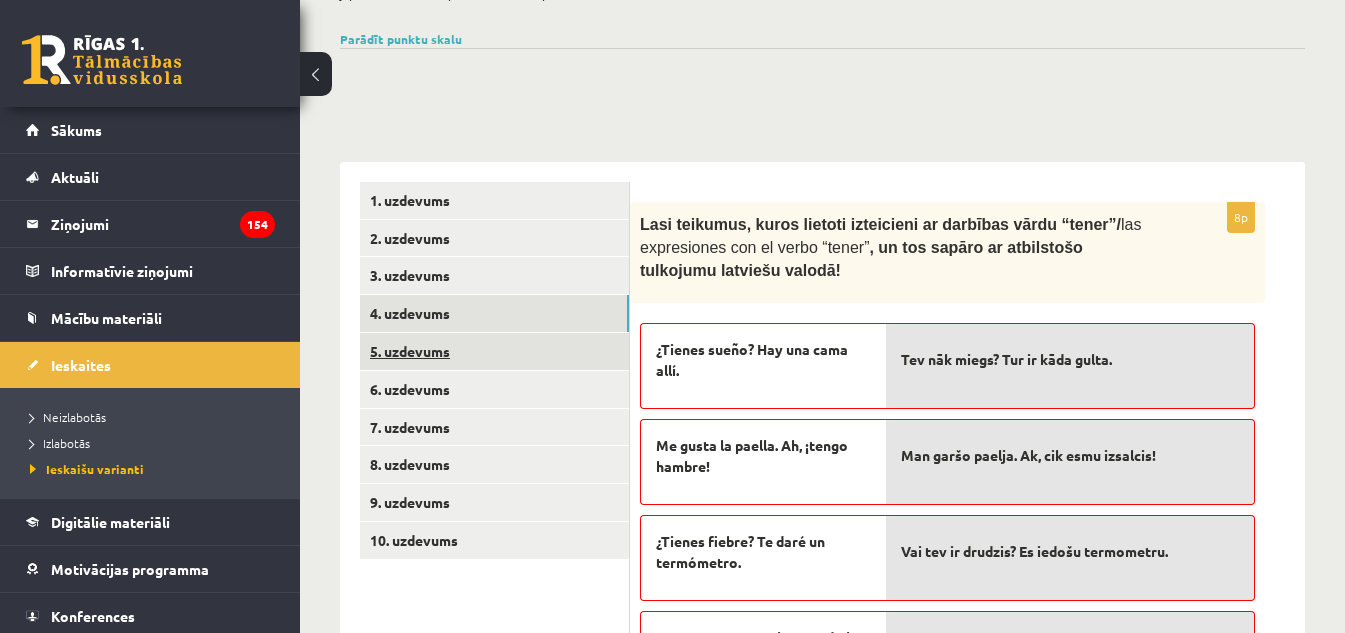 click on "5. uzdevums" at bounding box center (494, 351) 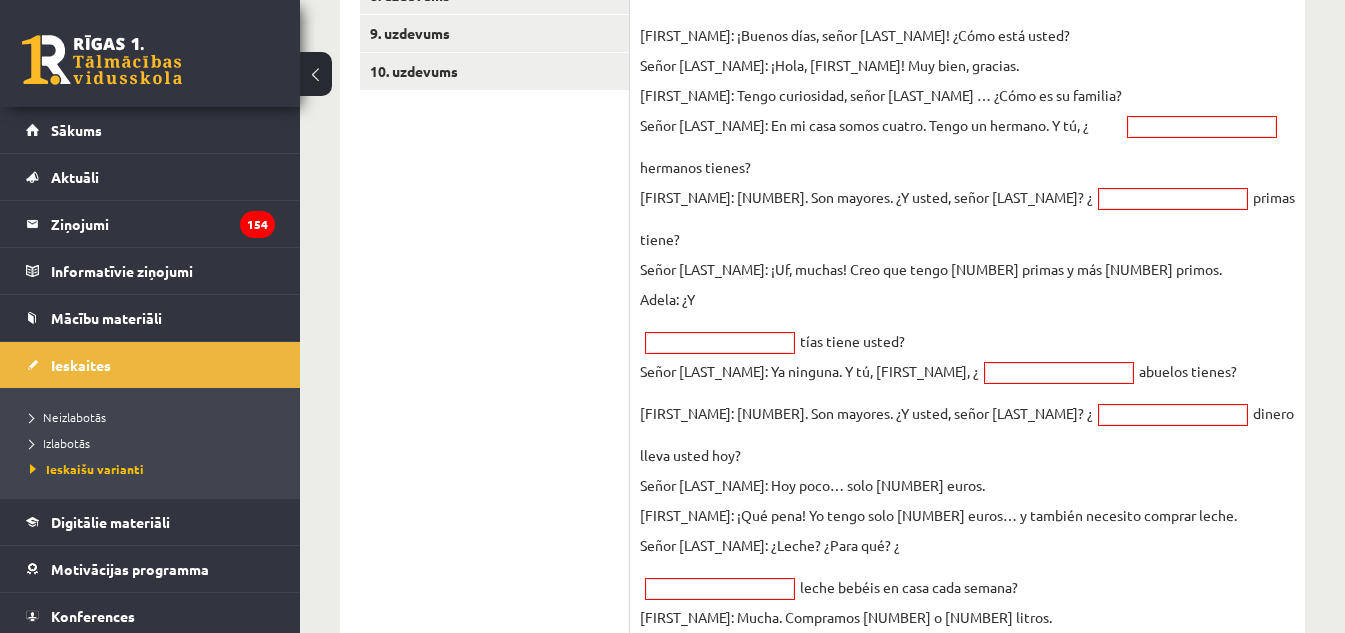 scroll, scrollTop: 755, scrollLeft: 0, axis: vertical 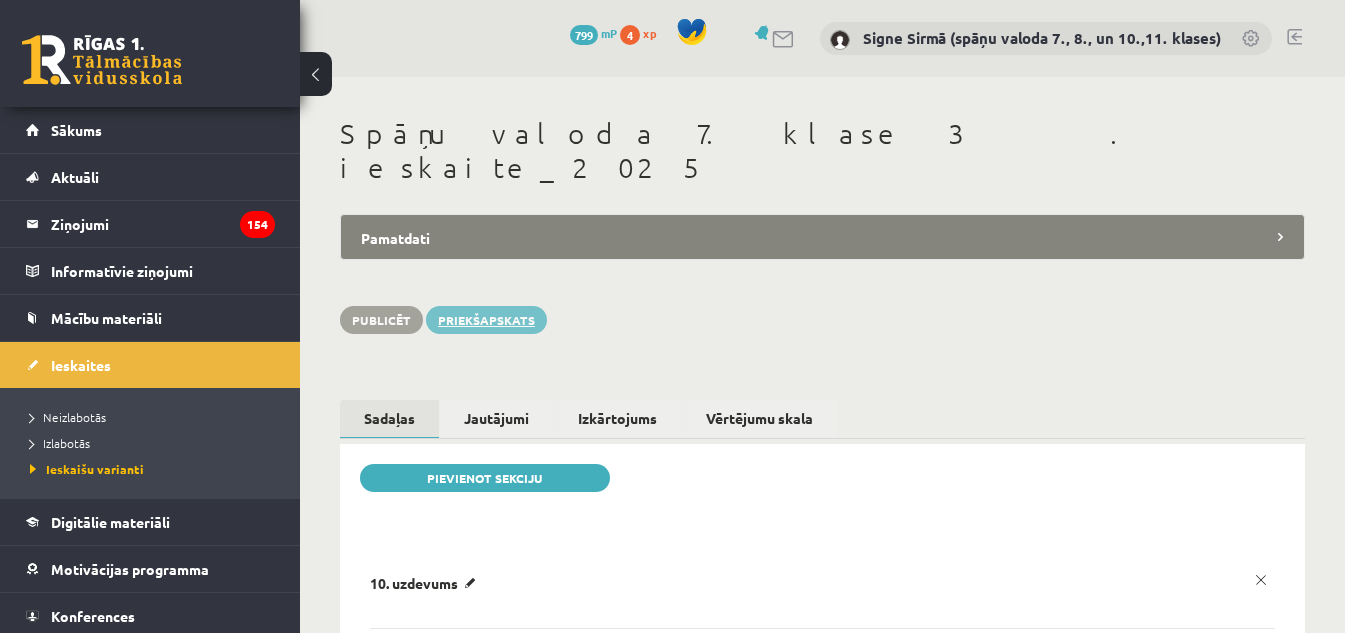 click on "Priekšapskats" at bounding box center (486, 320) 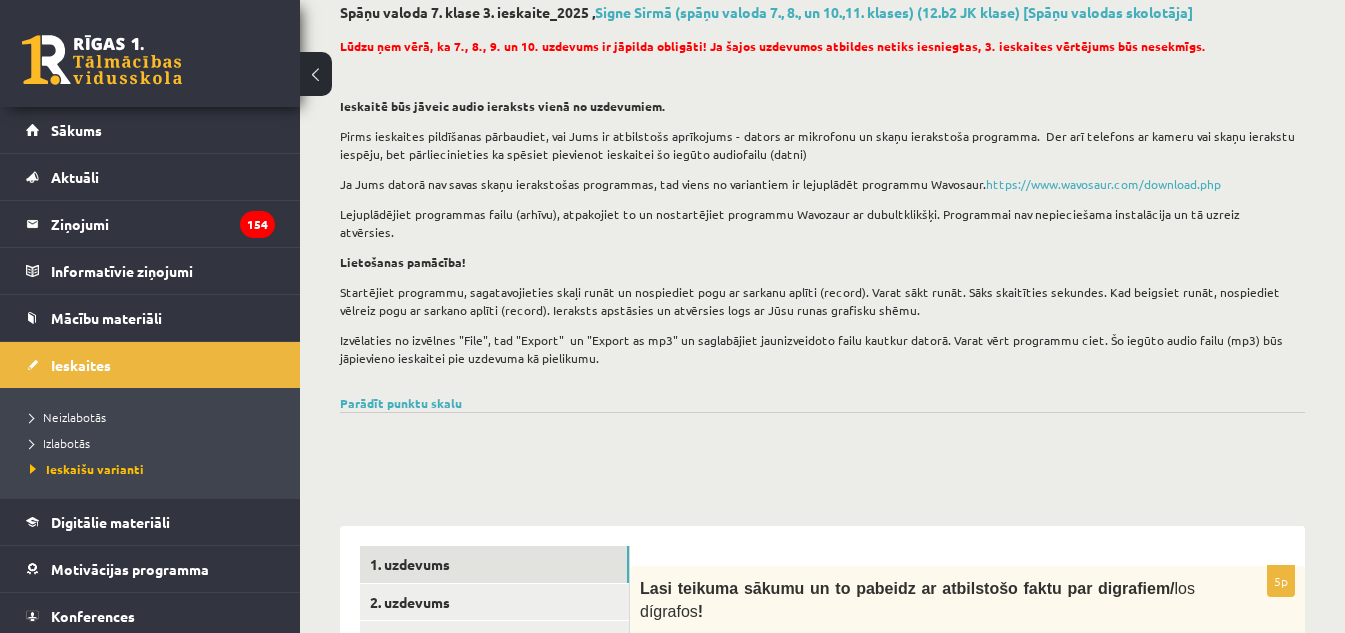 scroll, scrollTop: 300, scrollLeft: 0, axis: vertical 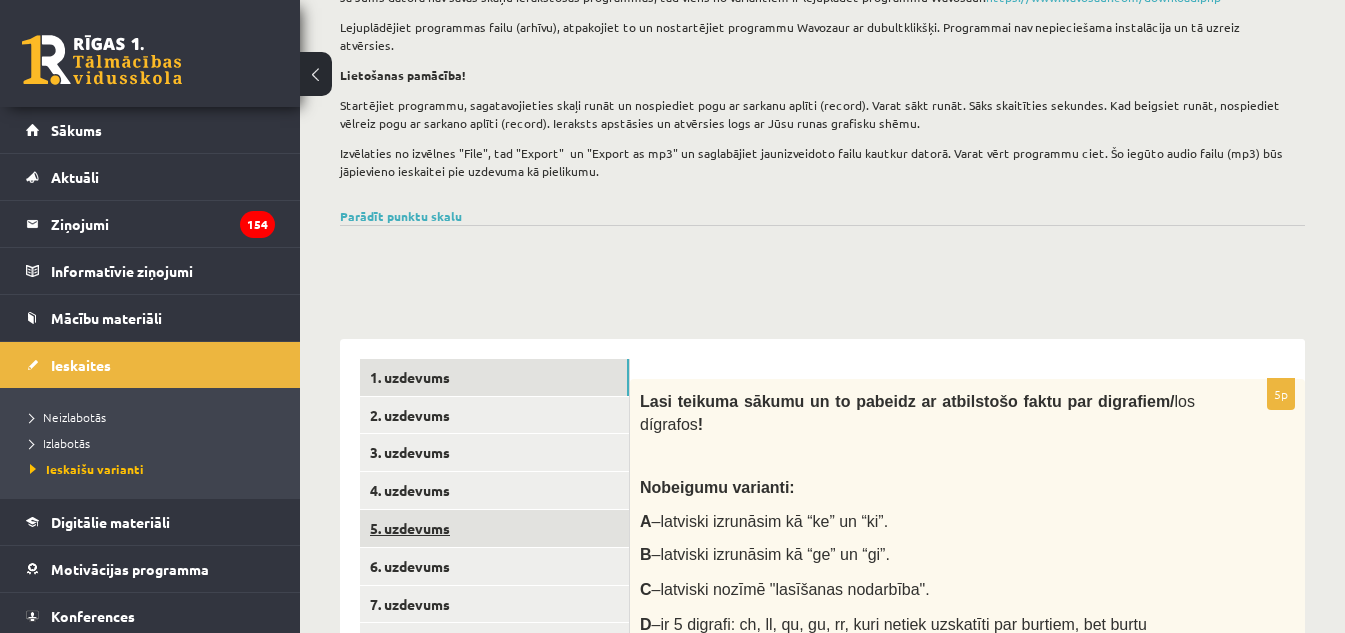 click on "5. uzdevums" at bounding box center [494, 528] 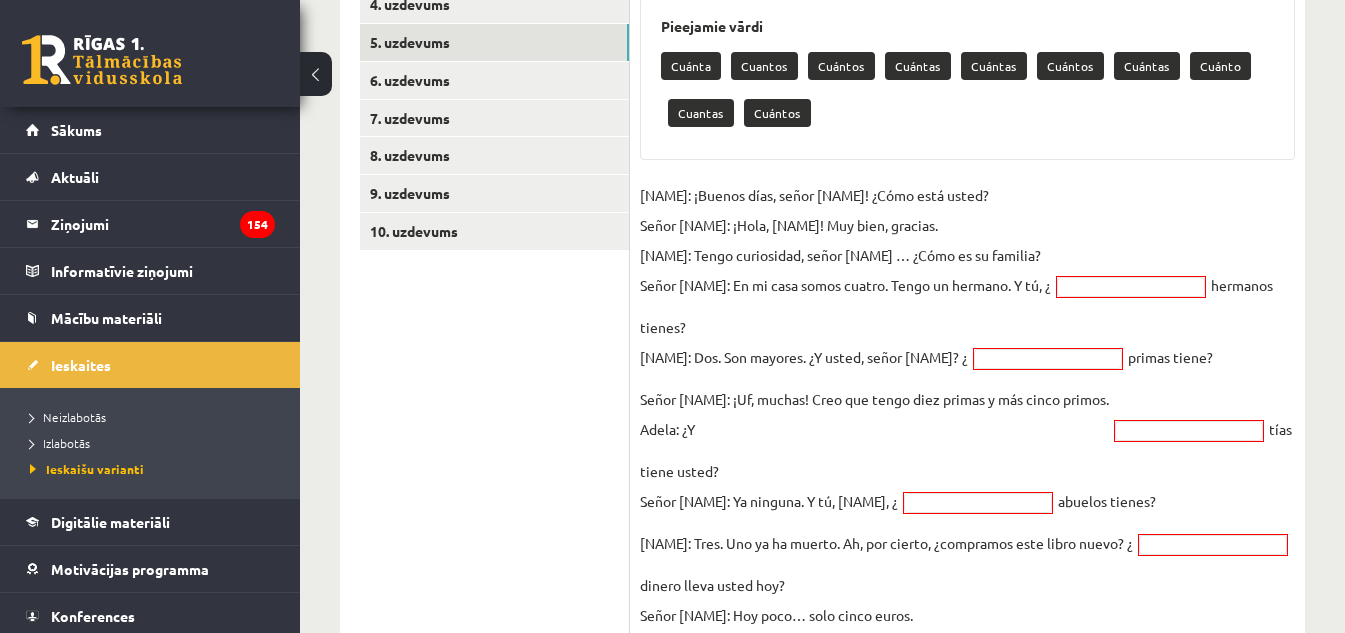 scroll, scrollTop: 755, scrollLeft: 0, axis: vertical 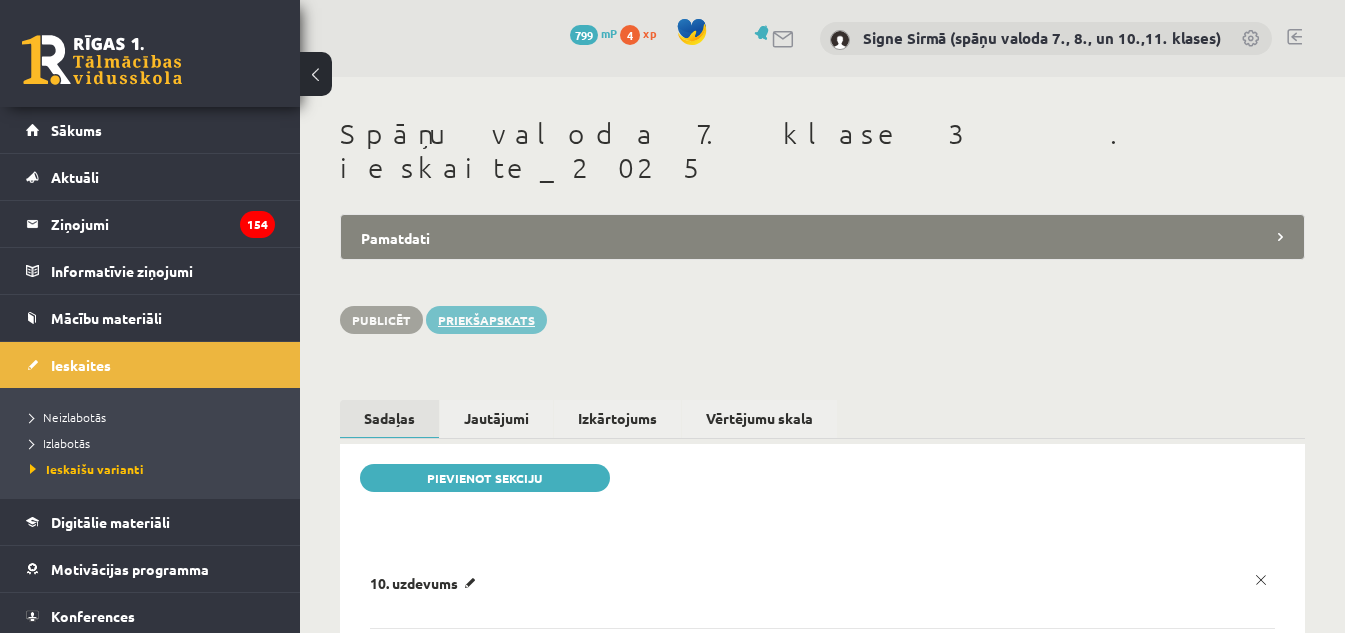 click on "Priekšapskats" at bounding box center (486, 320) 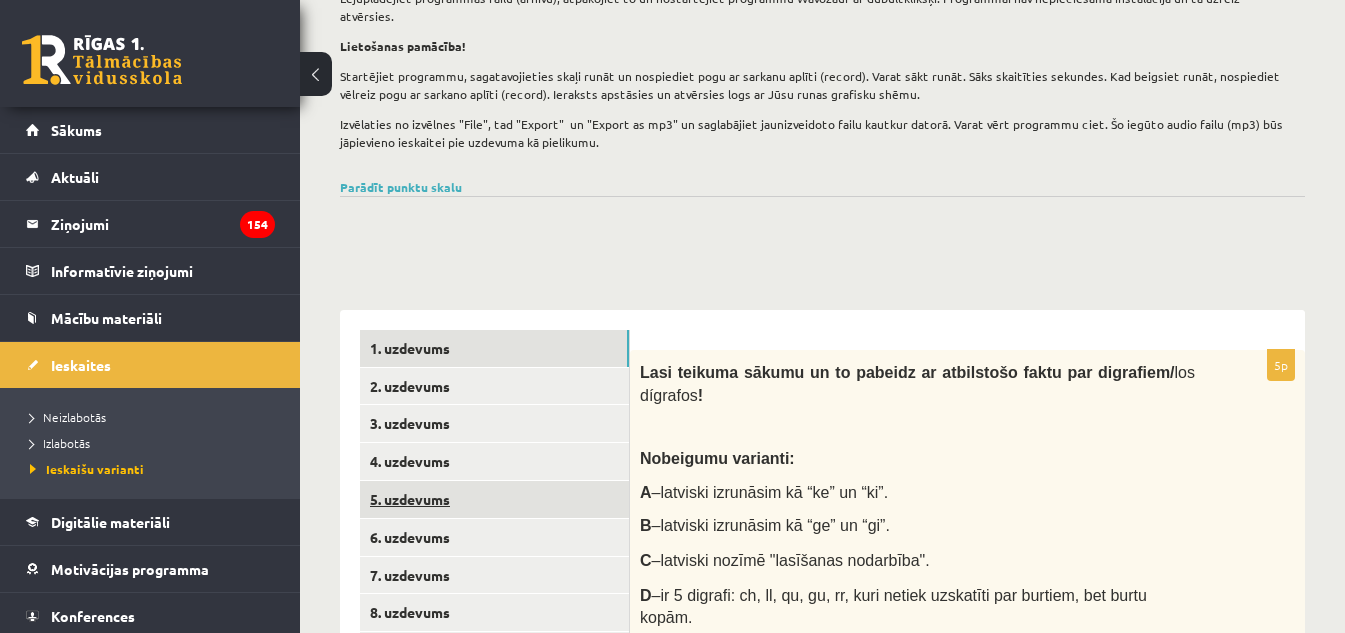 scroll, scrollTop: 400, scrollLeft: 0, axis: vertical 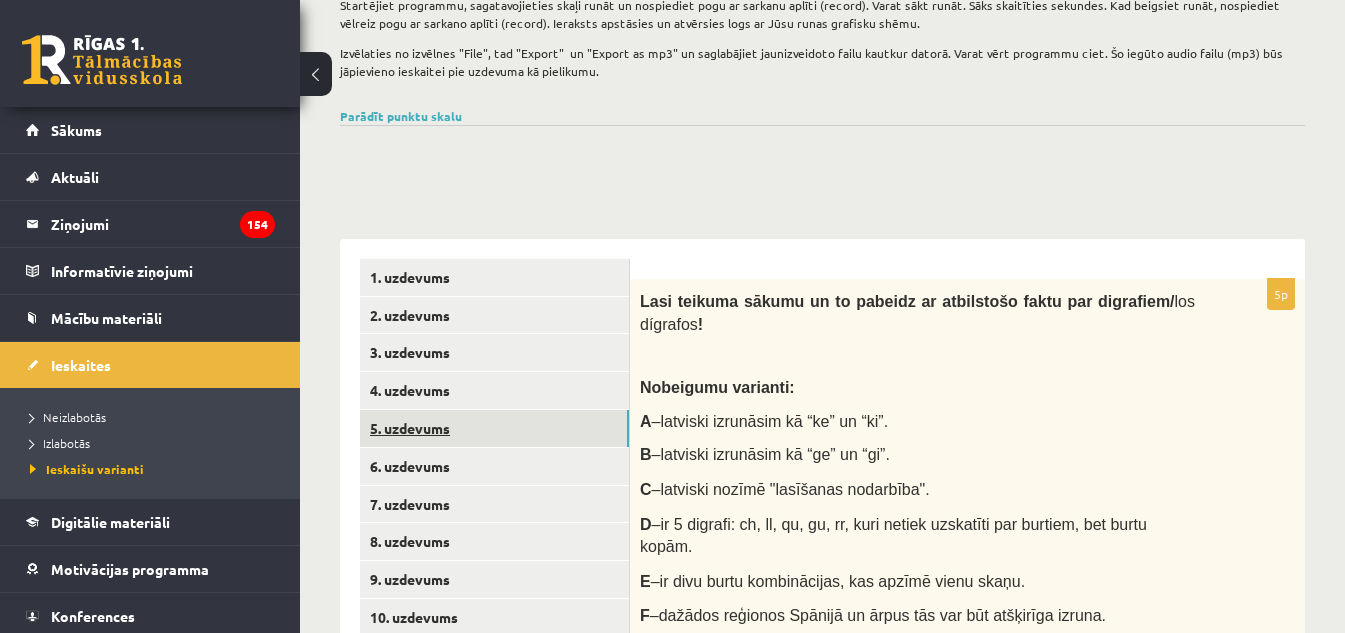 click on "5. uzdevums" at bounding box center (494, 428) 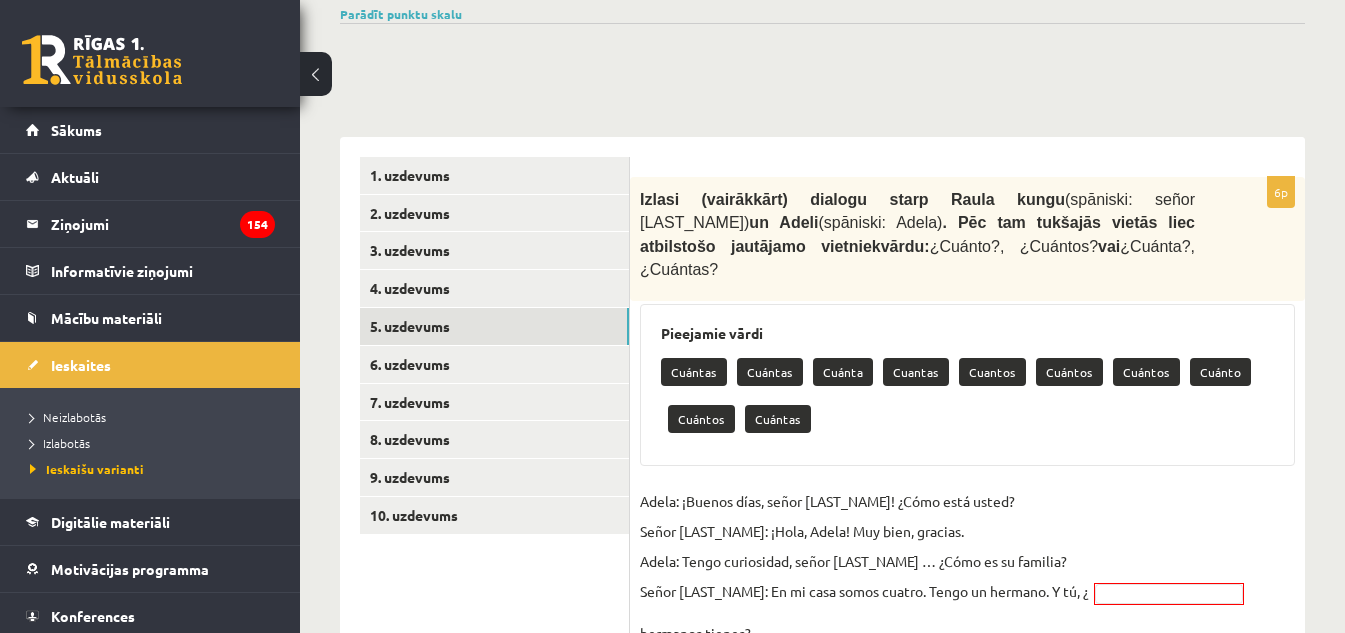 scroll, scrollTop: 500, scrollLeft: 0, axis: vertical 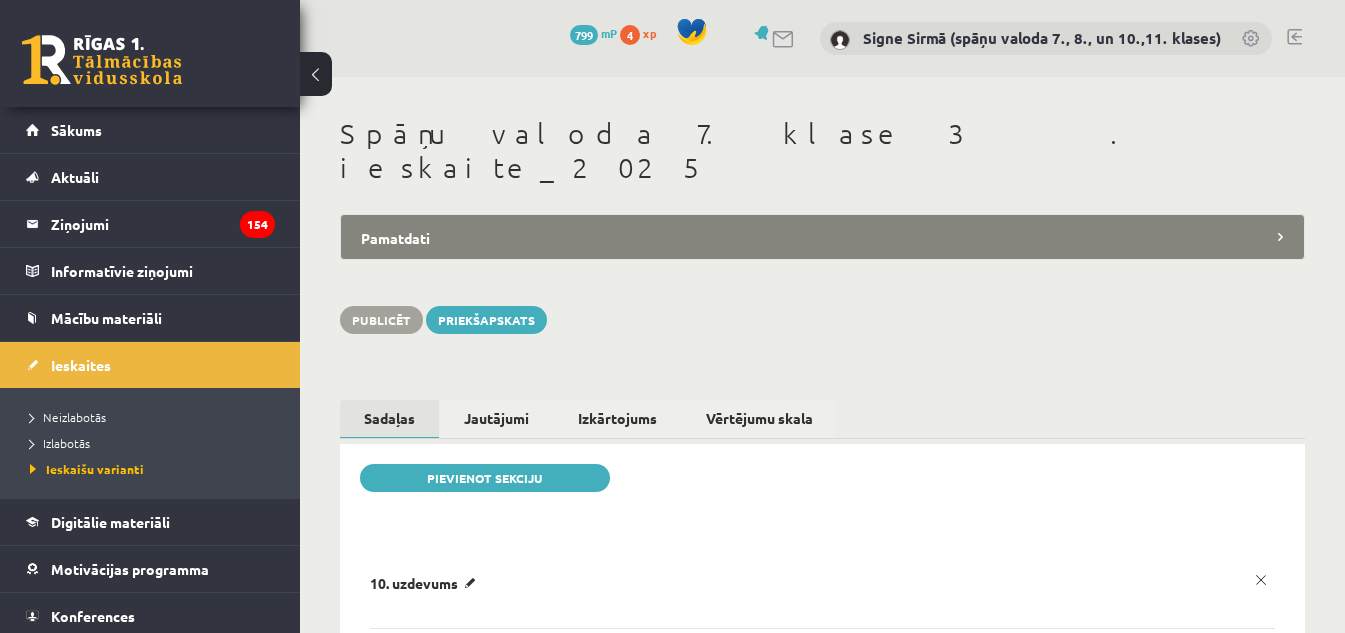 click on "Publicēt
Priekšapskats" at bounding box center [822, 310] 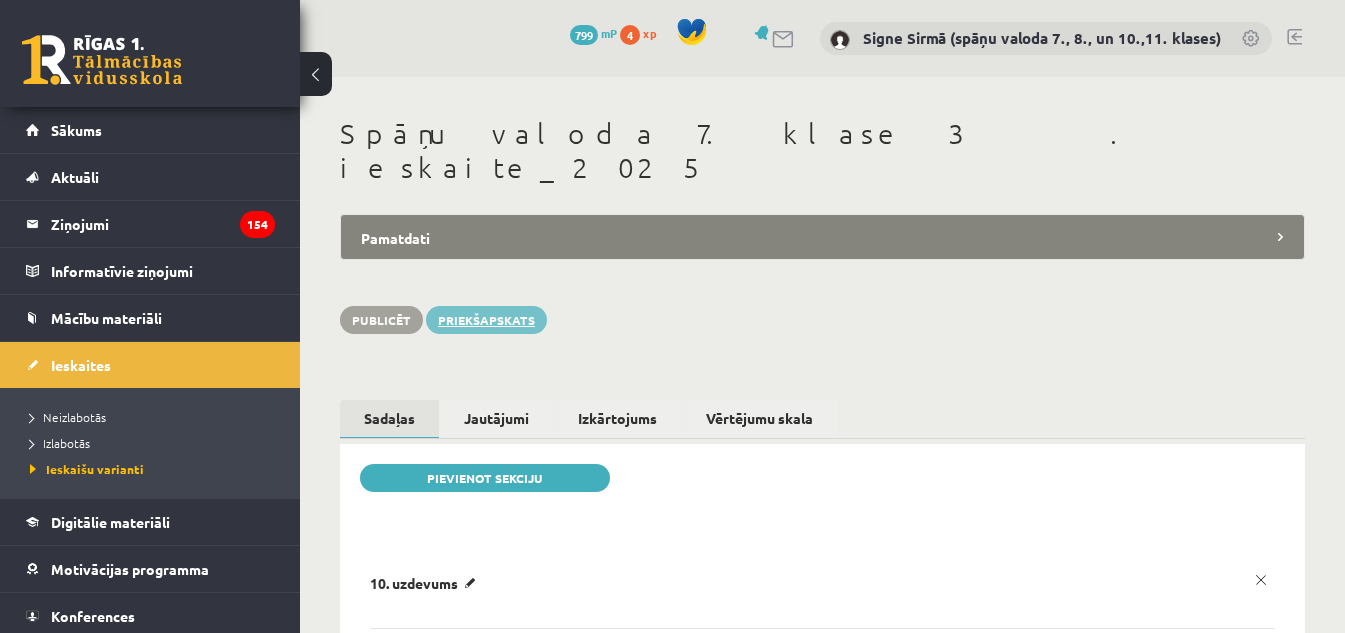 click on "Priekšapskats" at bounding box center (486, 320) 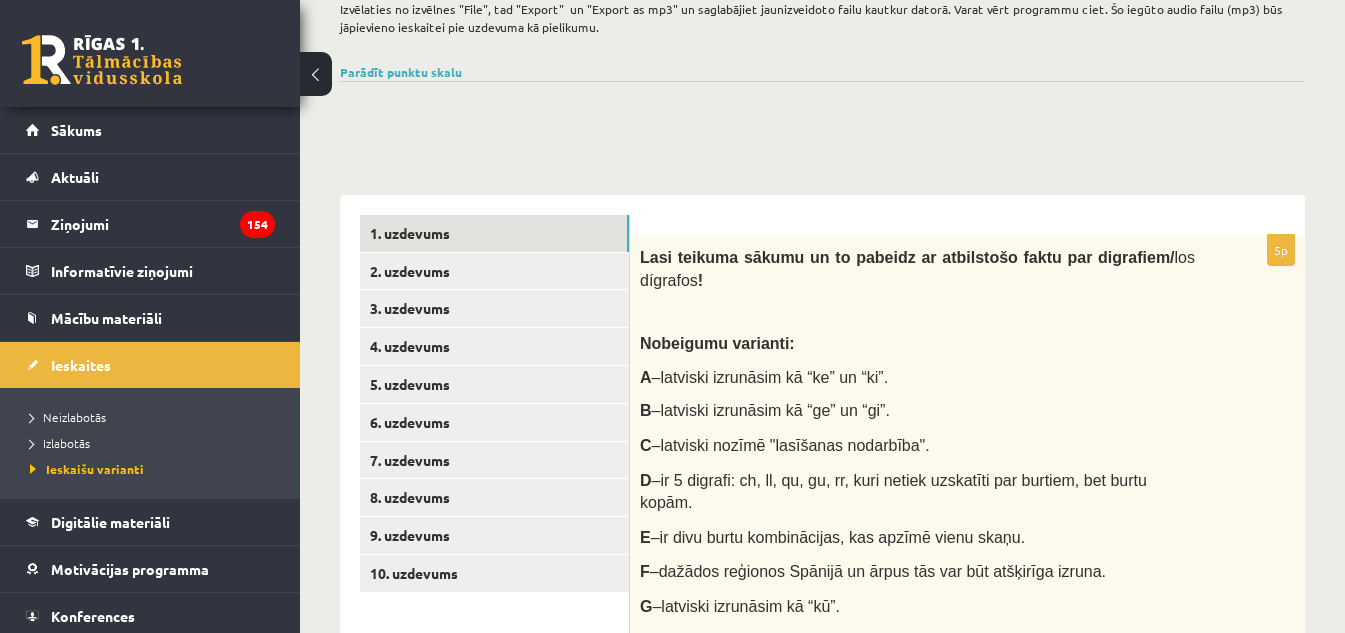 scroll, scrollTop: 500, scrollLeft: 0, axis: vertical 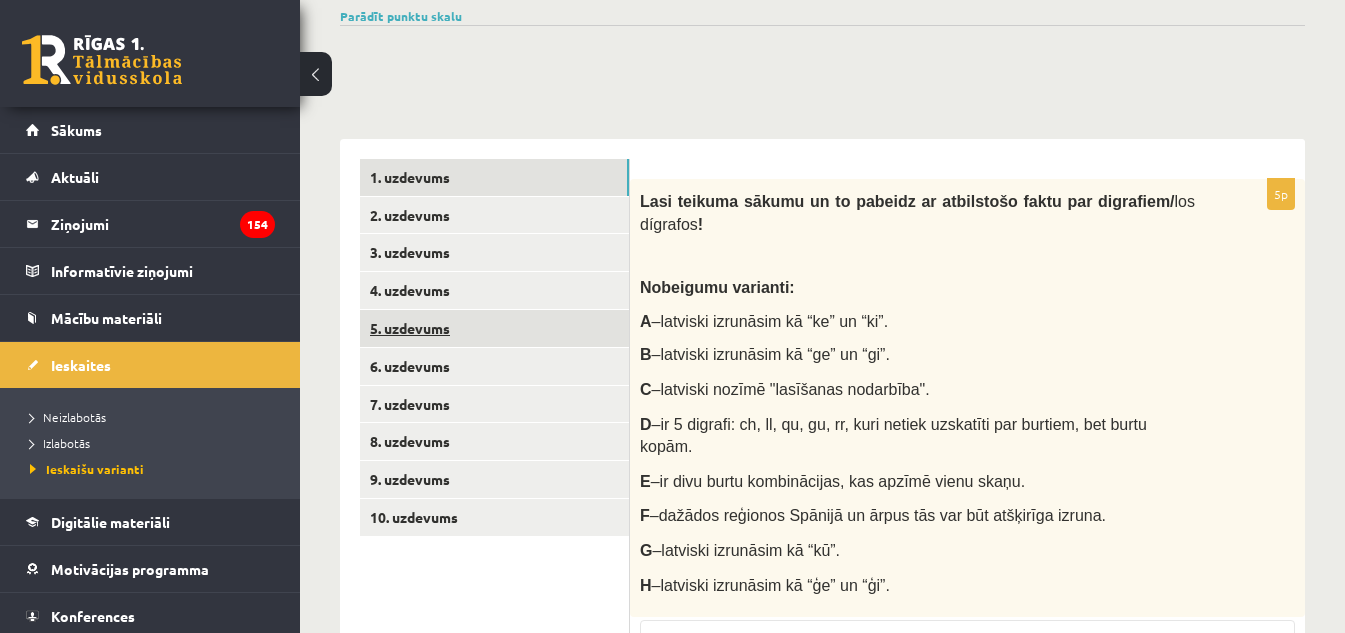 click on "5. uzdevums" at bounding box center [494, 328] 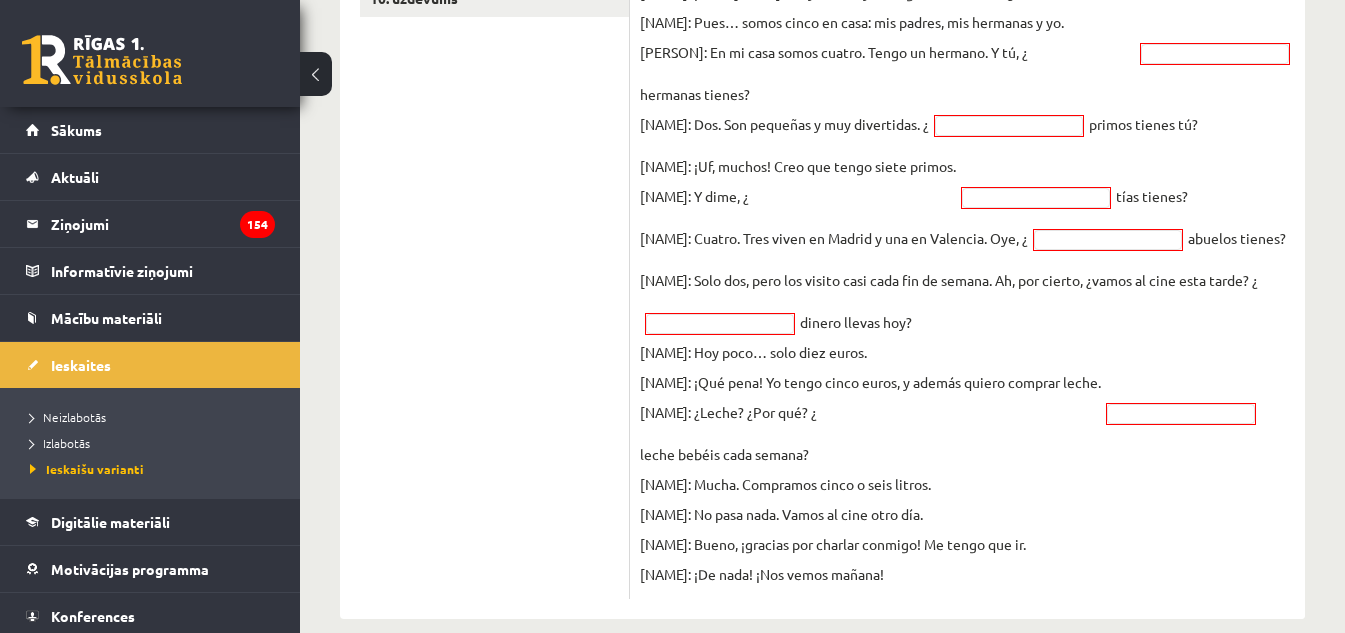 scroll, scrollTop: 1025, scrollLeft: 0, axis: vertical 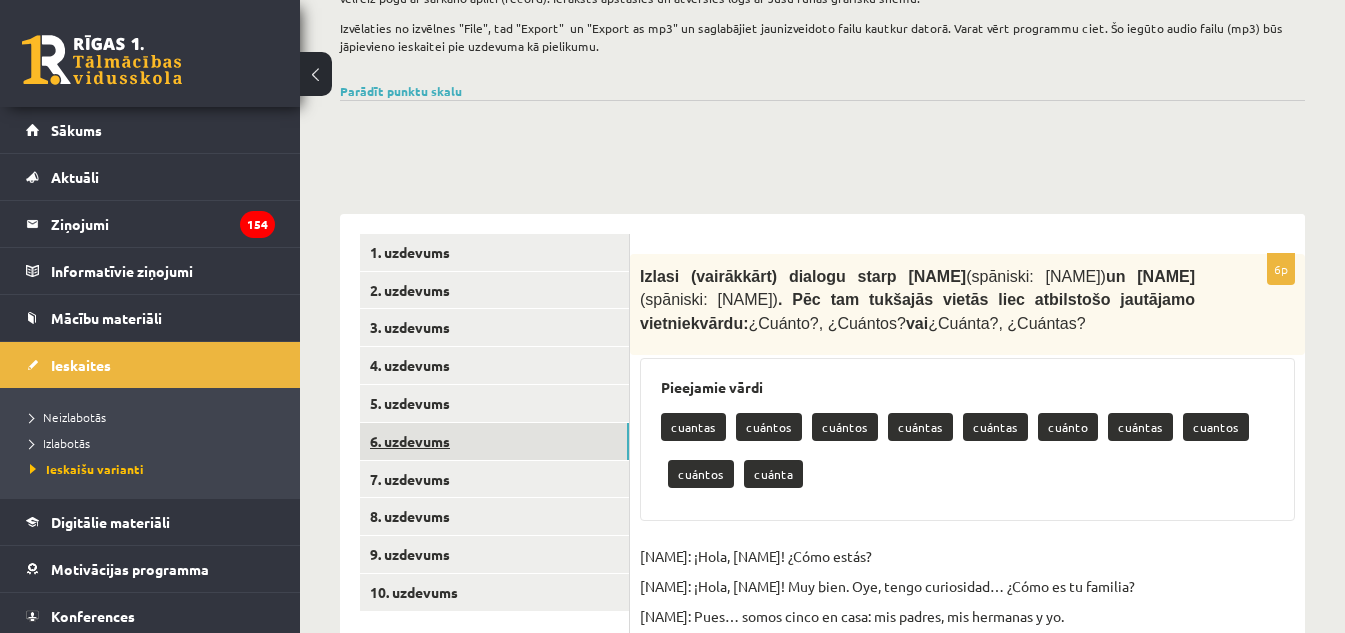 click on "6. uzdevums" at bounding box center [494, 441] 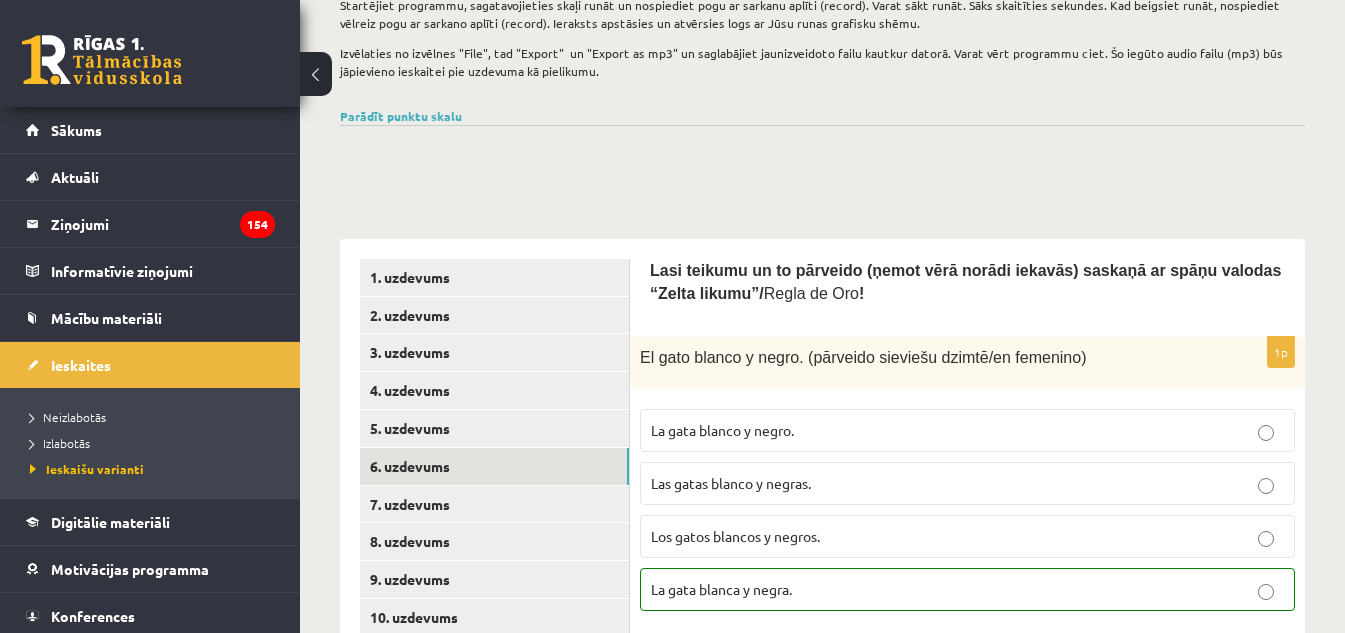 scroll, scrollTop: 500, scrollLeft: 0, axis: vertical 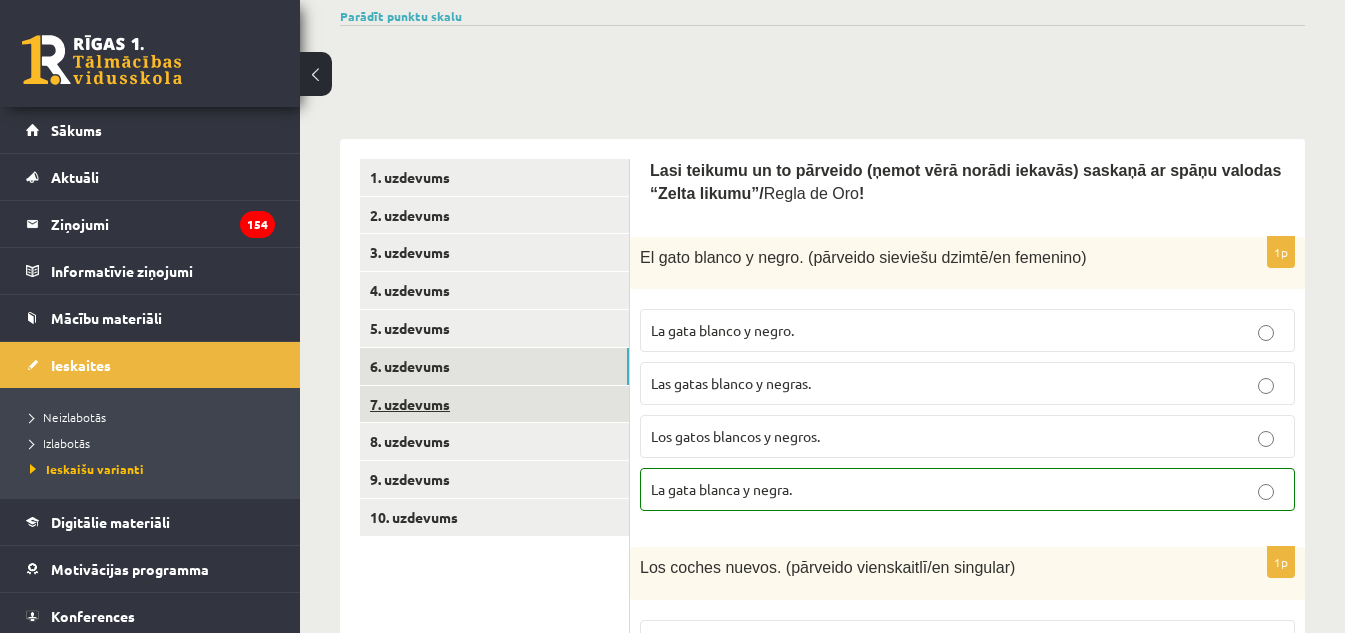click on "7. uzdevums" at bounding box center [494, 404] 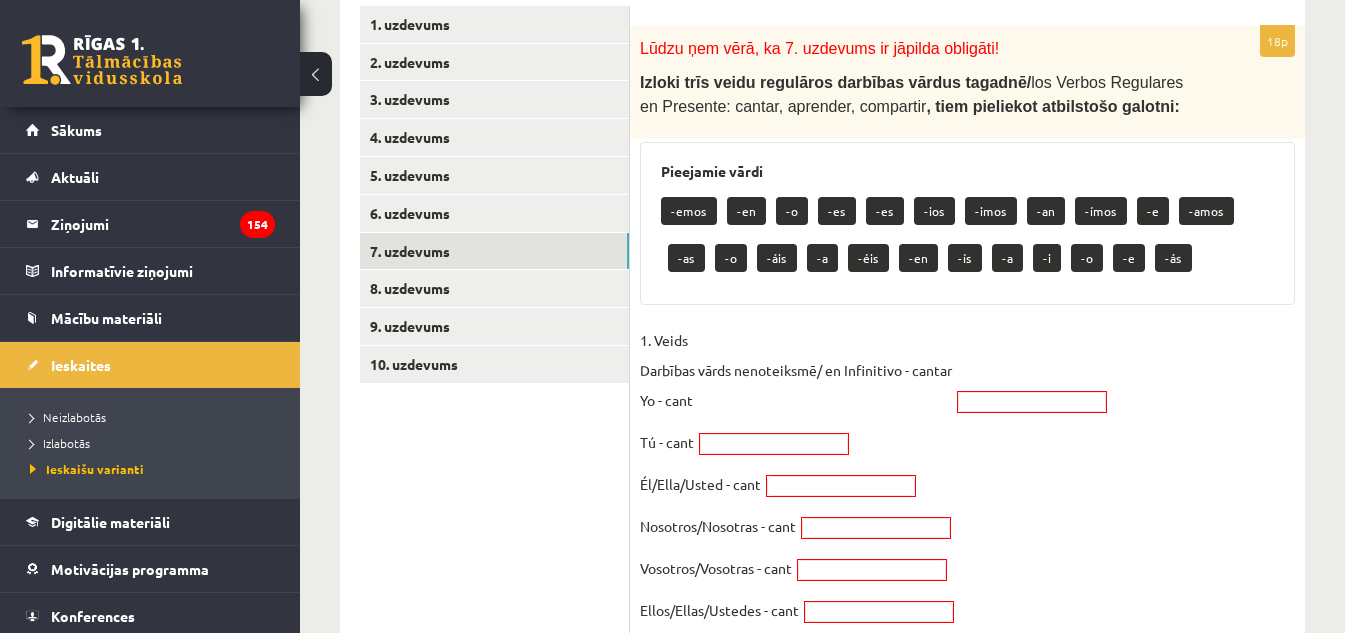 scroll, scrollTop: 700, scrollLeft: 0, axis: vertical 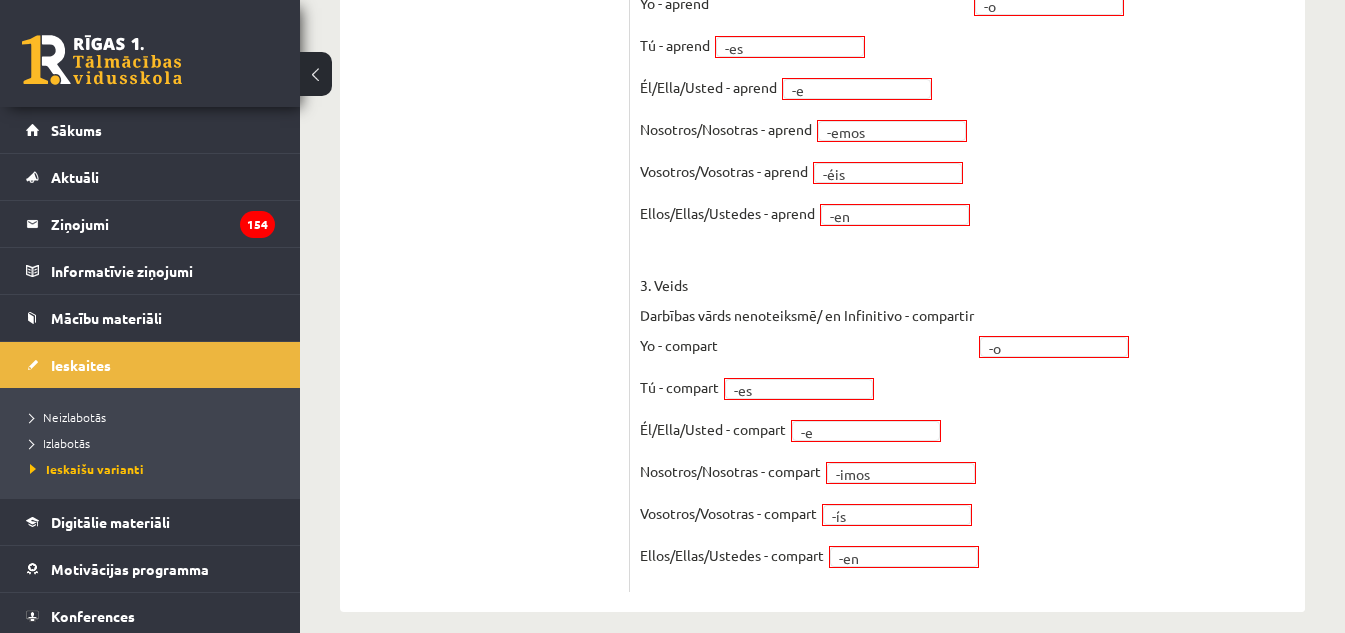 click on "1. Veids Darbības vārds nenoteiksmē/ en Infinitivo - cantar Yo - cant     -o     ** Tú - cant     -as     *** Él/Ella/Usted - cant     -a     ** Nosotros/Nosotras - cant     -amos     ***** Vosotros/Vosotras - cant     -áis     **** Ellos/Ellas/Ustedes - cant     -an     *** 2. Veids Darbības vārds nenoteiksmē/ en Infinitivo - aprender Yo - aprend     -o     ** Tú - aprend     -es     *** Él/Ella/Usted - aprend     -e     ** Nosotros/Nosotras - aprend     -emos     ***** Vosotros/Vosotras - aprend     -éis     **** Ellos/Ellas/Ustedes - aprend     -en     *** 3. Veids Darbības vārds nenoteiksmē/ en Infinitivo - compartir Yo - compart     -o     ** Tú - compart     -es     *** Él/Ella/Usted - compart     -e     ** Nosotros/Nosotras - compart     -imos     ***** Vosotros/Vosotras - compart     -ís     *** Ellos/Ellas/Ustedes - compart     -en     ***" at bounding box center [967, 84] 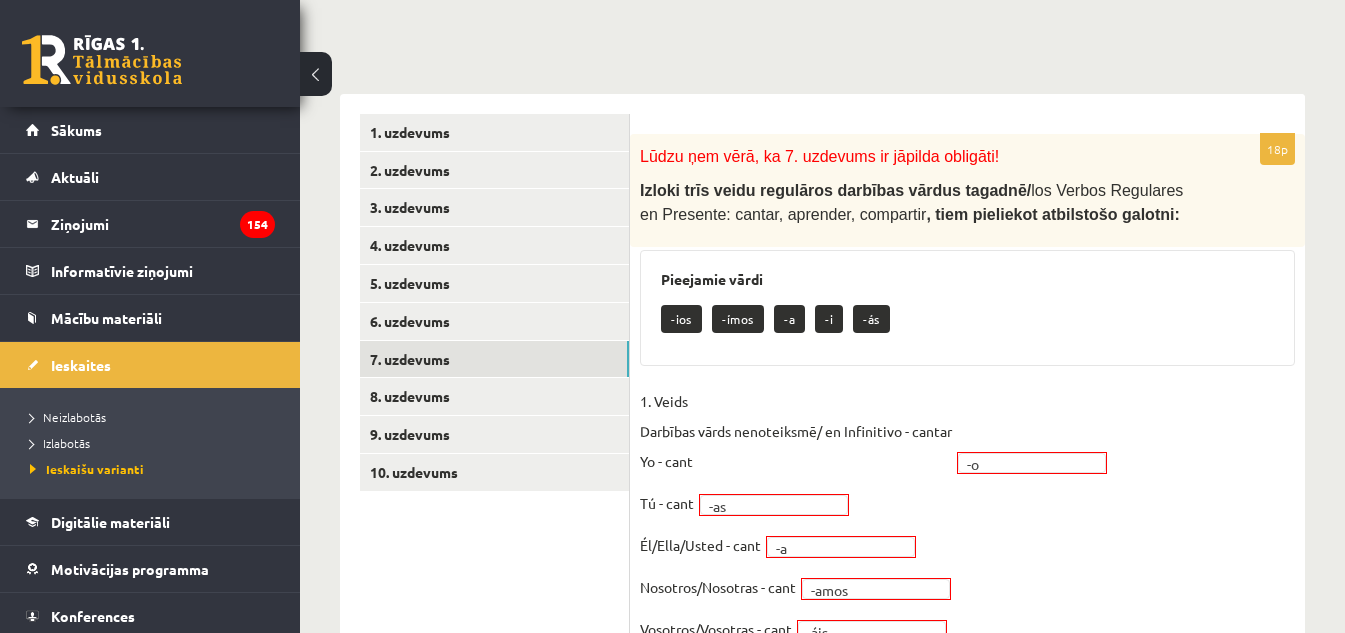 scroll, scrollTop: 445, scrollLeft: 0, axis: vertical 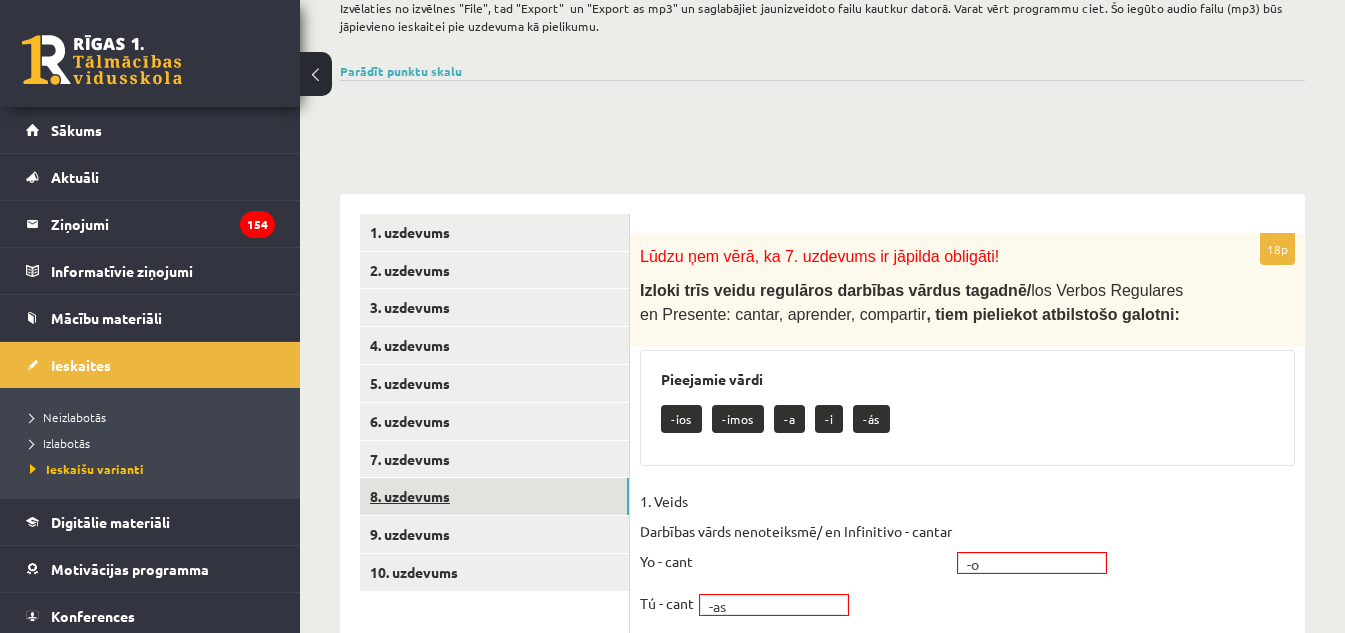 click on "8. uzdevums" at bounding box center [494, 496] 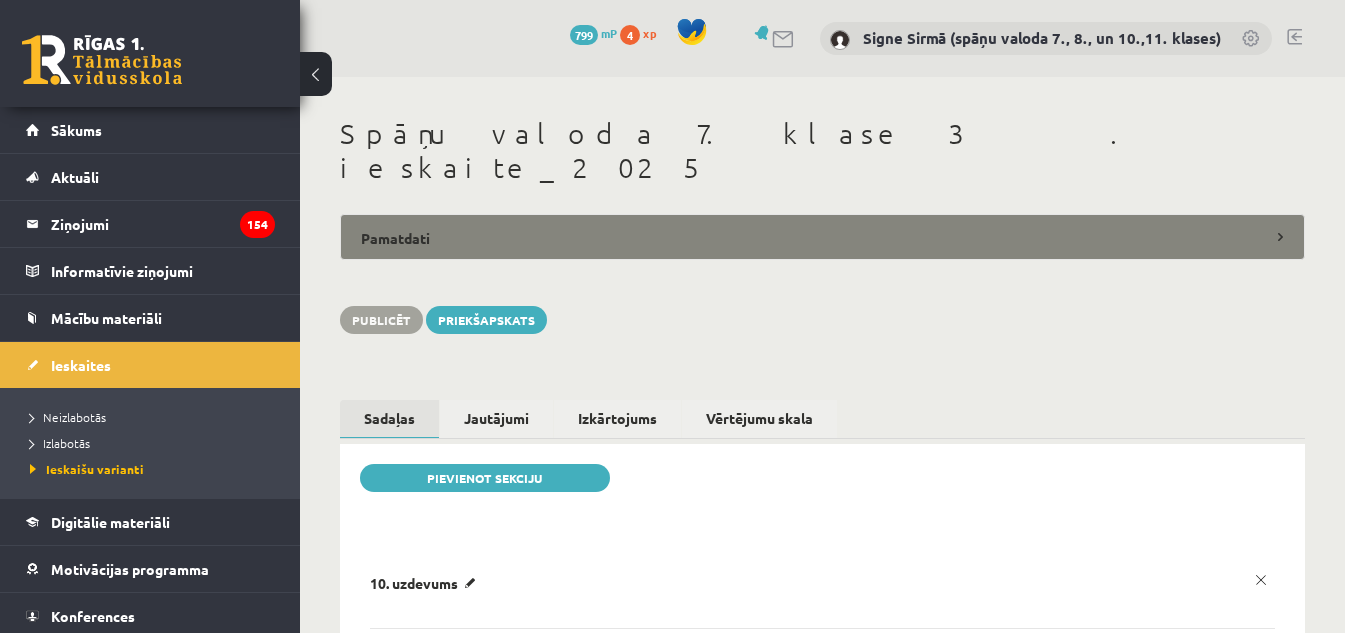 scroll, scrollTop: 0, scrollLeft: 0, axis: both 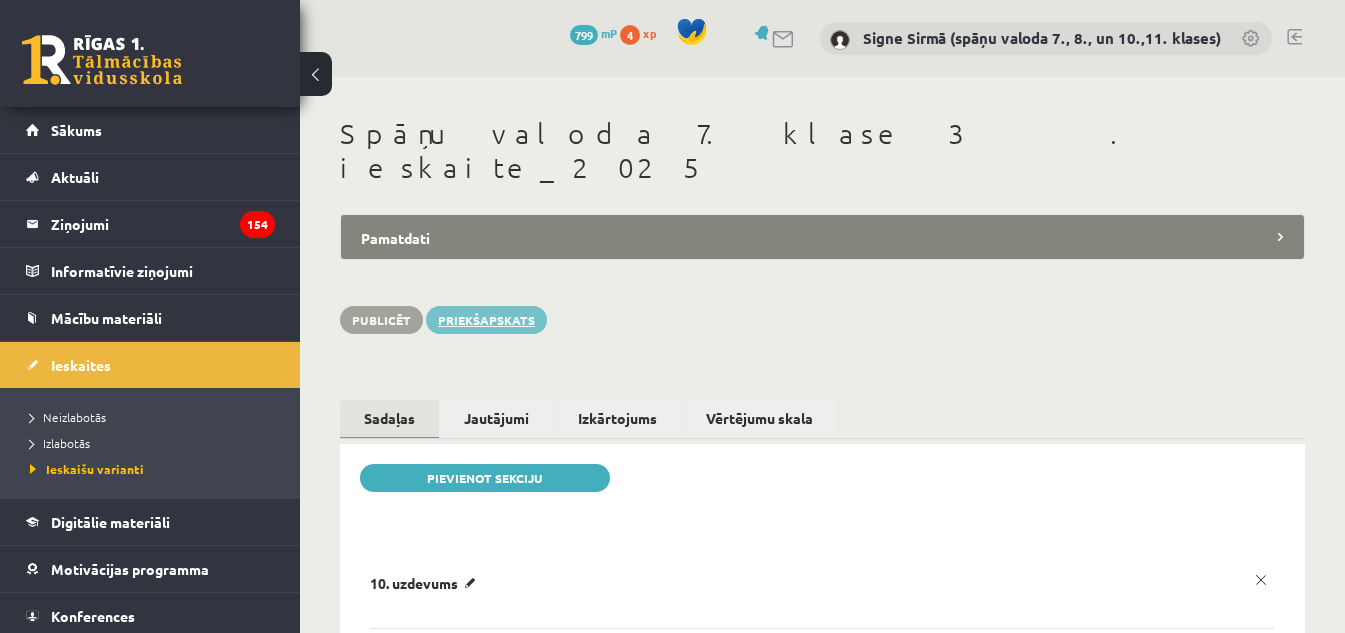 click on "Priekšapskats" at bounding box center (486, 320) 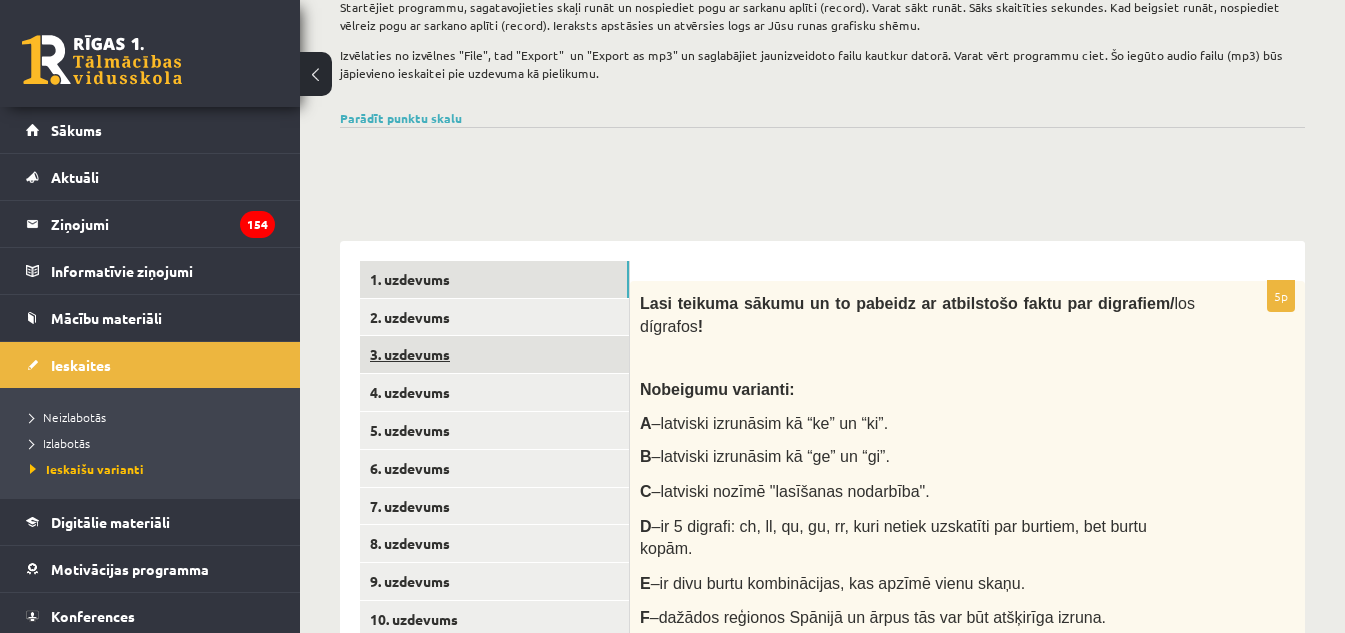 scroll, scrollTop: 400, scrollLeft: 0, axis: vertical 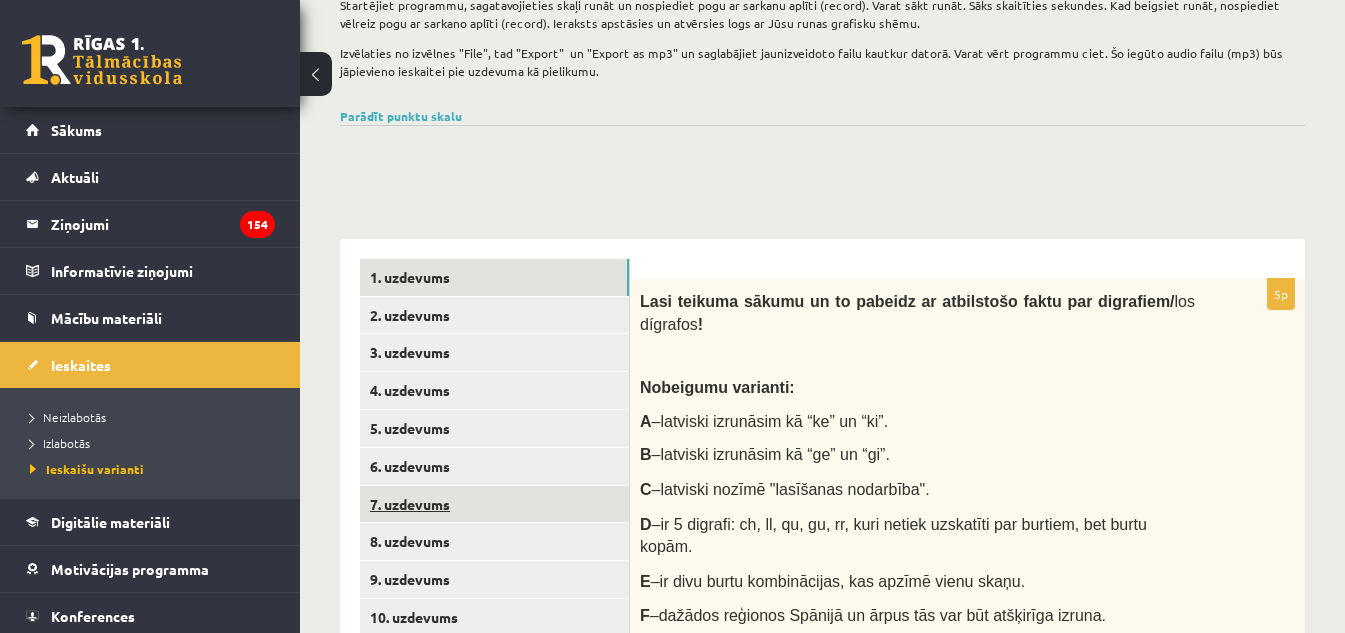 click on "7. uzdevums" at bounding box center (494, 504) 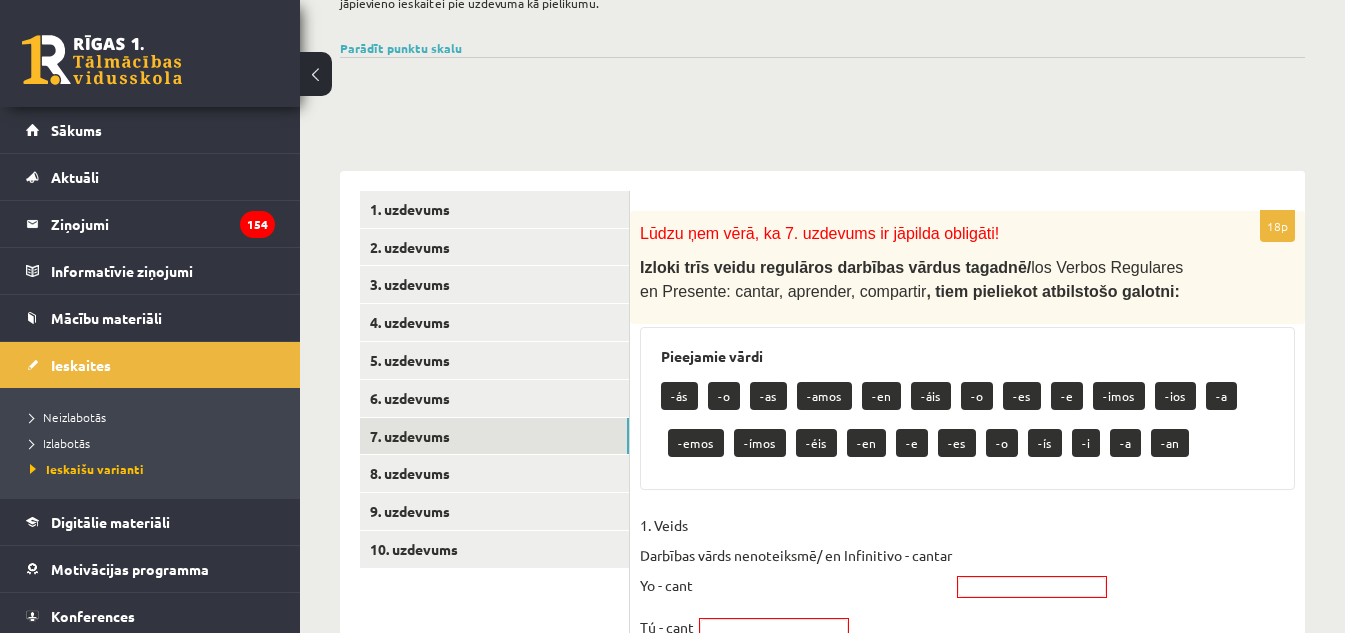 scroll, scrollTop: 500, scrollLeft: 0, axis: vertical 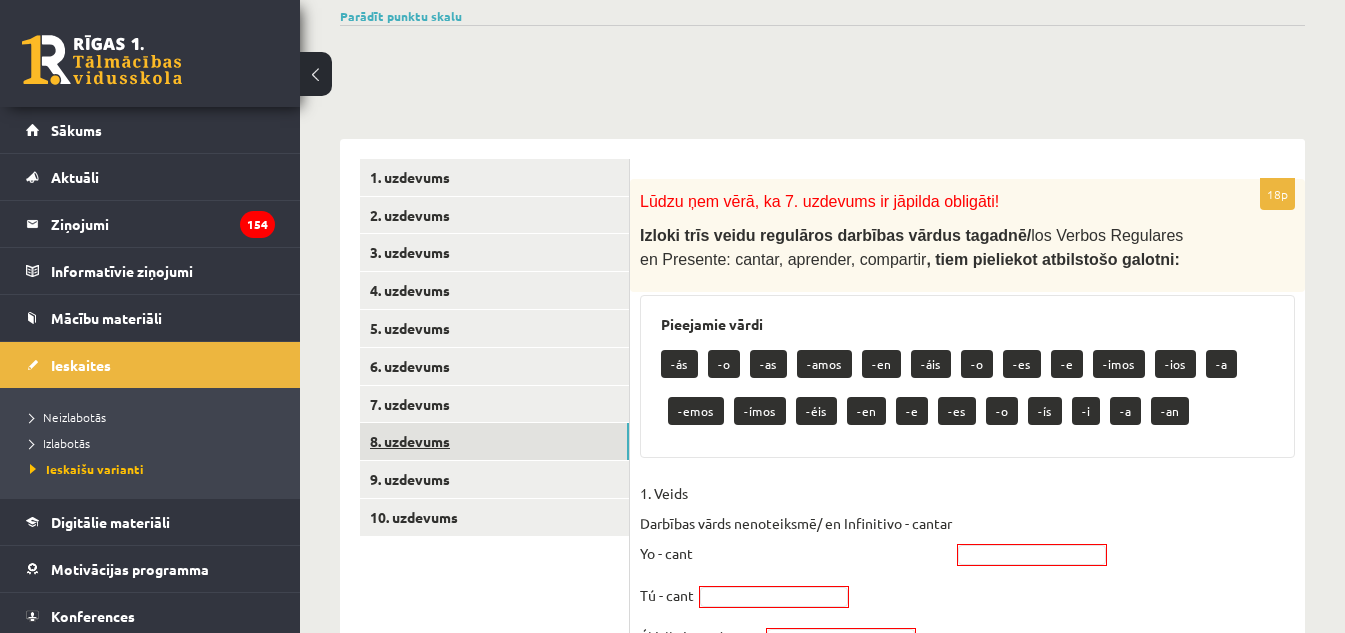 click on "8. uzdevums" at bounding box center (494, 441) 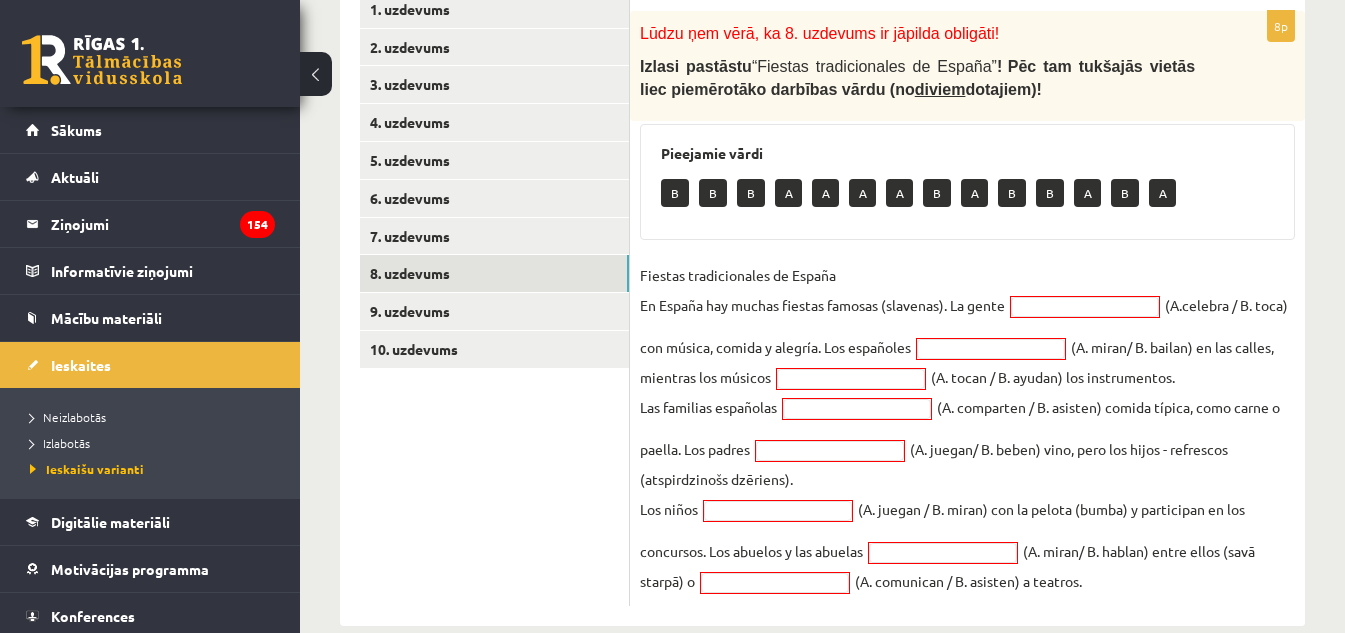 scroll, scrollTop: 683, scrollLeft: 0, axis: vertical 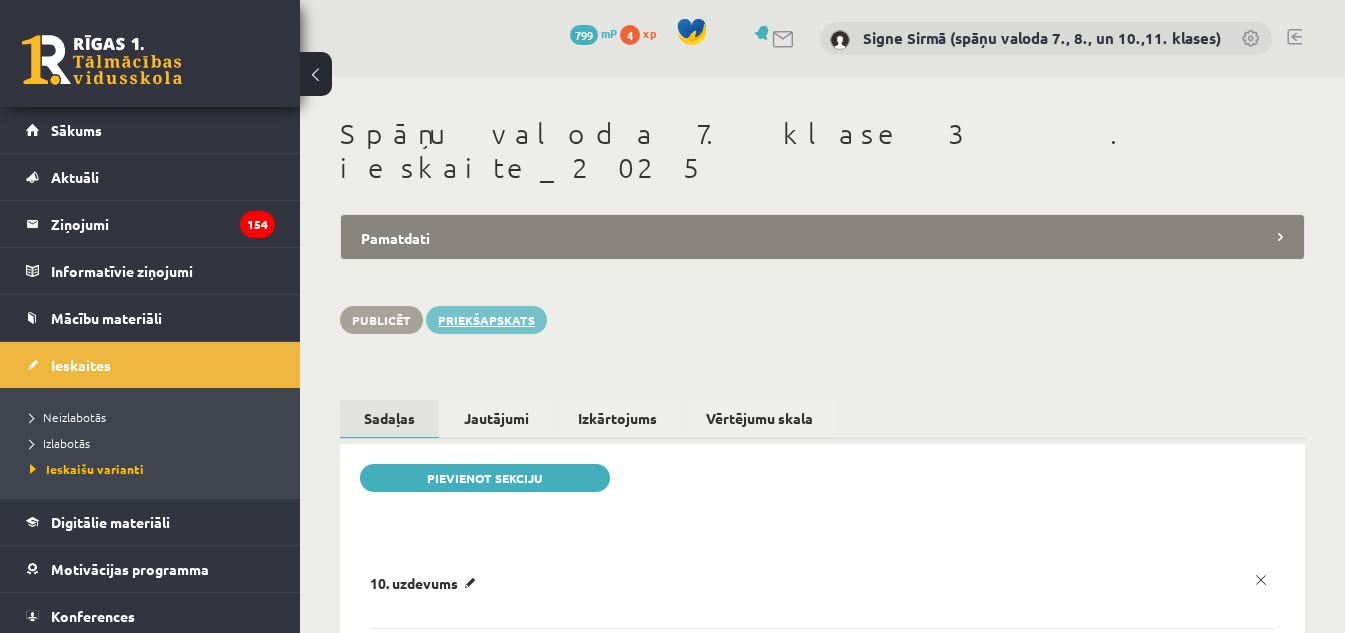 click on "Priekšapskats" at bounding box center (486, 320) 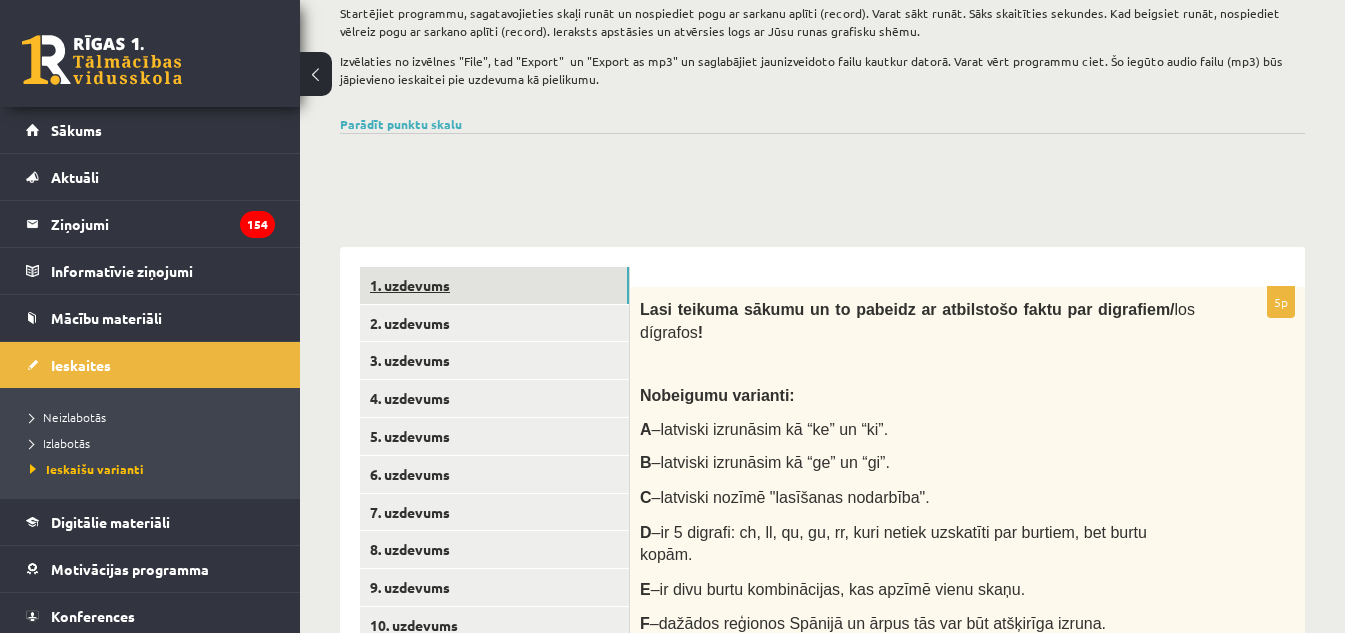 scroll, scrollTop: 600, scrollLeft: 0, axis: vertical 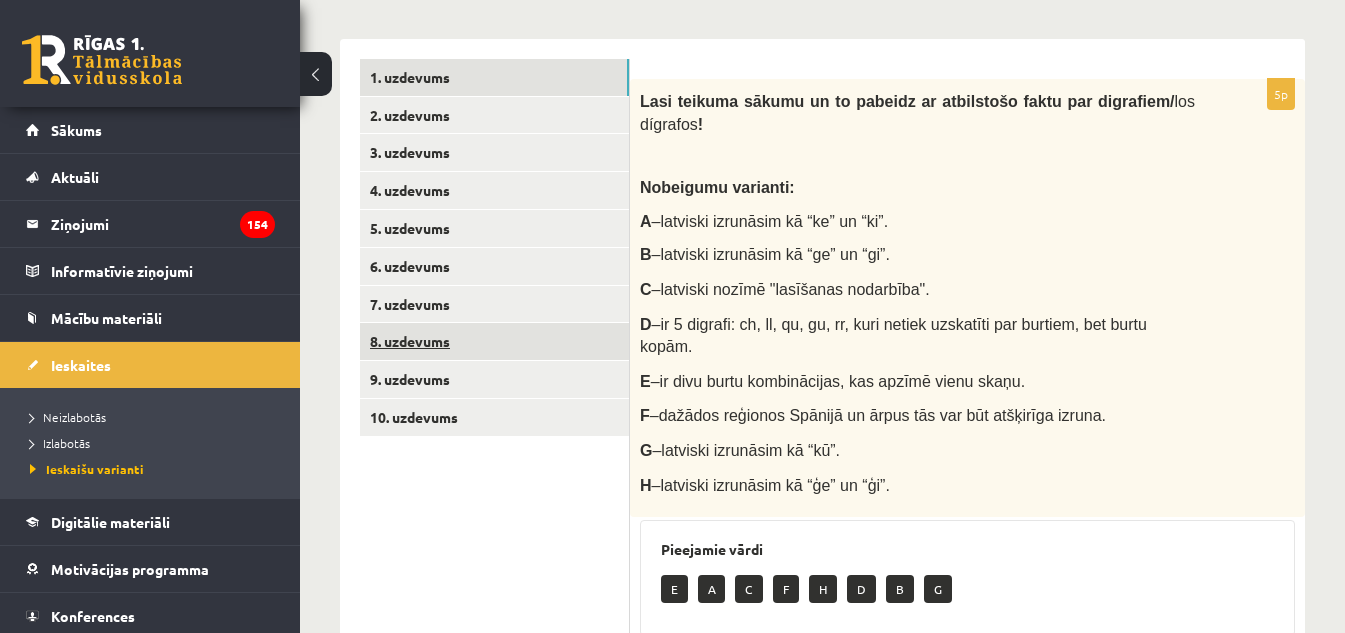 click on "8. uzdevums" at bounding box center [494, 341] 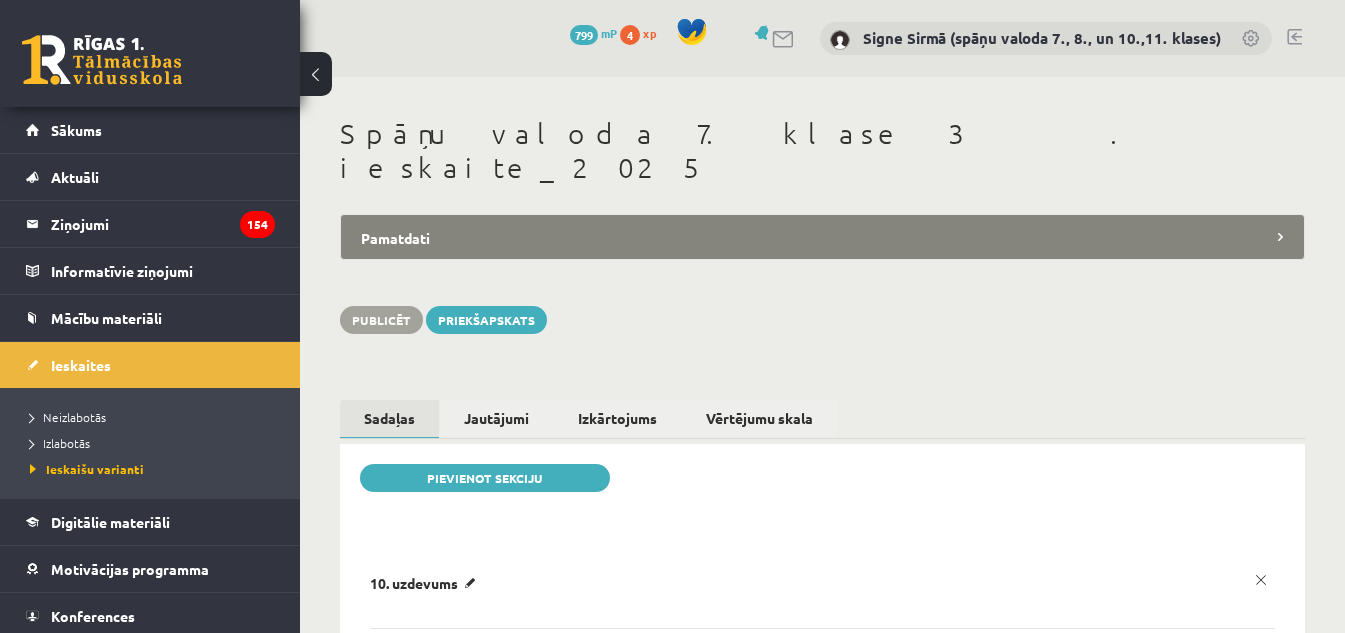 scroll, scrollTop: 0, scrollLeft: 0, axis: both 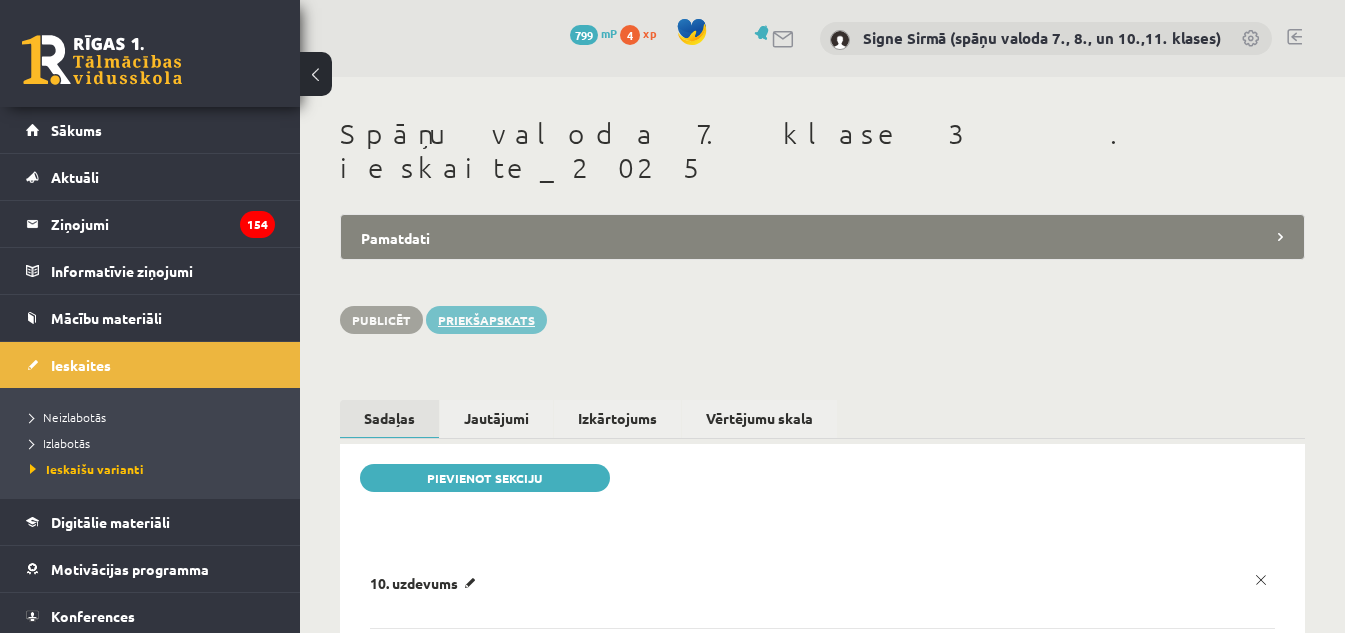click on "Priekšapskats" at bounding box center (486, 320) 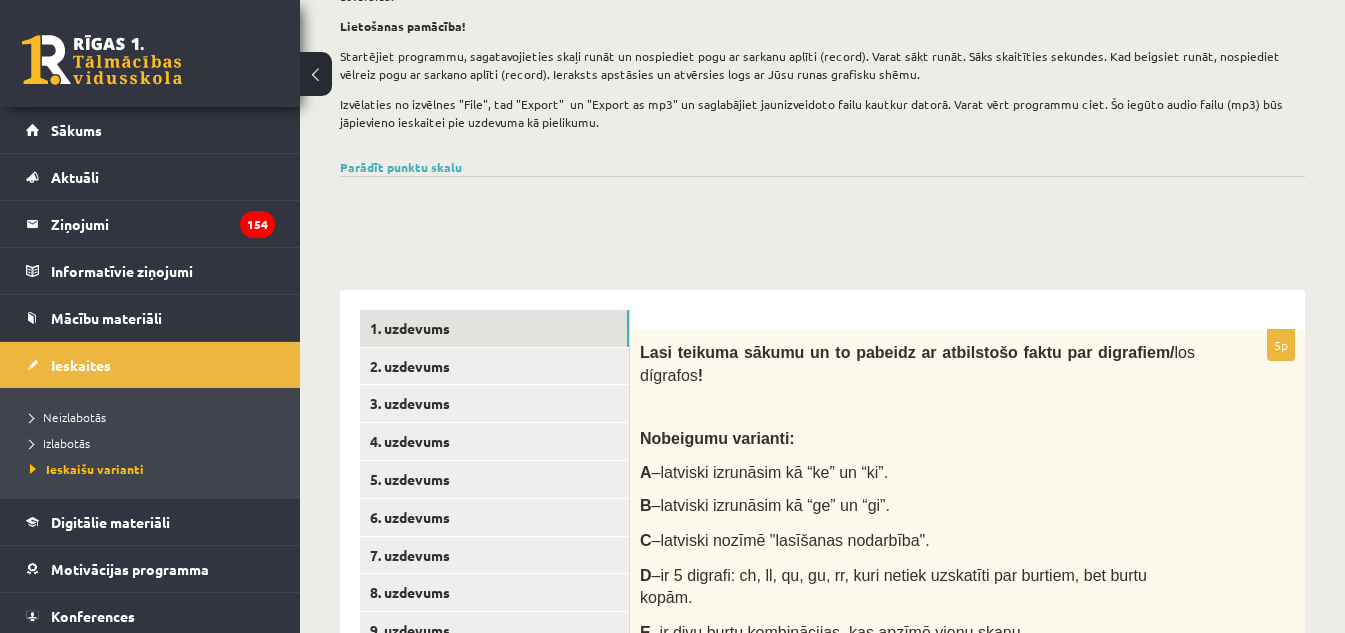 scroll, scrollTop: 400, scrollLeft: 0, axis: vertical 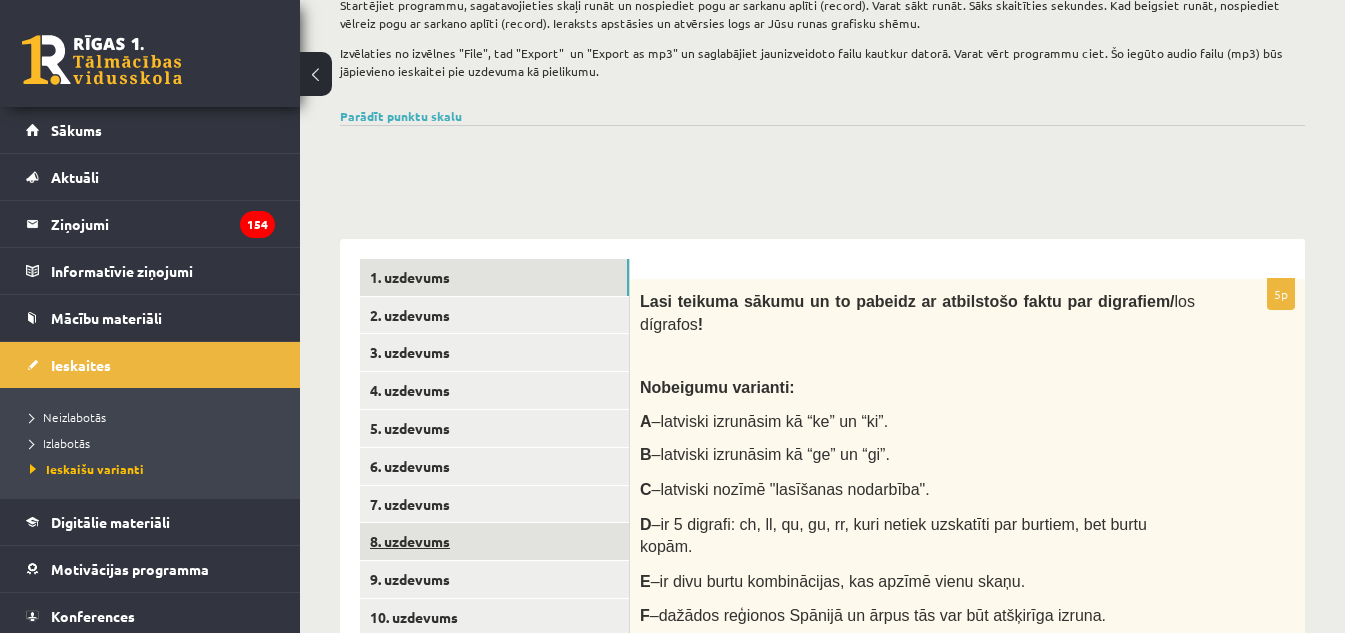 click on "8. uzdevums" at bounding box center [494, 541] 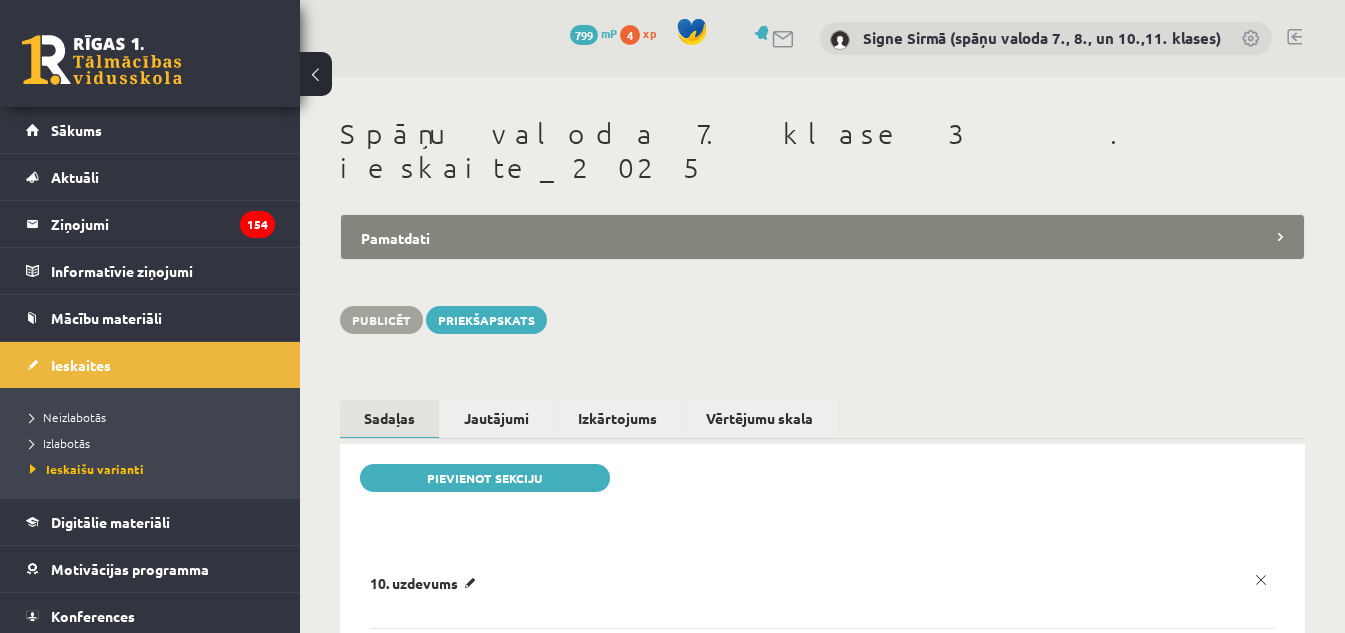 scroll, scrollTop: 0, scrollLeft: 0, axis: both 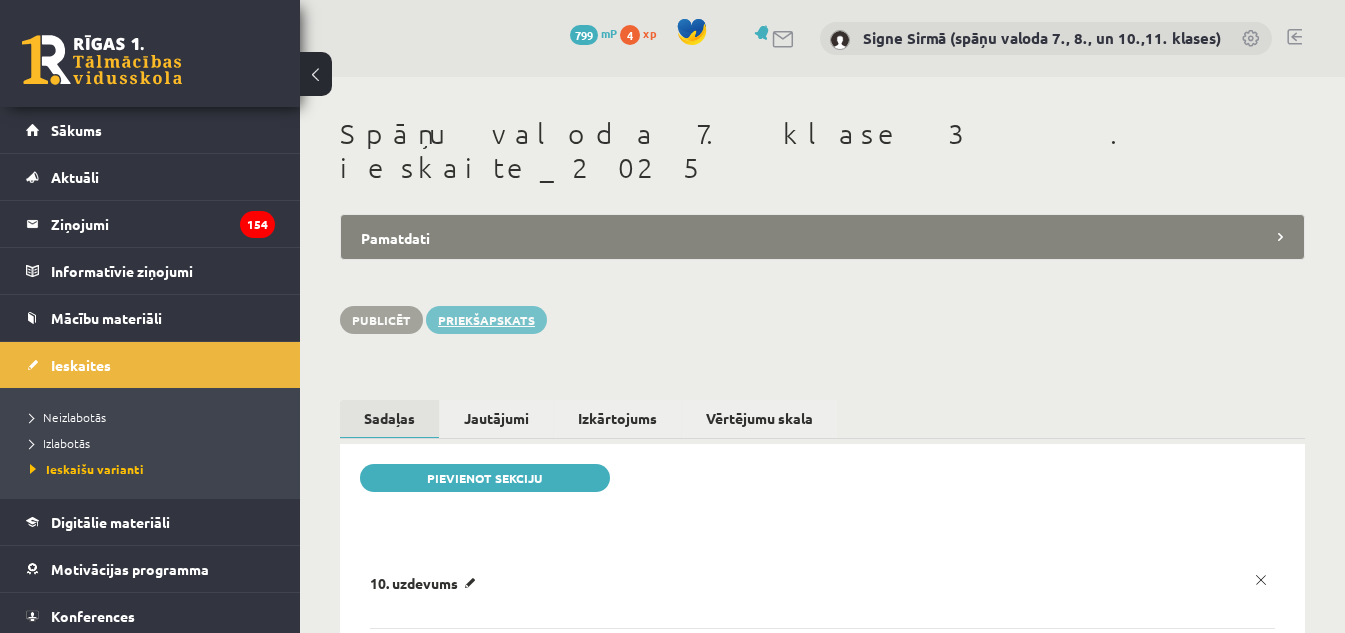 click on "Priekšapskats" at bounding box center (486, 320) 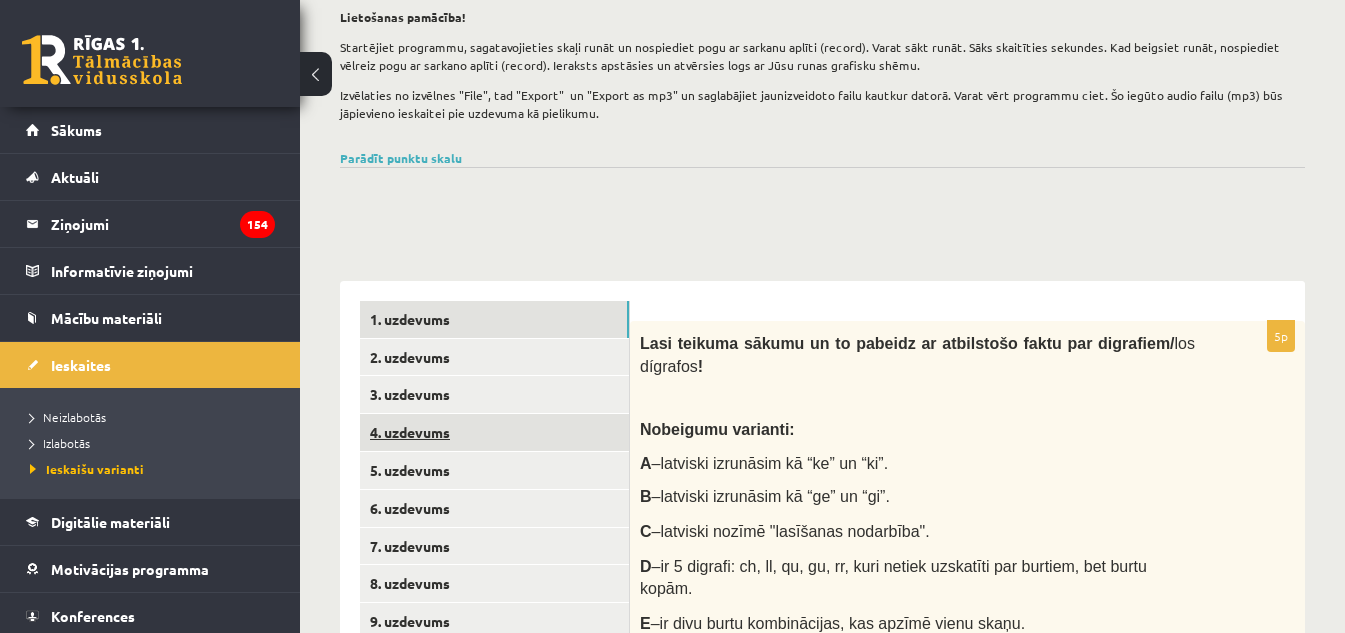 scroll, scrollTop: 400, scrollLeft: 0, axis: vertical 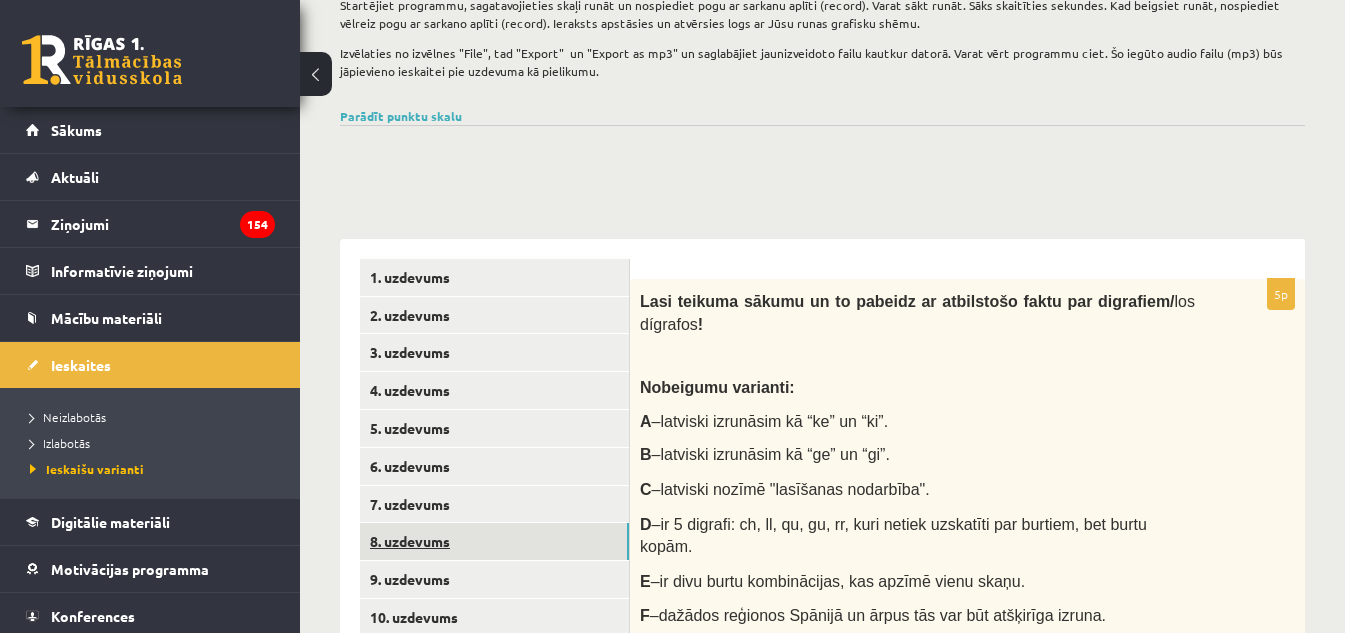 click on "8. uzdevums" at bounding box center [494, 541] 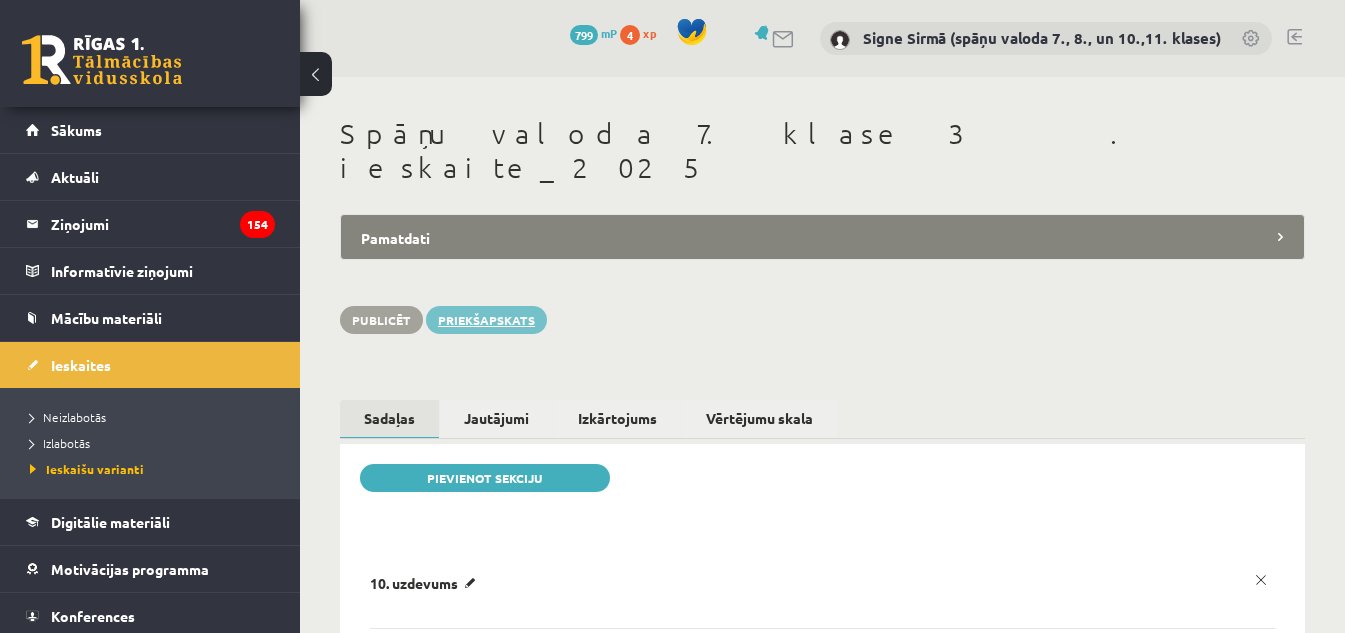 scroll, scrollTop: 0, scrollLeft: 0, axis: both 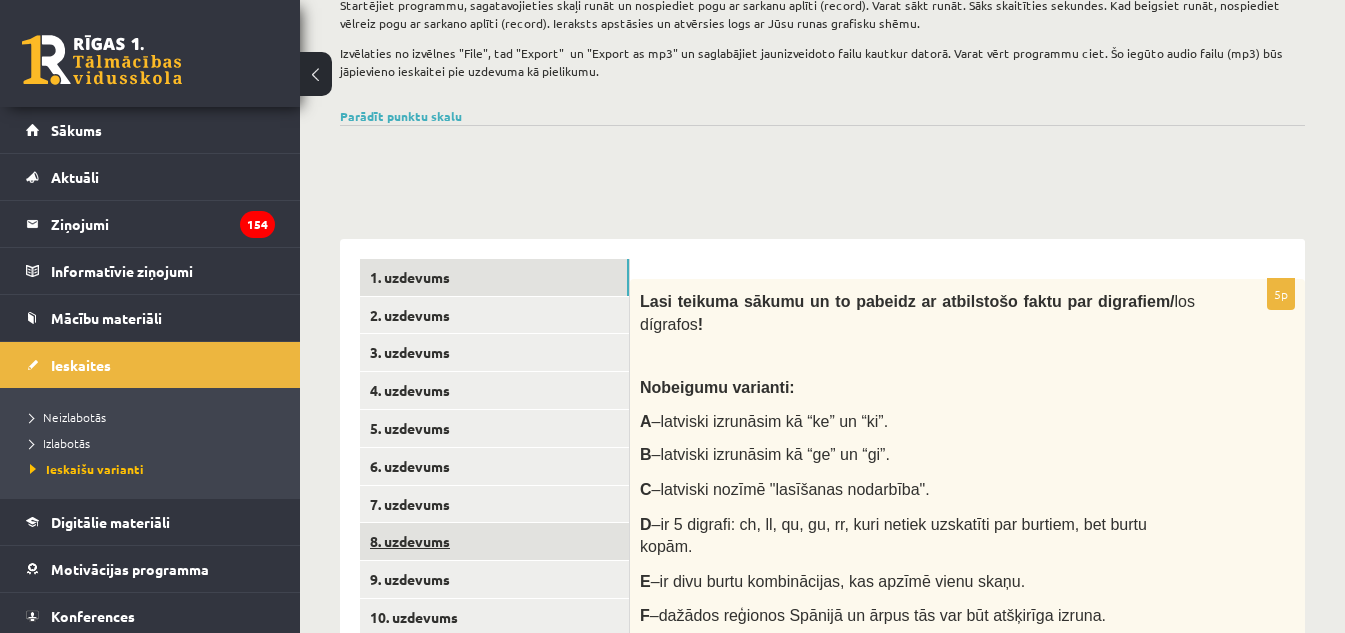 click on "8. uzdevums" at bounding box center [494, 541] 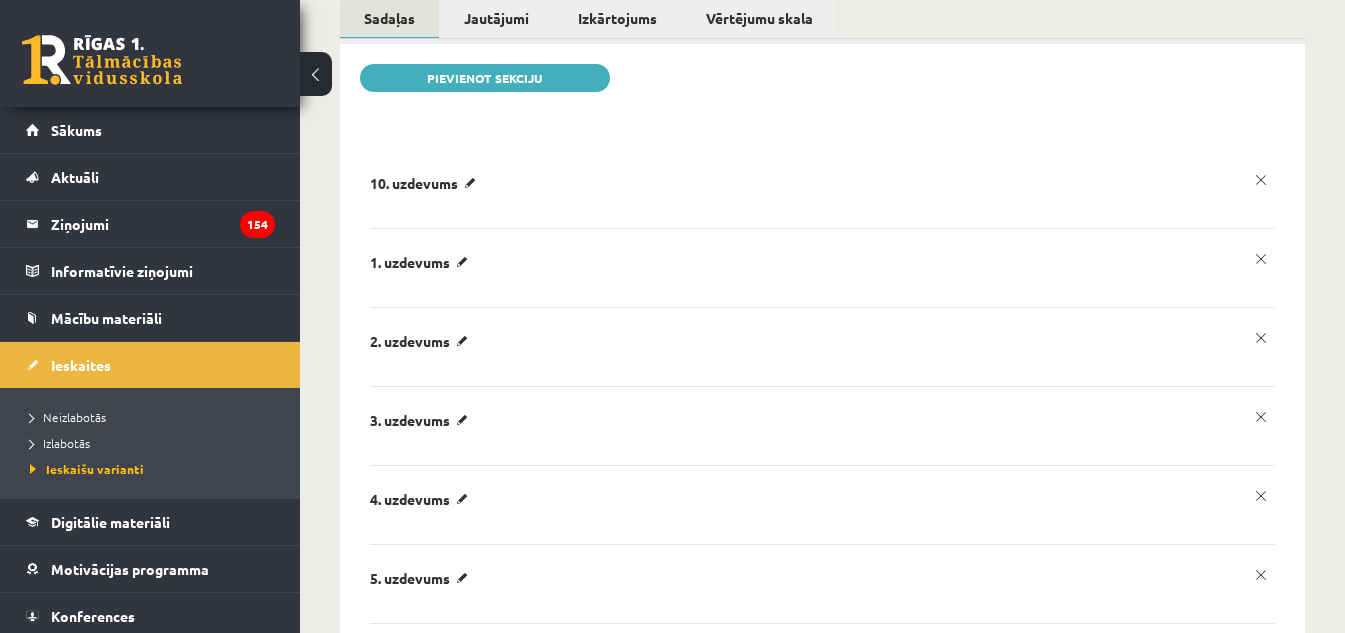 scroll, scrollTop: 0, scrollLeft: 0, axis: both 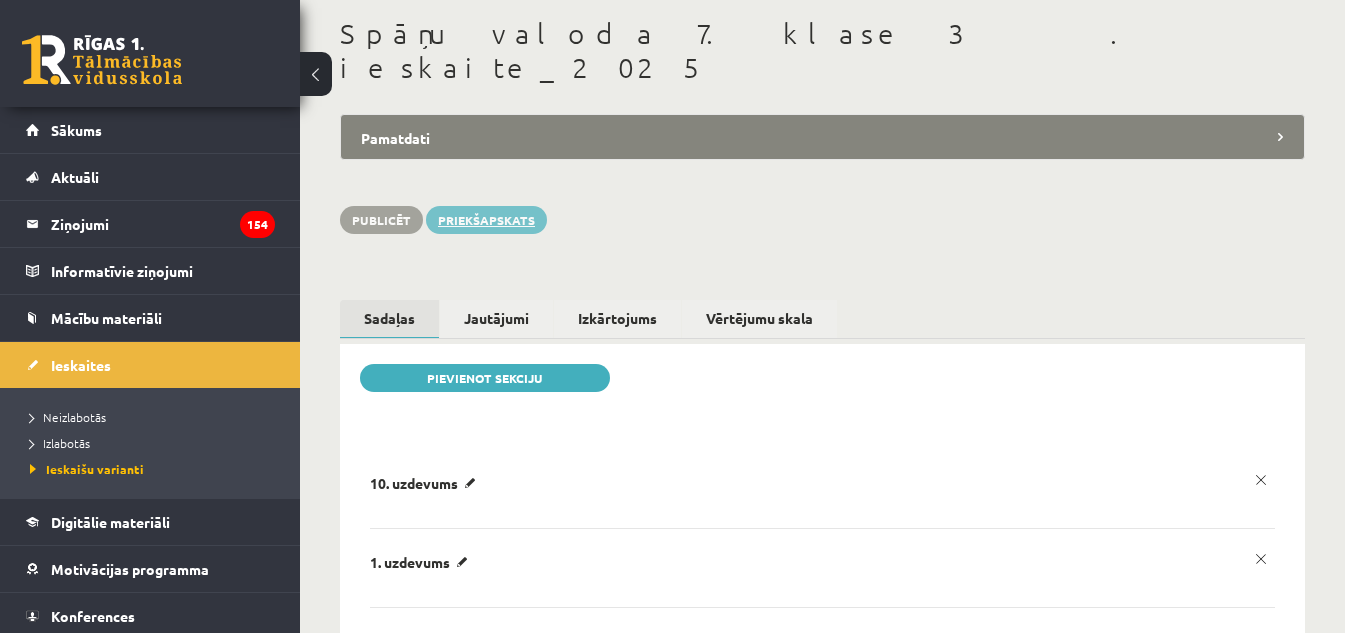 click on "Priekšapskats" at bounding box center (486, 220) 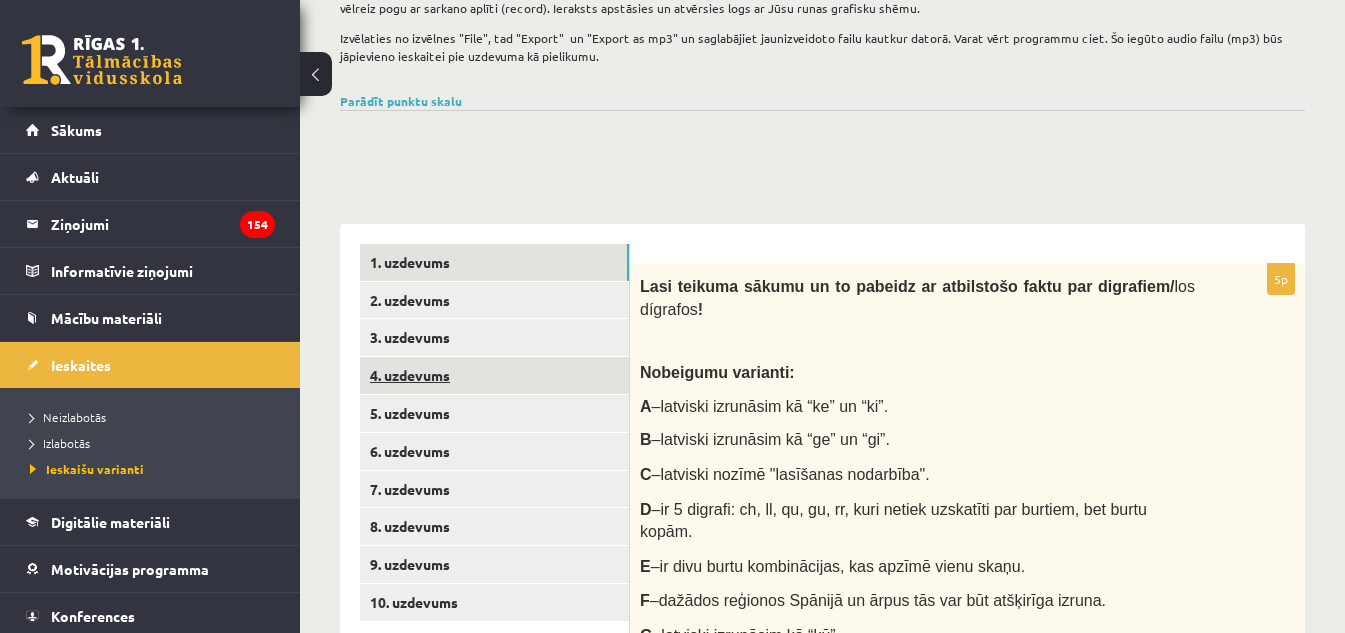 scroll, scrollTop: 600, scrollLeft: 0, axis: vertical 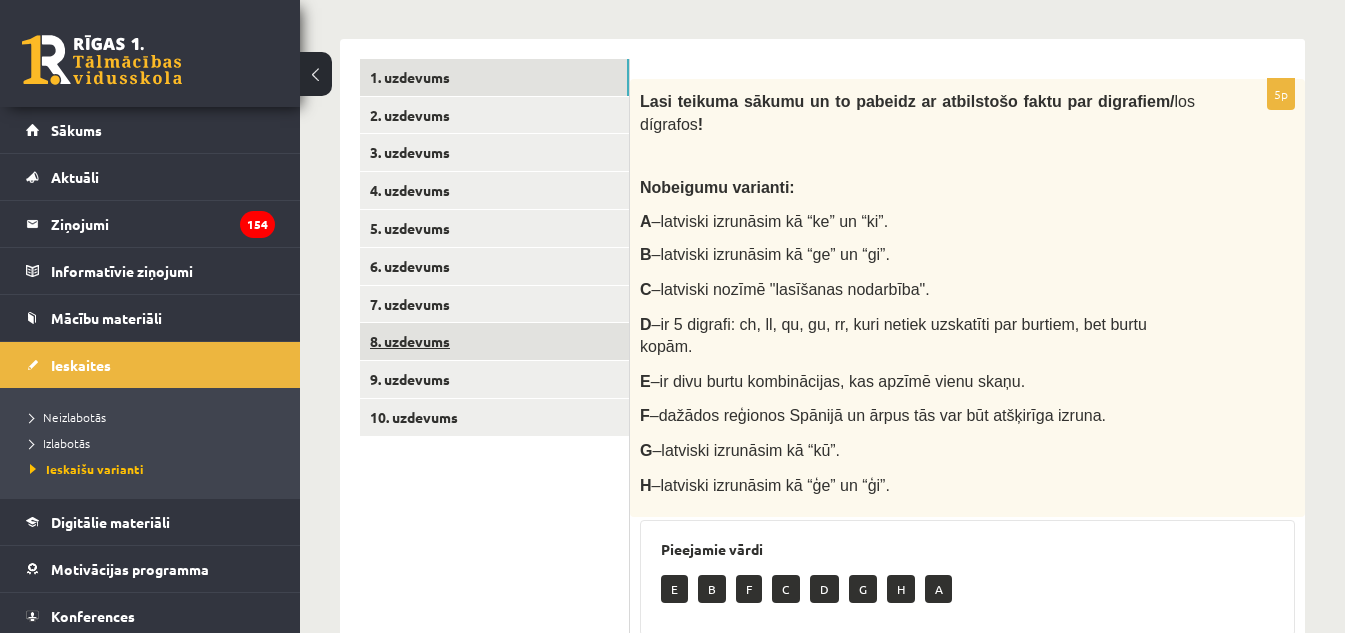 click on "8. uzdevums" at bounding box center (494, 341) 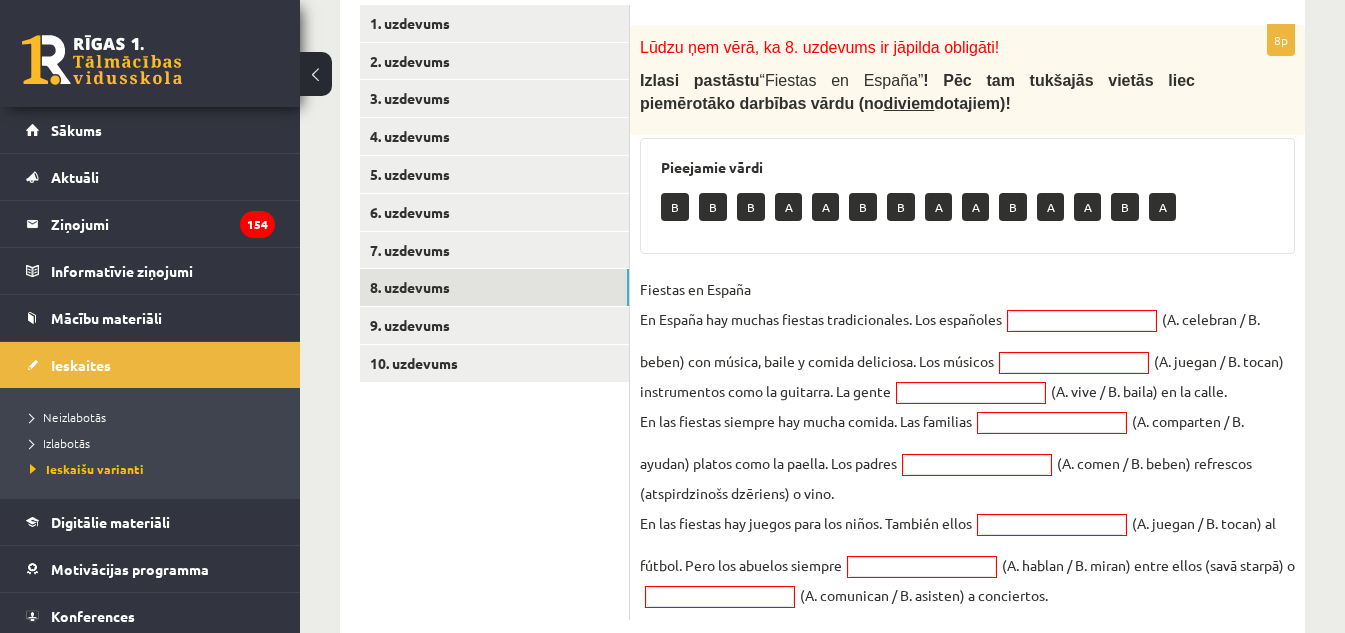 scroll, scrollTop: 683, scrollLeft: 0, axis: vertical 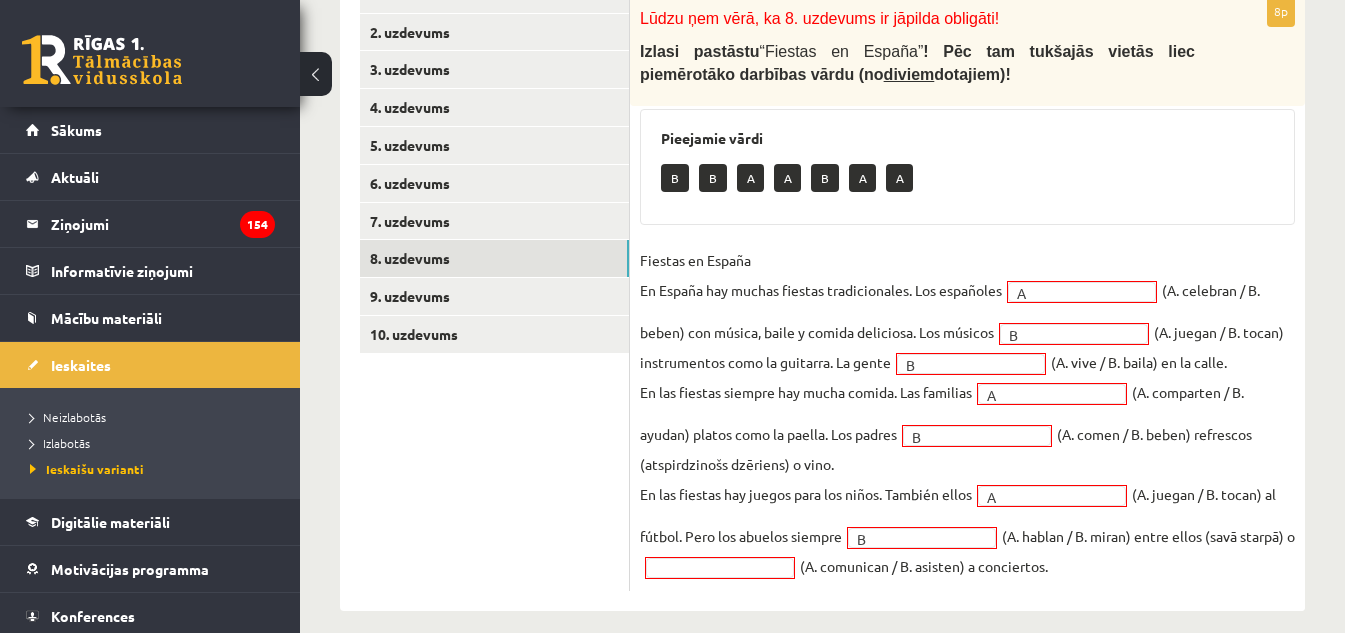 click on "Fiestas en España En España hay muchas fiestas tradicionales. Los españoles       A     * (A. celebran / B. beben) con música, baile y comida deliciosa. Los músicos      B     * (A. juegan / B. tocan) instrumentos como la guitarra. La gente      B     *  (A. vive / B. baila) en la calle. En las fiestas siempre hay mucha comida. Las familias      A     * (A. comparten / B. ayudan) platos como la paella. Los padres      B     *  (A. comen / B. beben) refrescos (atspirdzinošs dzēriens) o vino. En las fiestas hay juegos para los niños. También ellos      A     *  (A. juegan / B. tocan) al fútbol. Pero los abuelos siempre      B     *  (A. hablan / B. miran) entre ellos (savā starpā) o                                           (A. comunican / B. asisten) a conciertos." at bounding box center [967, 413] 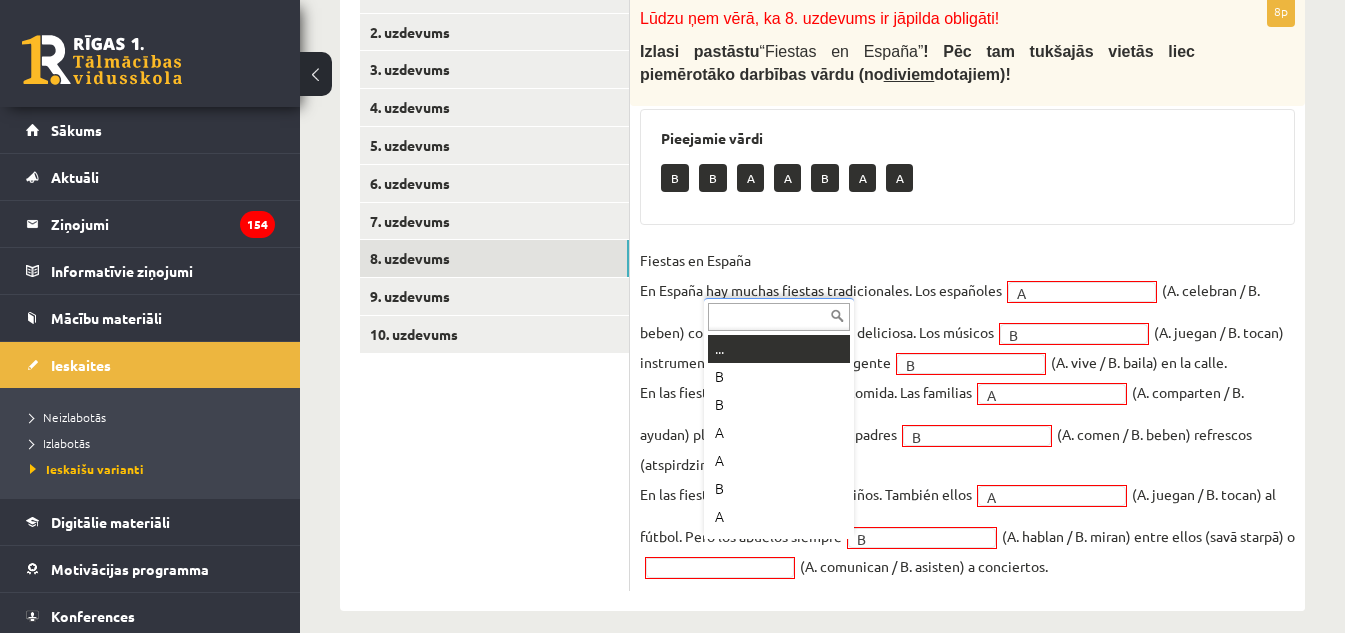 scroll, scrollTop: 24, scrollLeft: 0, axis: vertical 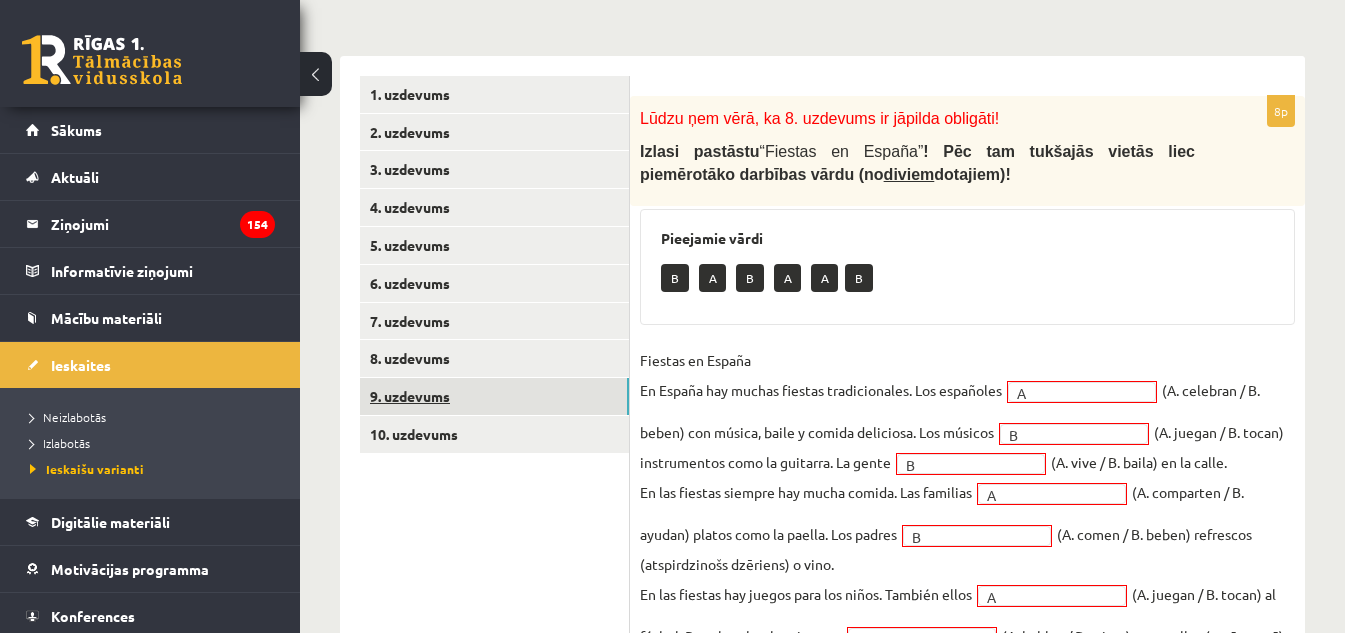 click on "9. uzdevums" at bounding box center [494, 396] 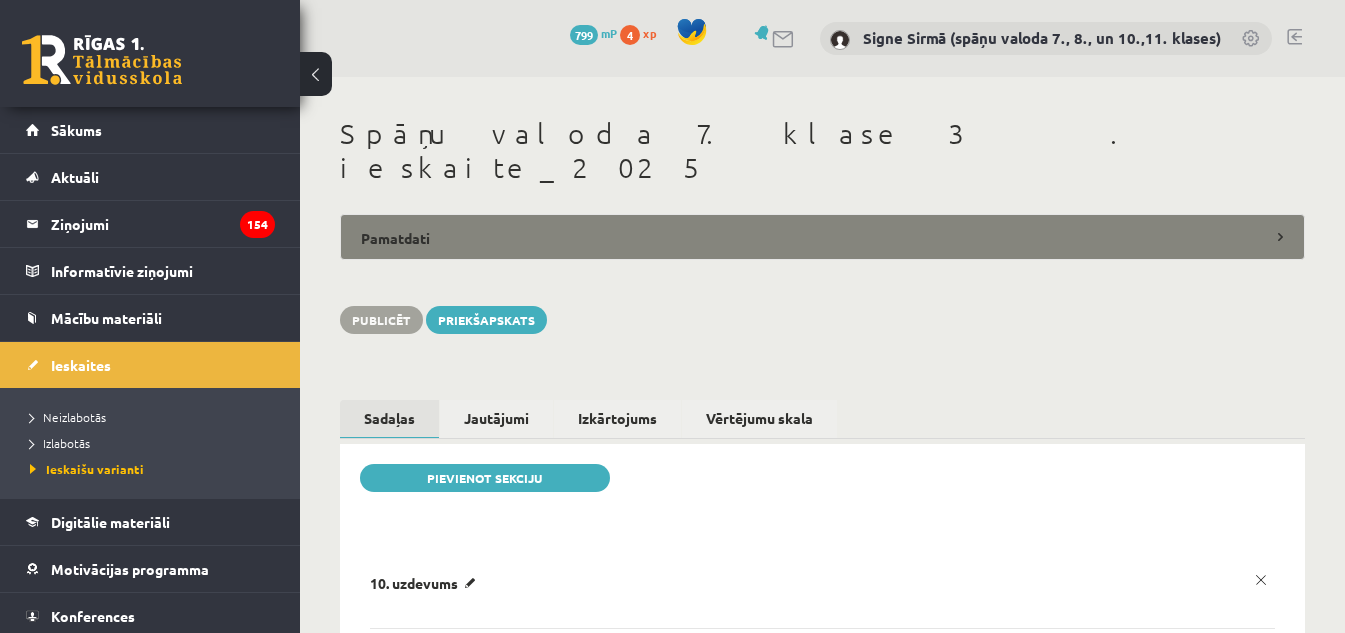 scroll, scrollTop: 0, scrollLeft: 0, axis: both 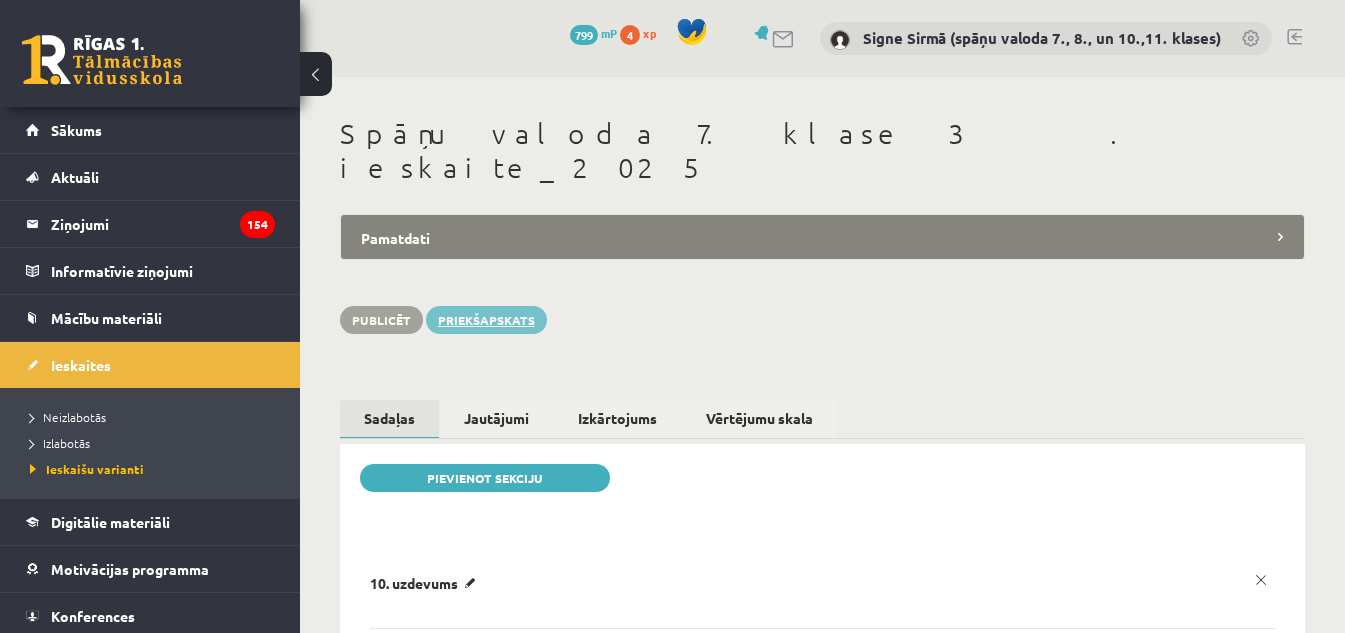 click on "Priekšapskats" at bounding box center (486, 320) 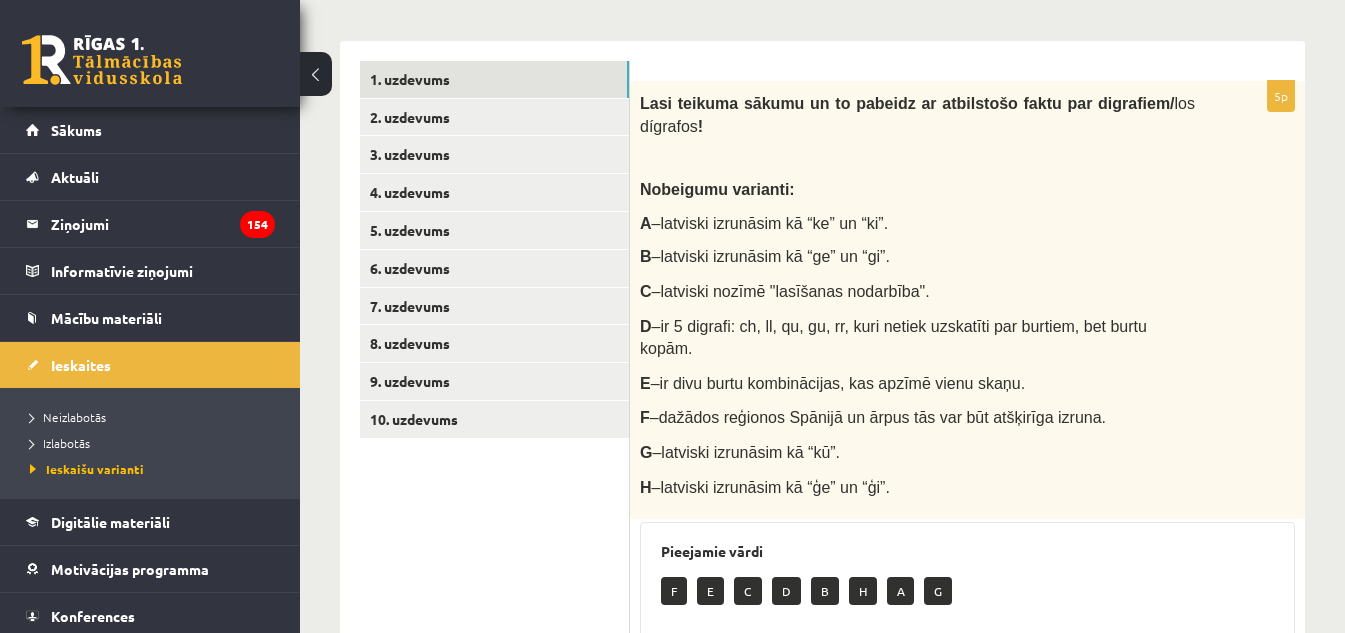 scroll, scrollTop: 600, scrollLeft: 0, axis: vertical 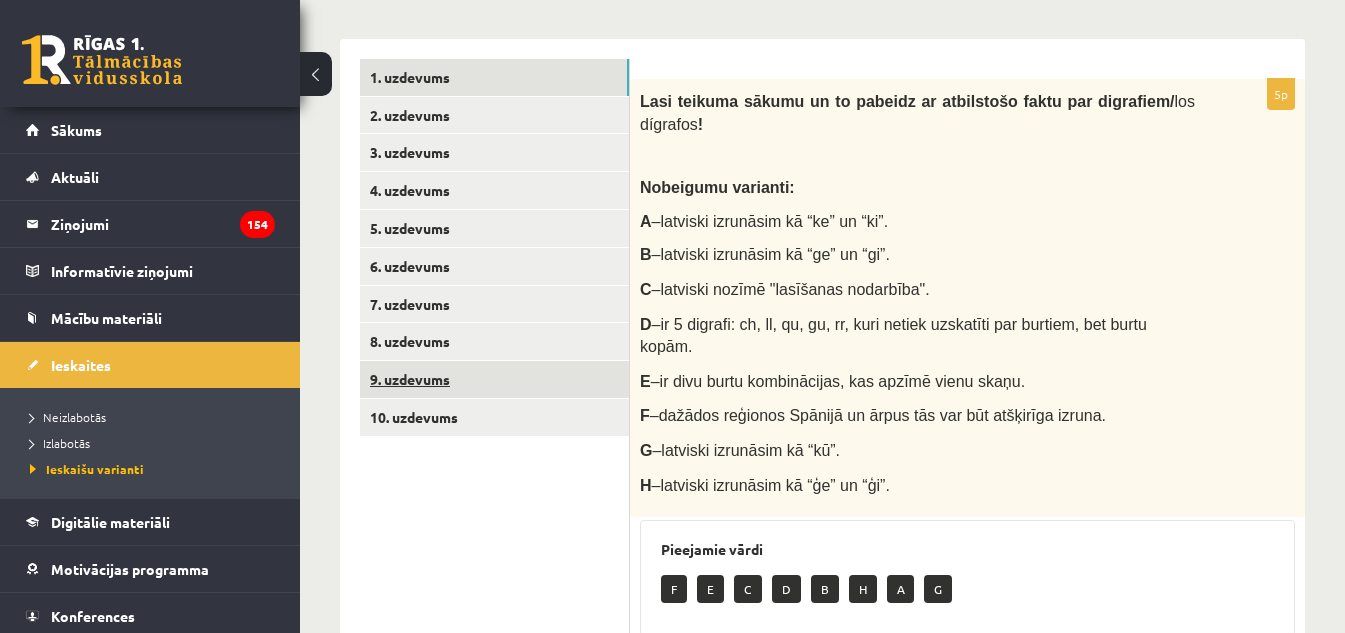 click on "9. uzdevums" at bounding box center [494, 379] 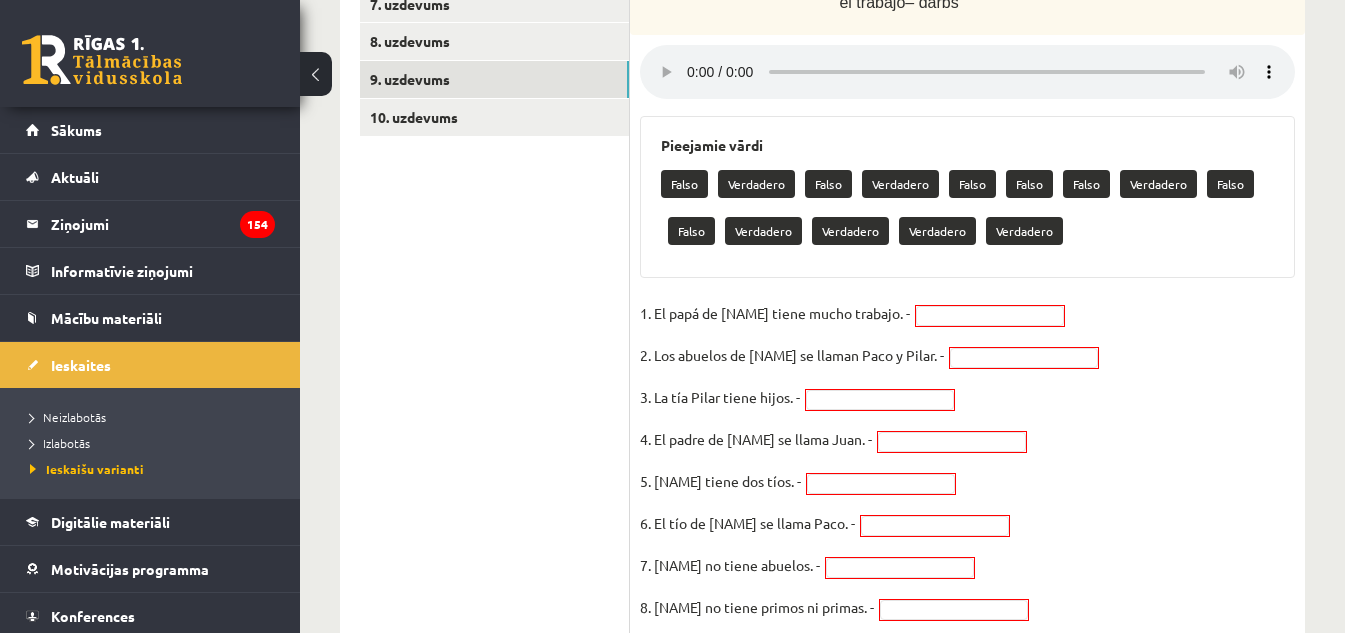 scroll, scrollTop: 800, scrollLeft: 0, axis: vertical 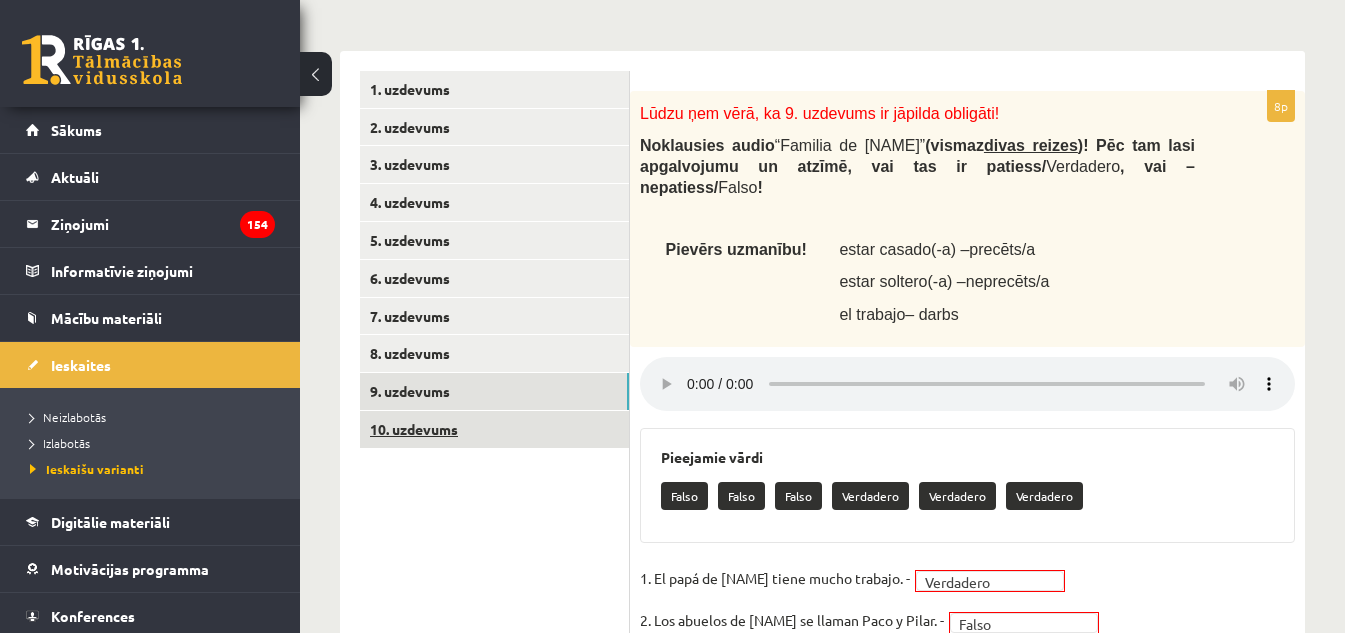 click on "10. uzdevums" at bounding box center (494, 429) 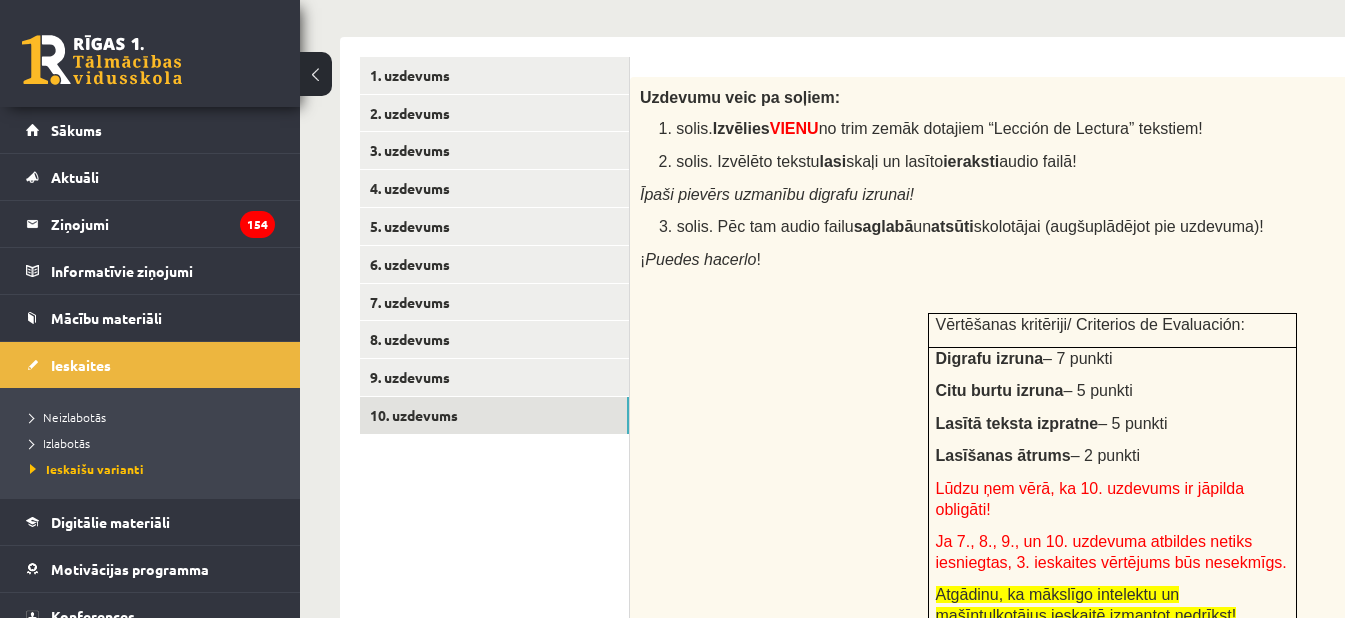 scroll, scrollTop: 588, scrollLeft: 0, axis: vertical 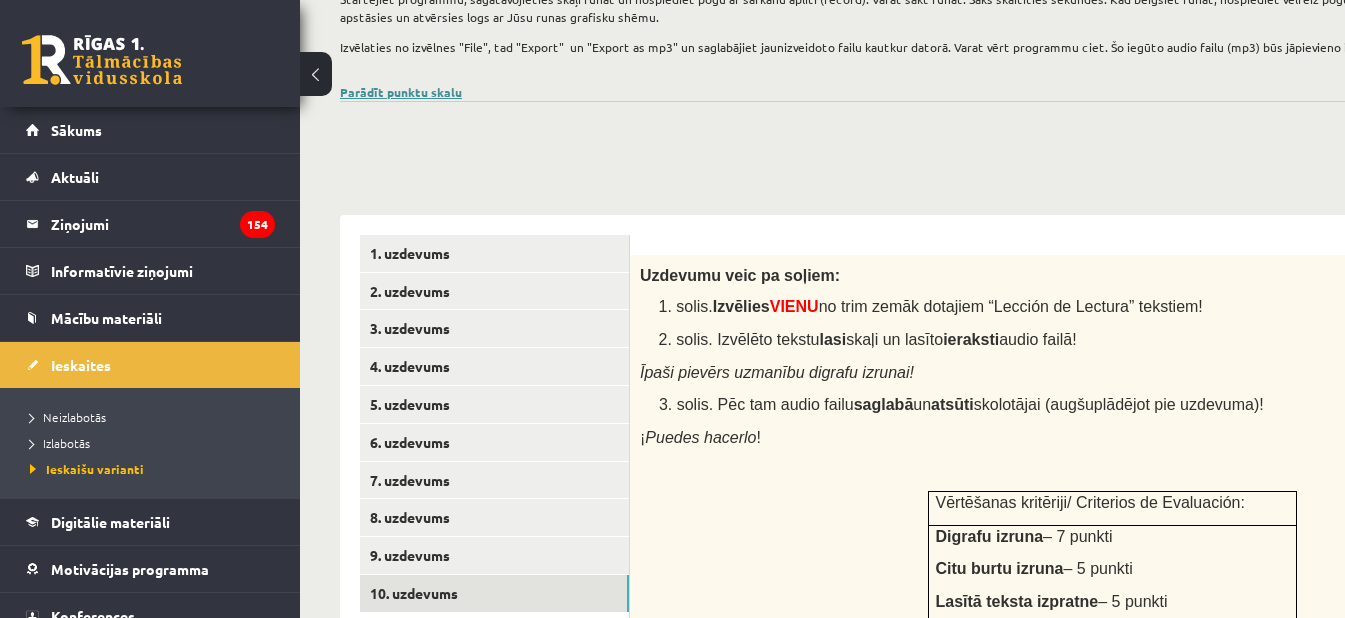 click on "Parādīt punktu skalu" at bounding box center (401, 92) 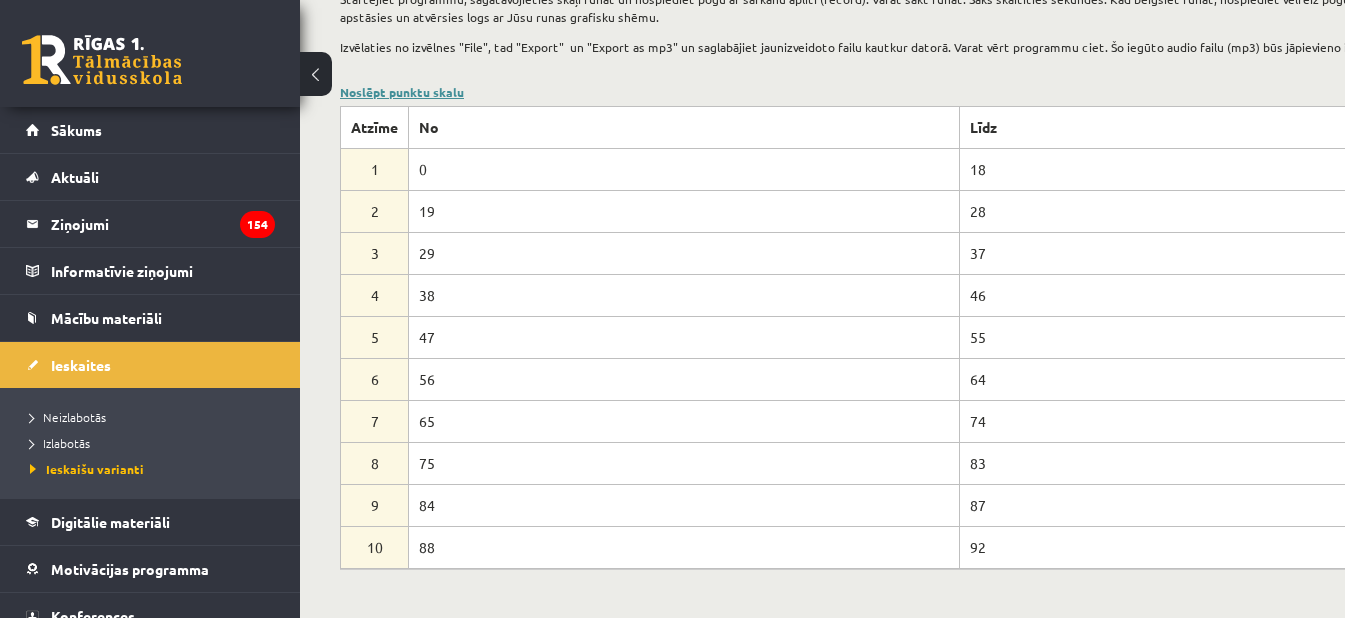 click on "Noslēpt punktu skalu" at bounding box center (402, 92) 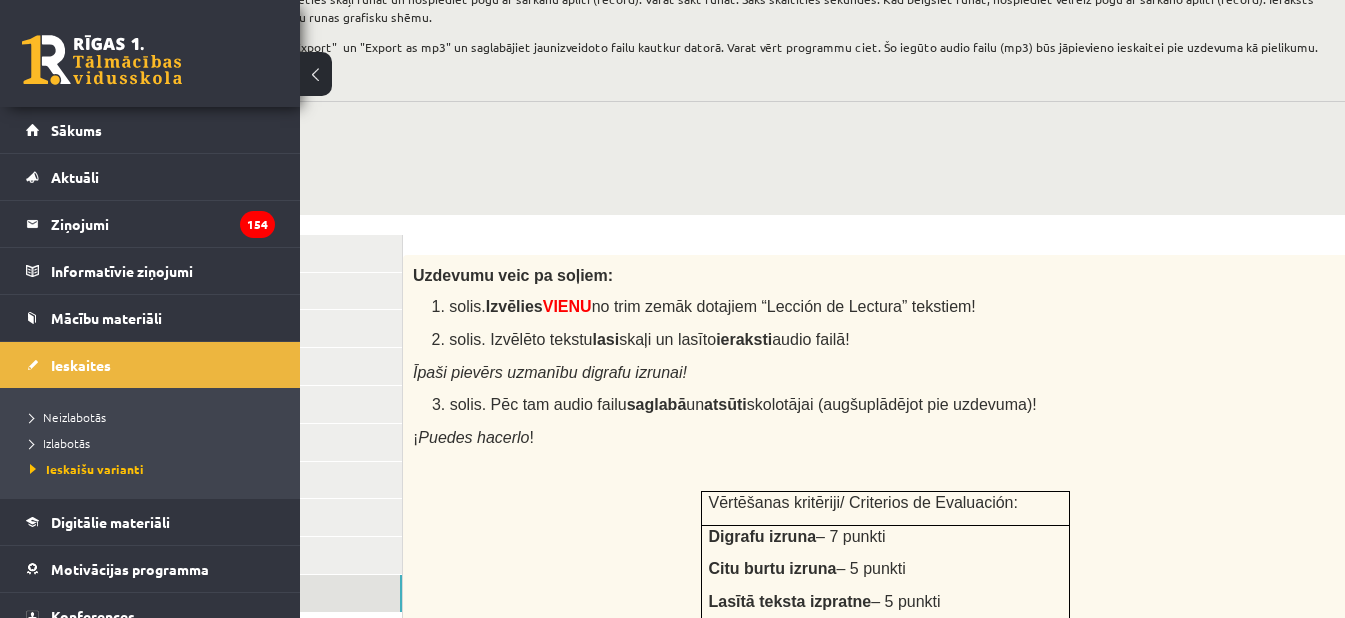 scroll, scrollTop: 388, scrollLeft: 300, axis: both 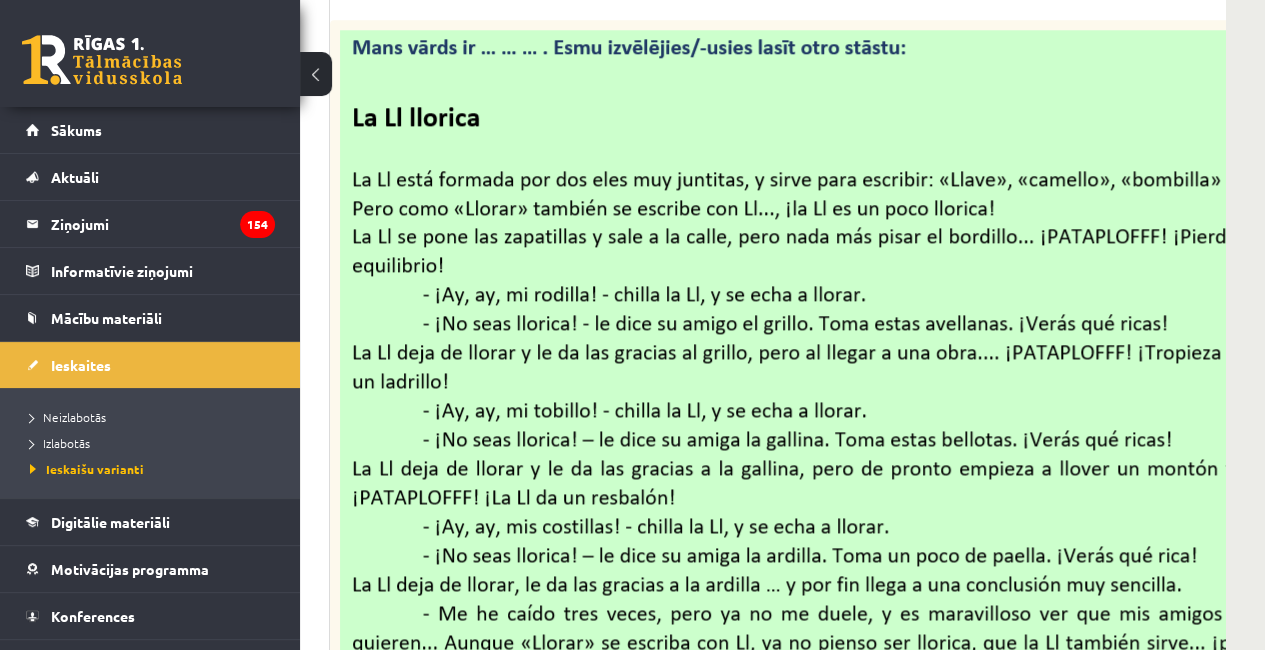 click at bounding box center (811, 392) 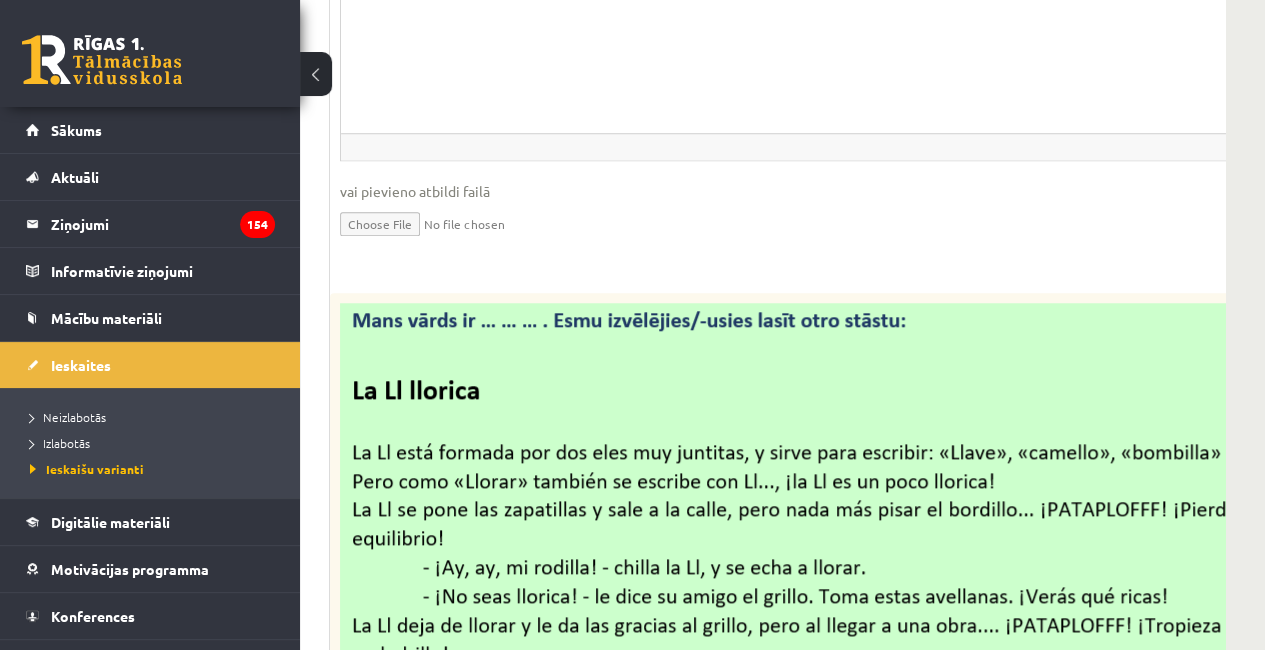 scroll, scrollTop: 1588, scrollLeft: 300, axis: both 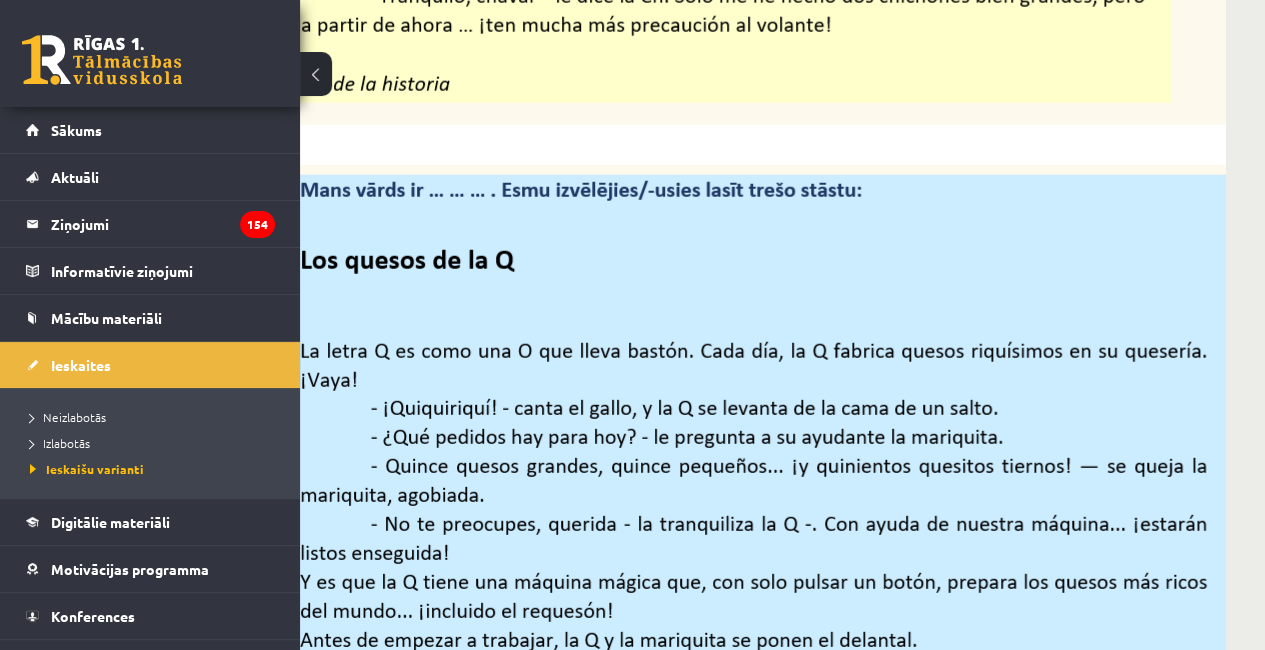 click at bounding box center (316, 74) 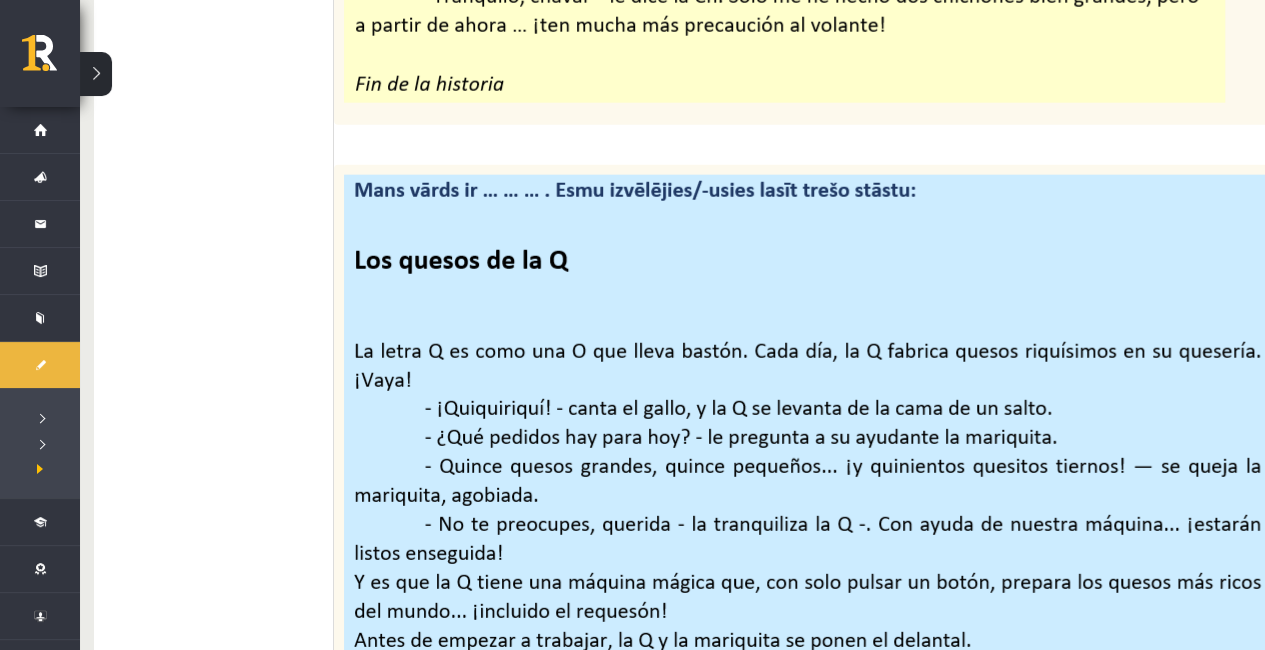 scroll, scrollTop: 3070, scrollLeft: 80, axis: both 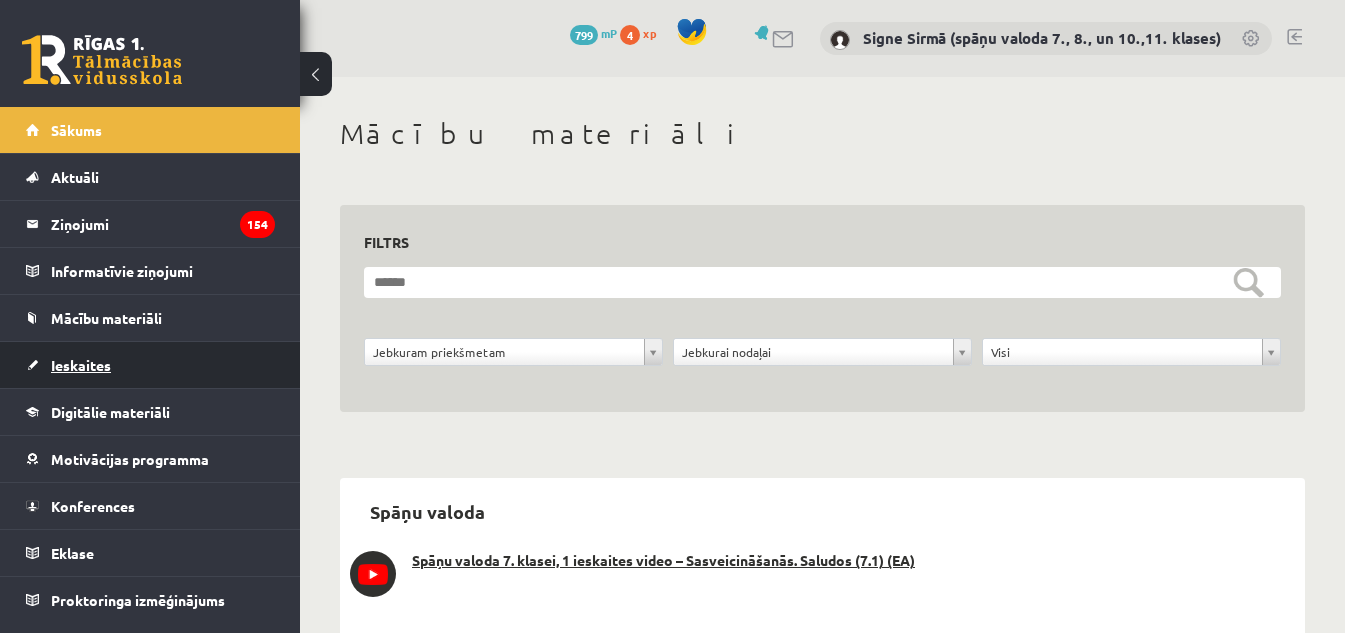 click on "Ieskaites" at bounding box center (150, 365) 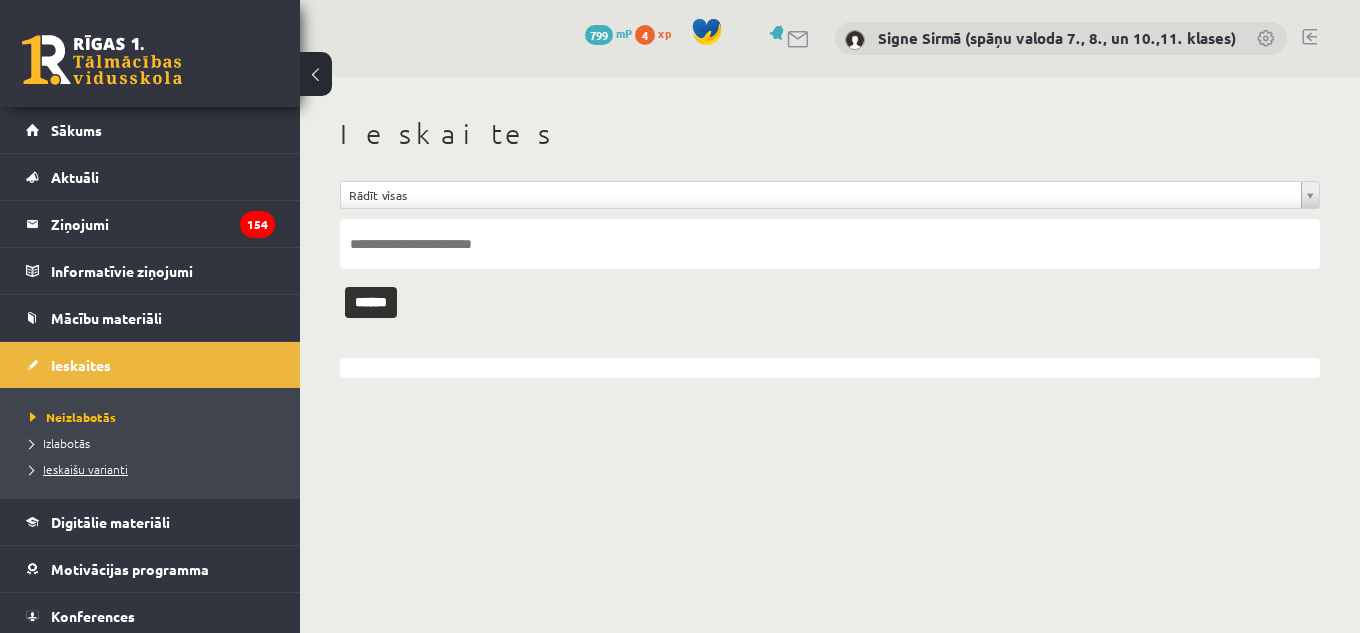 click on "Ieskaišu varianti" at bounding box center [79, 469] 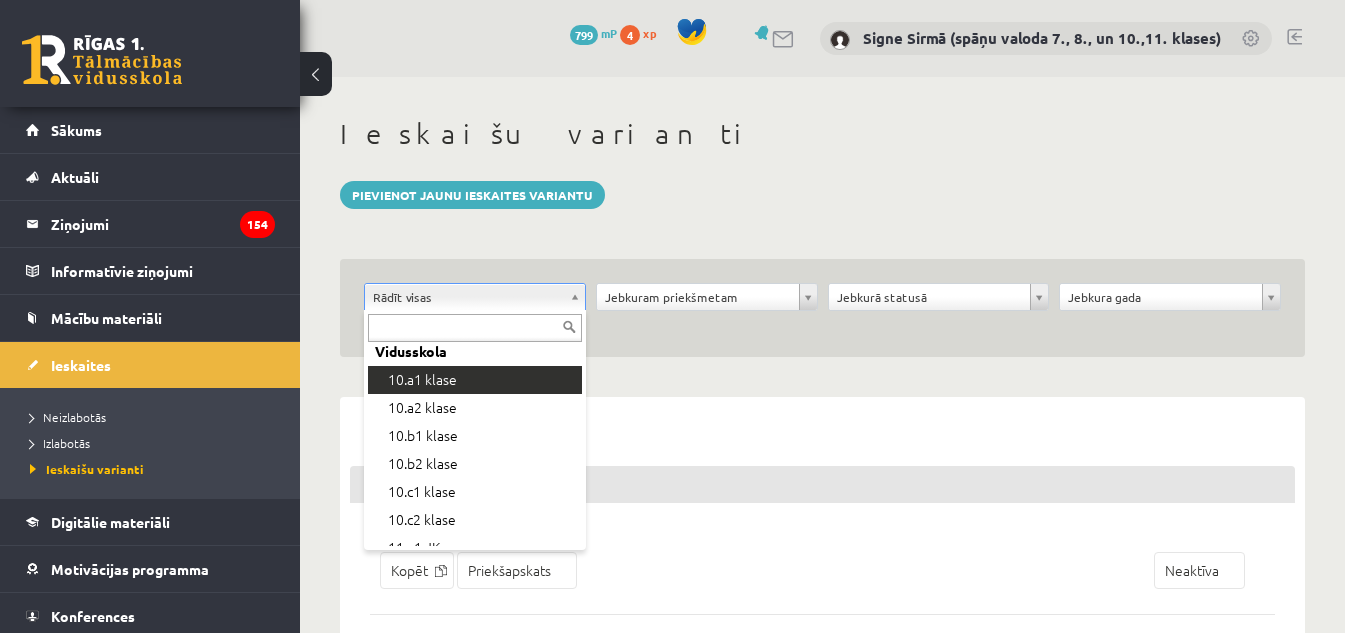 scroll, scrollTop: 300, scrollLeft: 0, axis: vertical 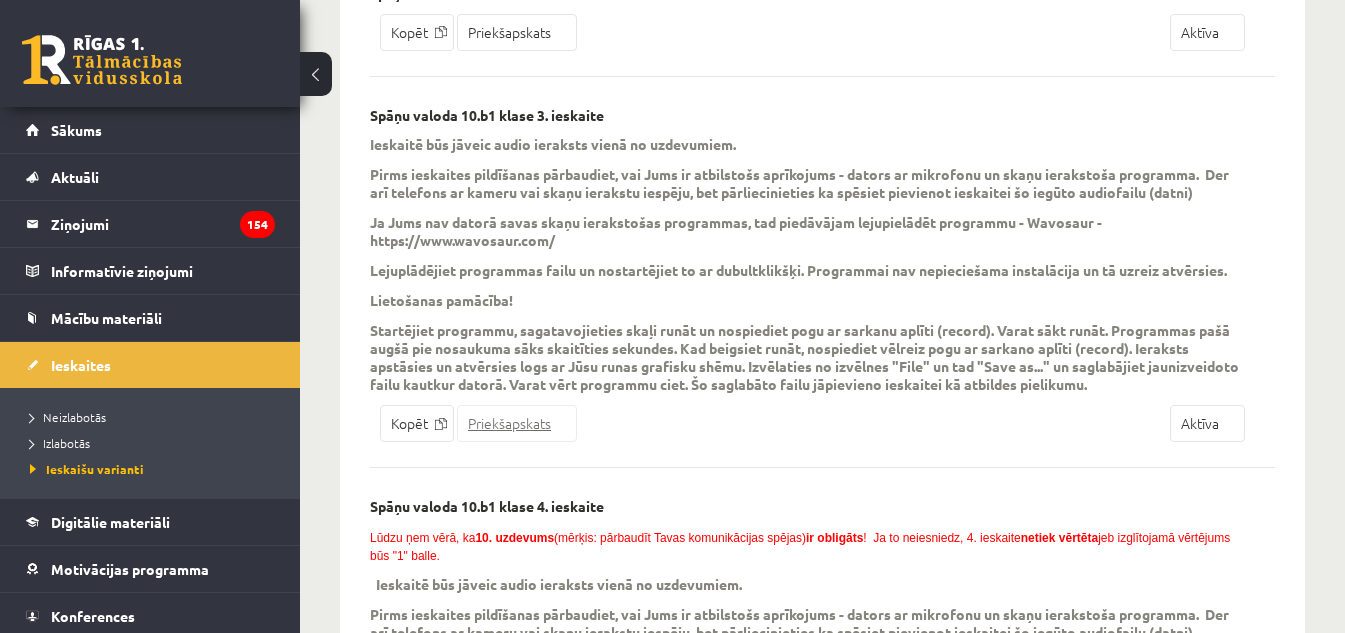 click on "Priekšapskats" at bounding box center [517, 423] 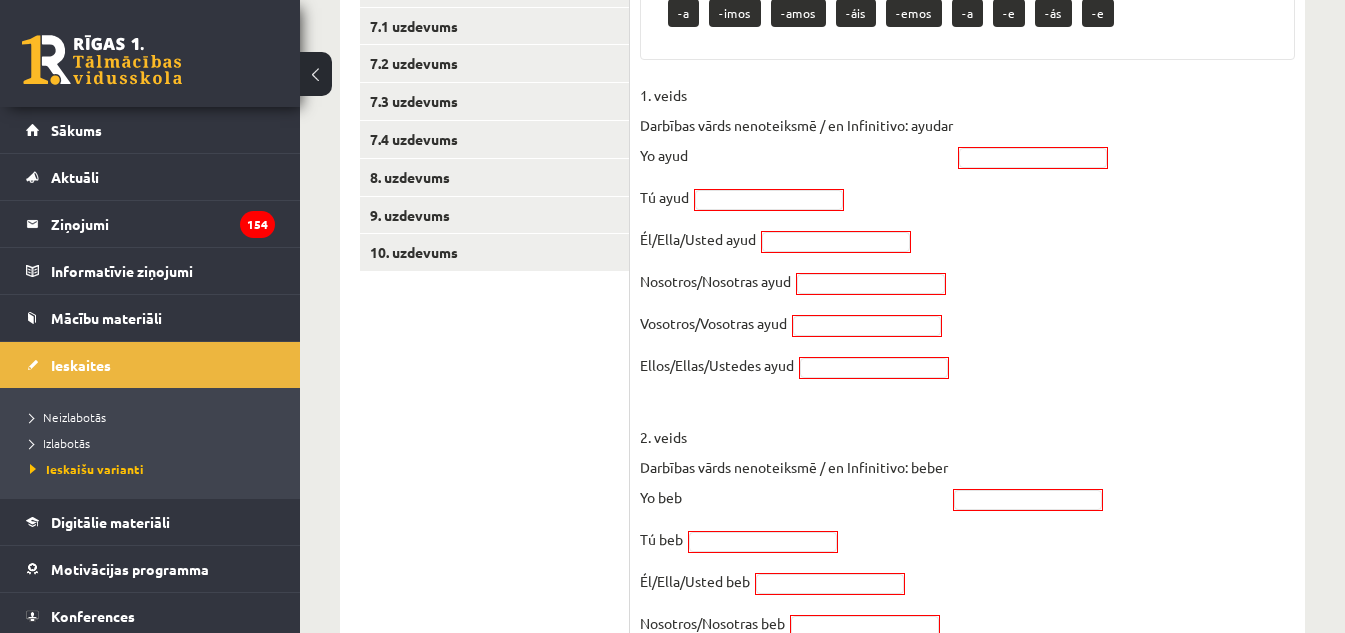 scroll, scrollTop: 600, scrollLeft: 0, axis: vertical 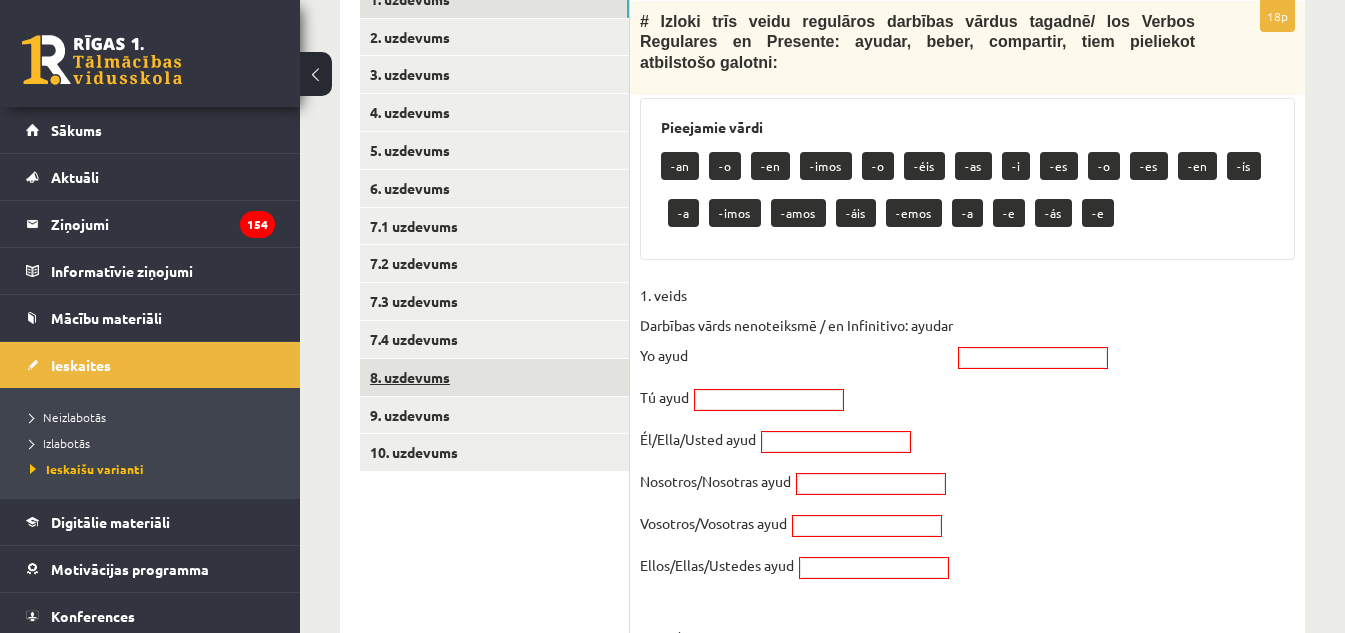 click on "8. uzdevums" at bounding box center (494, 377) 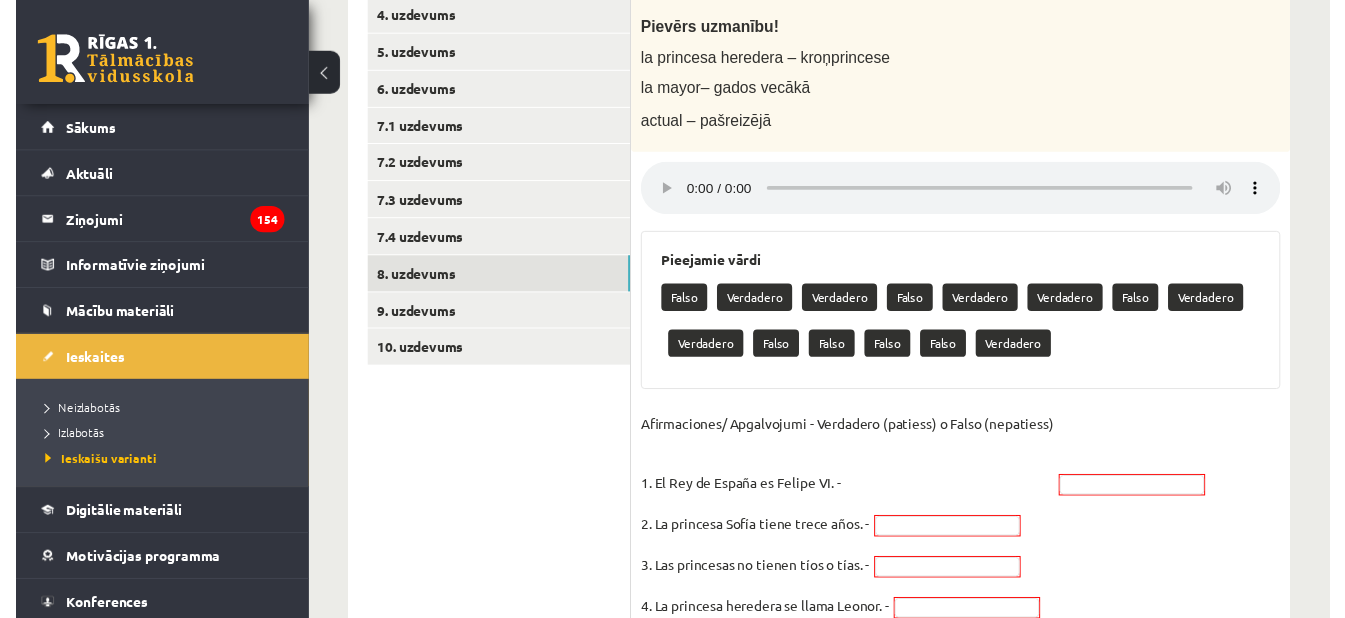scroll, scrollTop: 700, scrollLeft: 0, axis: vertical 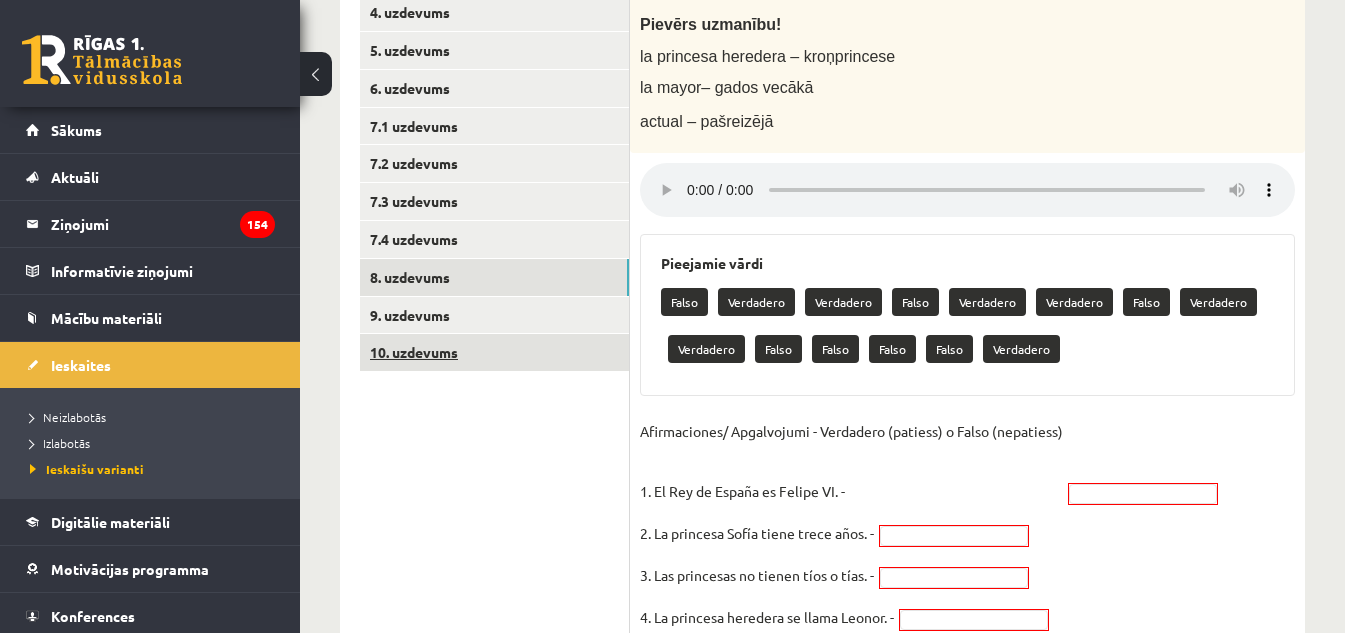 click on "10. uzdevums" at bounding box center [494, 352] 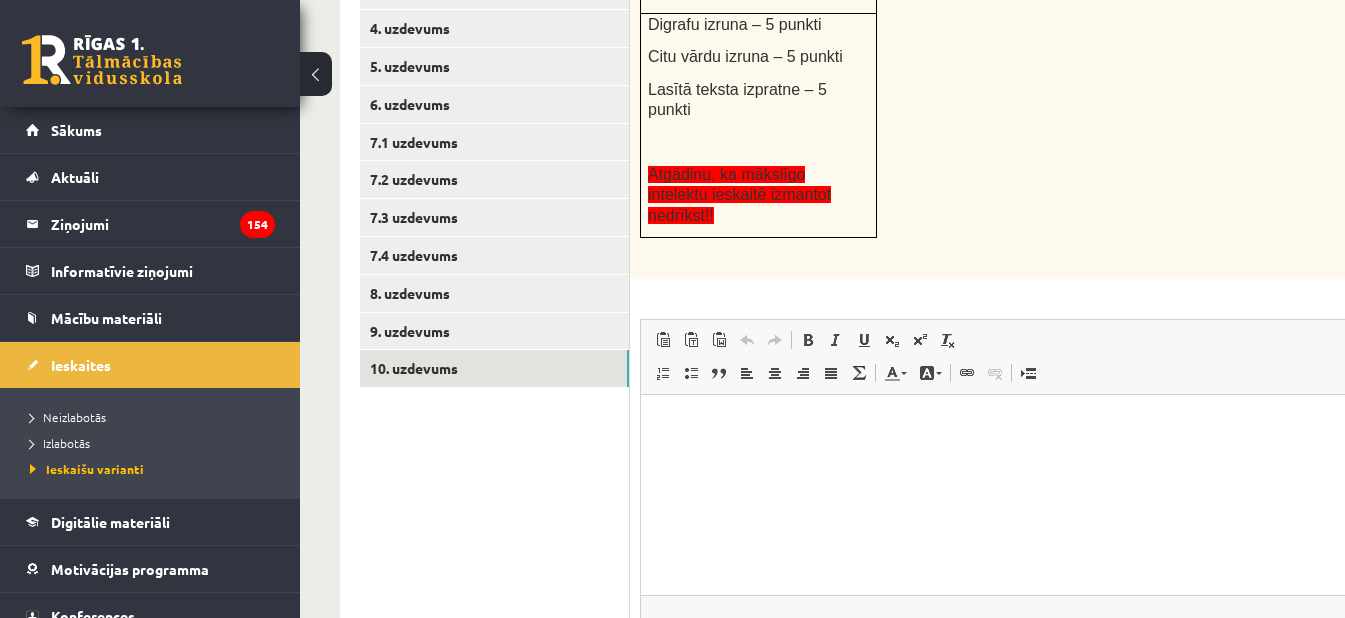 scroll, scrollTop: 700, scrollLeft: 0, axis: vertical 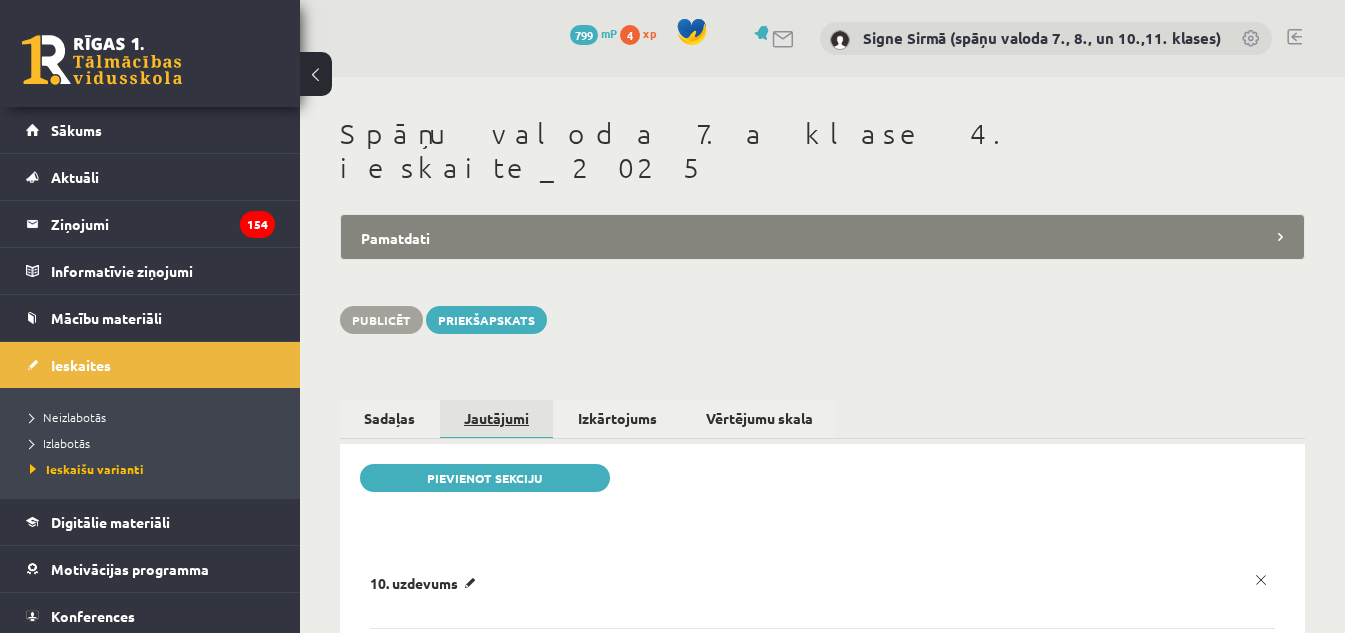 click on "Jautājumi" at bounding box center [496, 419] 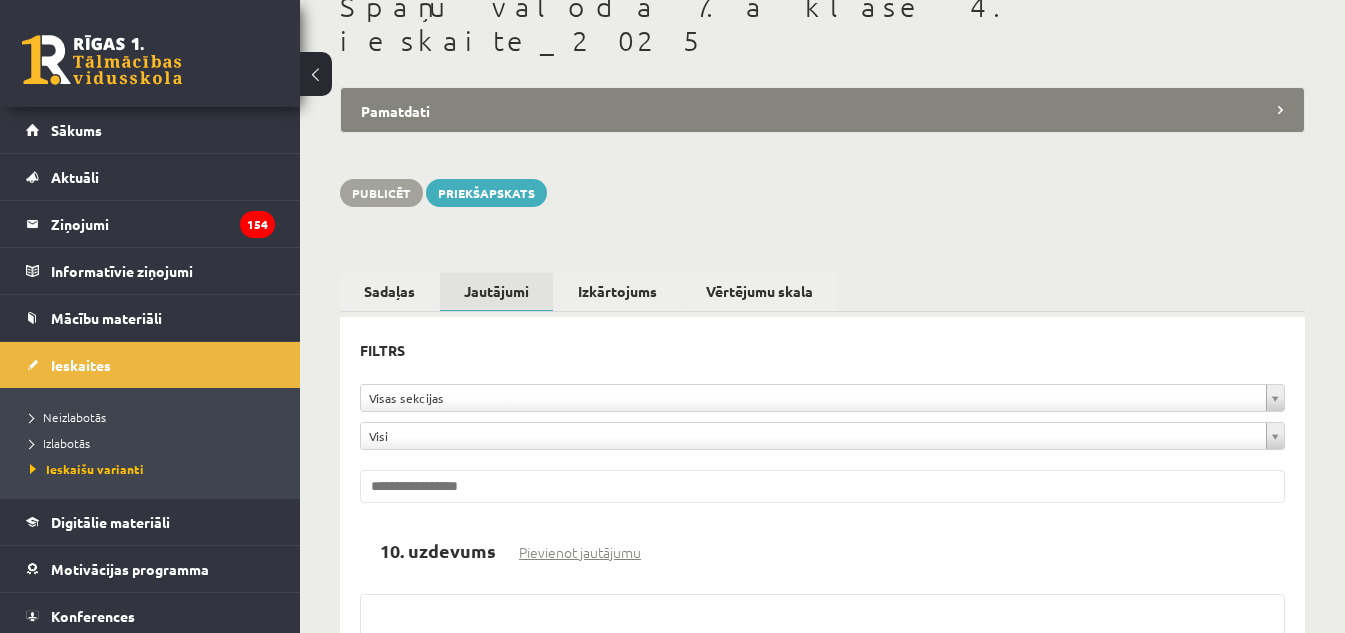 scroll, scrollTop: 100, scrollLeft: 0, axis: vertical 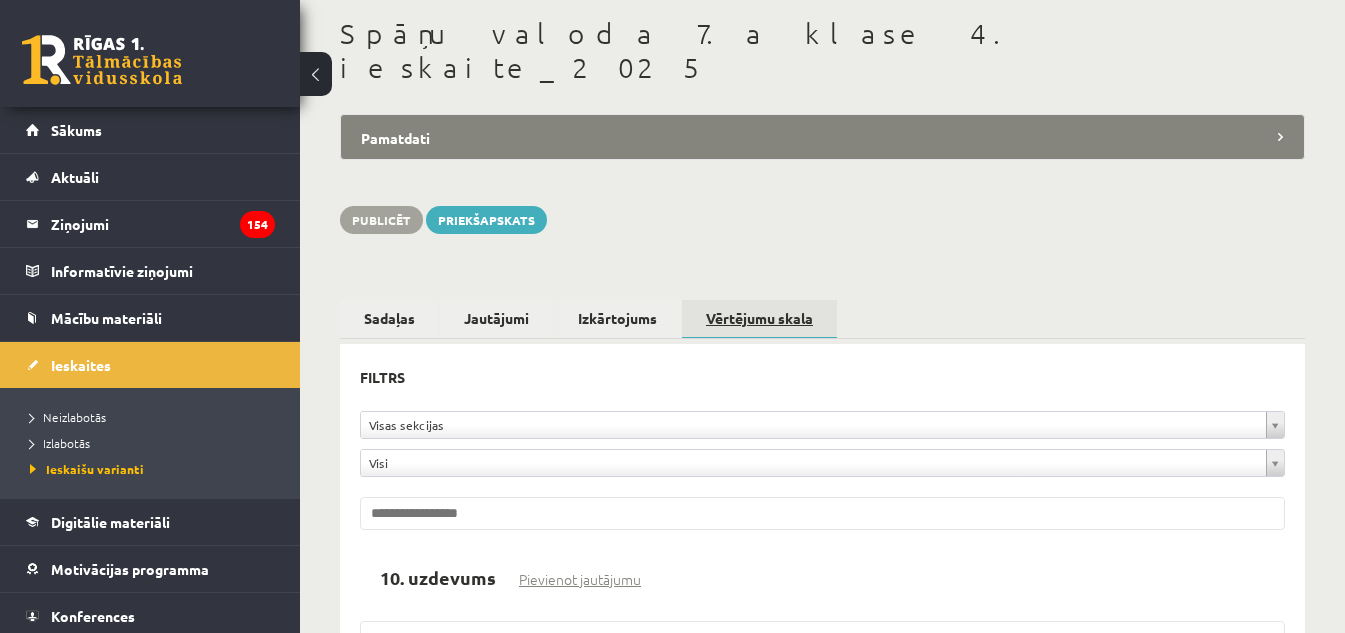 click on "Vērtējumu skala" at bounding box center (759, 319) 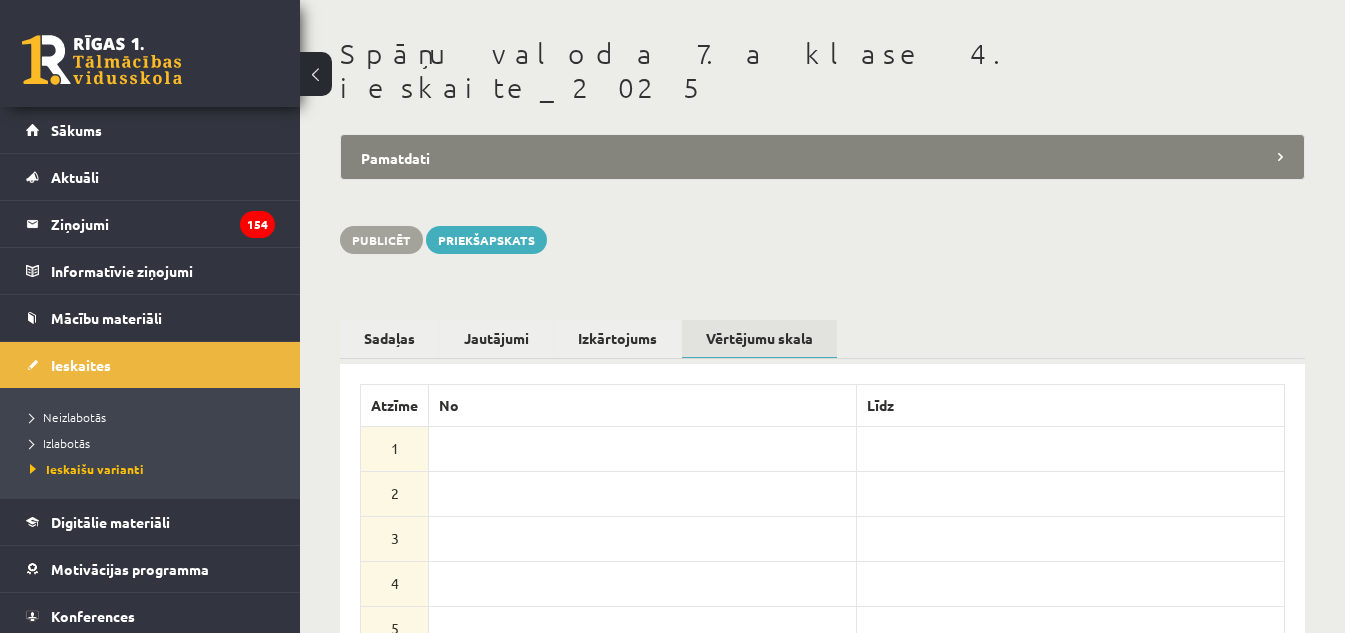 scroll, scrollTop: 0, scrollLeft: 0, axis: both 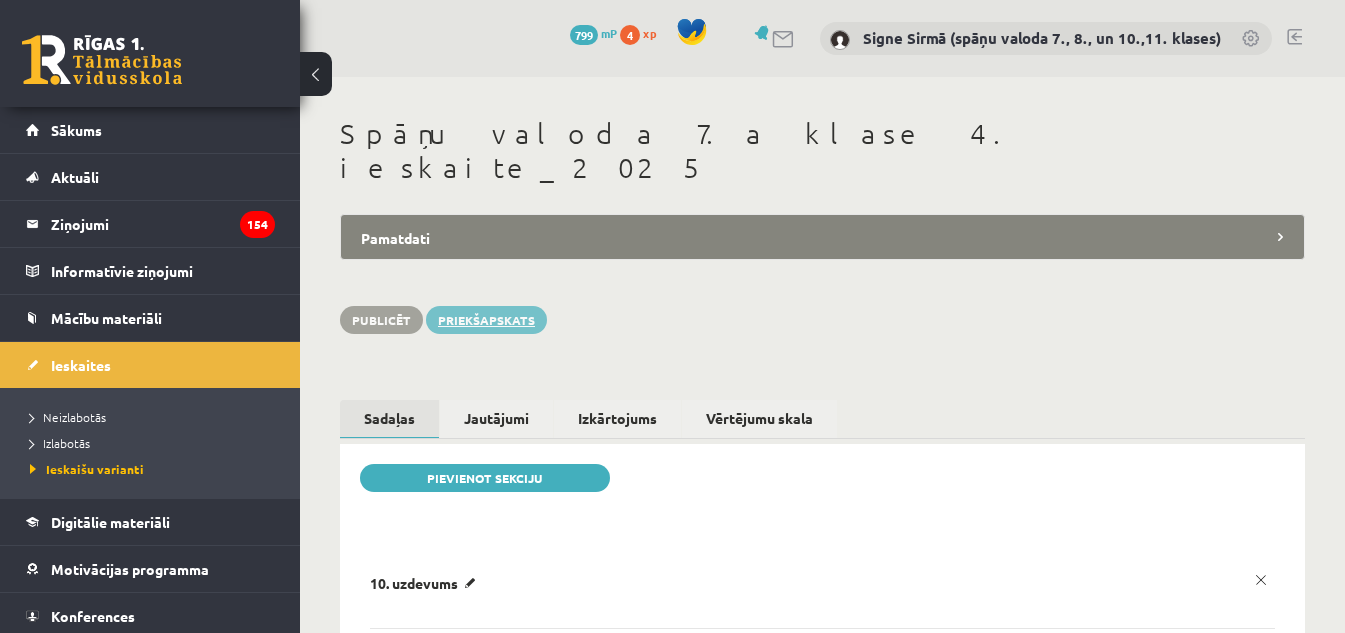 click on "Priekšapskats" at bounding box center (486, 320) 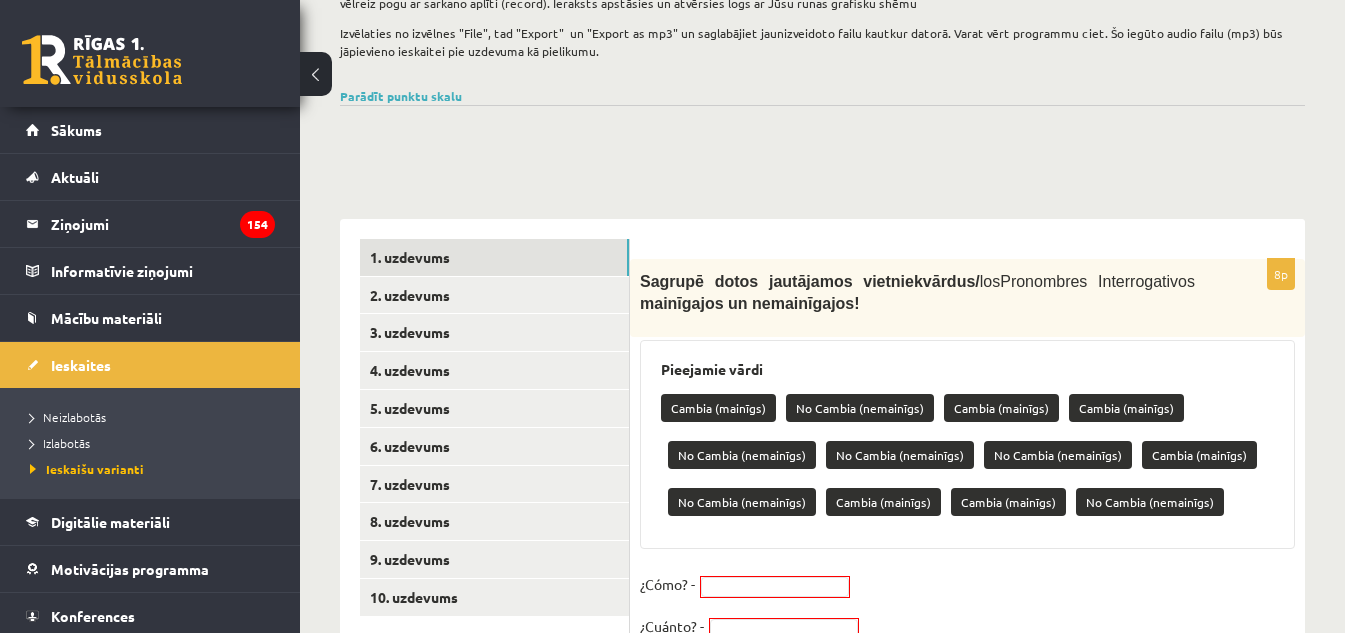 scroll, scrollTop: 700, scrollLeft: 0, axis: vertical 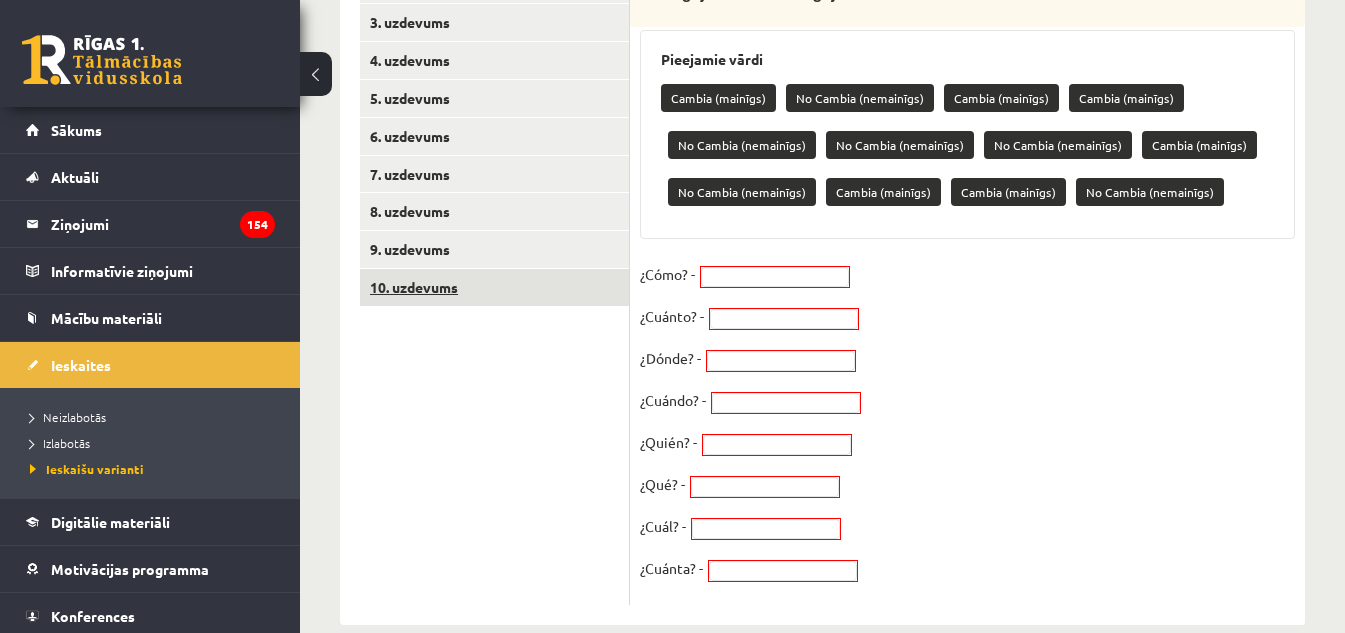 click on "10. uzdevums" at bounding box center (494, 287) 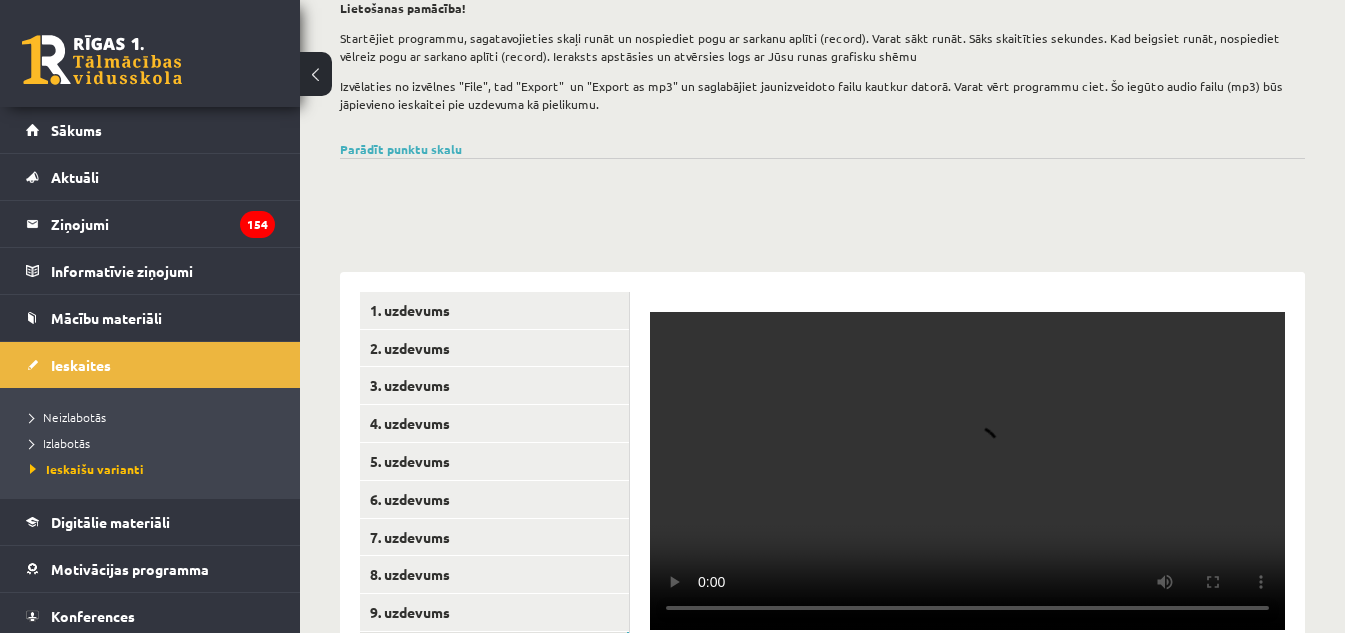 scroll, scrollTop: 237, scrollLeft: 0, axis: vertical 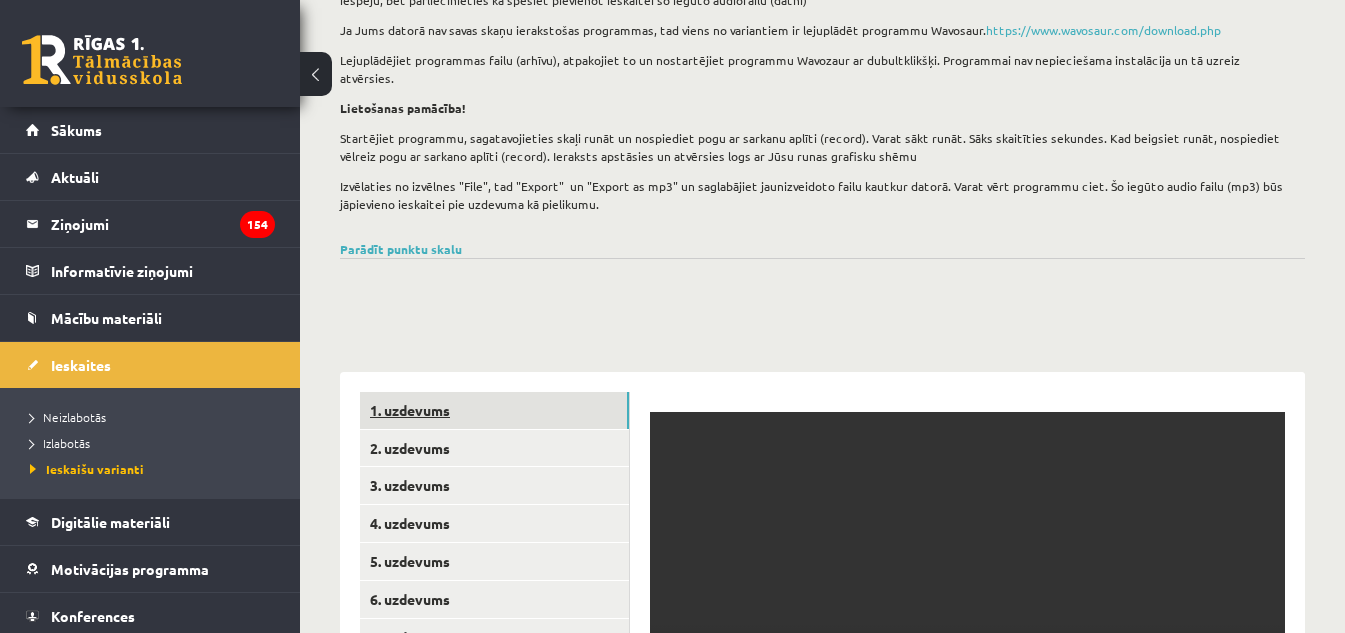 click on "1. uzdevums" at bounding box center [494, 410] 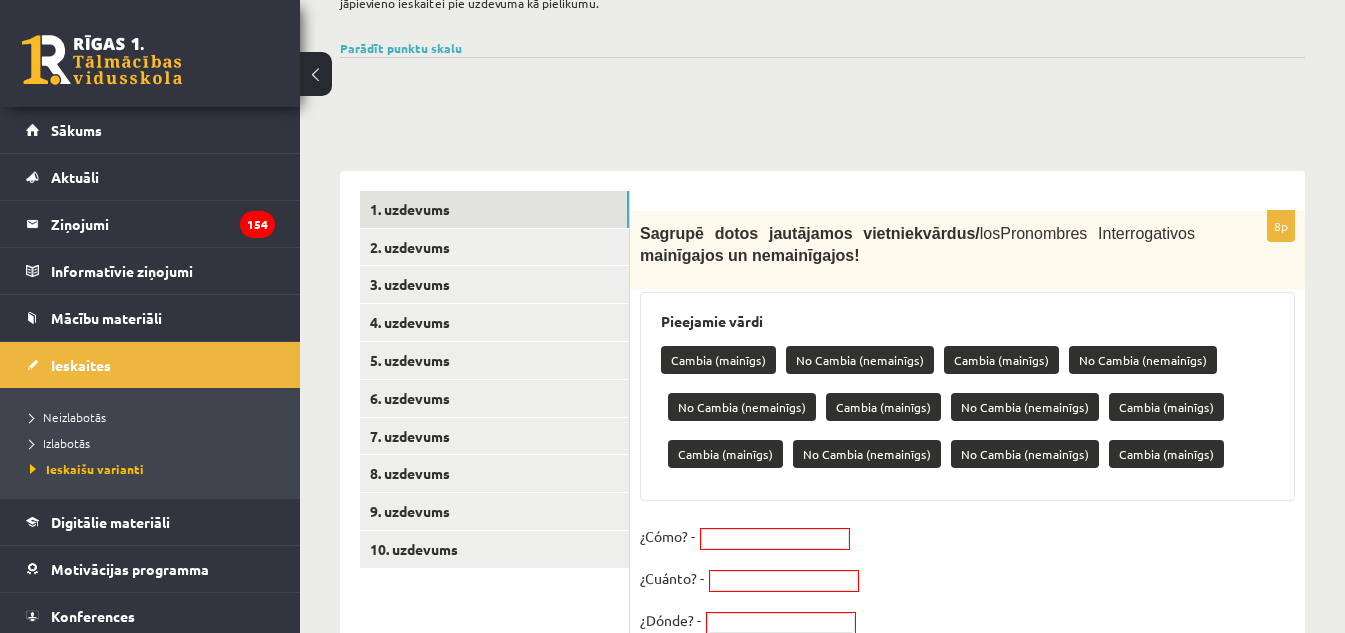 scroll, scrollTop: 437, scrollLeft: 0, axis: vertical 